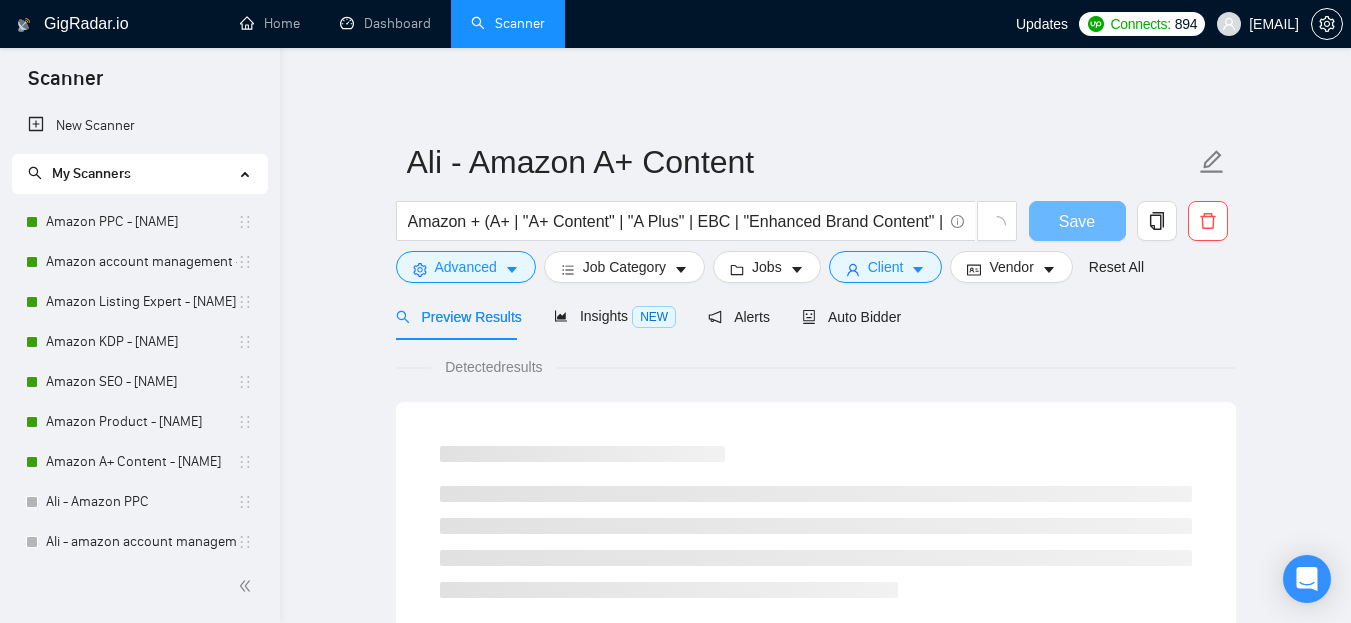 scroll, scrollTop: 0, scrollLeft: 0, axis: both 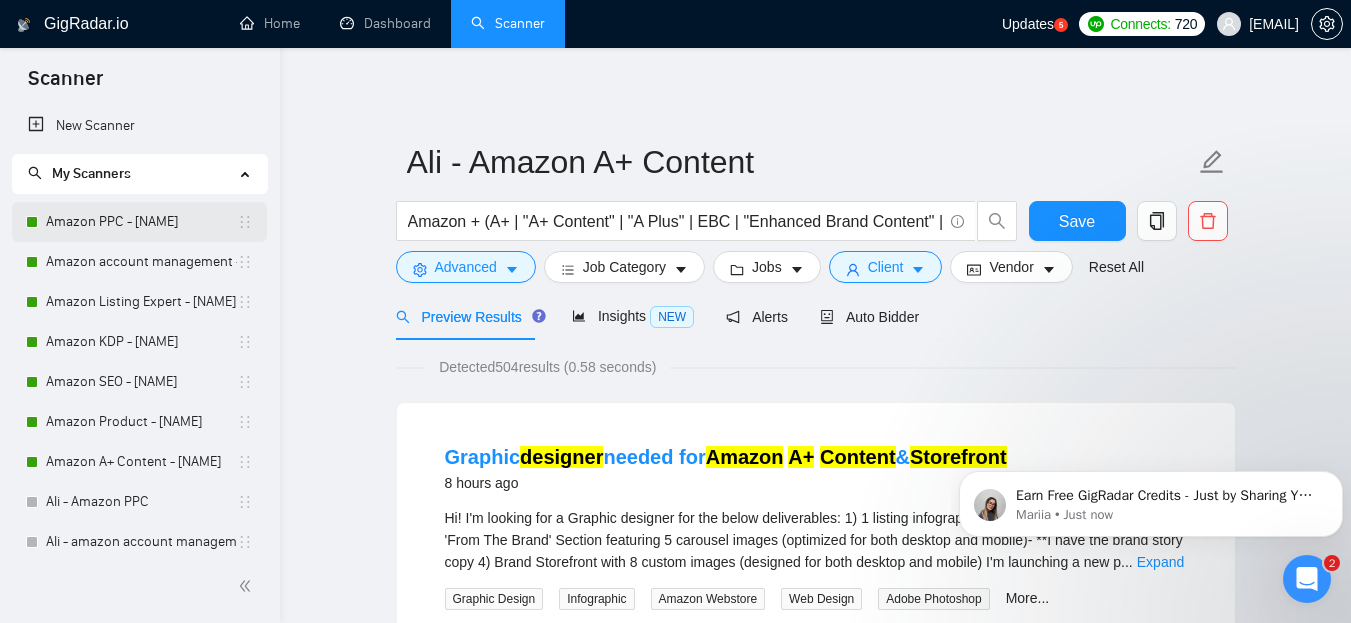 click on "Amazon PPC - [NAME]" at bounding box center (141, 222) 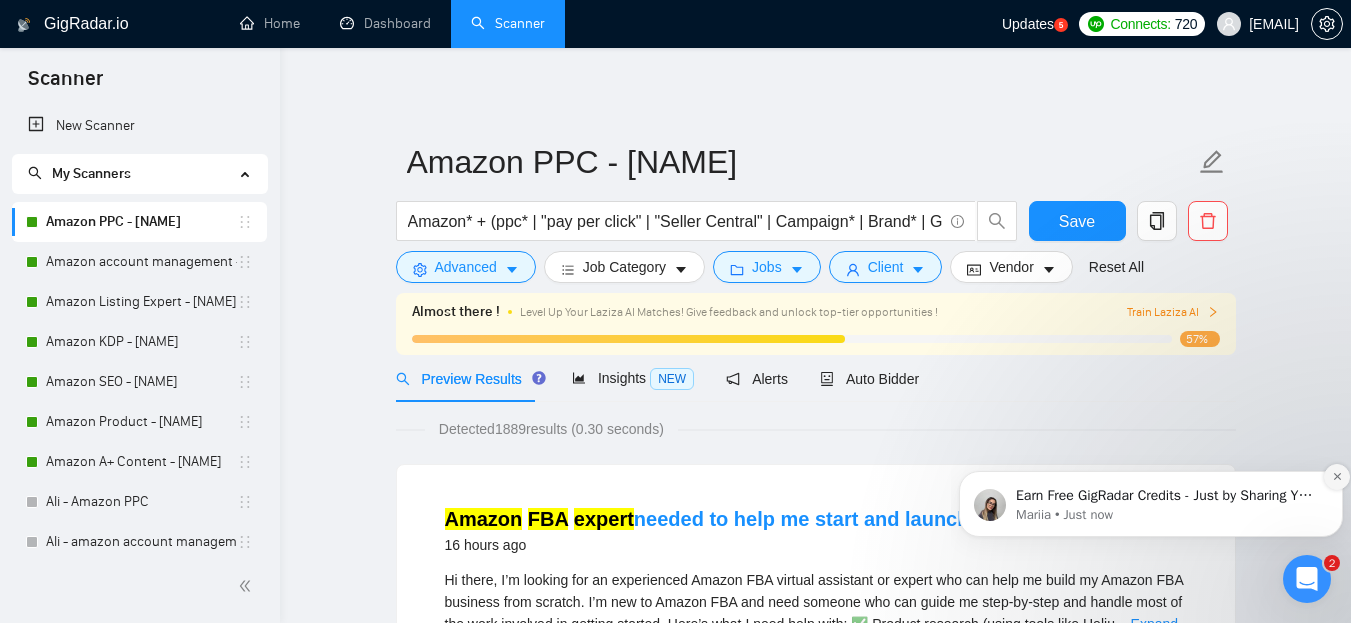 click 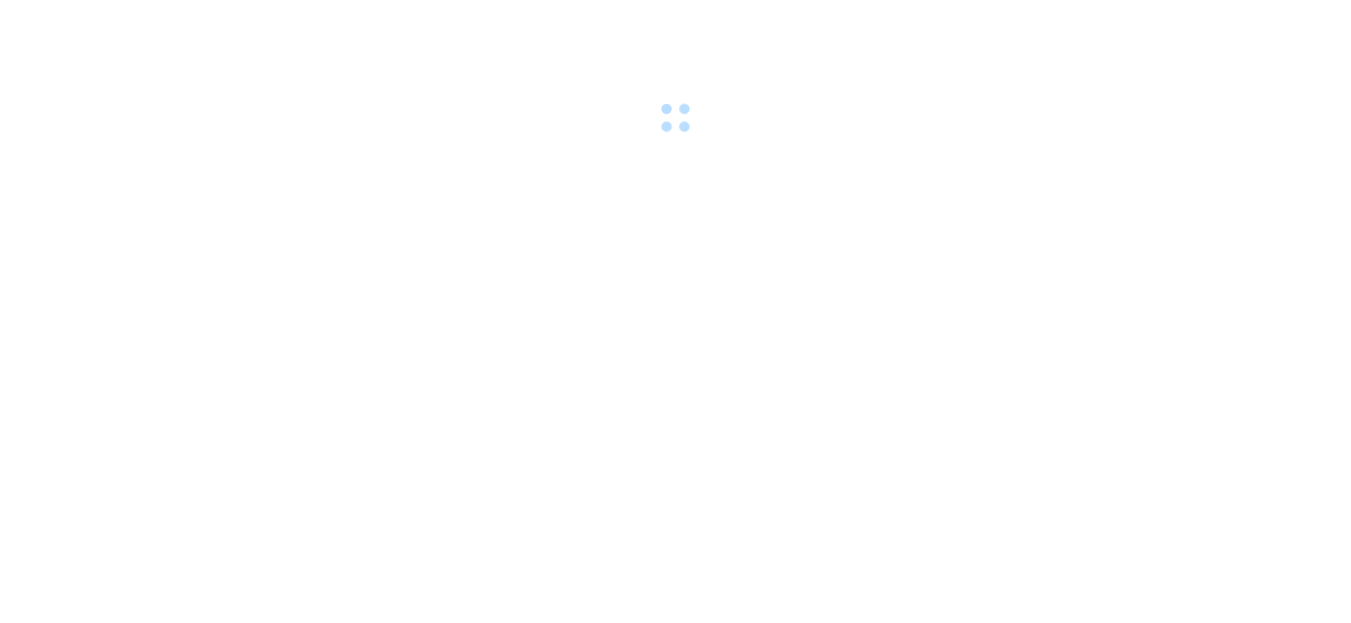 scroll, scrollTop: 0, scrollLeft: 0, axis: both 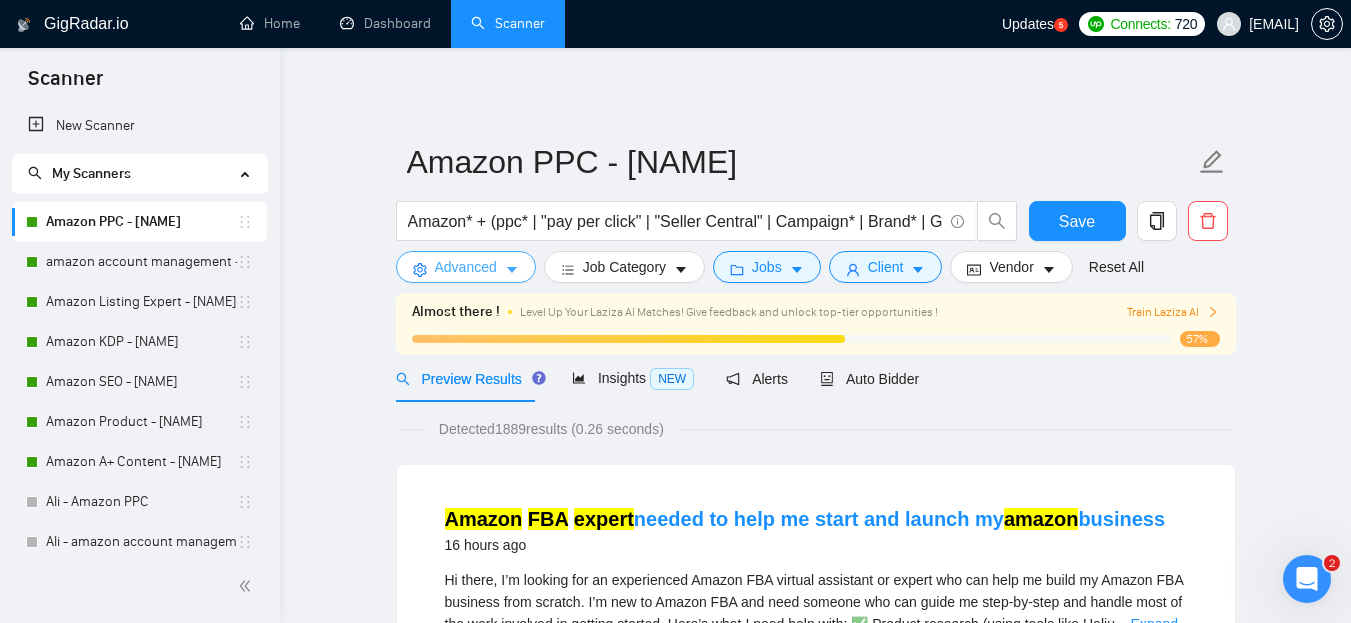 click 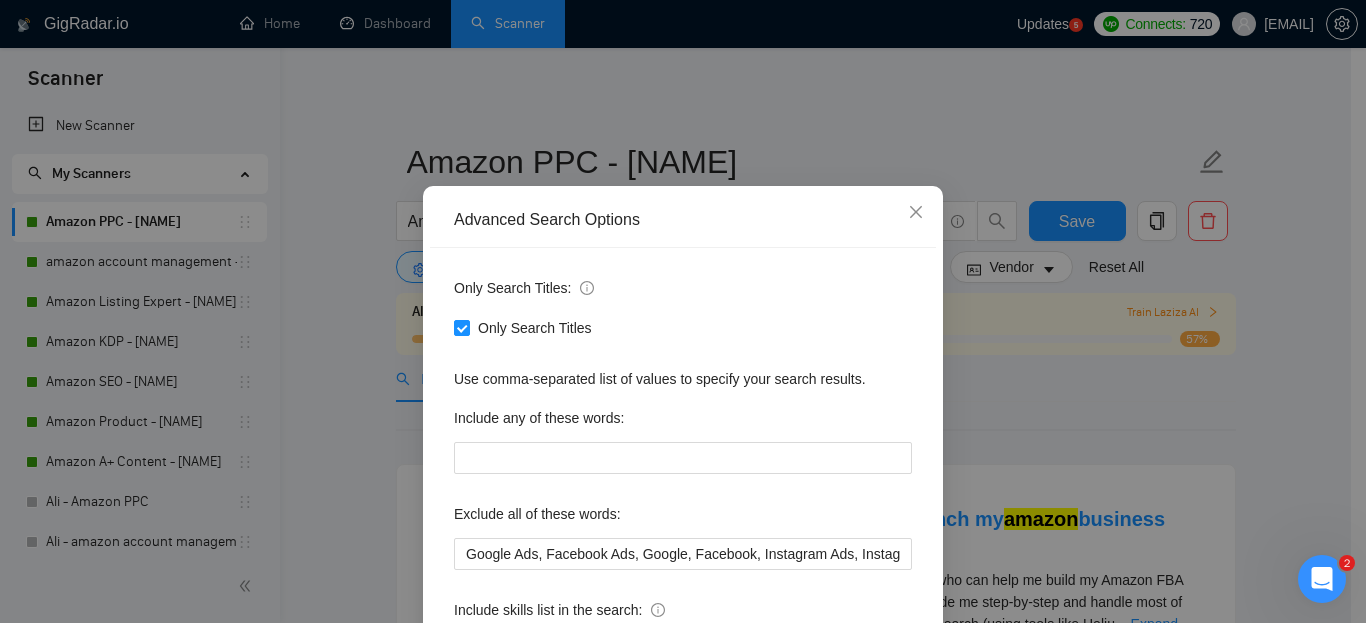 scroll, scrollTop: 0, scrollLeft: 0, axis: both 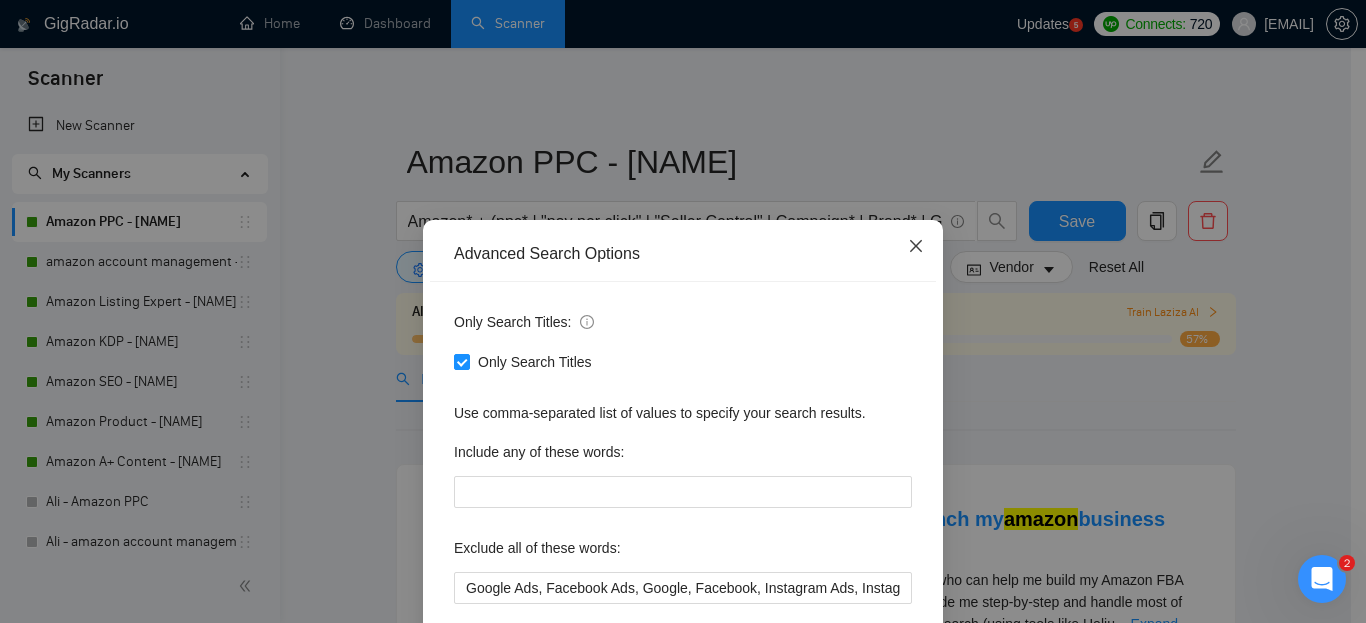 click 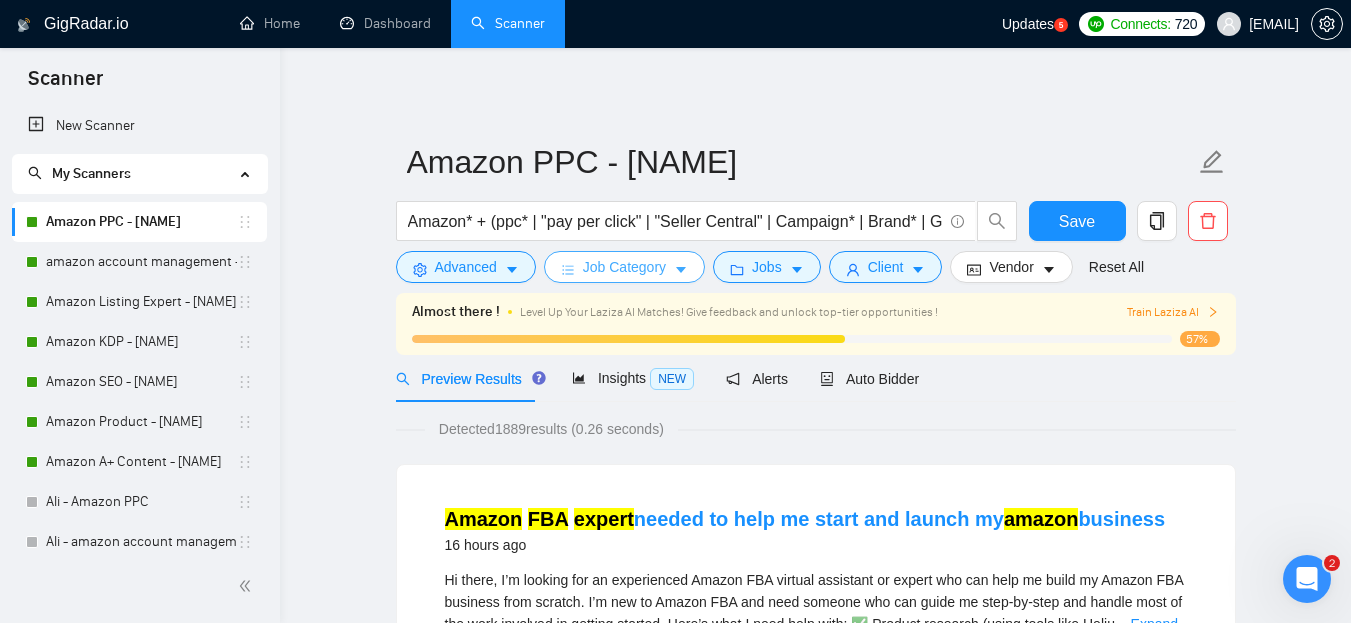 click on "Job Category" at bounding box center (624, 267) 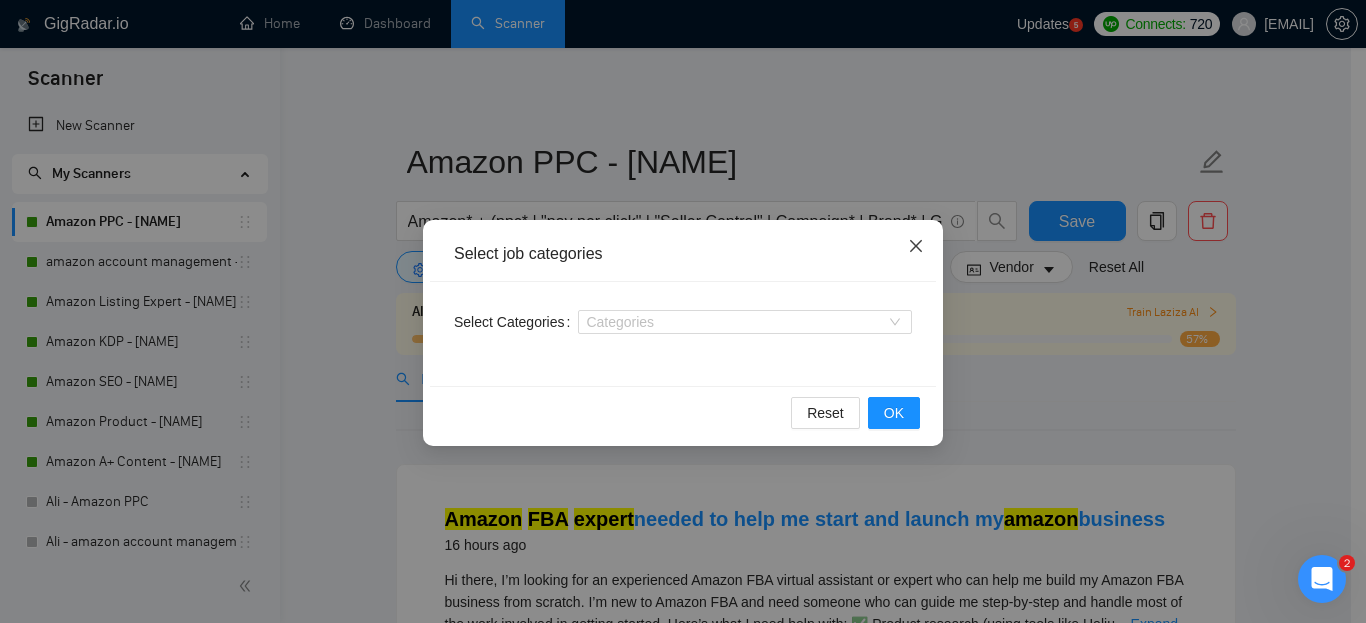 click 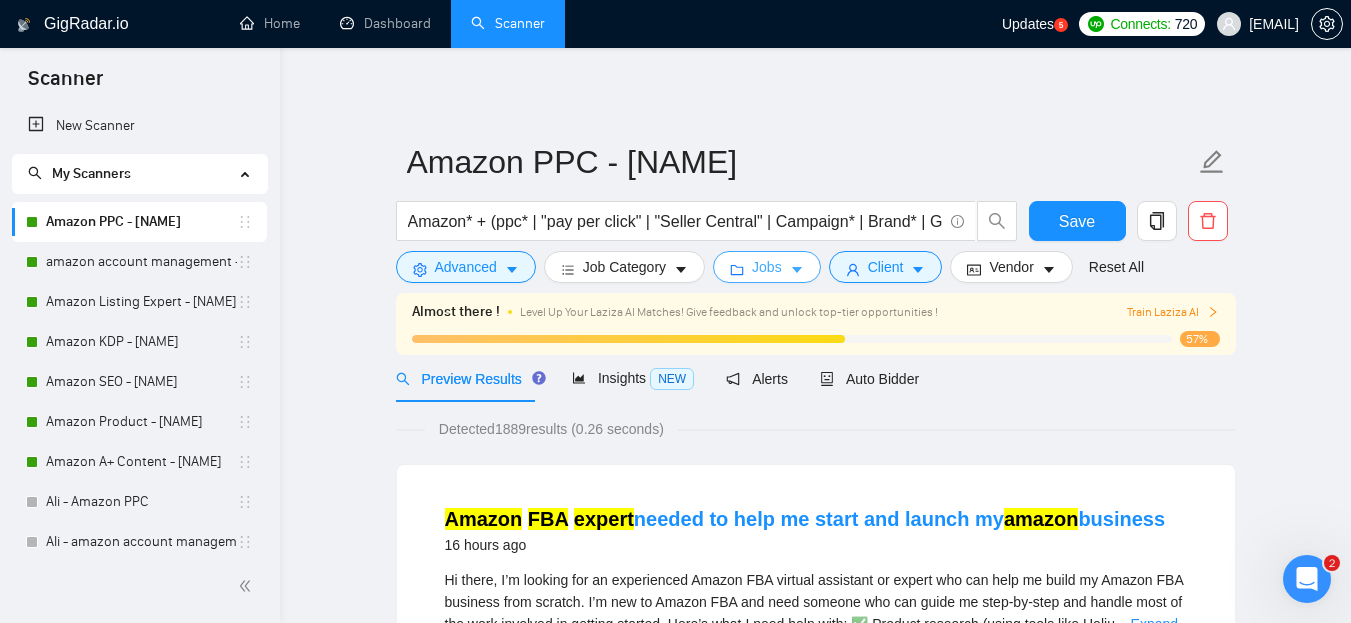 click on "Jobs" at bounding box center (767, 267) 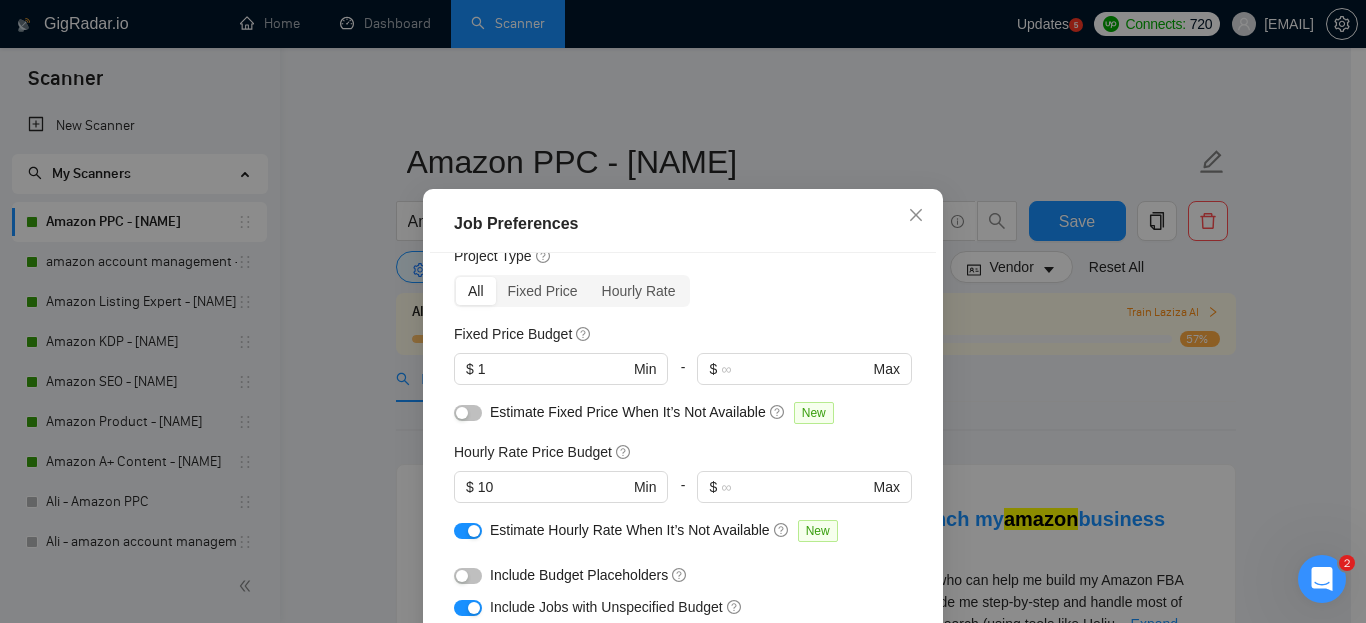 scroll, scrollTop: 100, scrollLeft: 0, axis: vertical 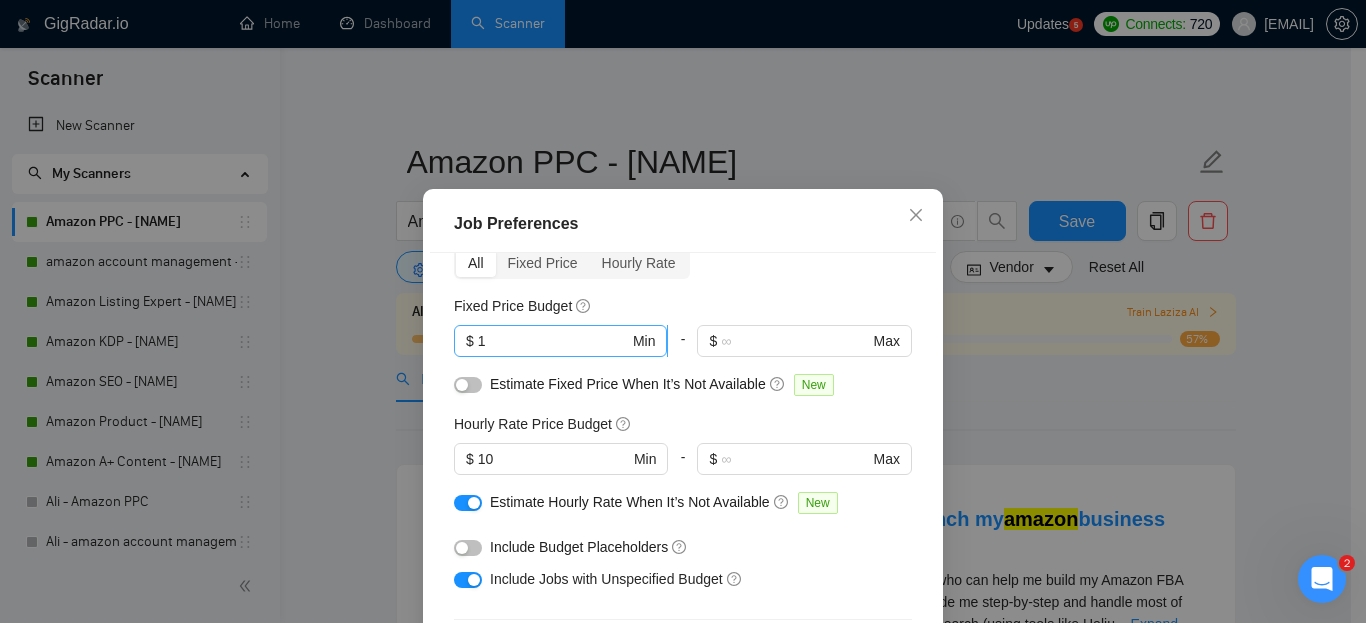 click on "1" at bounding box center [553, 341] 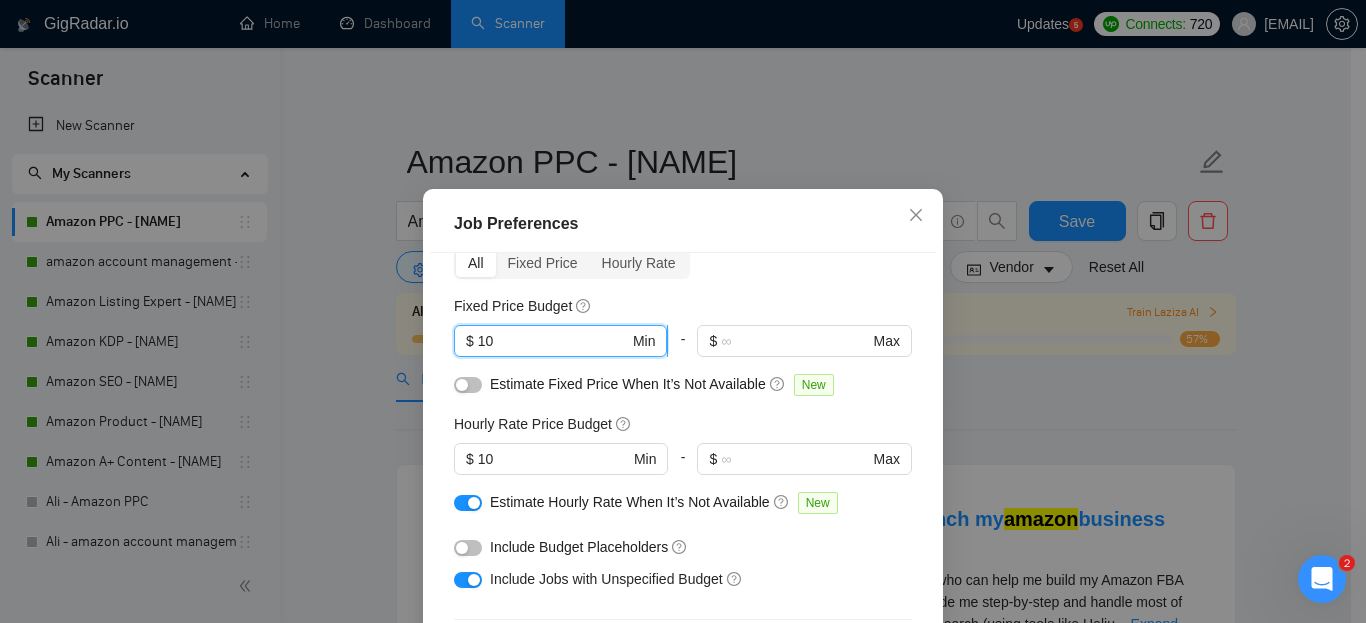 type on "1" 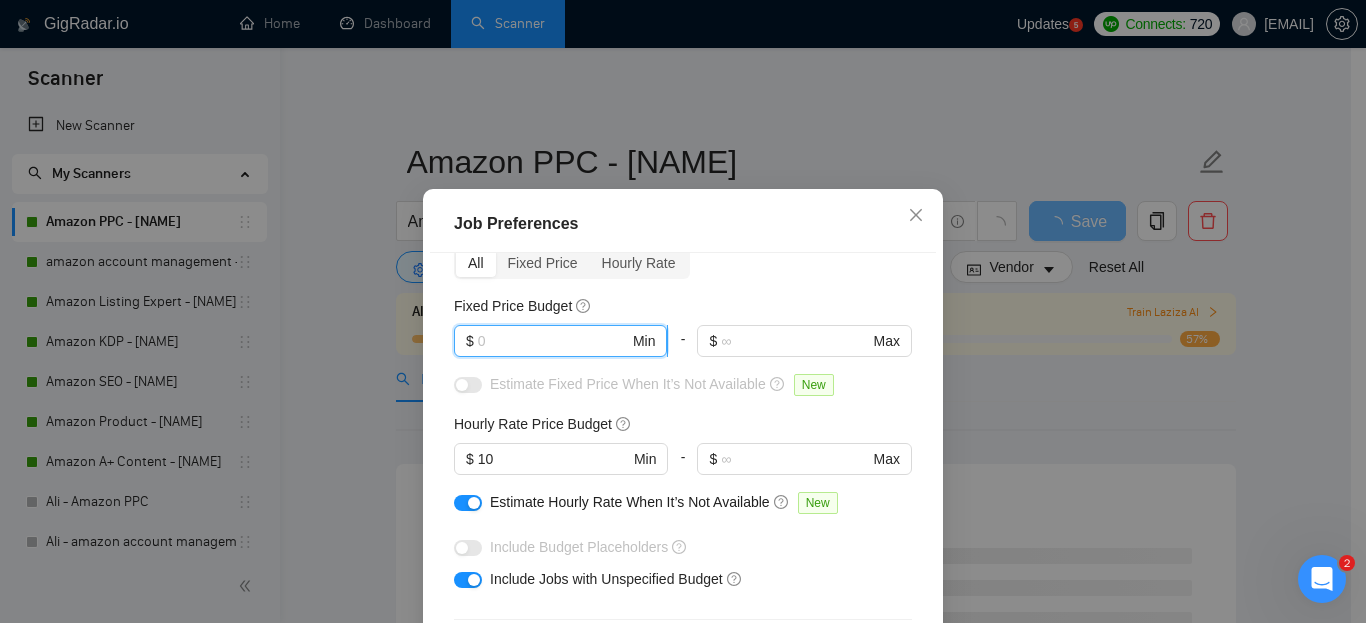 type on "1" 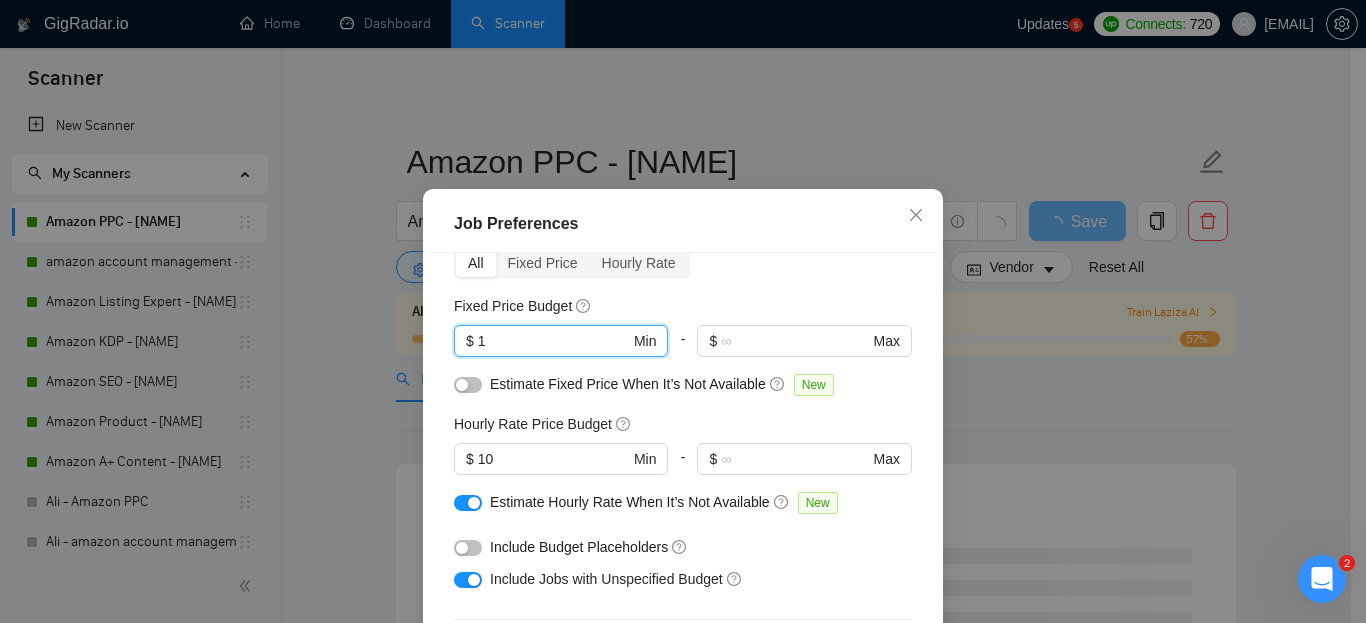 scroll, scrollTop: 200, scrollLeft: 0, axis: vertical 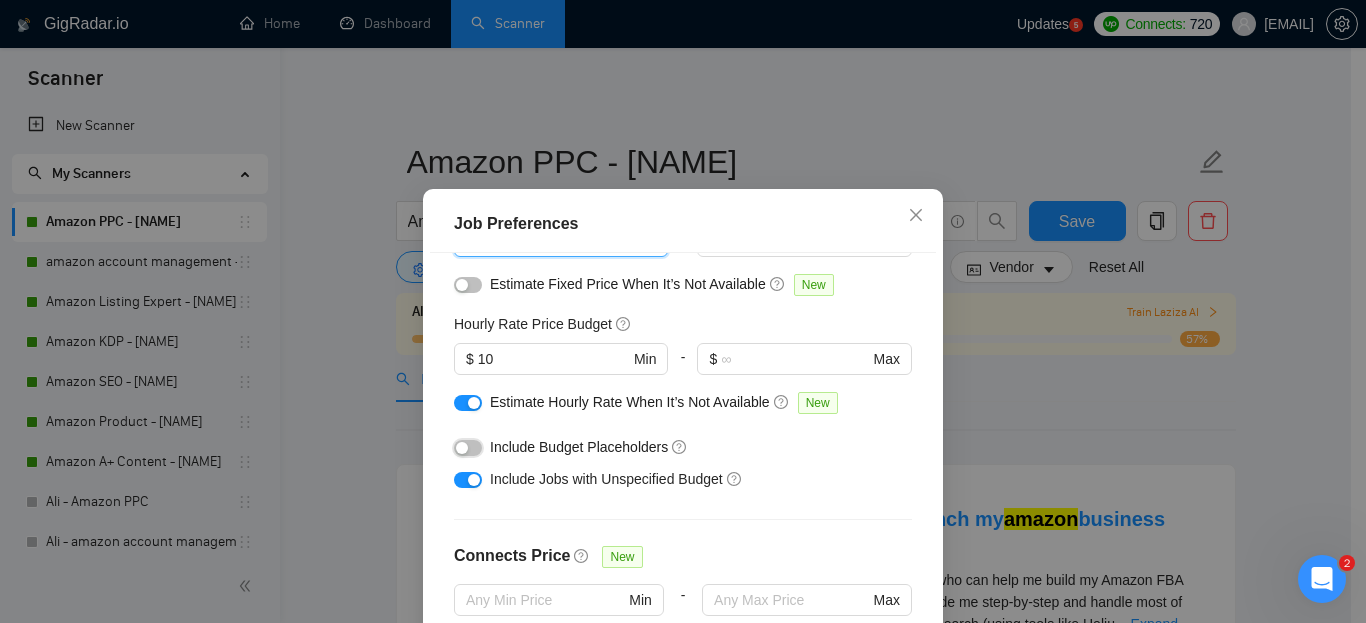 drag, startPoint x: 465, startPoint y: 441, endPoint x: 525, endPoint y: 441, distance: 60 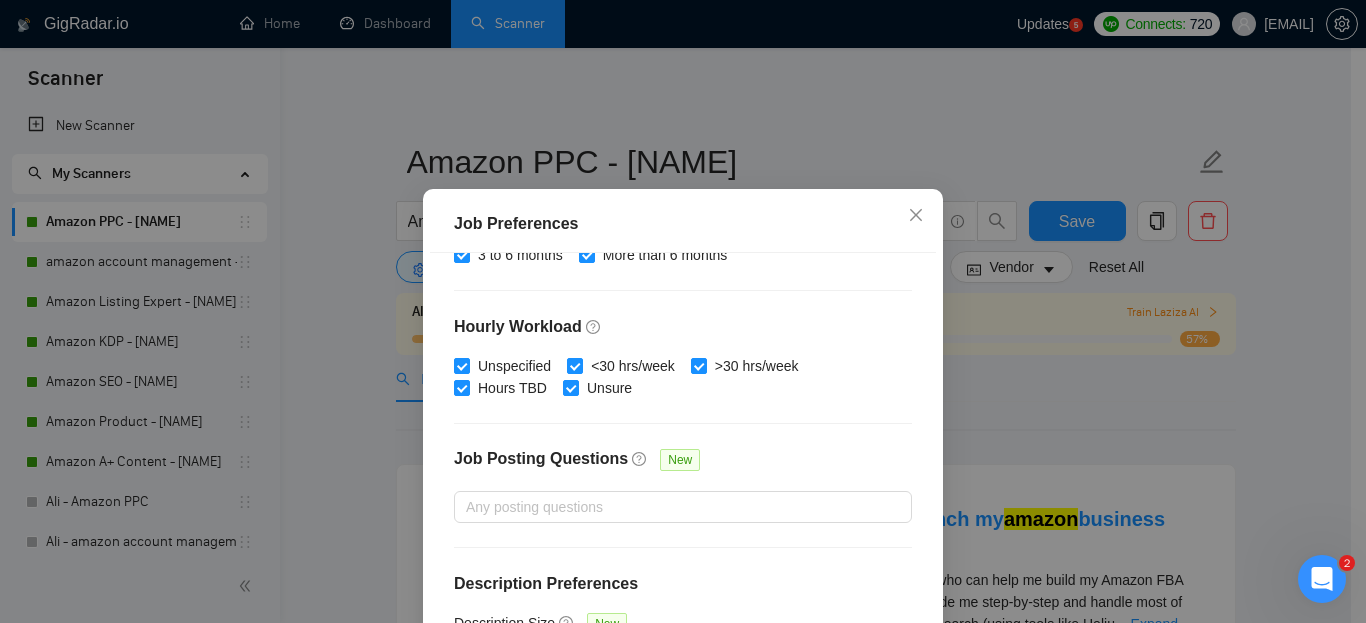 scroll, scrollTop: 691, scrollLeft: 0, axis: vertical 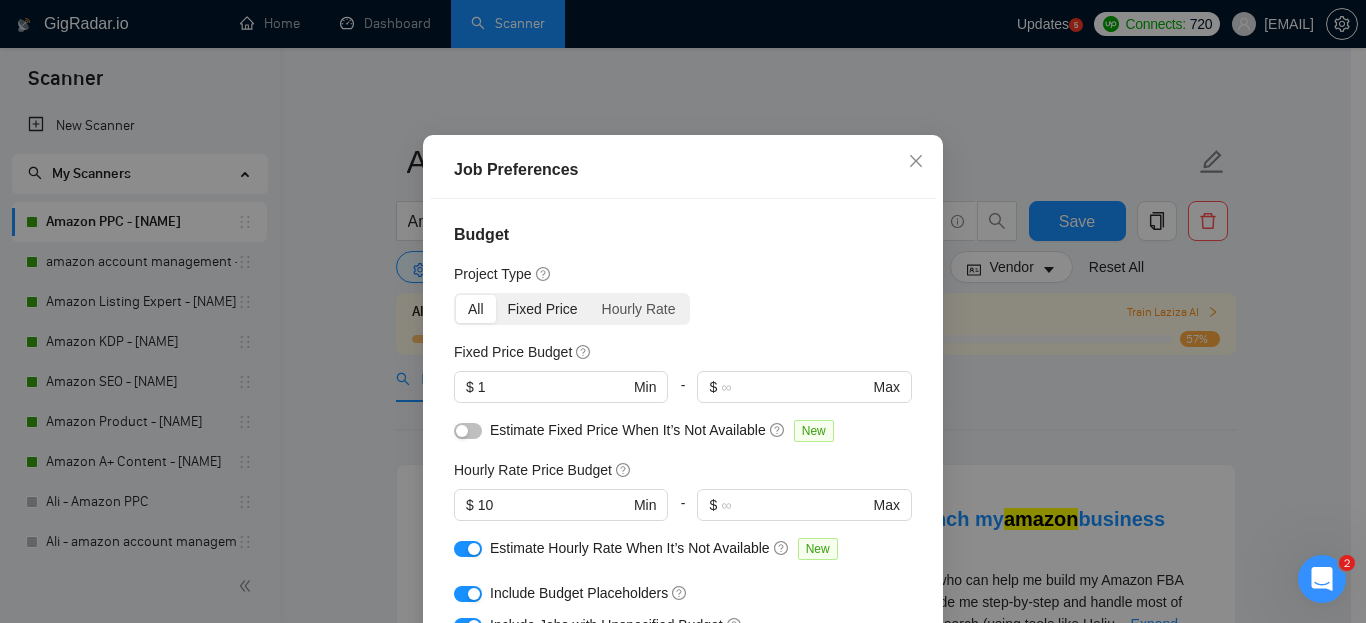 click on "Fixed Price" at bounding box center (543, 309) 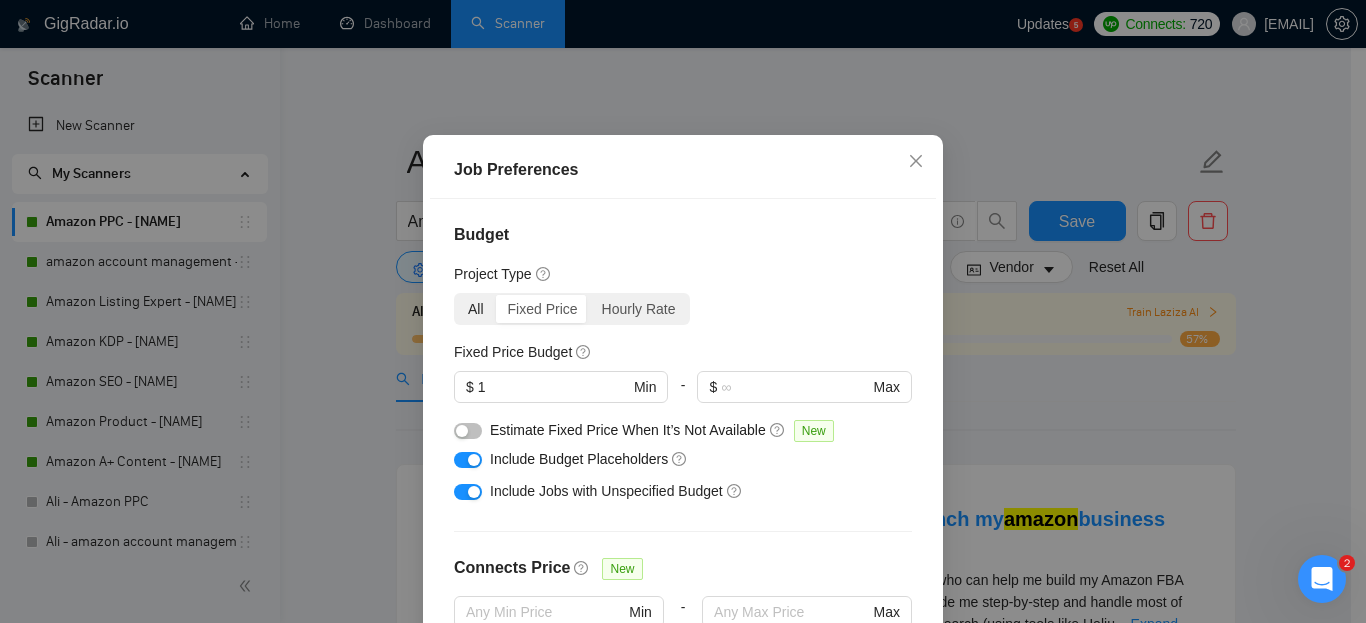 click on "All" at bounding box center (476, 309) 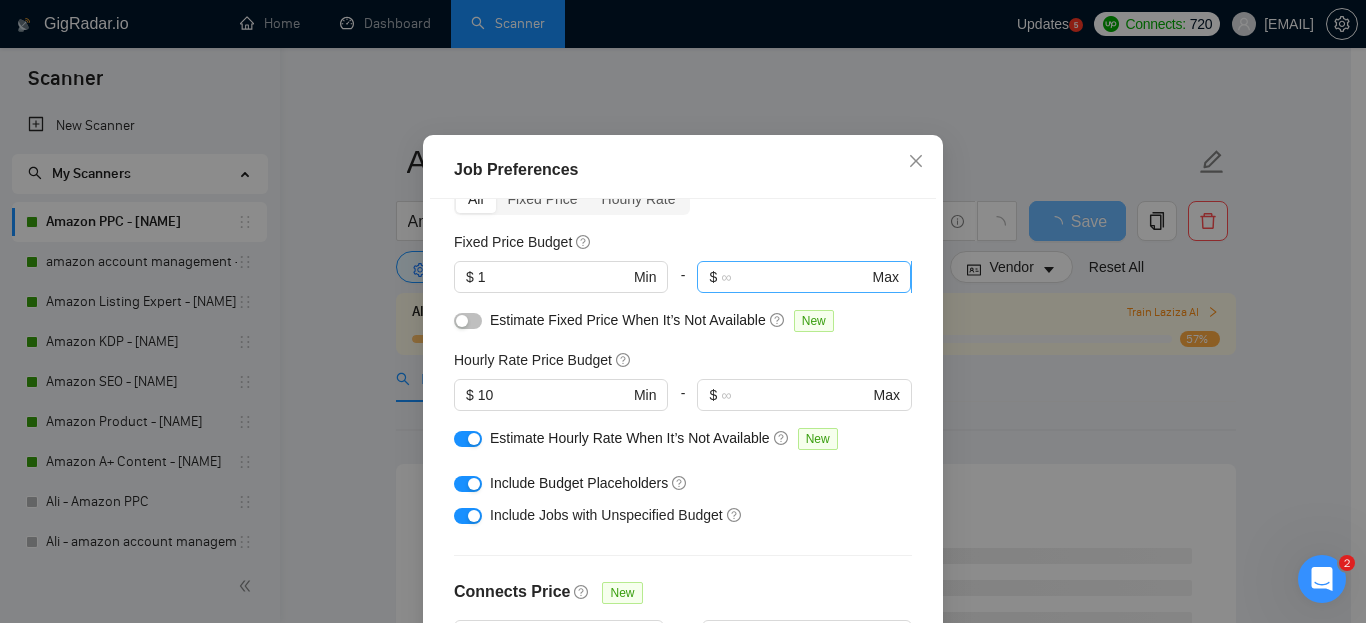 scroll, scrollTop: 100, scrollLeft: 0, axis: vertical 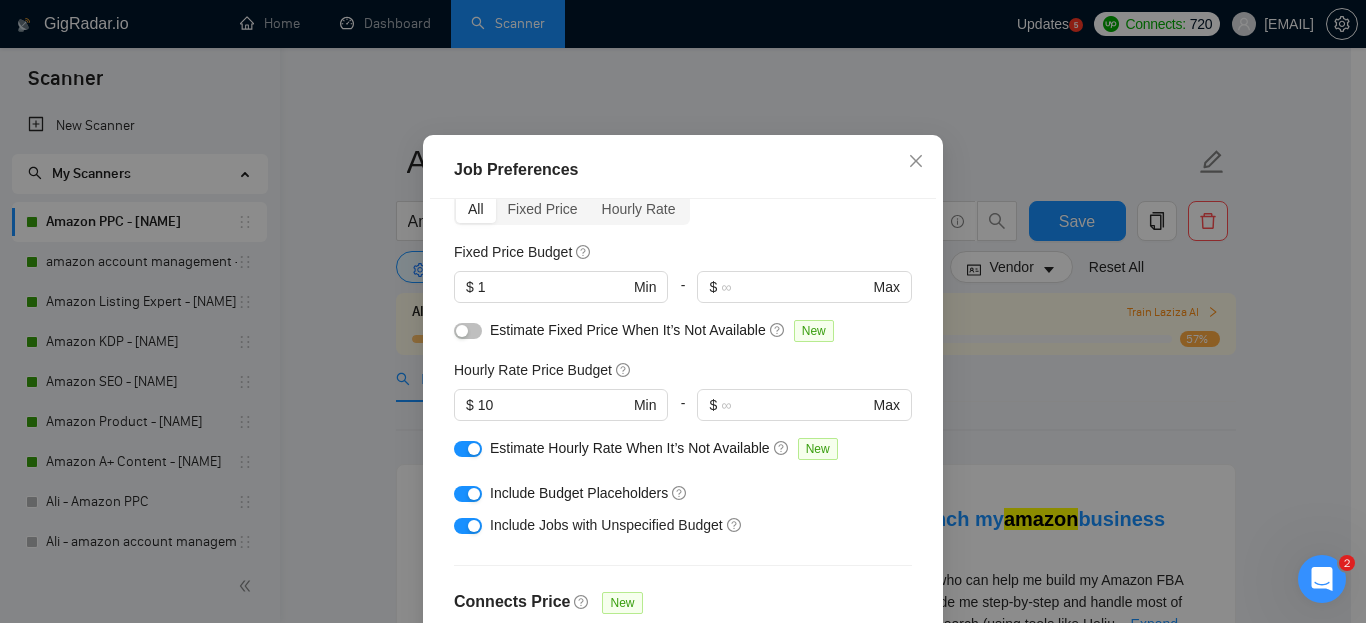 click at bounding box center [468, 331] 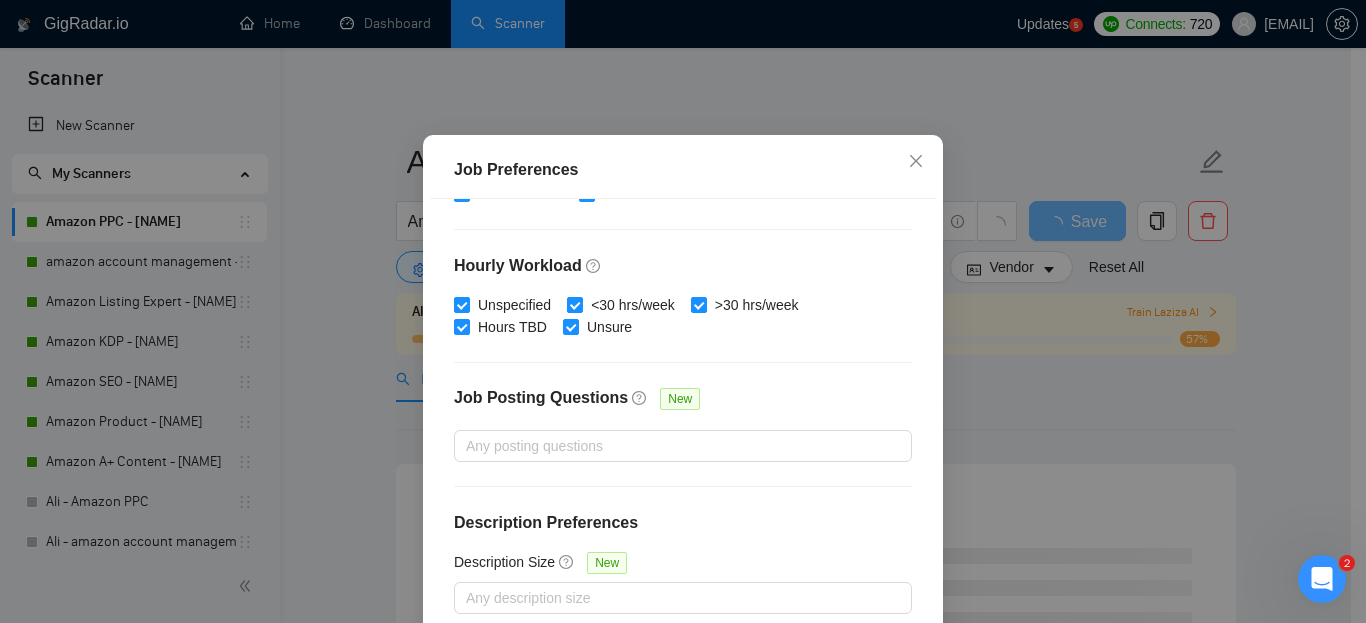 scroll, scrollTop: 691, scrollLeft: 0, axis: vertical 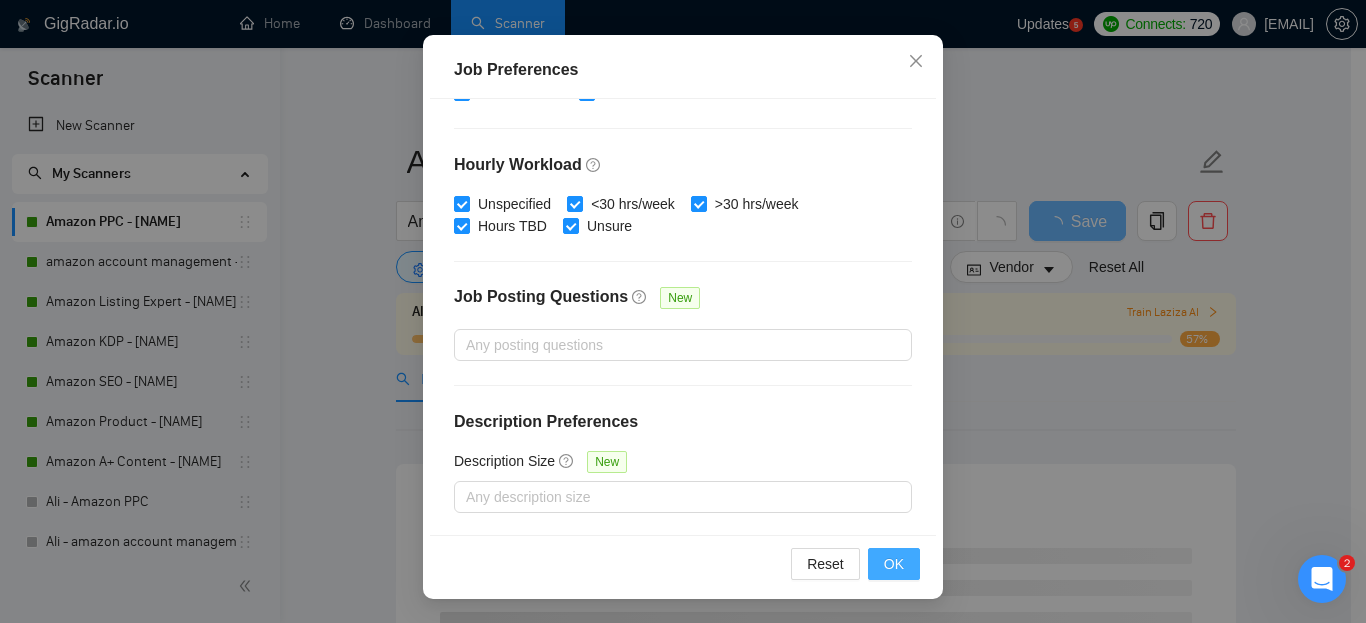 click on "OK" at bounding box center (894, 564) 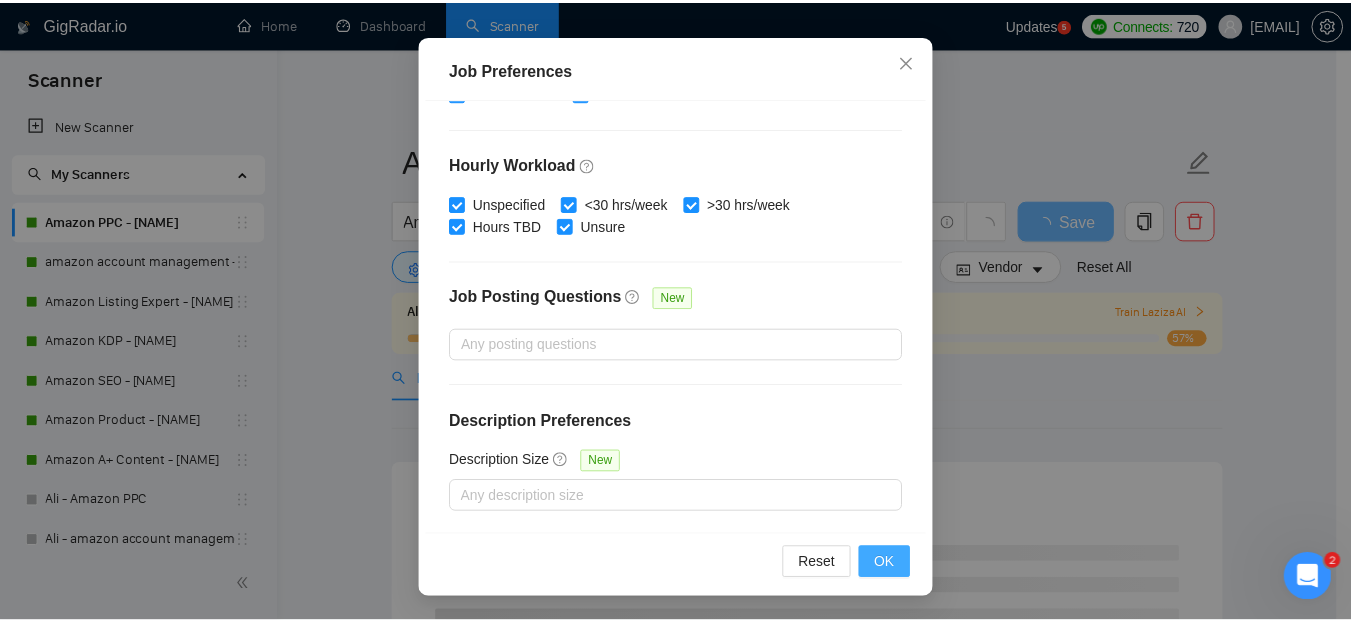 scroll, scrollTop: 85, scrollLeft: 0, axis: vertical 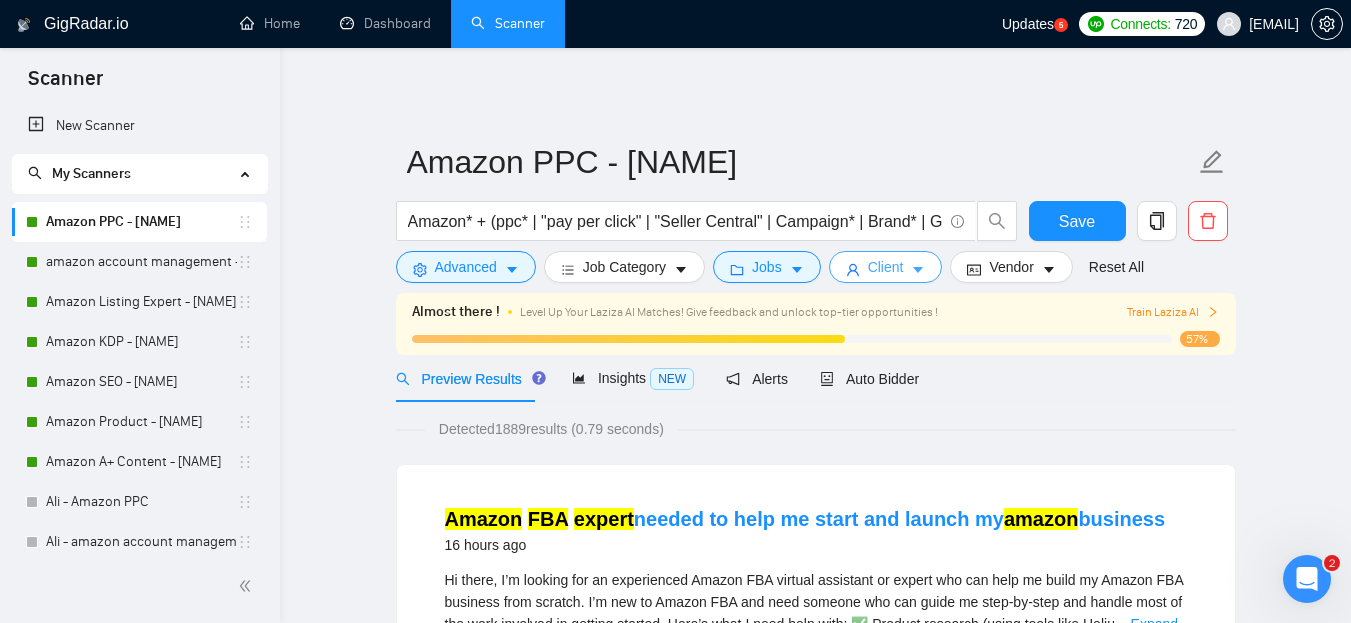 click on "Client" at bounding box center [886, 267] 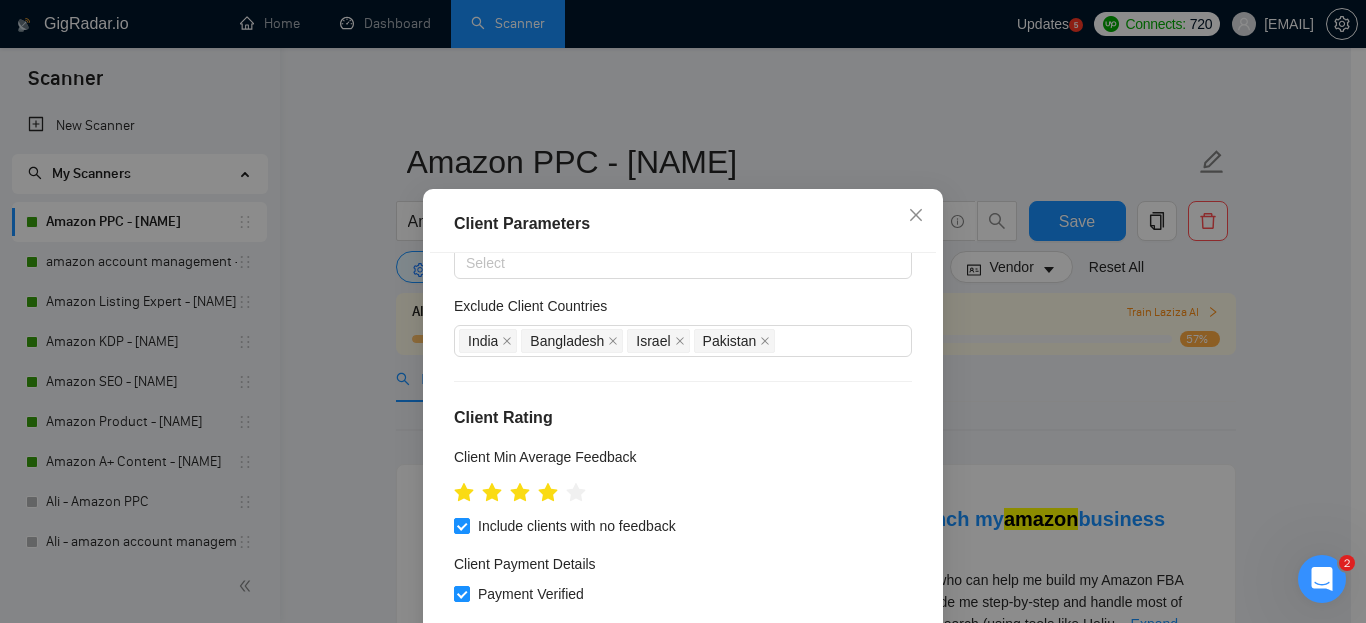 scroll, scrollTop: 200, scrollLeft: 0, axis: vertical 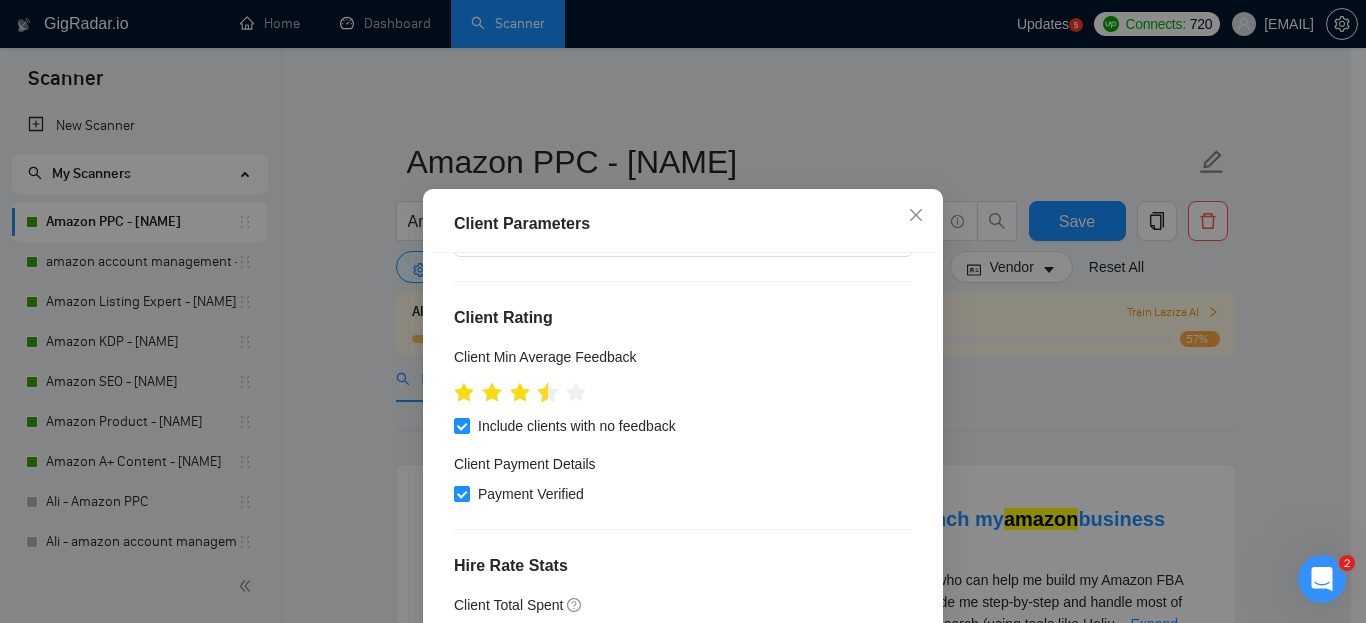 click 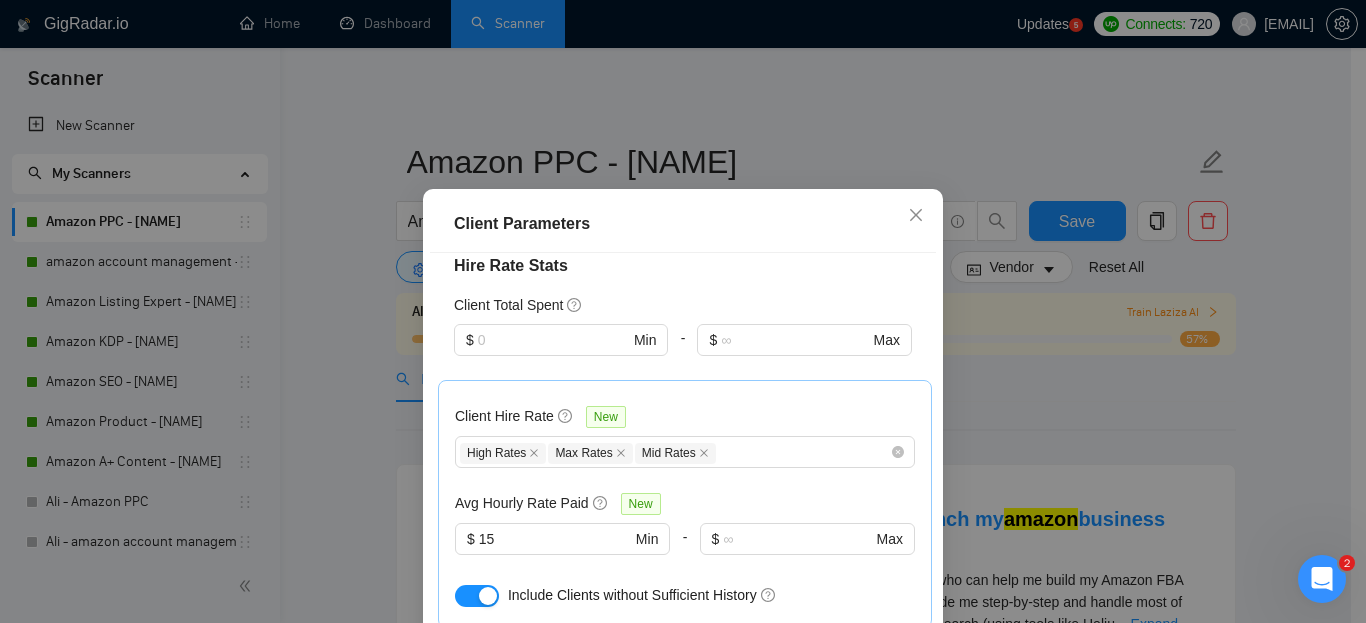 scroll, scrollTop: 600, scrollLeft: 0, axis: vertical 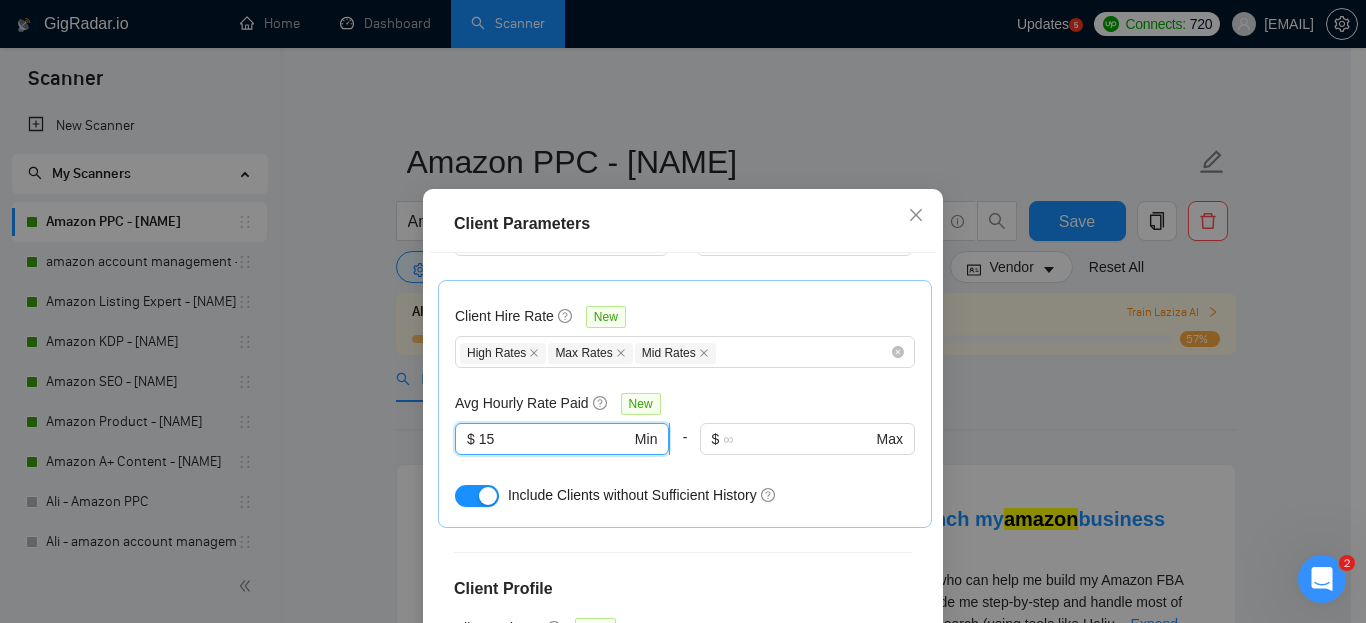 click on "15" at bounding box center (555, 439) 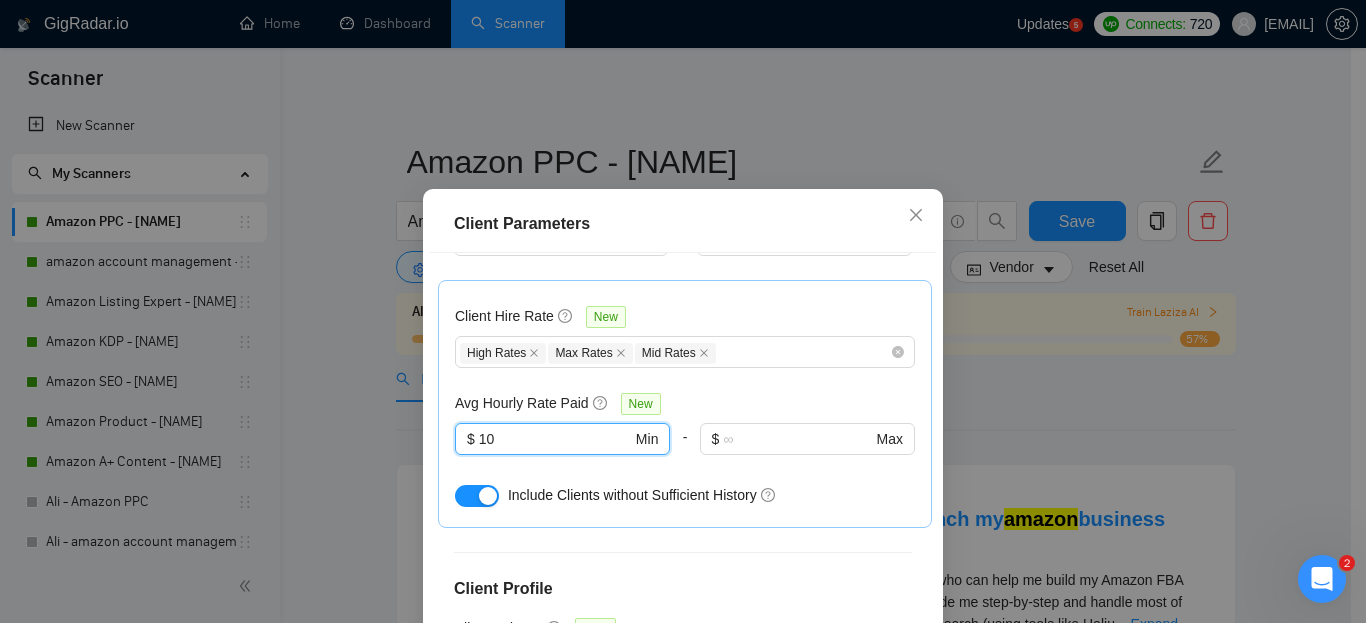 type on "10" 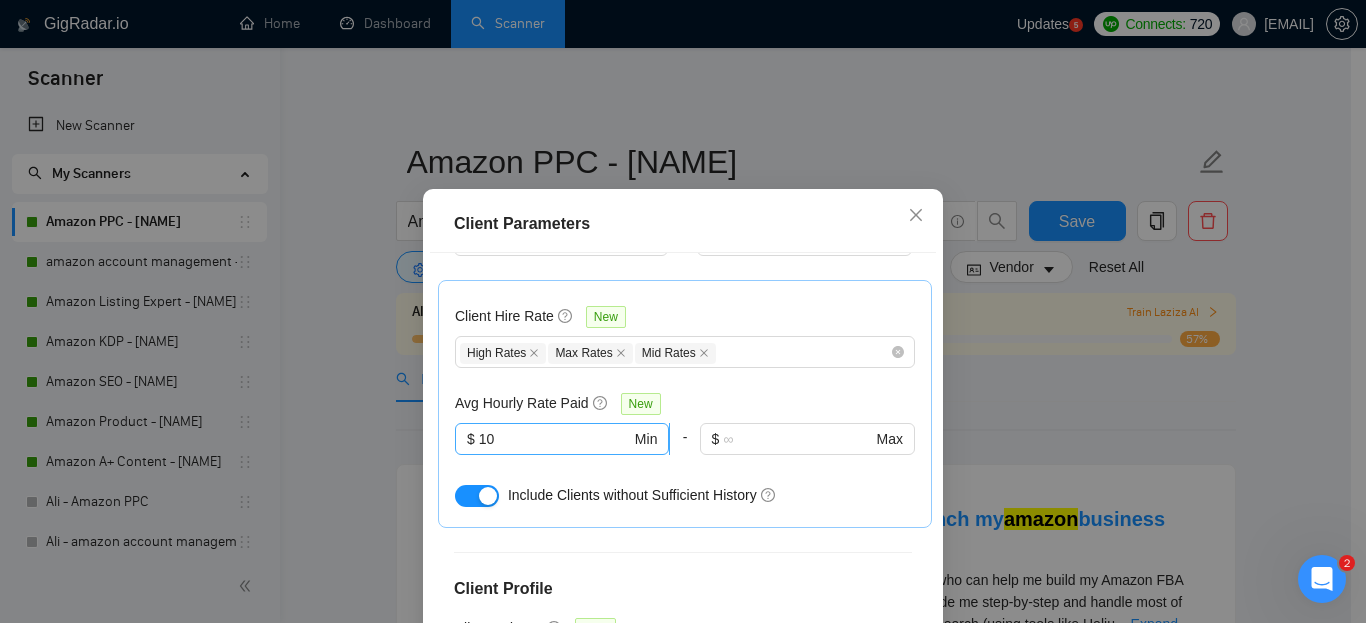 click on "10" at bounding box center (555, 439) 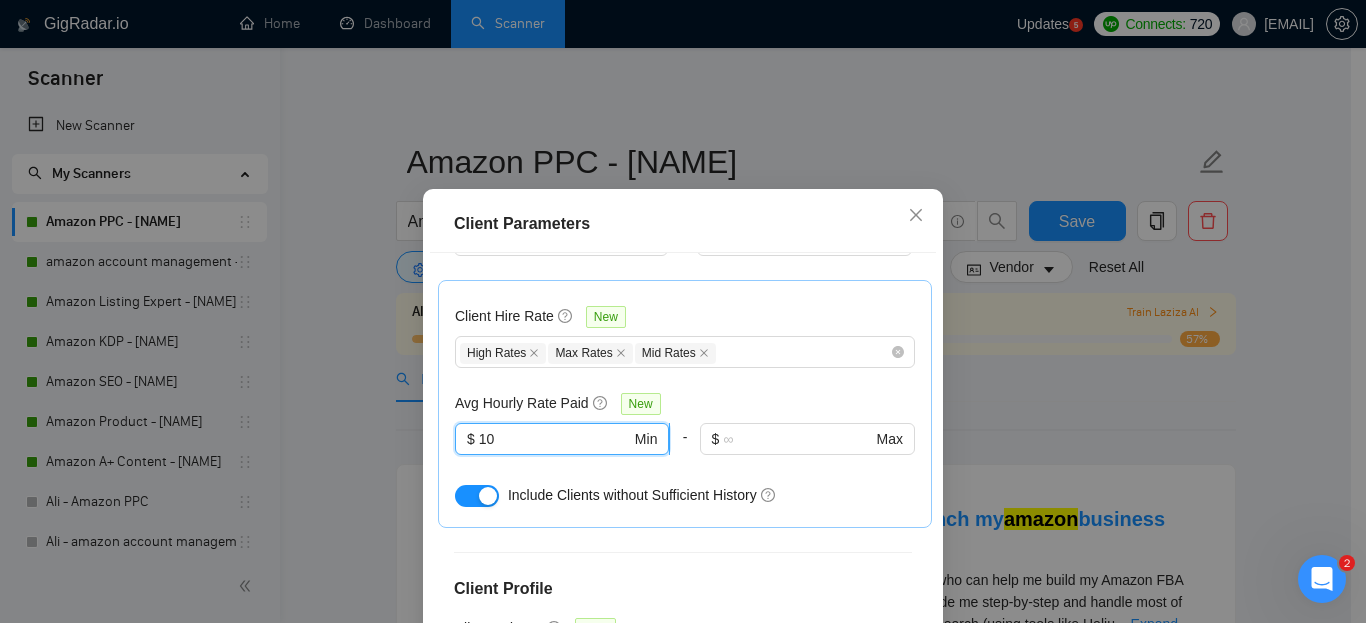 click on "10" at bounding box center (555, 439) 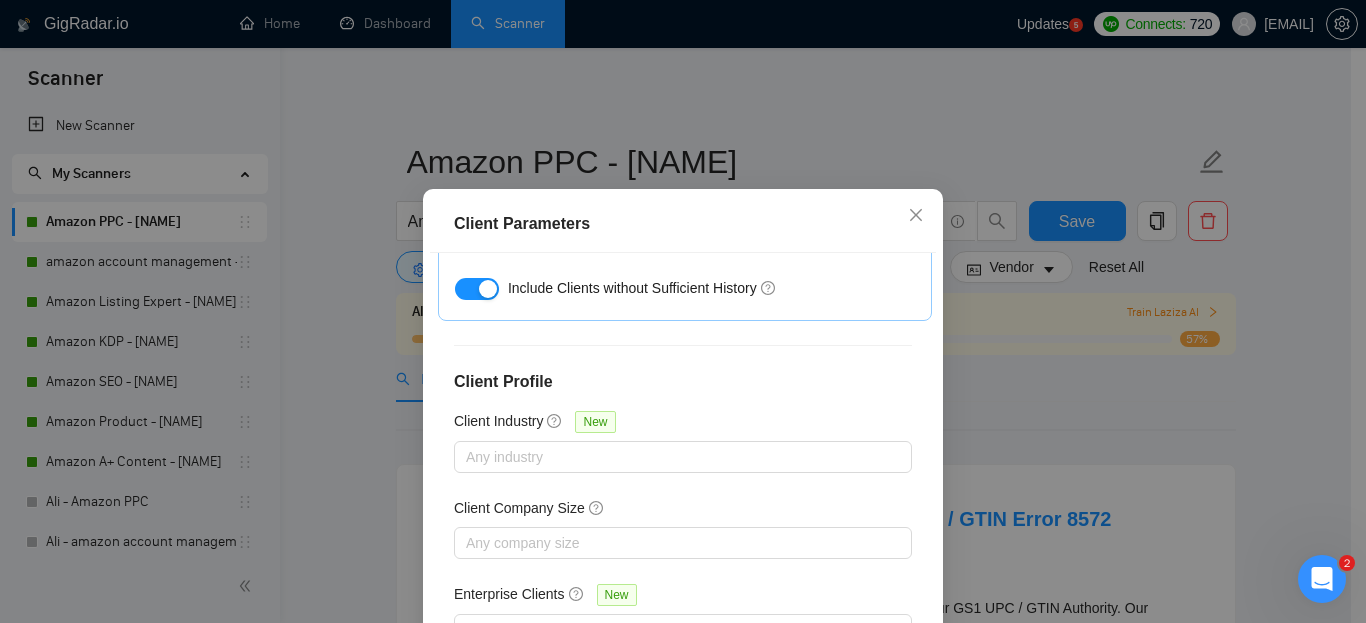 scroll, scrollTop: 808, scrollLeft: 0, axis: vertical 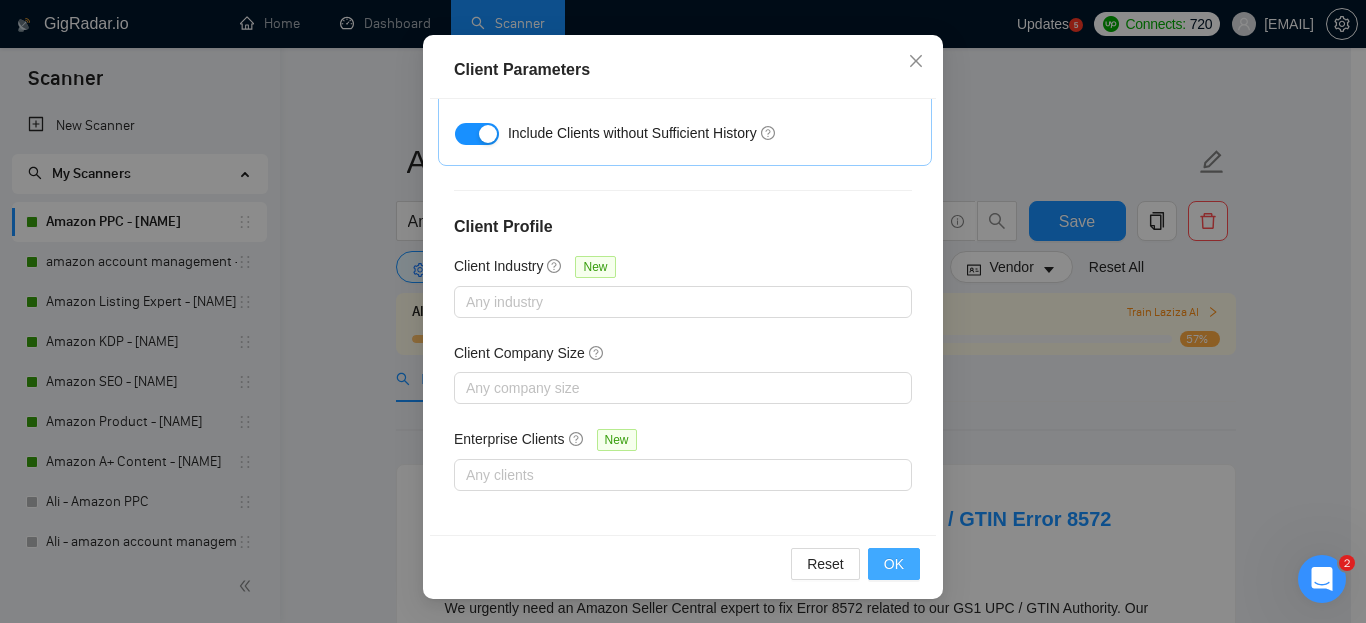 type 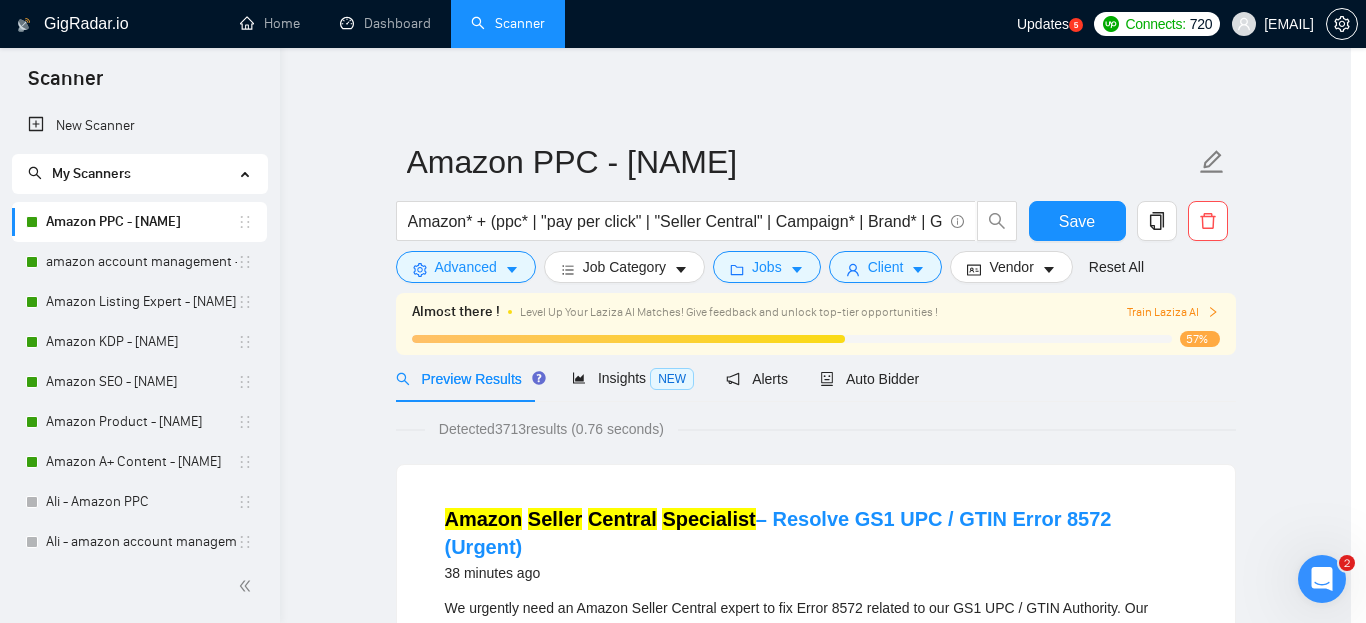 scroll, scrollTop: 85, scrollLeft: 0, axis: vertical 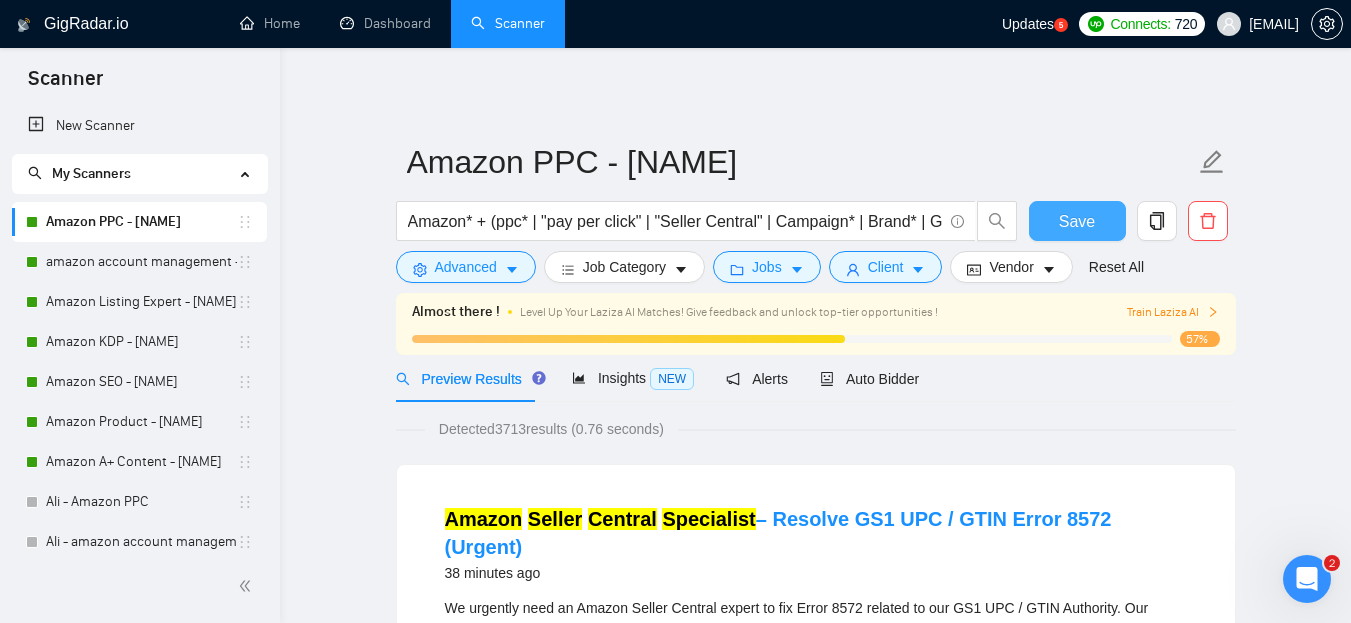 click on "Save" at bounding box center [1077, 221] 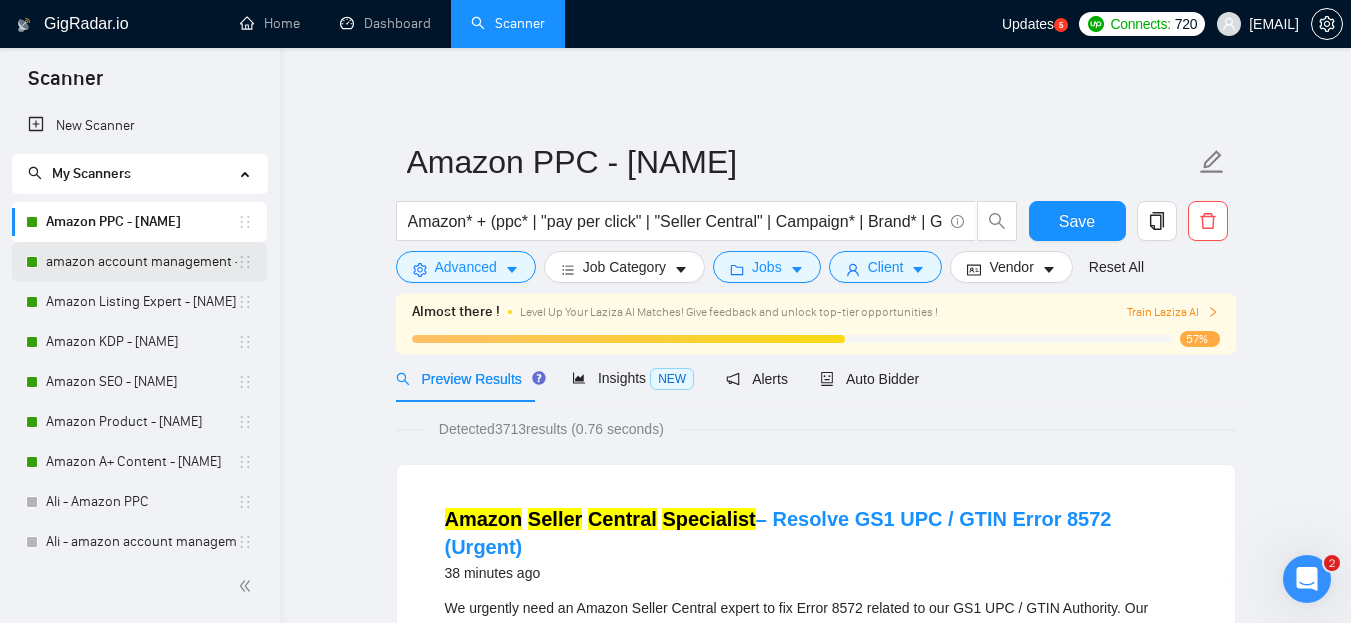 click on "amazon account management - [NAME]" at bounding box center (141, 262) 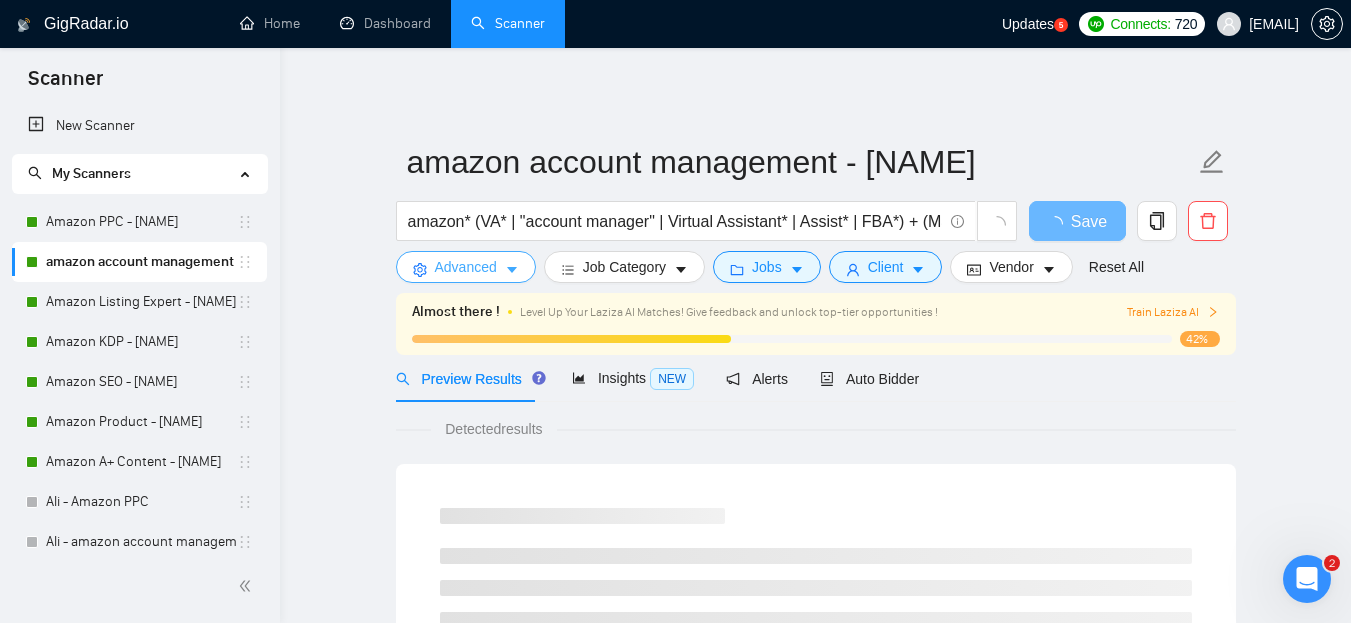 click on "Advanced" at bounding box center (466, 267) 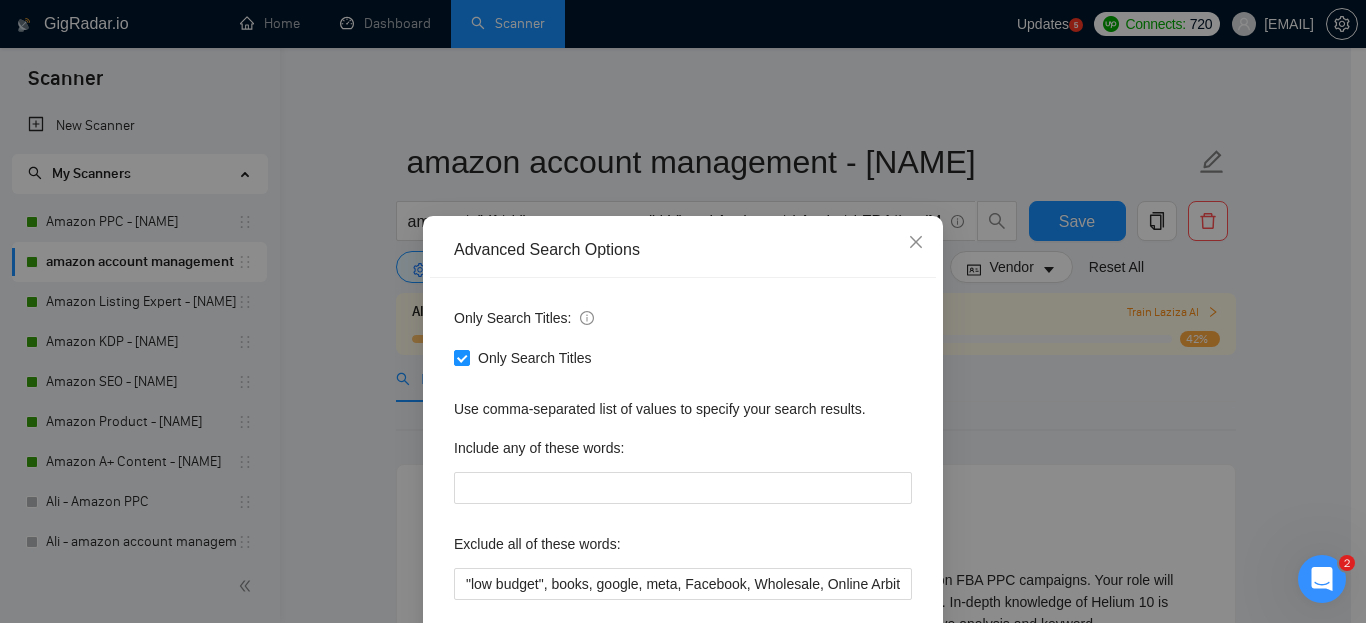 scroll, scrollTop: 0, scrollLeft: 0, axis: both 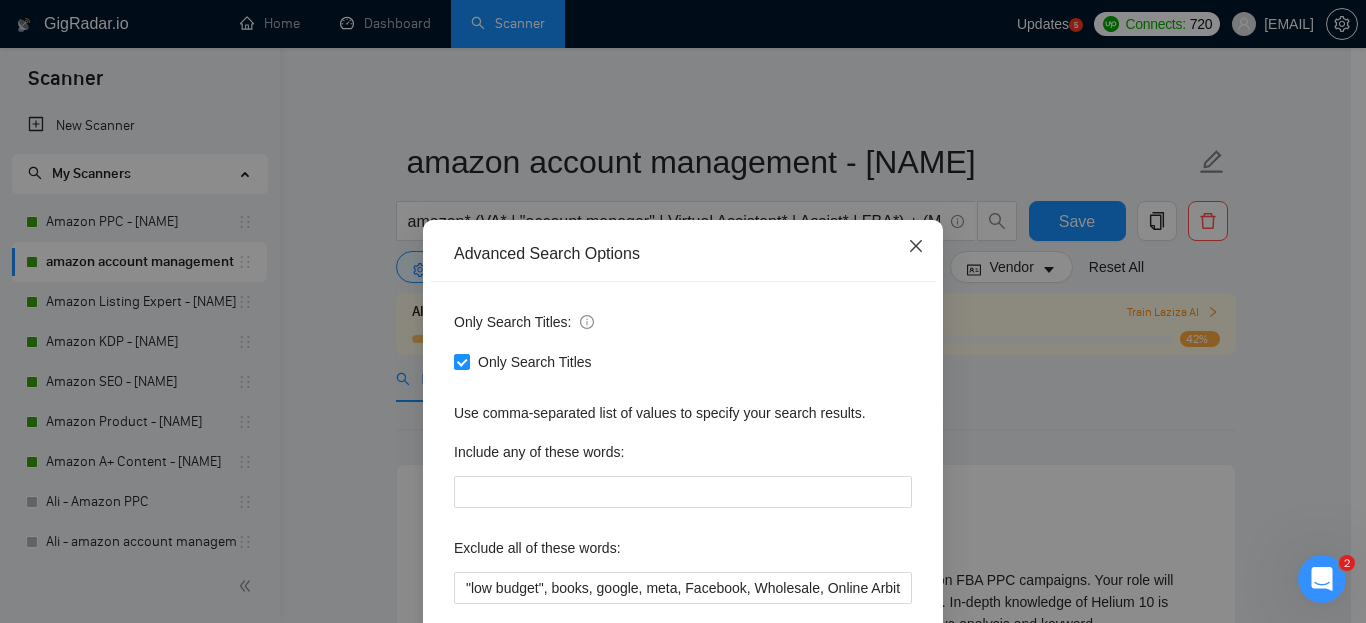 click at bounding box center (916, 247) 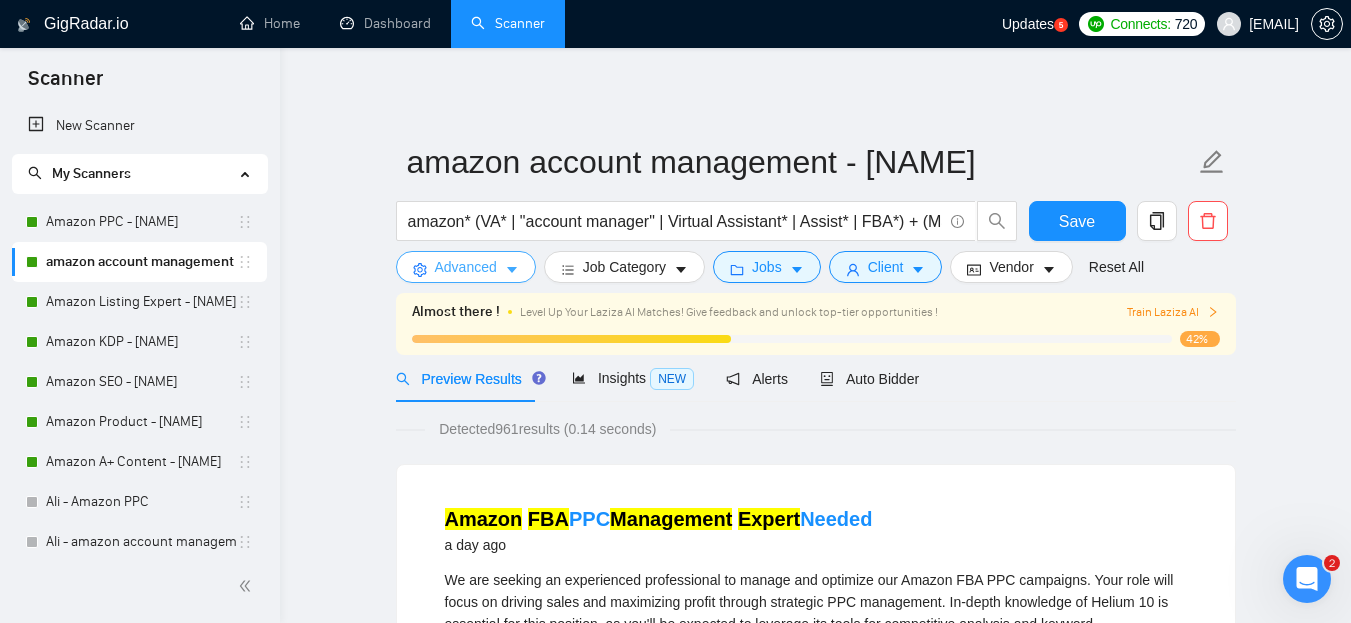 click on "Advanced" at bounding box center (466, 267) 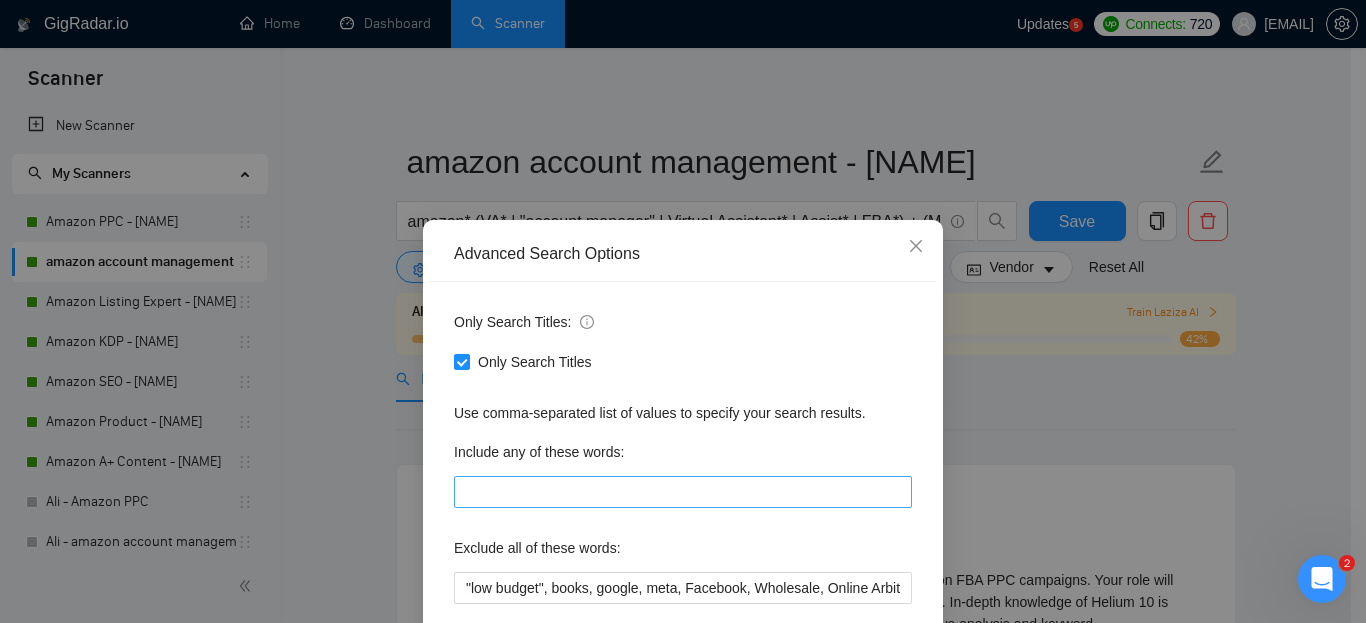 scroll, scrollTop: 209, scrollLeft: 0, axis: vertical 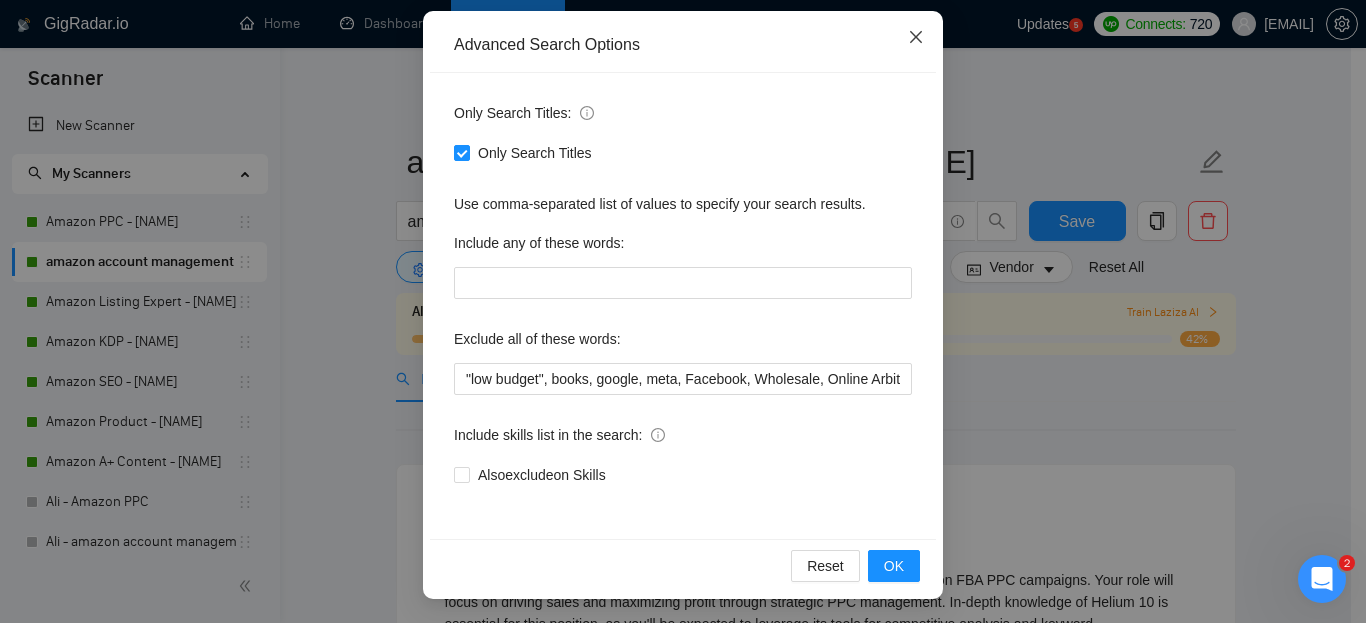 click 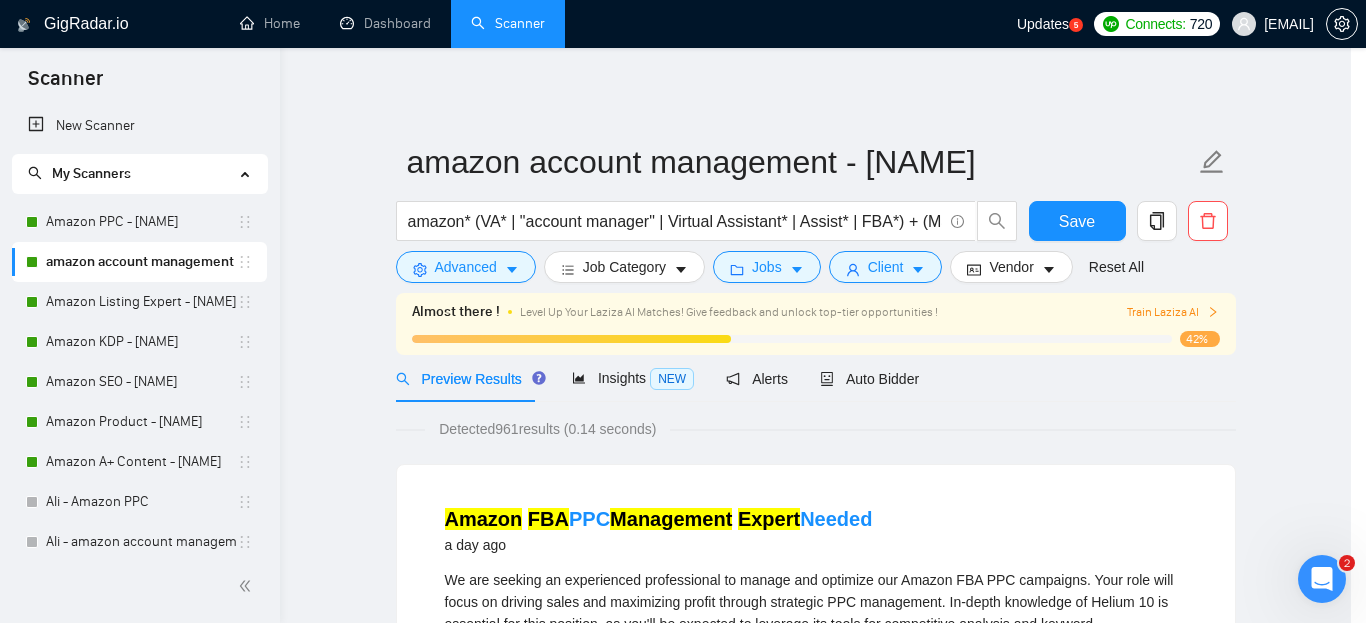 scroll, scrollTop: 109, scrollLeft: 0, axis: vertical 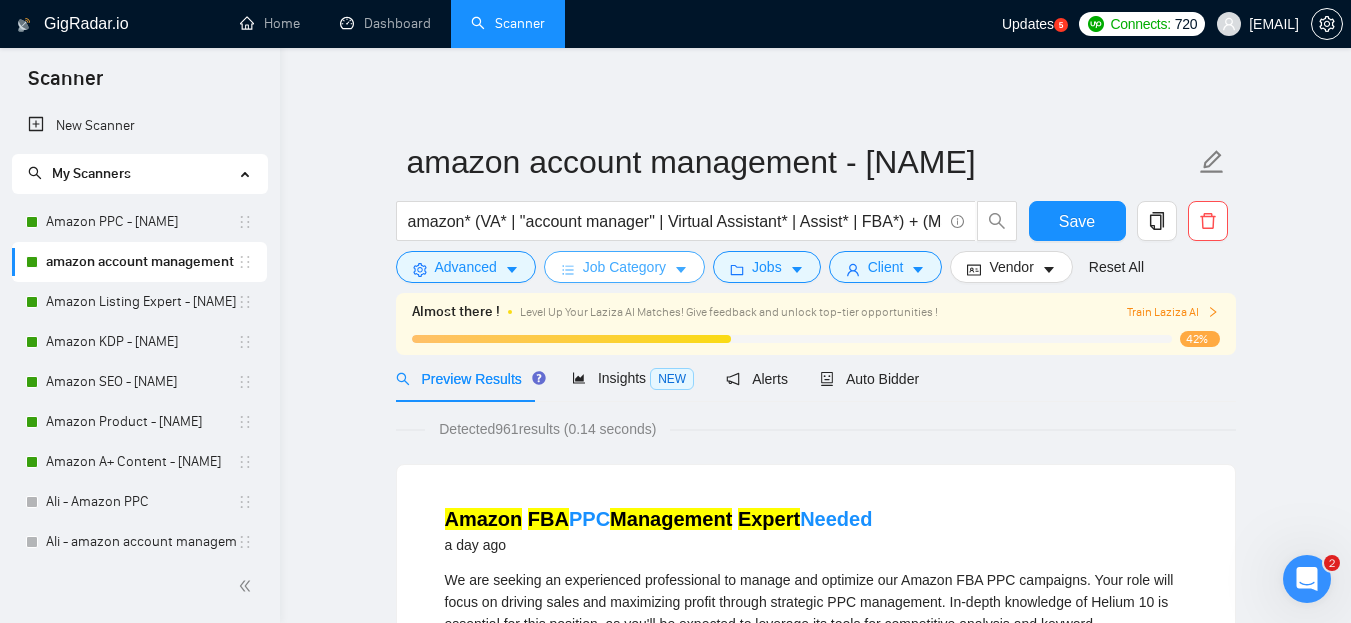 click on "Job Category" at bounding box center (624, 267) 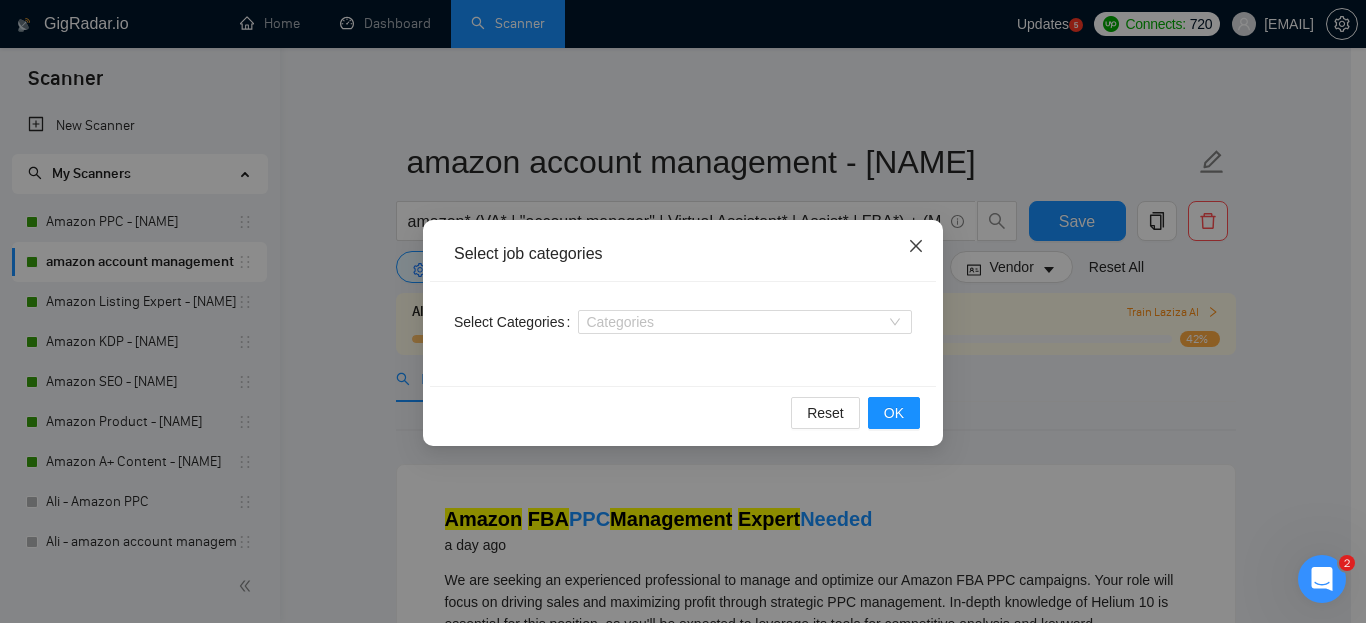 click at bounding box center (916, 247) 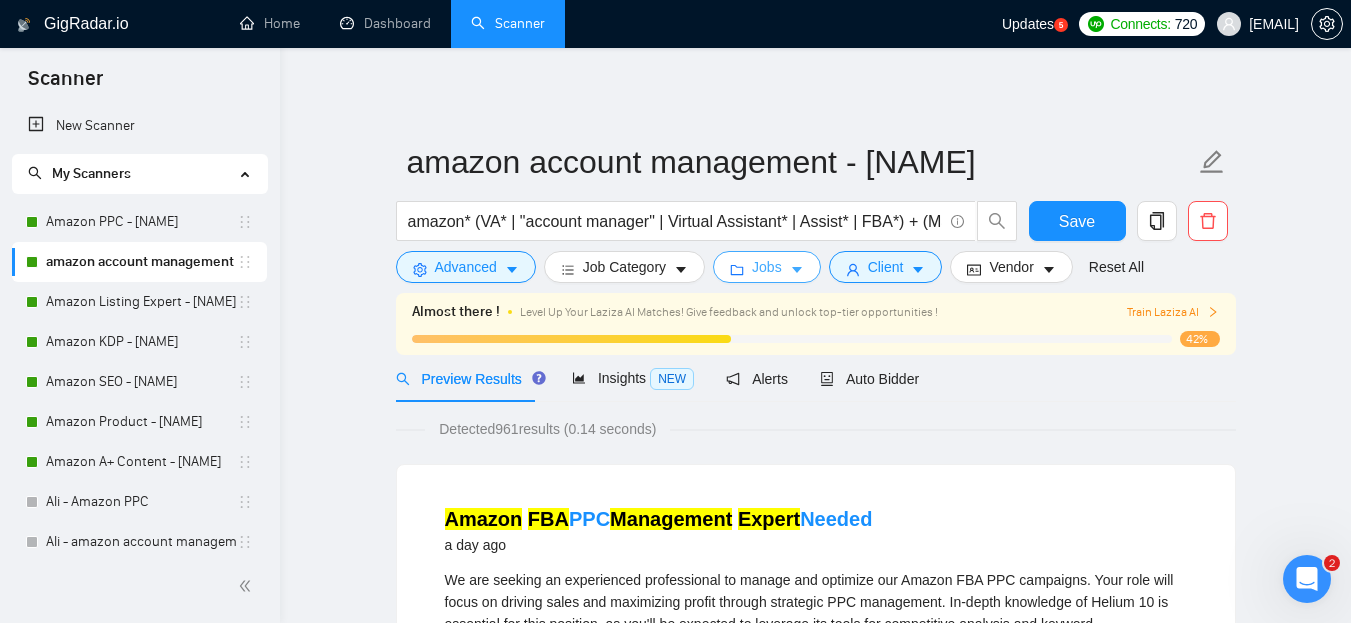 click on "Jobs" at bounding box center (767, 267) 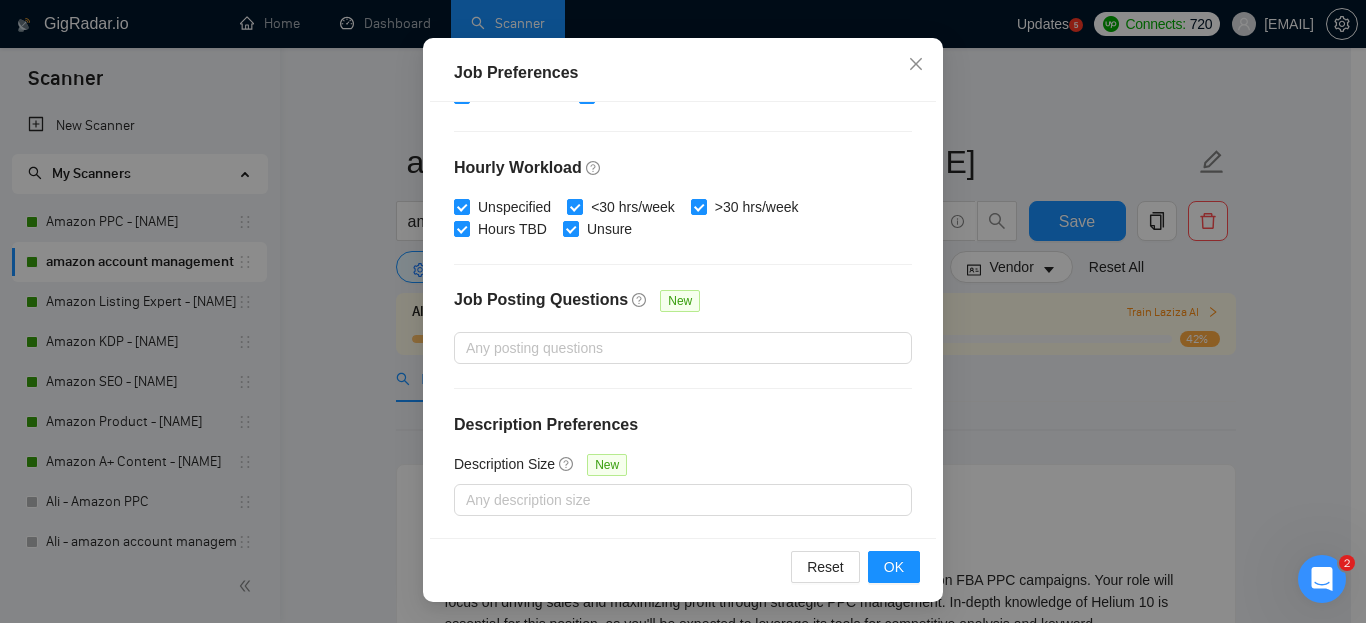 scroll, scrollTop: 154, scrollLeft: 0, axis: vertical 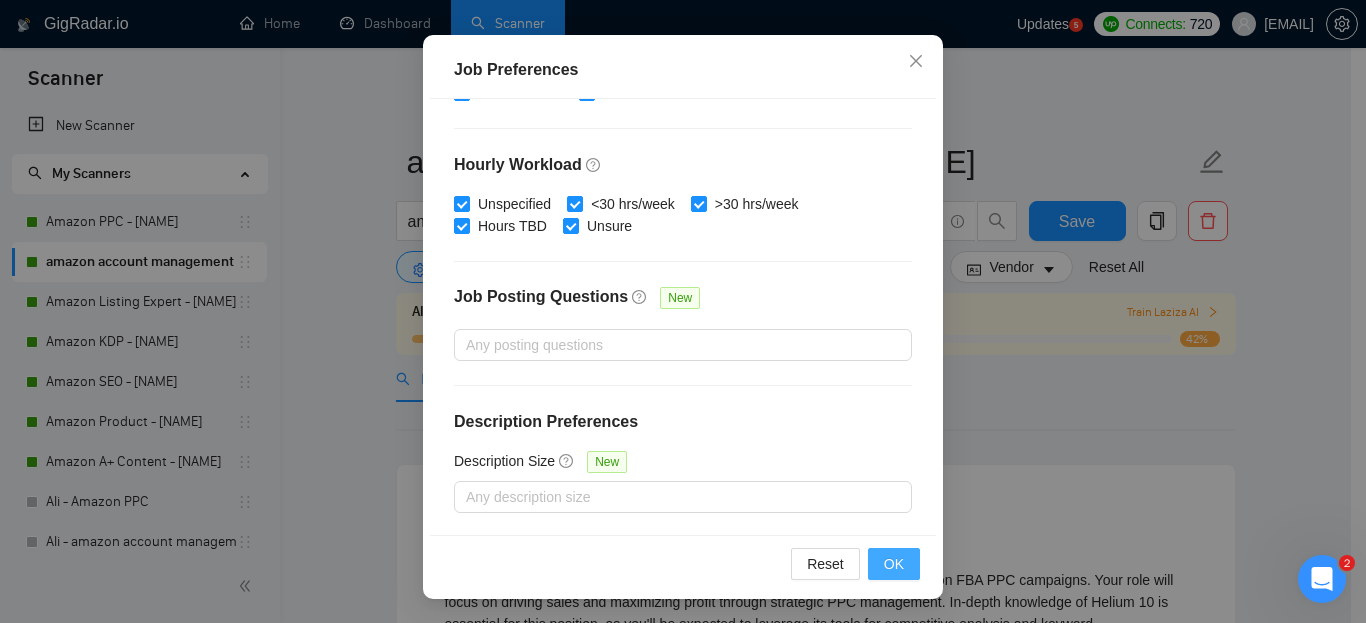 click on "OK" at bounding box center [894, 564] 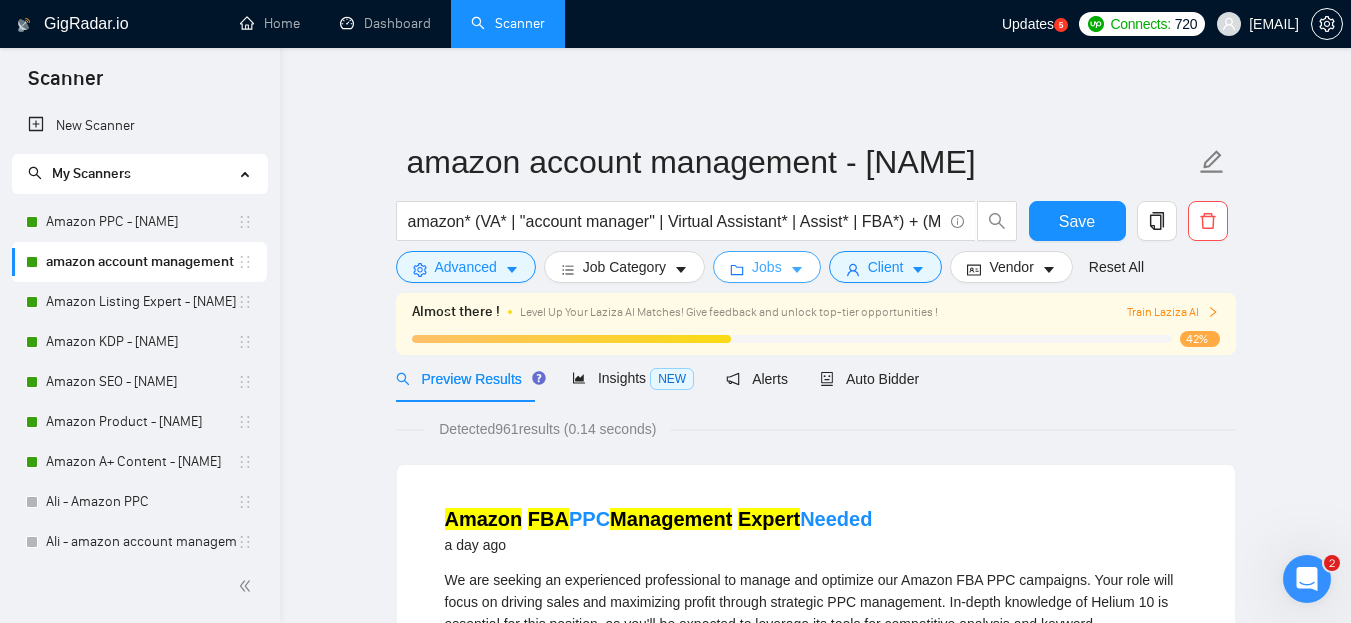 click on "Jobs" at bounding box center (767, 267) 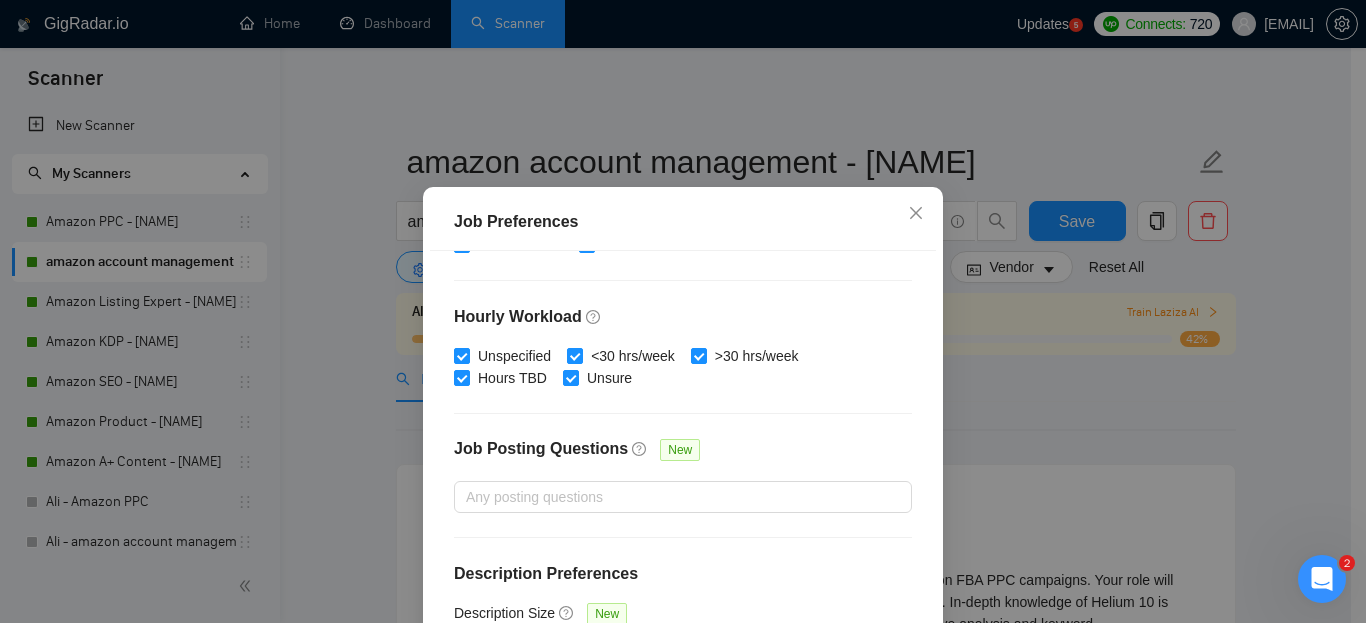 scroll, scrollTop: 0, scrollLeft: 0, axis: both 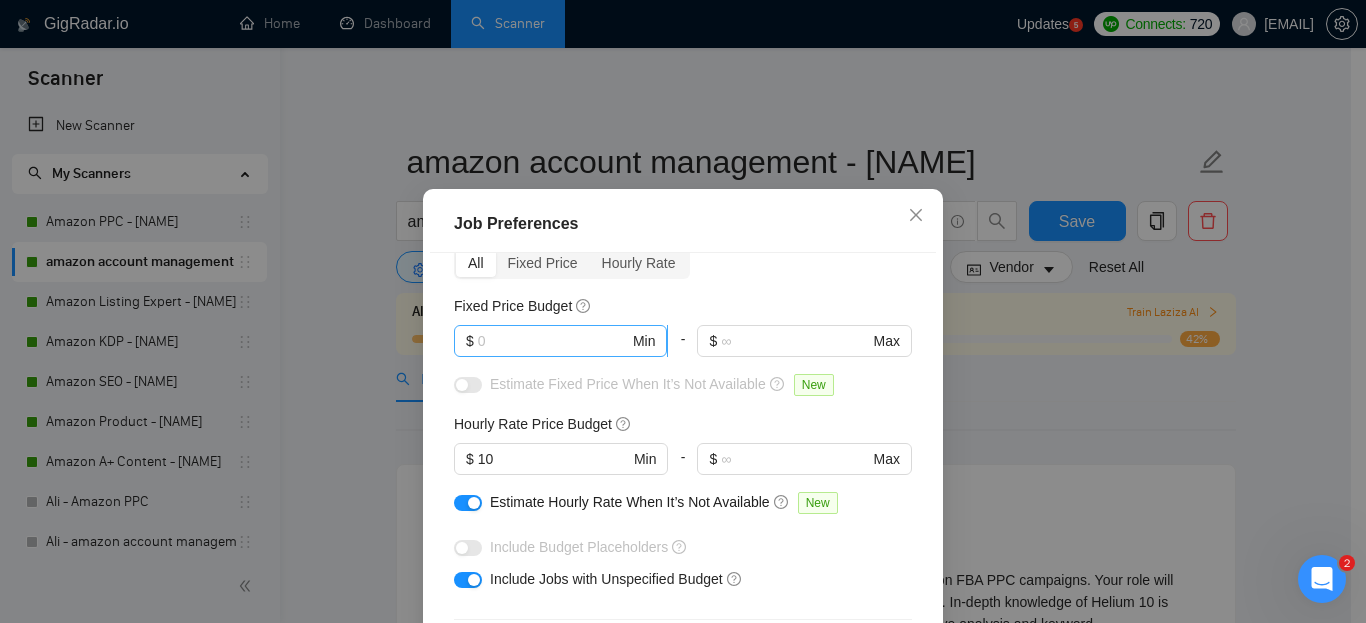 click at bounding box center [553, 341] 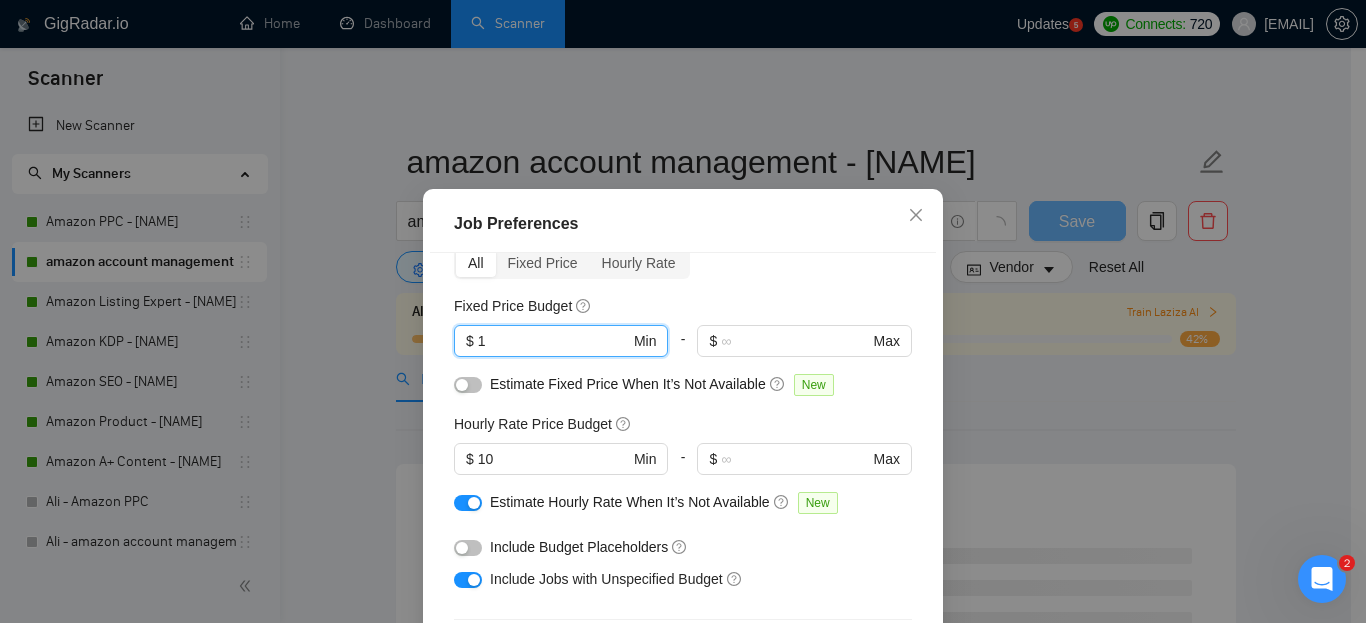 type on "1" 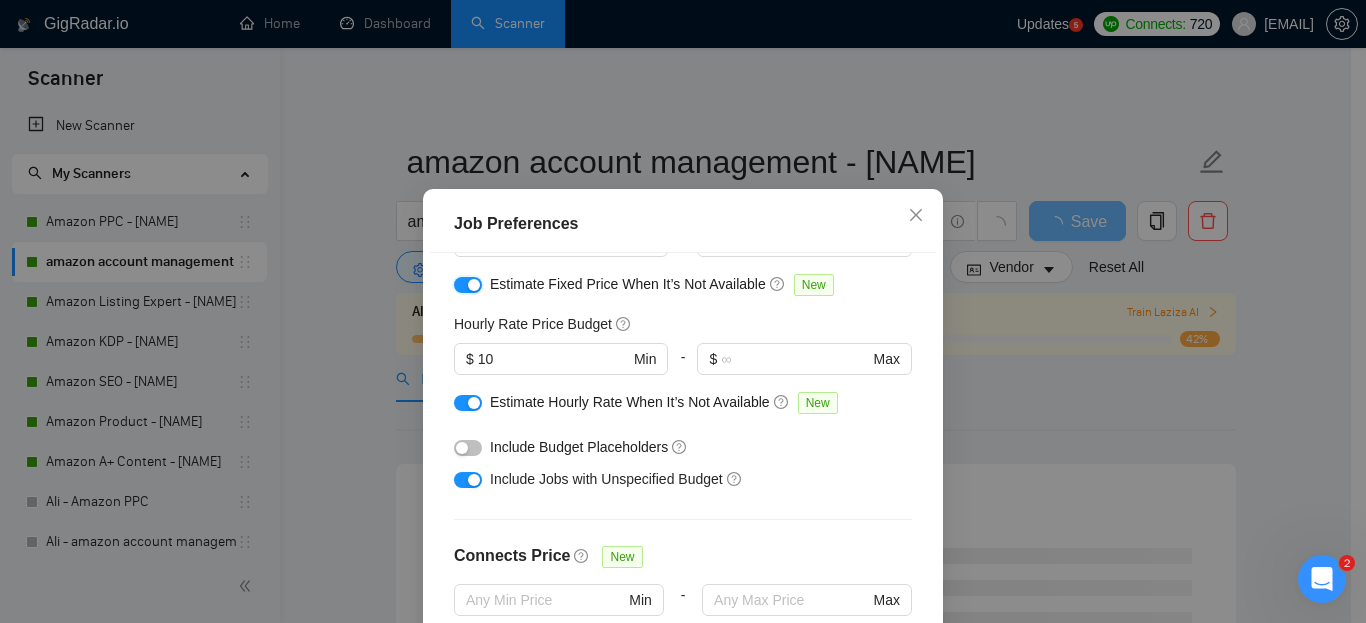 scroll, scrollTop: 300, scrollLeft: 0, axis: vertical 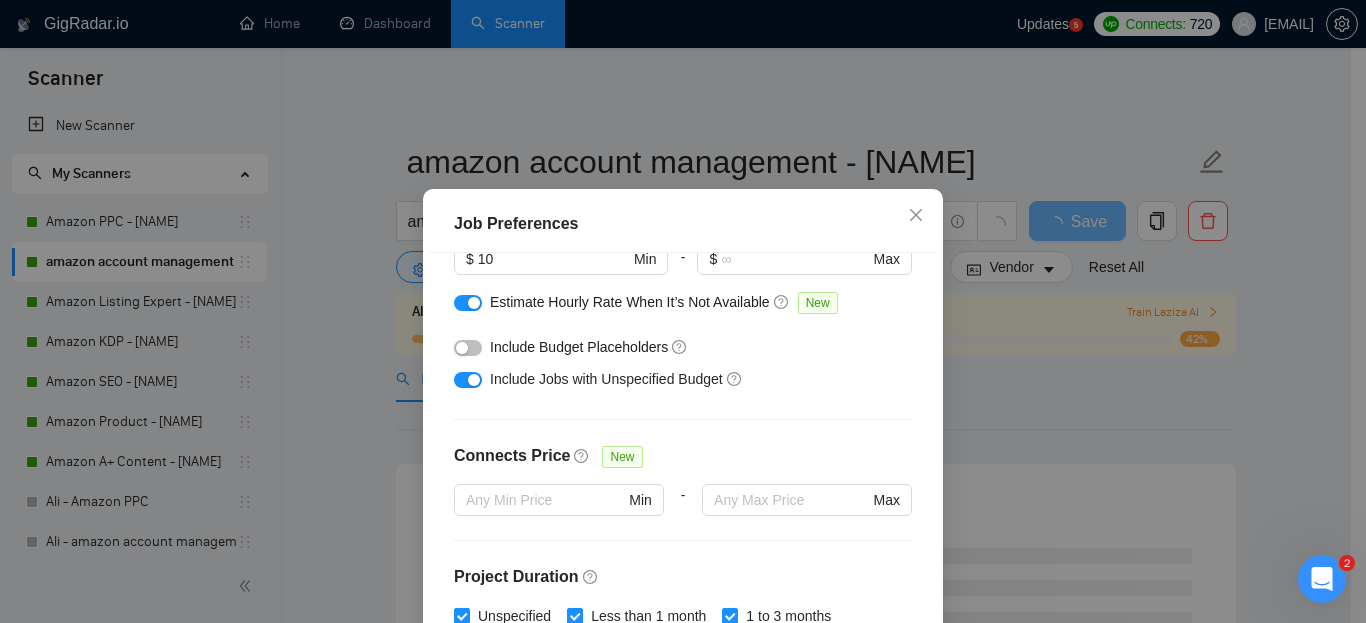 click at bounding box center [468, 348] 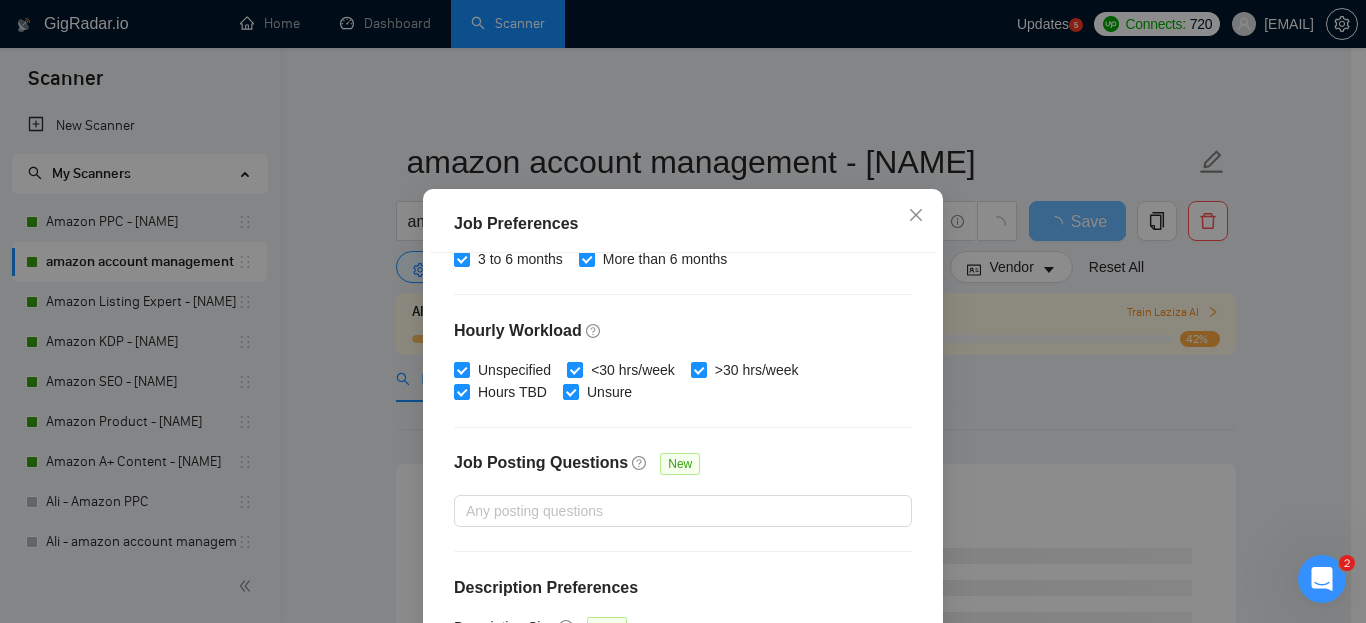 scroll, scrollTop: 691, scrollLeft: 0, axis: vertical 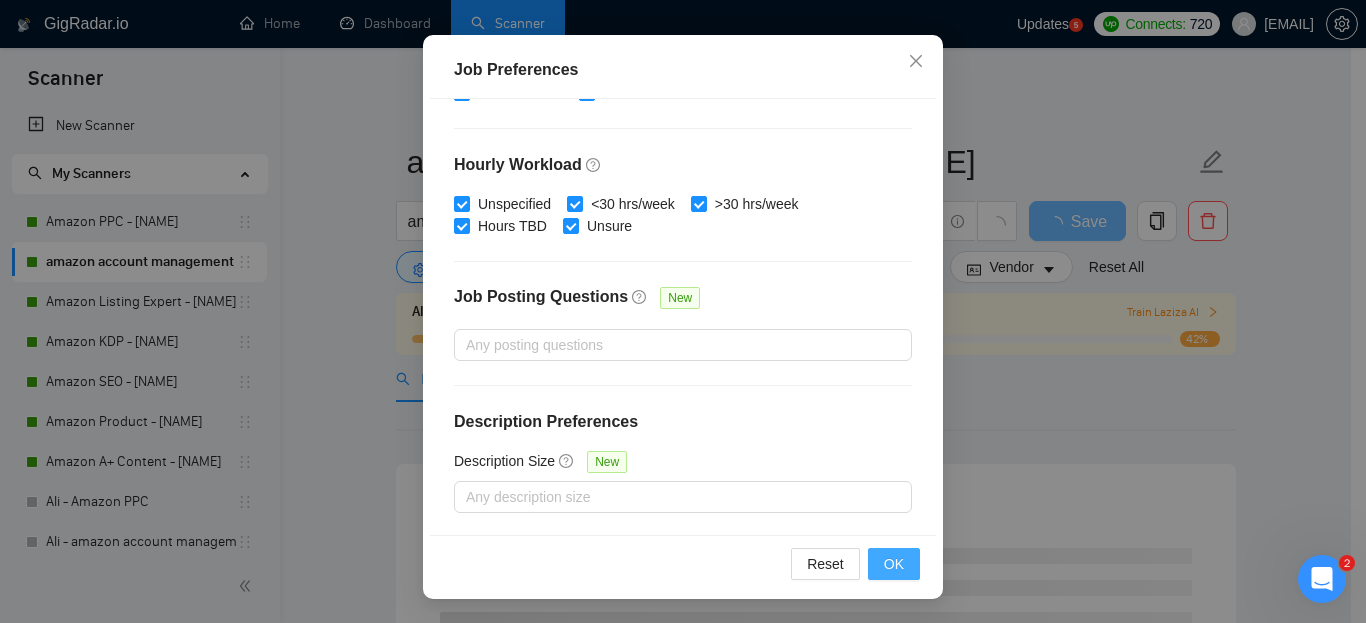 click on "OK" at bounding box center [894, 564] 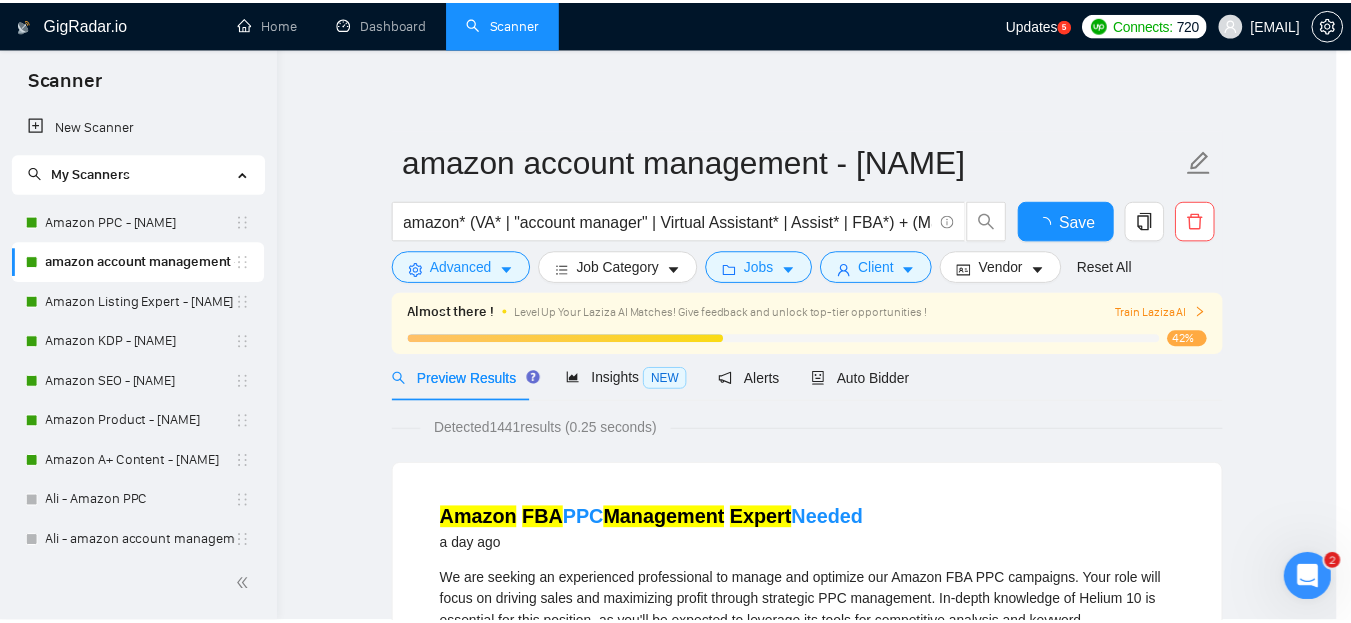 scroll, scrollTop: 85, scrollLeft: 0, axis: vertical 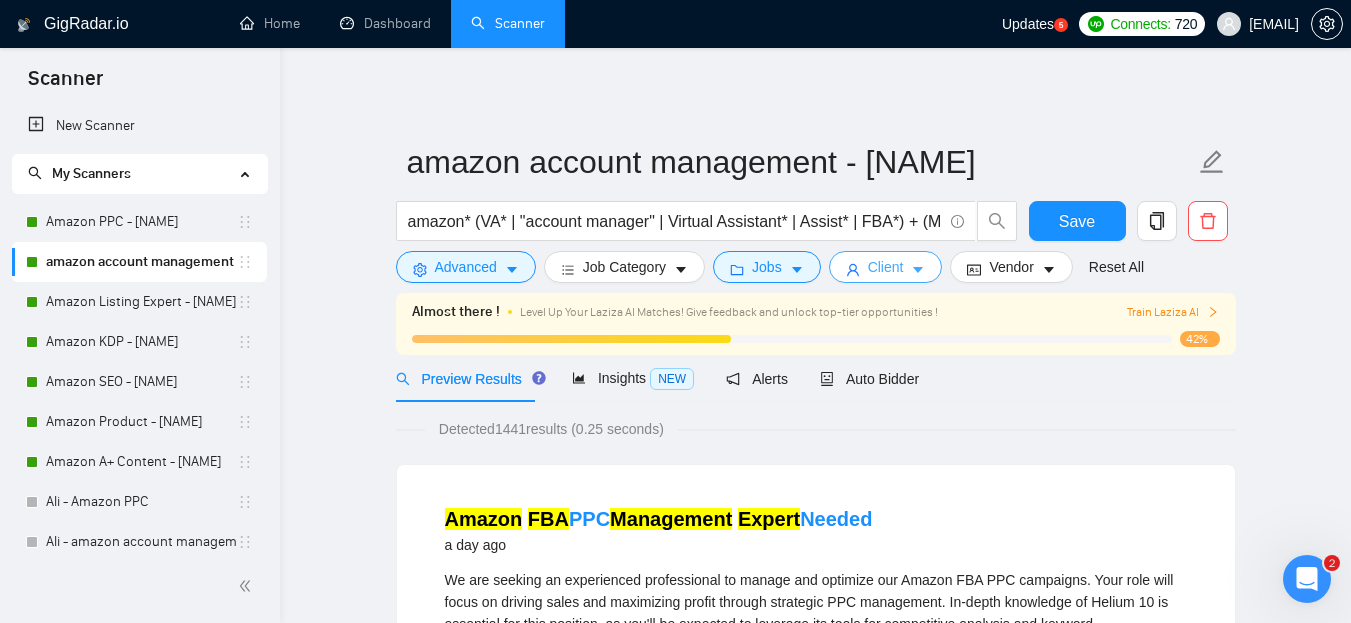 click on "Client" at bounding box center [886, 267] 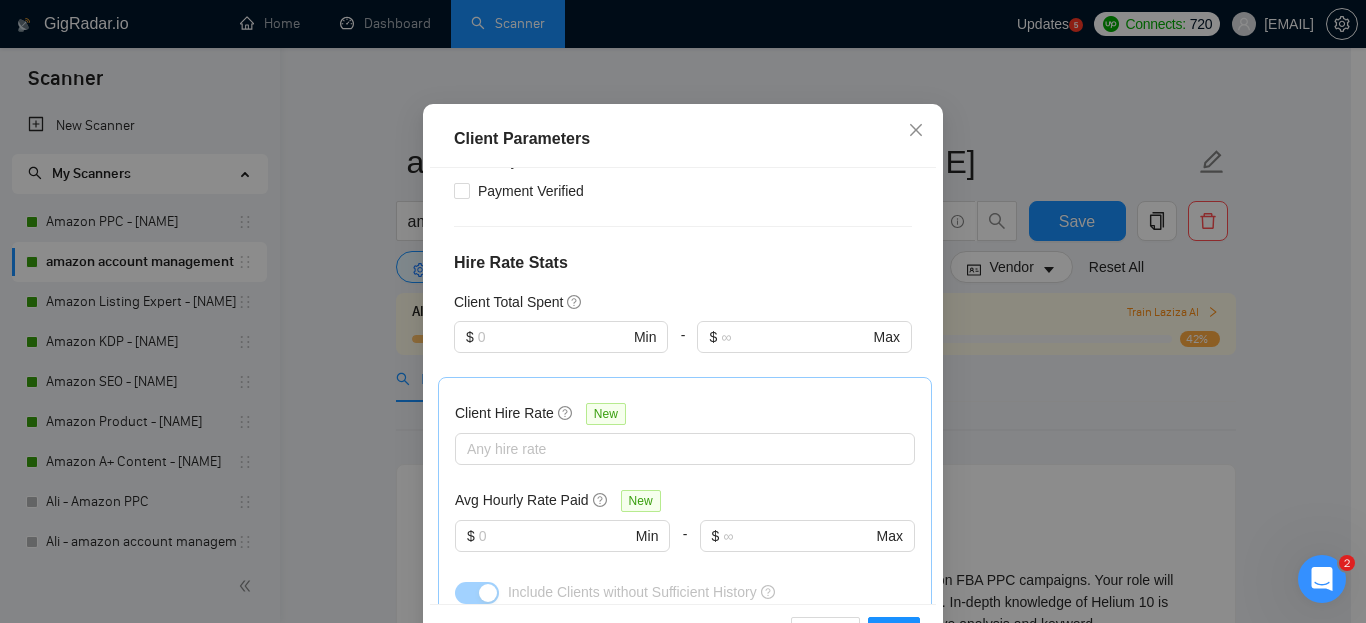 scroll, scrollTop: 0, scrollLeft: 0, axis: both 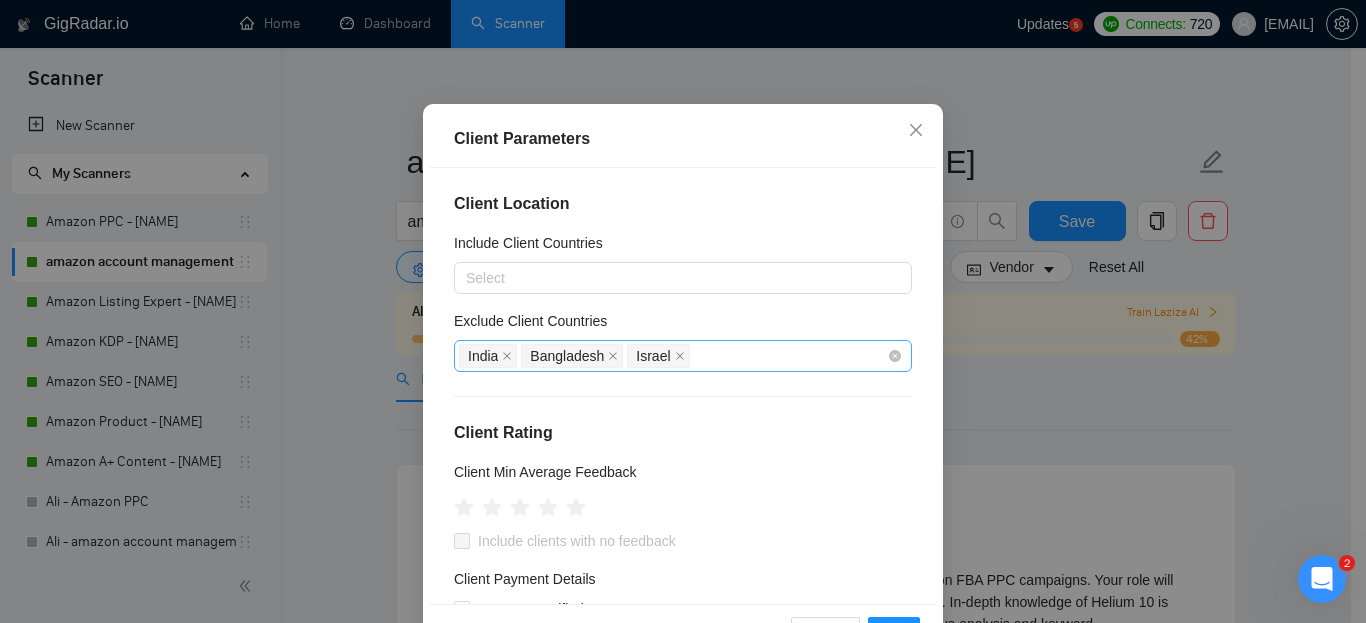 click on "[COUNTRY] [COUNTRY] [COUNTRY]" at bounding box center [673, 356] 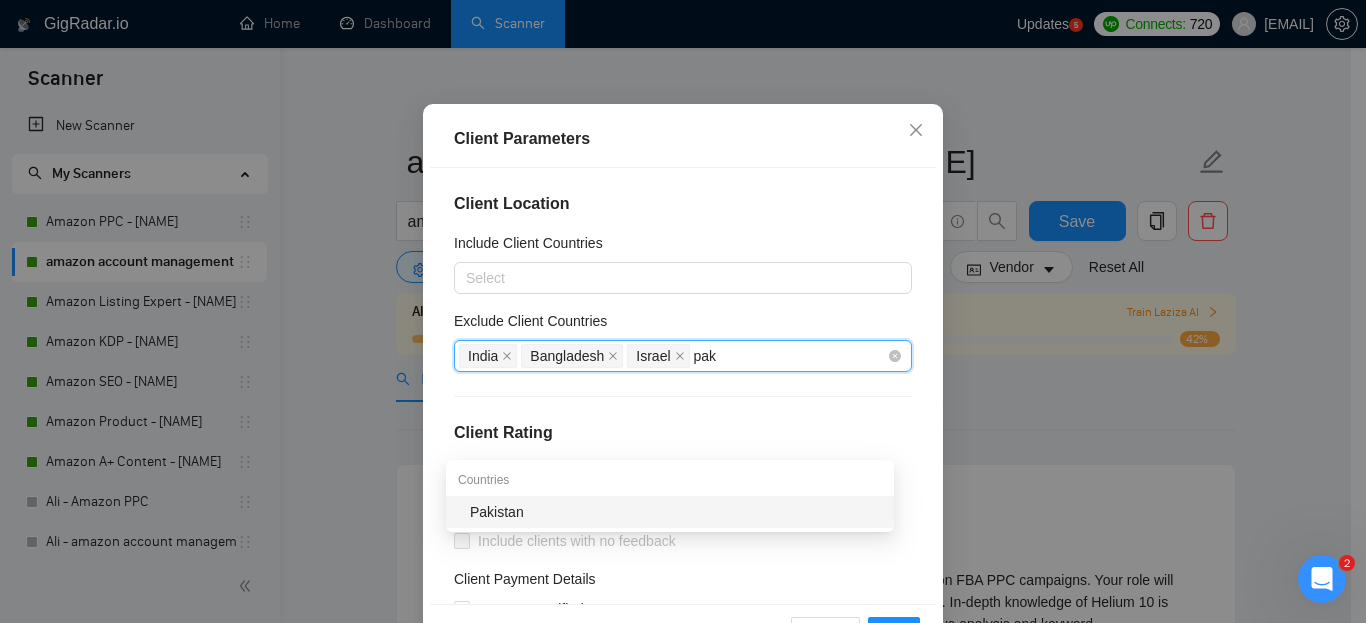 type on "paki" 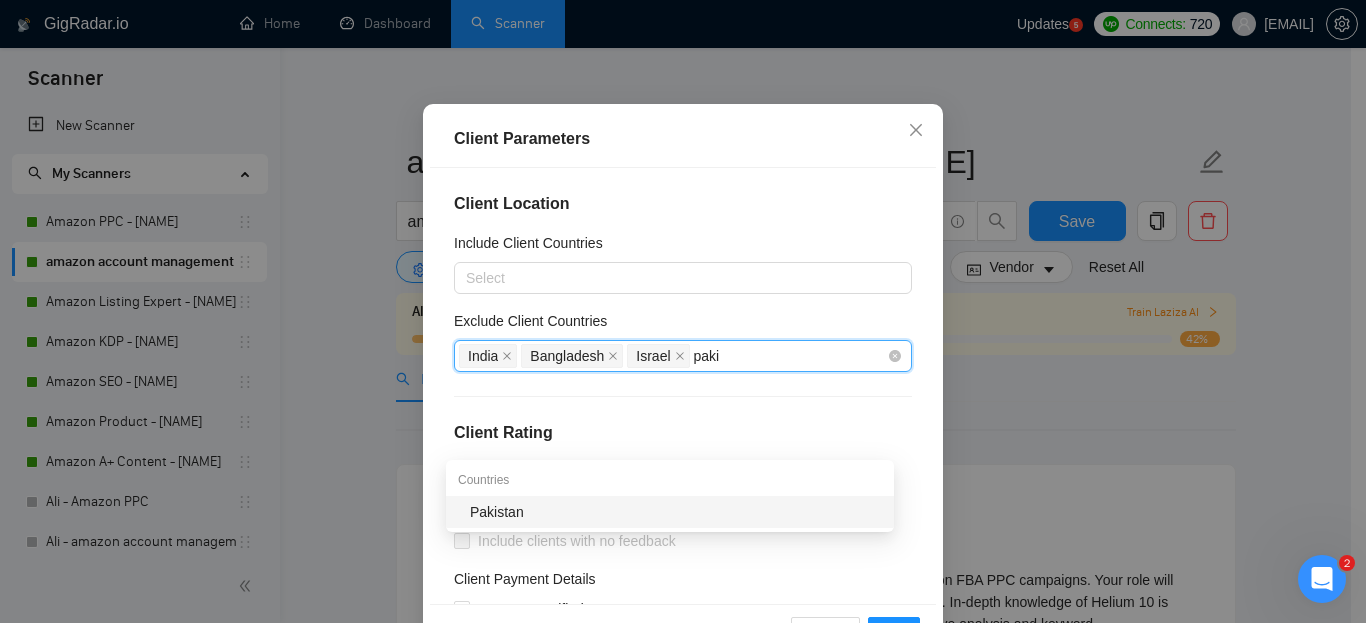 type 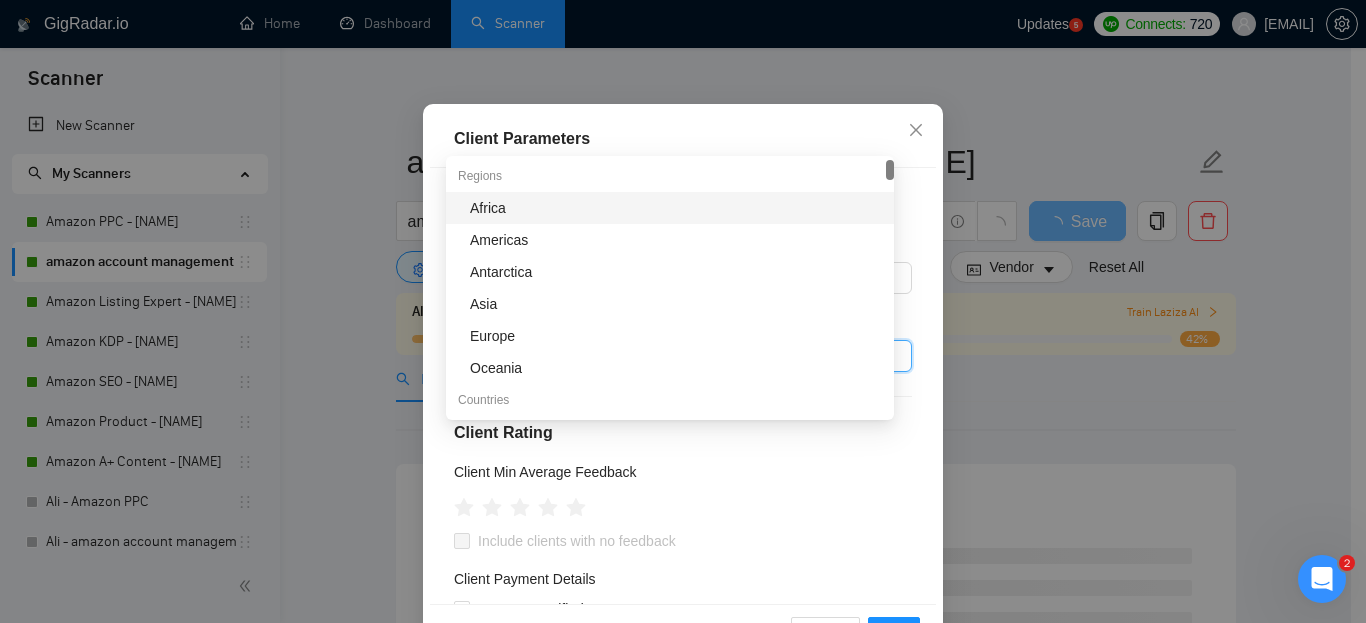 click on "Client Location Include Client Countries   Select Exclude Client Countries [COUNTRY] [COUNTRY] [COUNTRY] [COUNTRY]   Client Rating Client Min Average Feedback Include clients with no feedback Client Payment Details Payment Verified Hire Rate Stats   Client Total Spent $ Min - $ Max Client Hire Rate New   Any hire rate   Avg Hourly Rate Paid New $ Min - $ Max Include Clients without Sufficient History Client Profile Client Industry New   Any industry Client Company Size   Any company size Enterprise Clients New   Any clients" at bounding box center [683, 386] 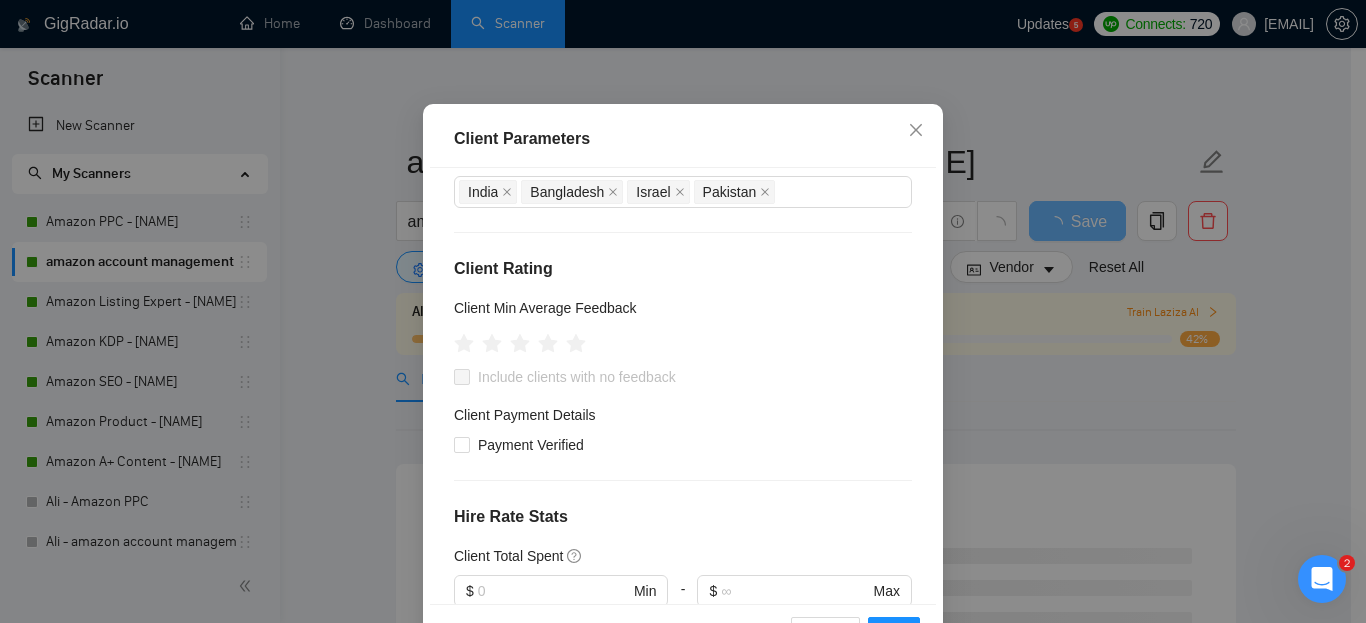 scroll, scrollTop: 200, scrollLeft: 0, axis: vertical 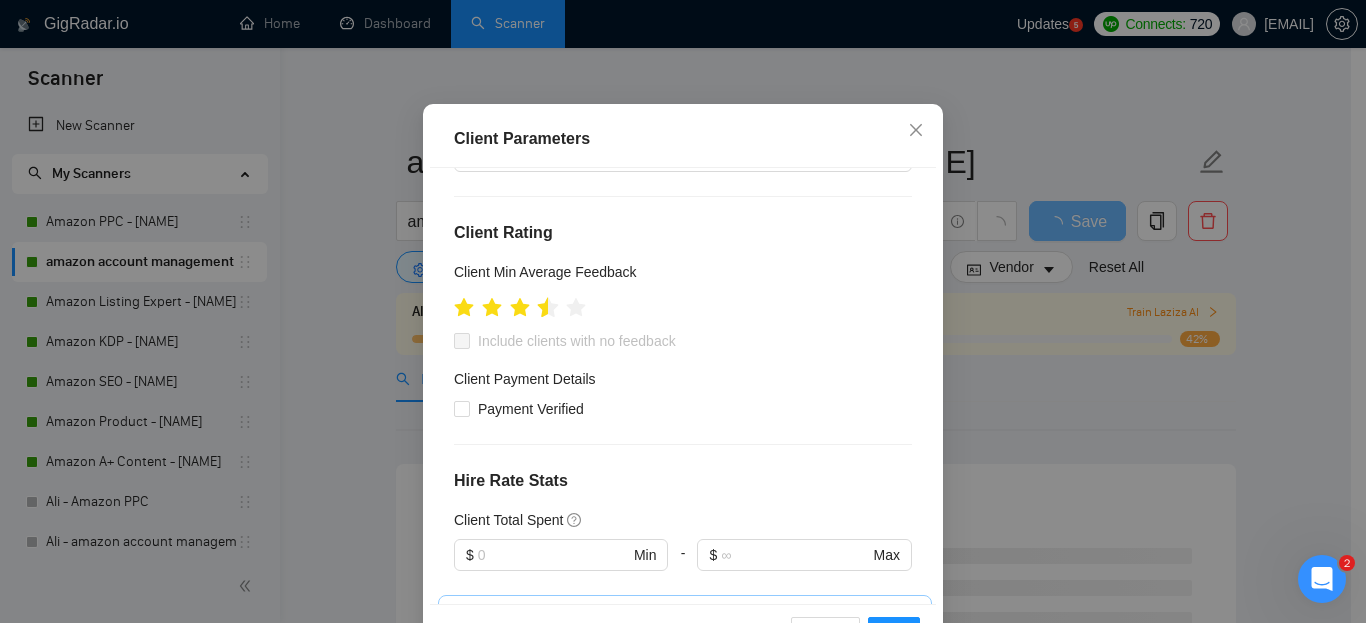 click 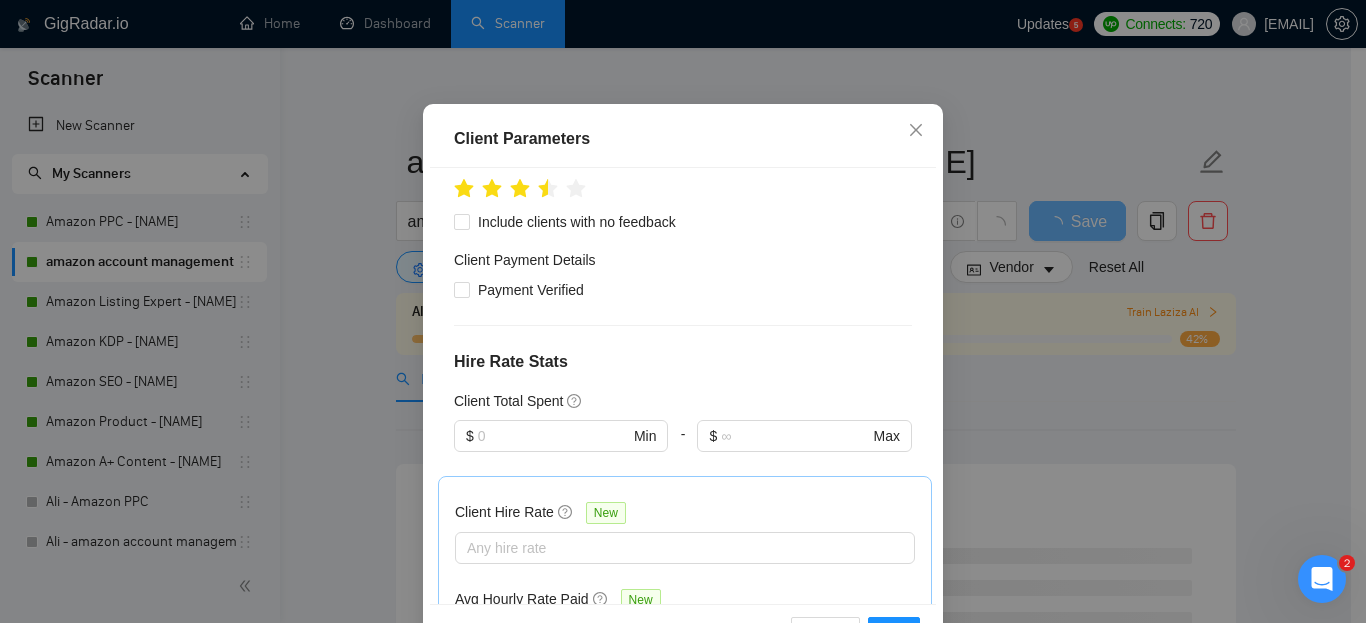 scroll, scrollTop: 300, scrollLeft: 0, axis: vertical 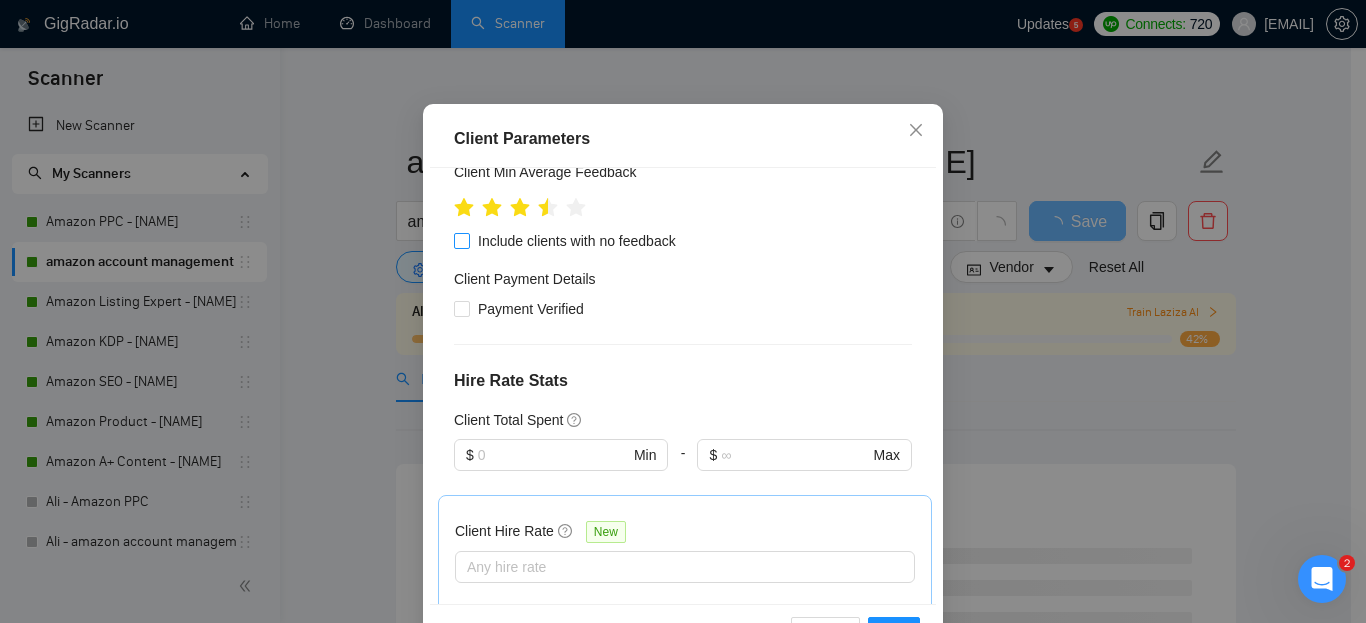 click on "Include clients with no feedback" at bounding box center [577, 241] 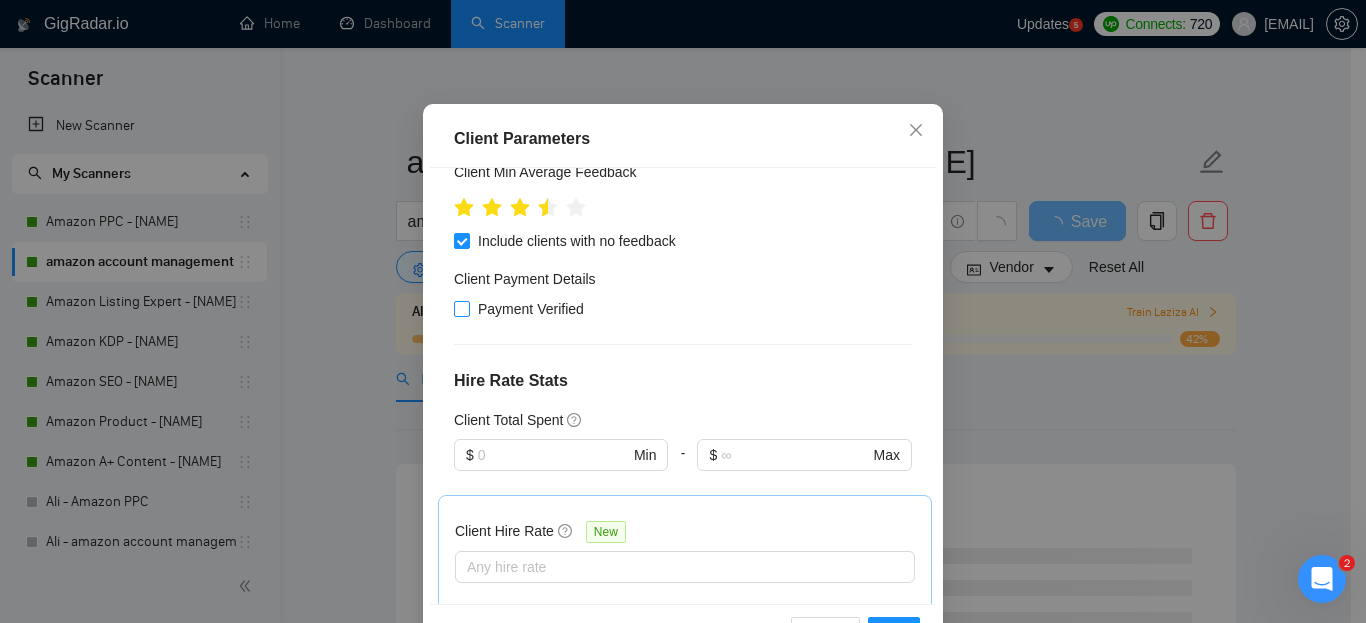 click on "Payment Verified" at bounding box center [531, 309] 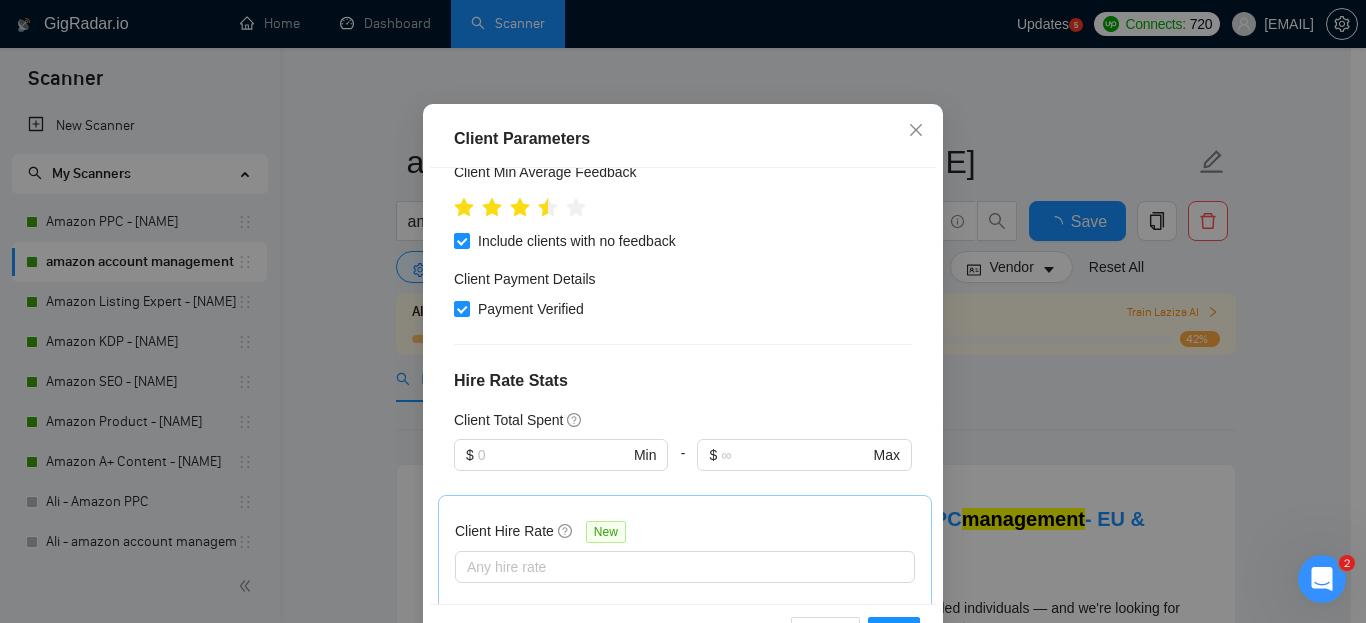 checkbox on "true" 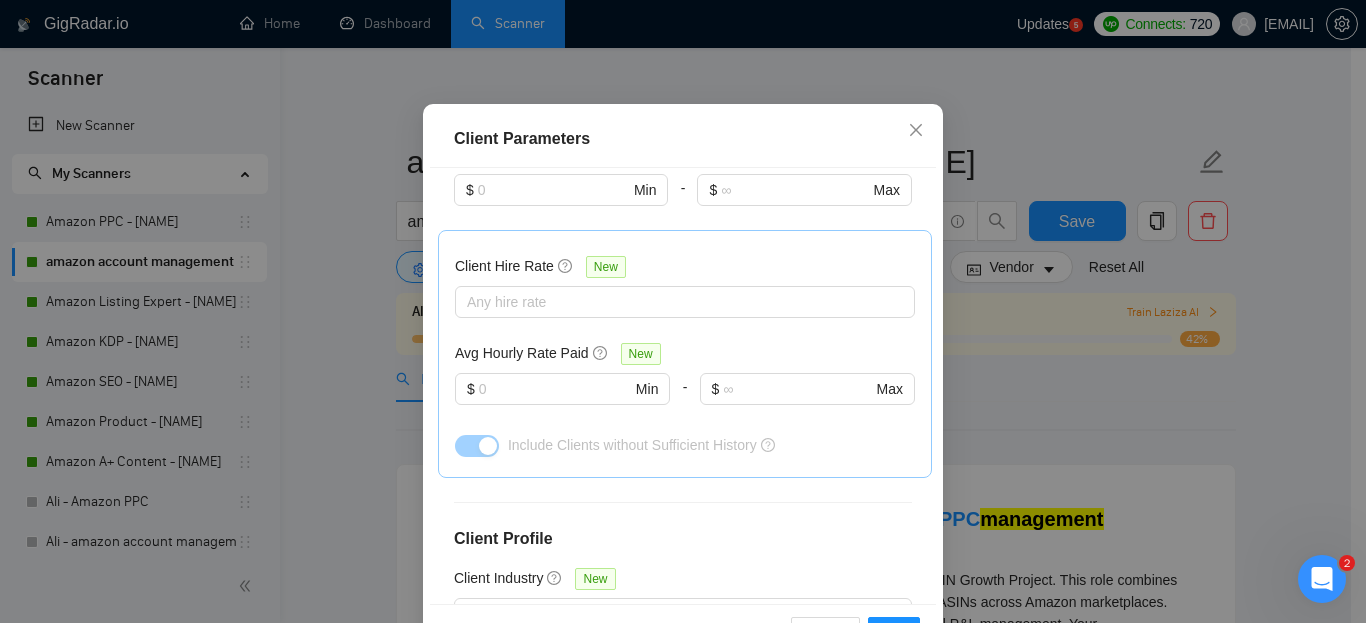 scroll, scrollTop: 600, scrollLeft: 0, axis: vertical 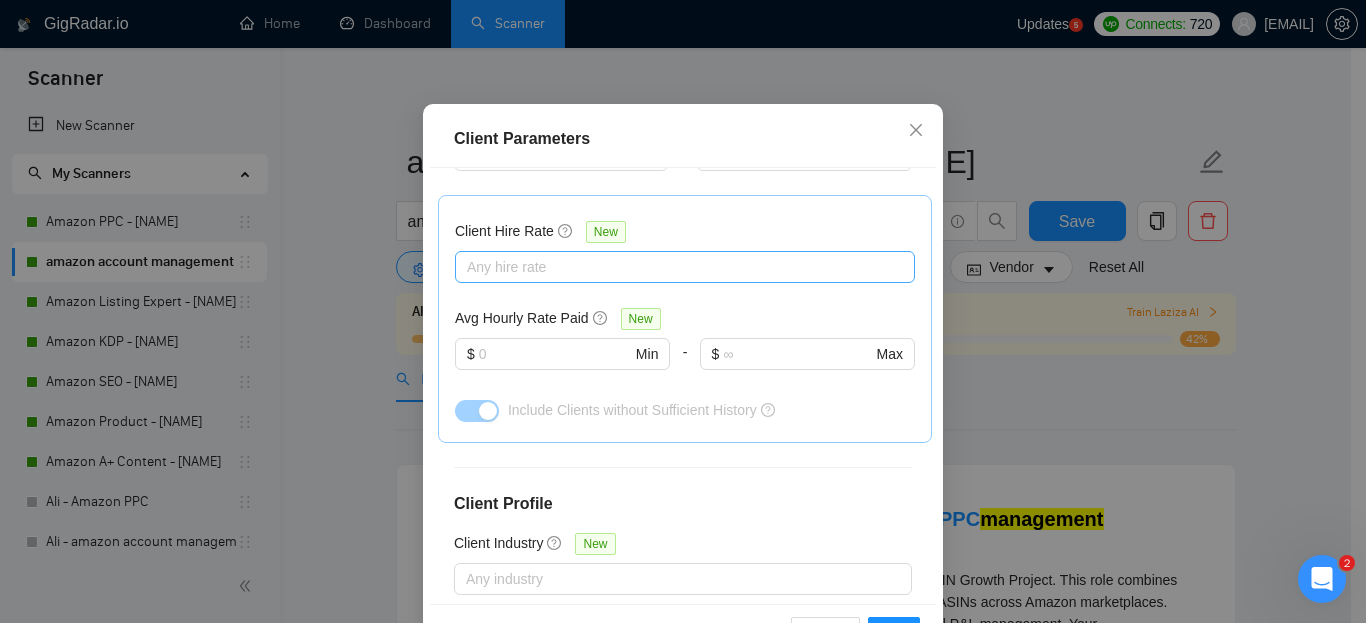 click at bounding box center [675, 267] 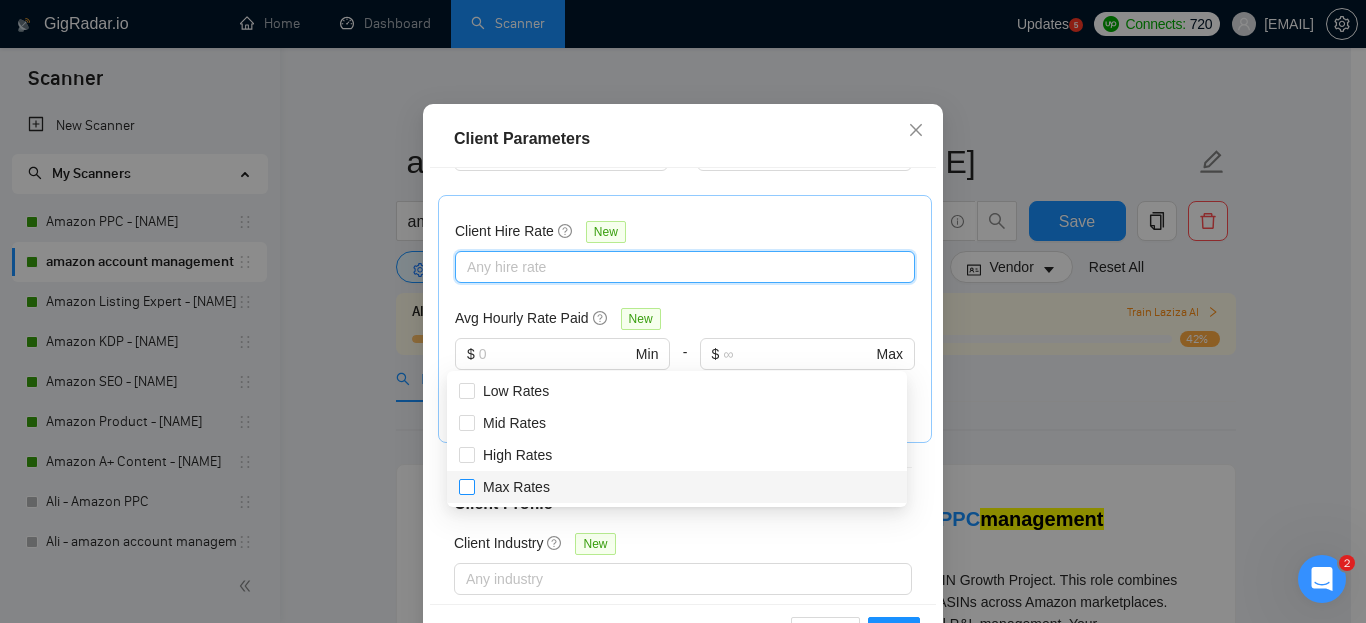 click on "Max Rates" at bounding box center (516, 487) 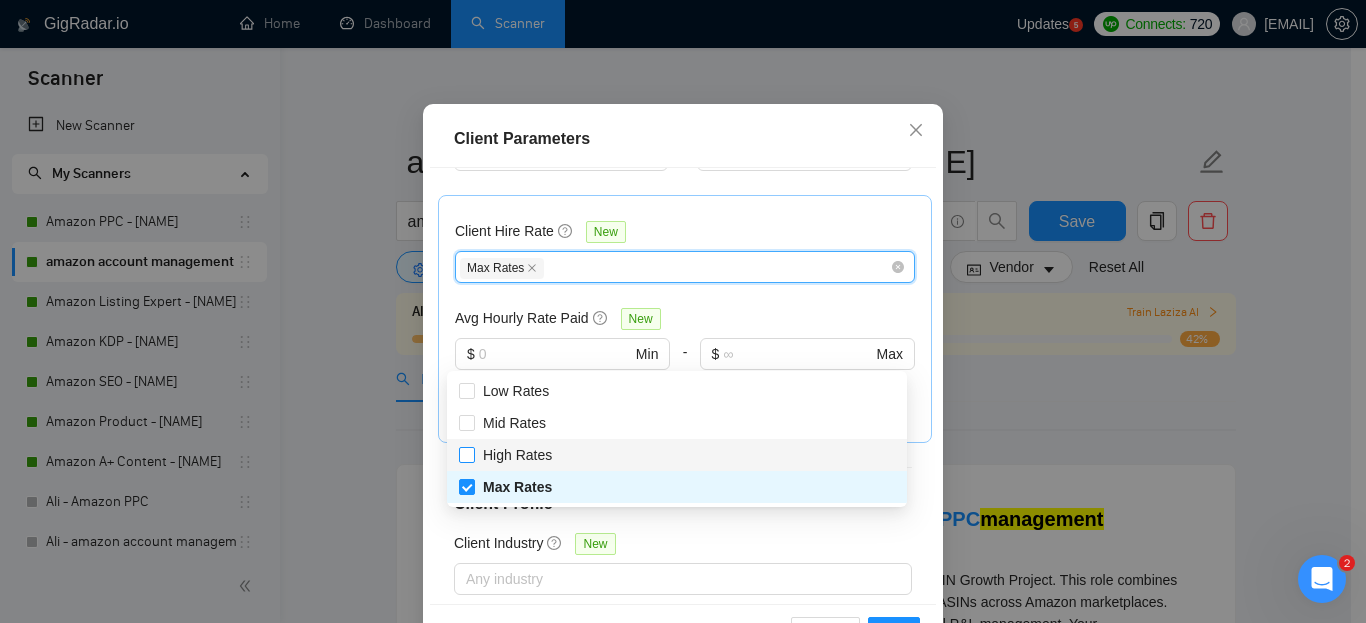 click on "High Rates" at bounding box center (517, 455) 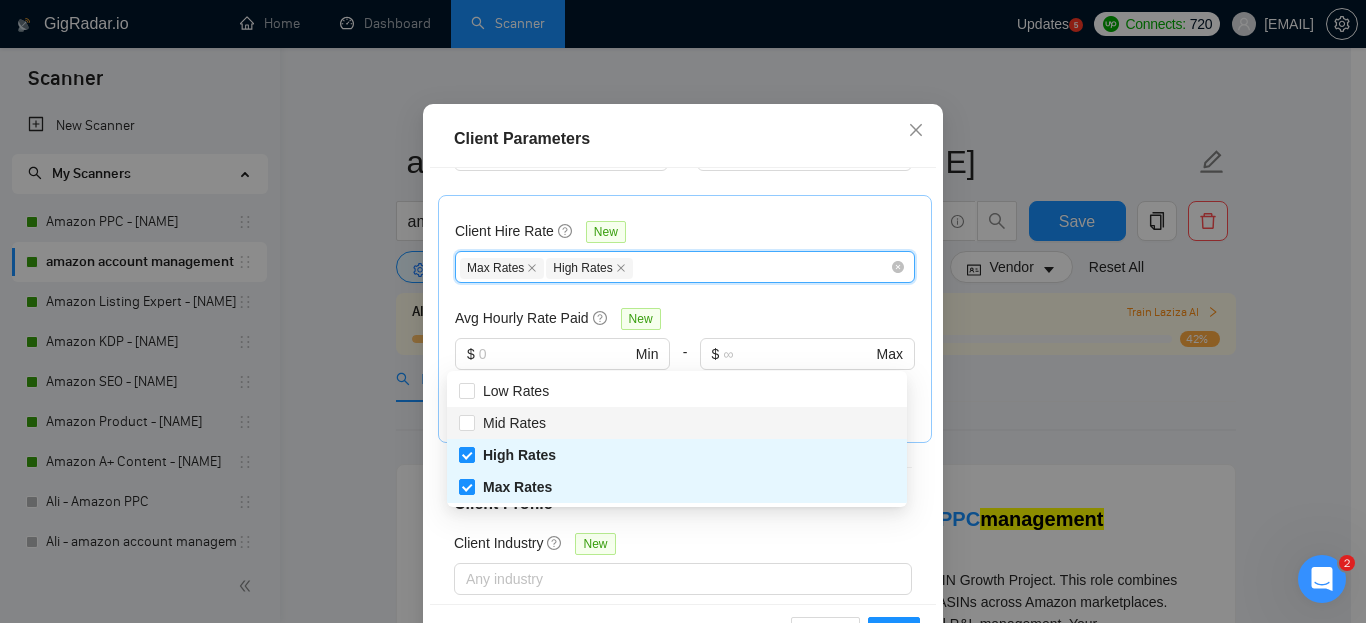 click on "Mid Rates" at bounding box center [514, 423] 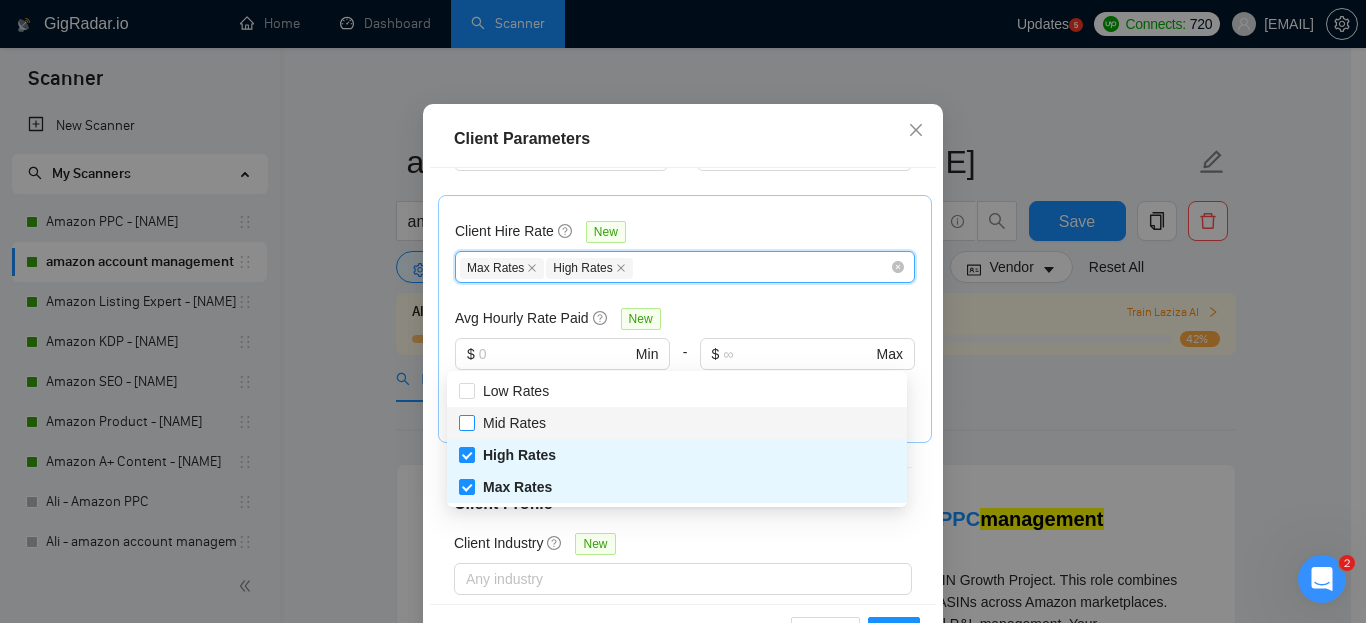 click on "Mid Rates" at bounding box center [466, 422] 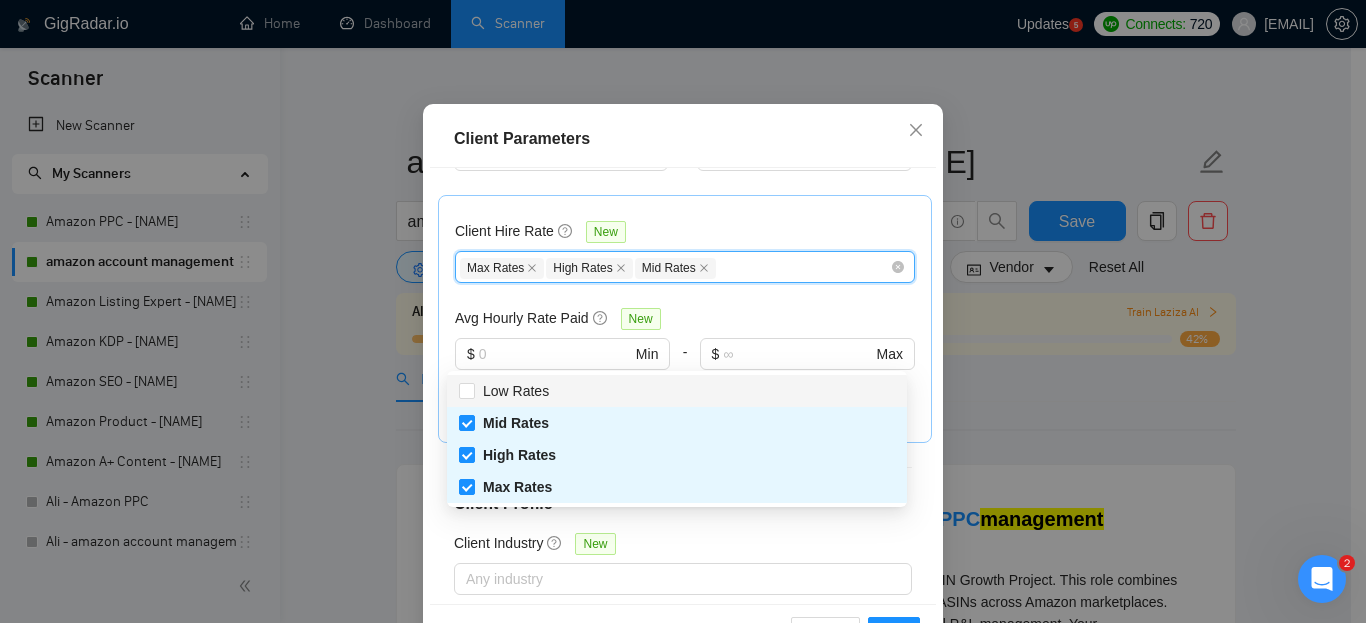 click on "Client Hire Rate New Max Rates High Rates Mid Rates     Avg Hourly Rate Paid New $ Min - $ Max Include Clients without Sufficient History" at bounding box center [685, 319] 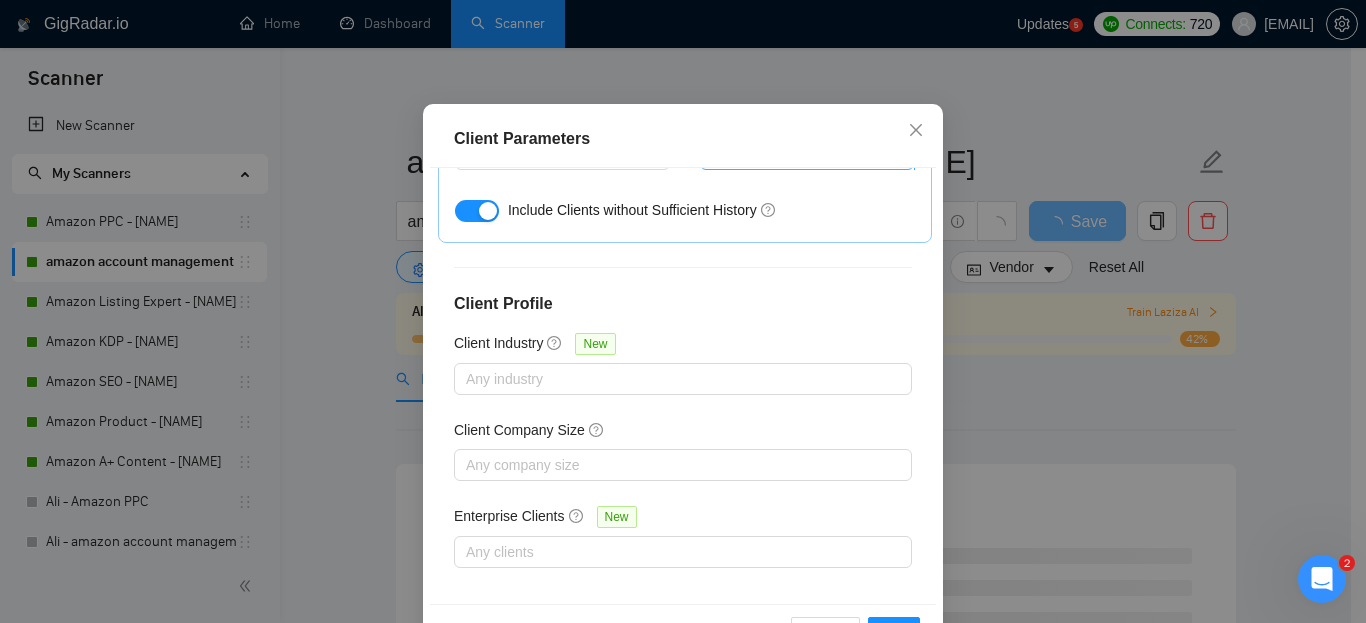 scroll, scrollTop: 808, scrollLeft: 0, axis: vertical 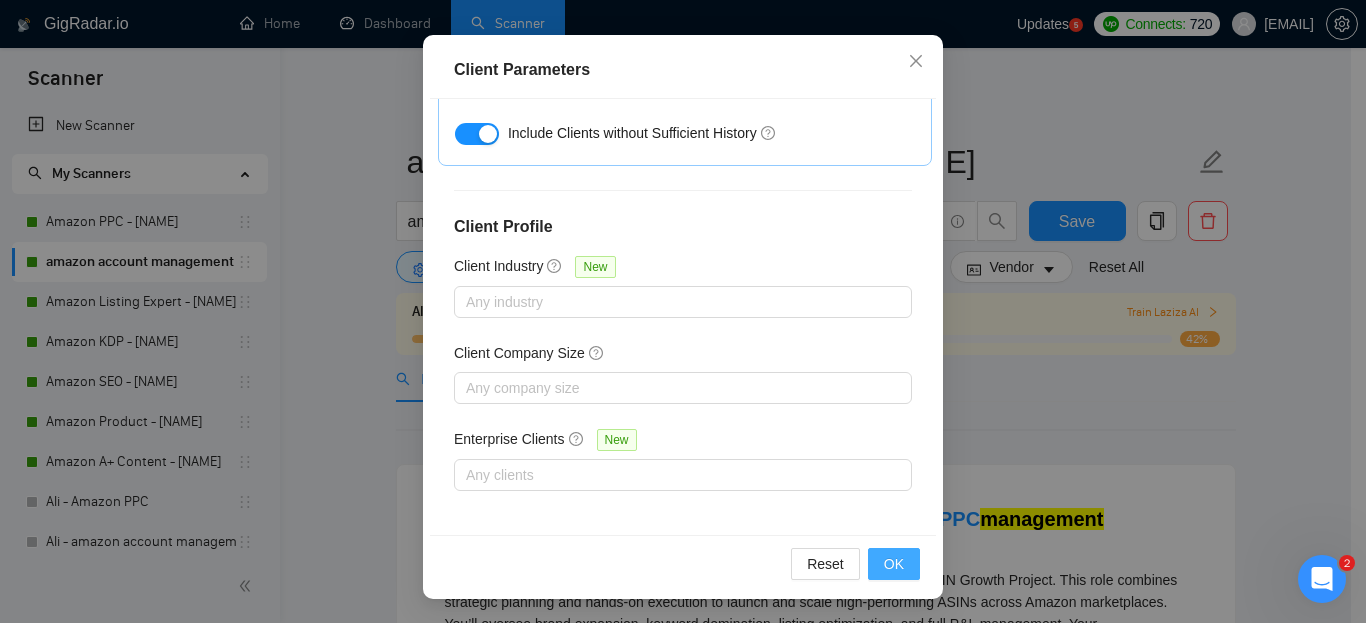 click on "OK" at bounding box center [894, 564] 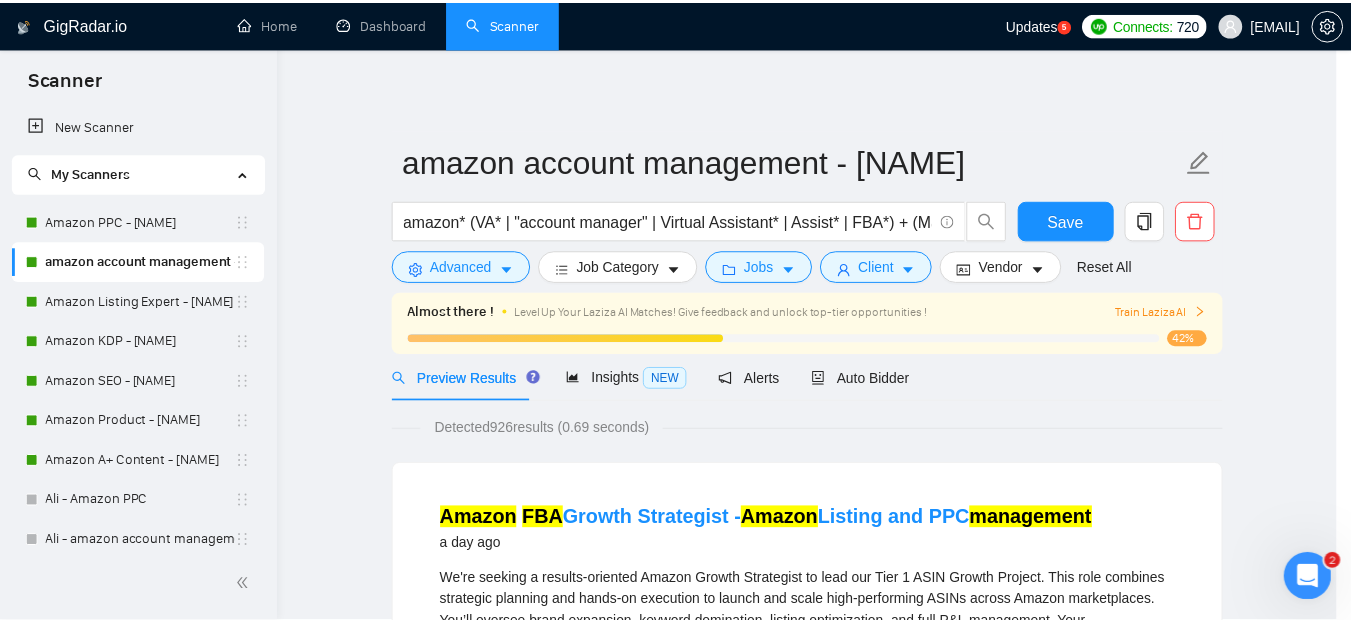 scroll, scrollTop: 85, scrollLeft: 0, axis: vertical 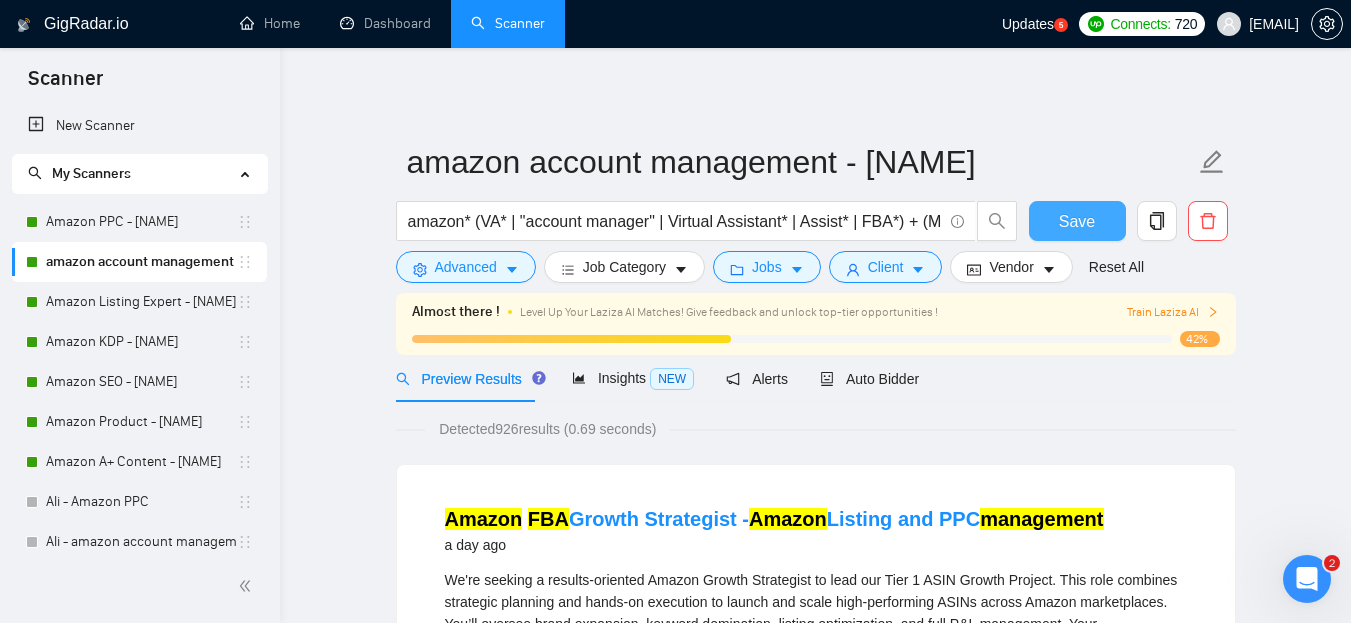 click on "Save" at bounding box center (1077, 221) 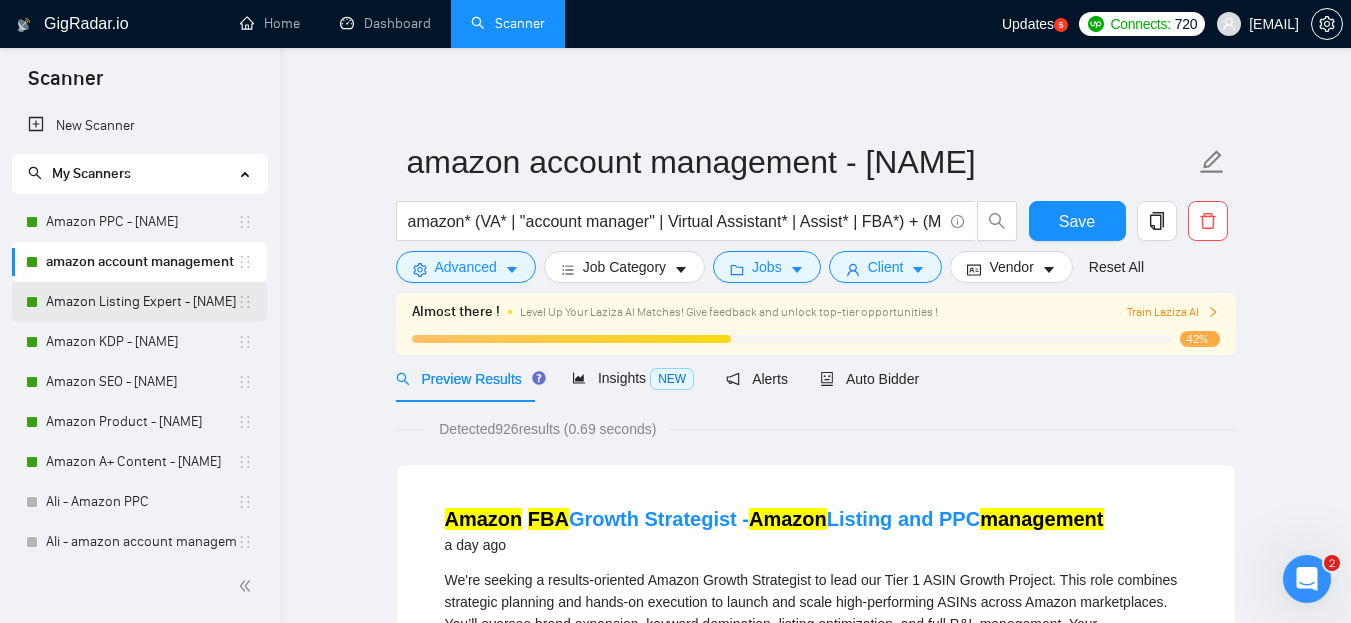 click on "Amazon Listing Expert - [NAME]" at bounding box center (141, 302) 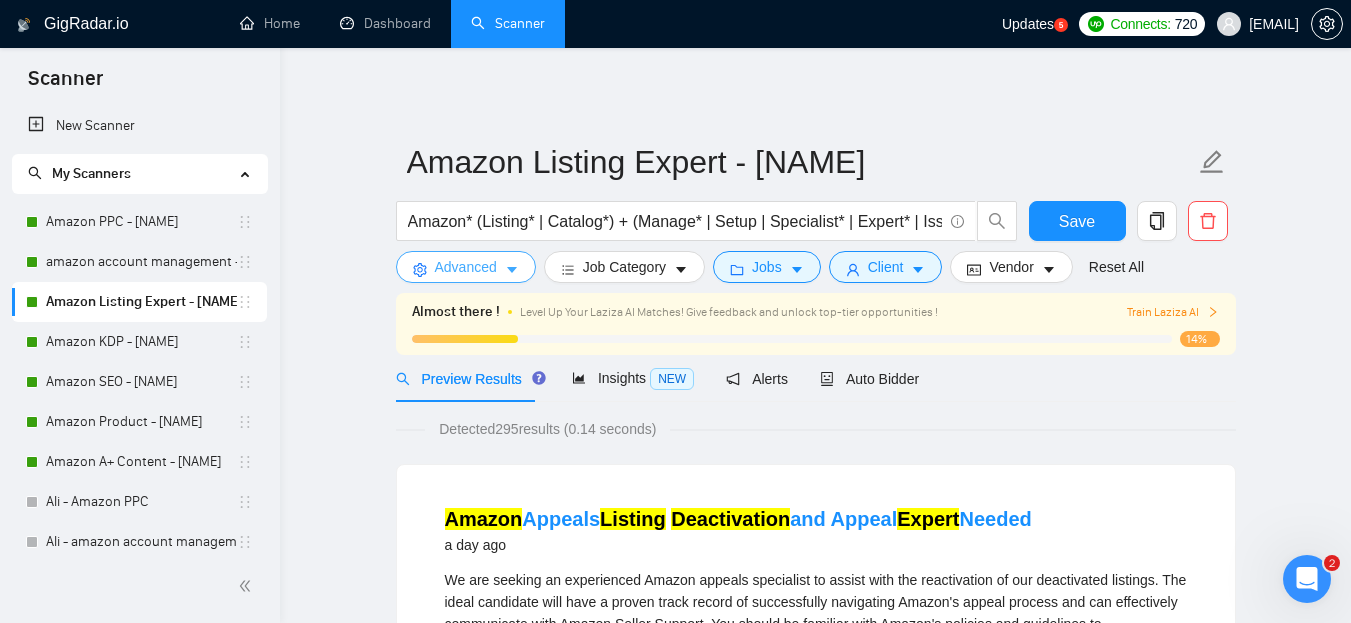 click 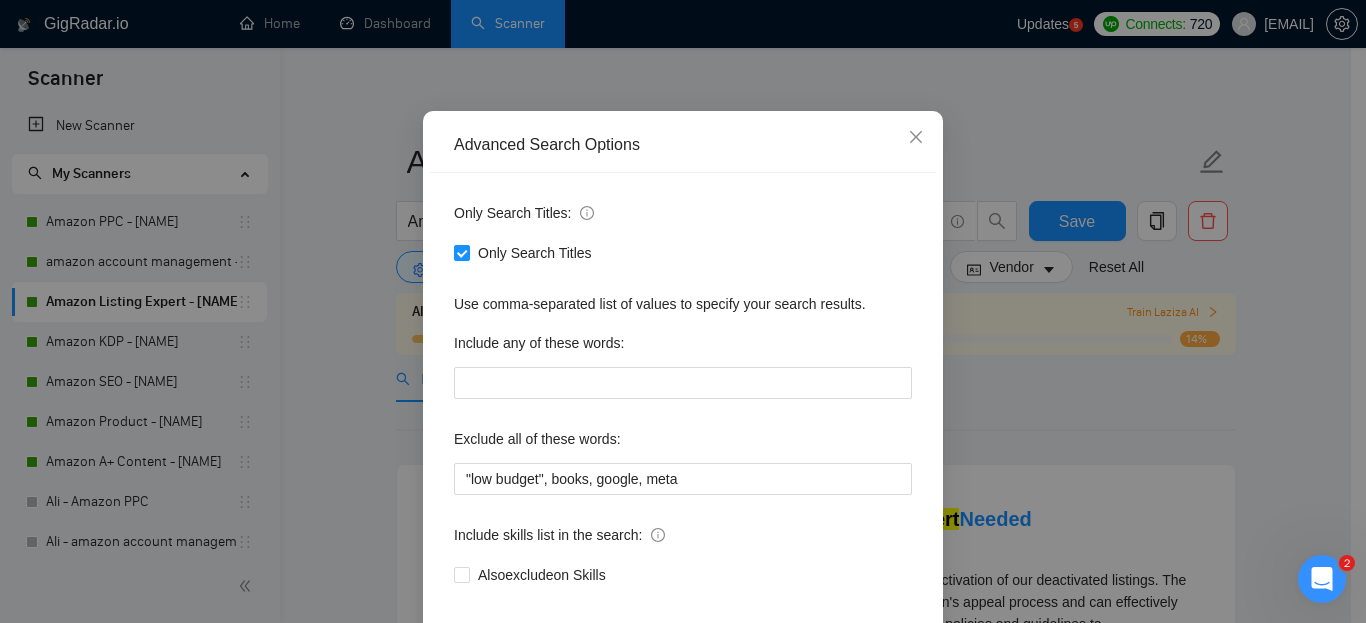 click on "Only Search Titles" at bounding box center (535, 253) 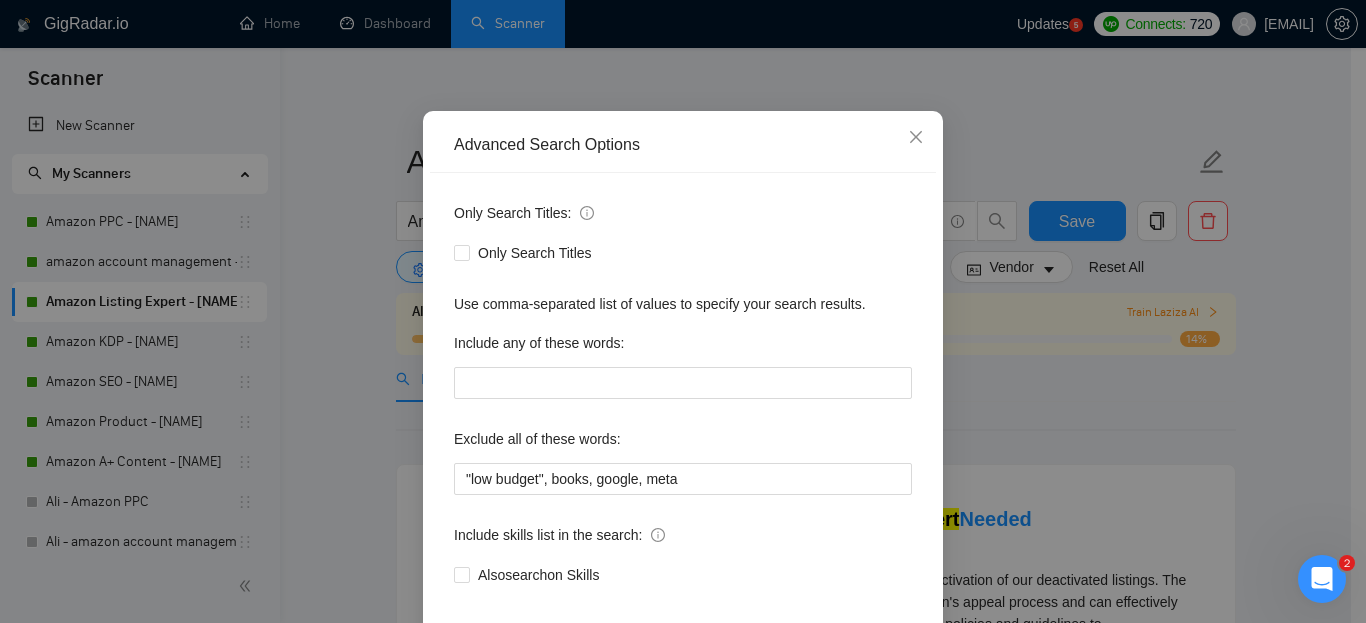 click on "Advanced Search Options Only Search Titles:   Only Search Titles Use comma-separated list of values to specify your search results. Include any of these words: Exclude all of these words: "low budget", books, google, meta Include skills list in the search:   Also  search  on Skills Reset OK" at bounding box center (683, 311) 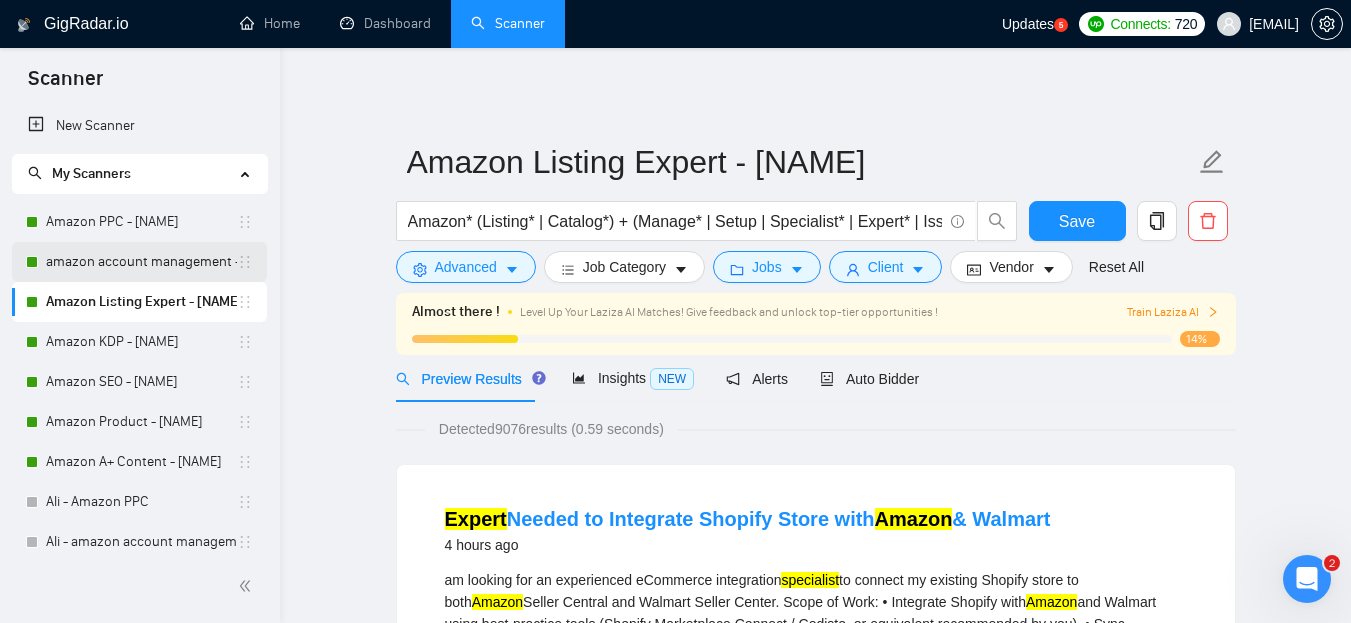 click on "amazon account management - [NAME]" at bounding box center (141, 262) 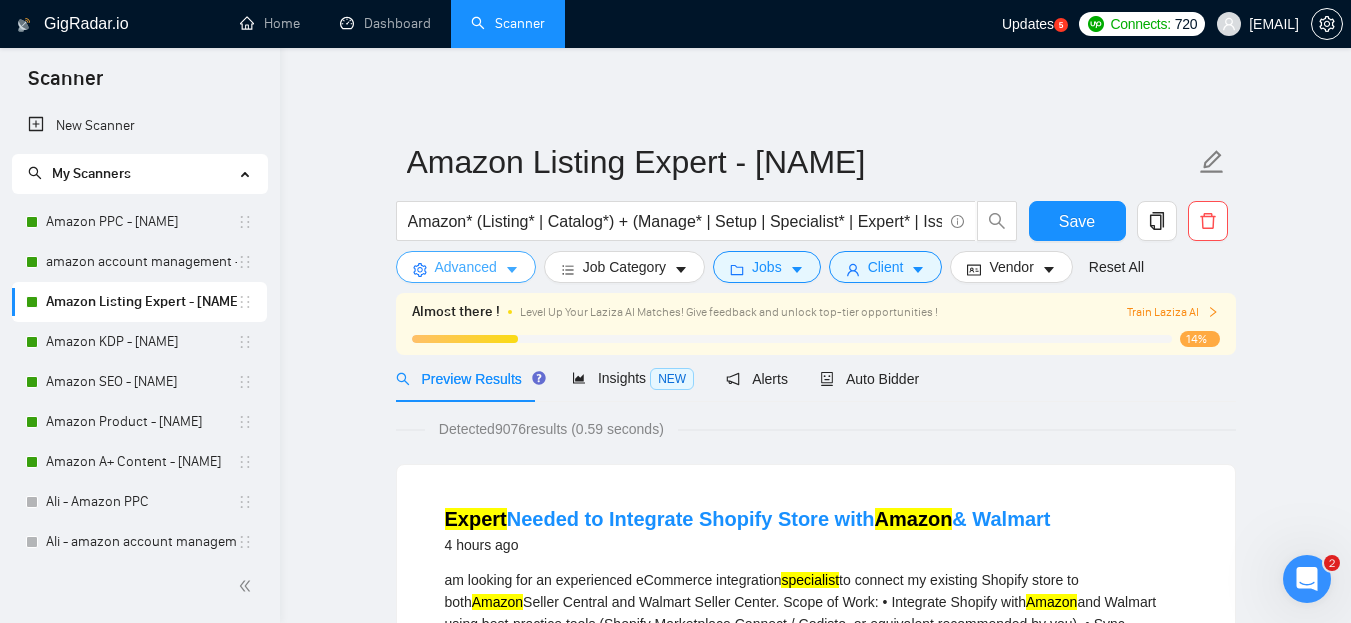 click on "Advanced" at bounding box center (466, 267) 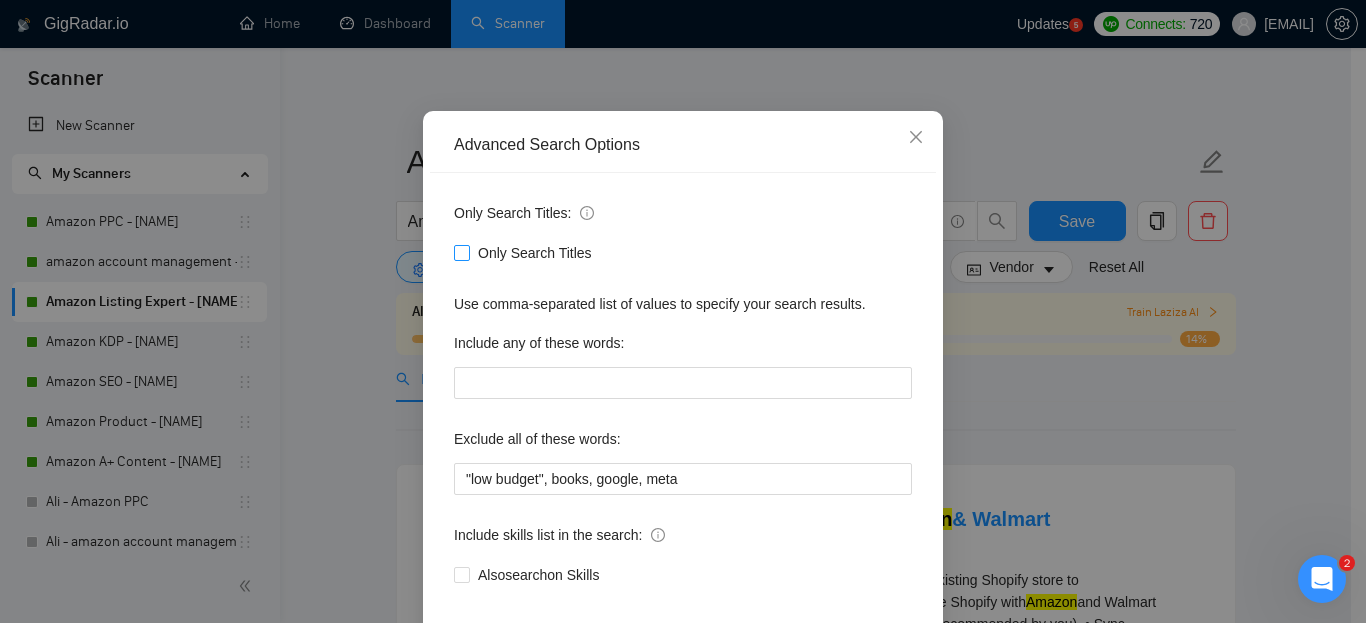 drag, startPoint x: 456, startPoint y: 360, endPoint x: 639, endPoint y: 373, distance: 183.46117 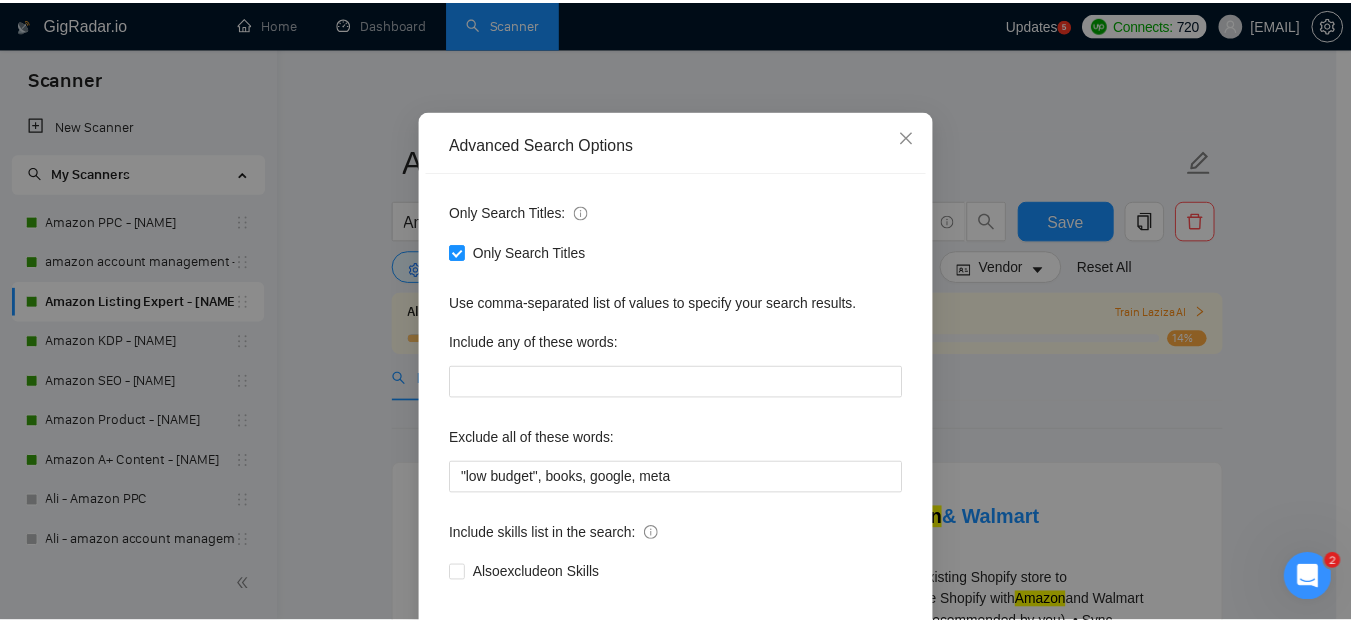 scroll, scrollTop: 209, scrollLeft: 0, axis: vertical 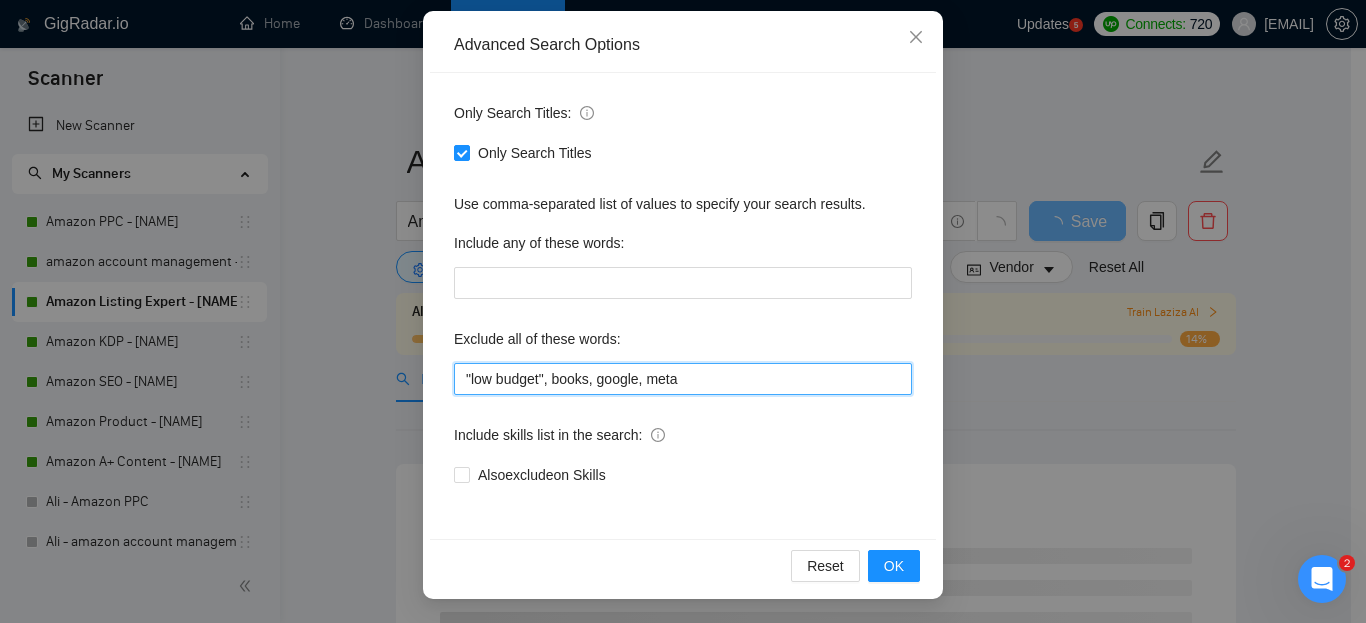 click on ""low budget", books, google, meta" at bounding box center (683, 379) 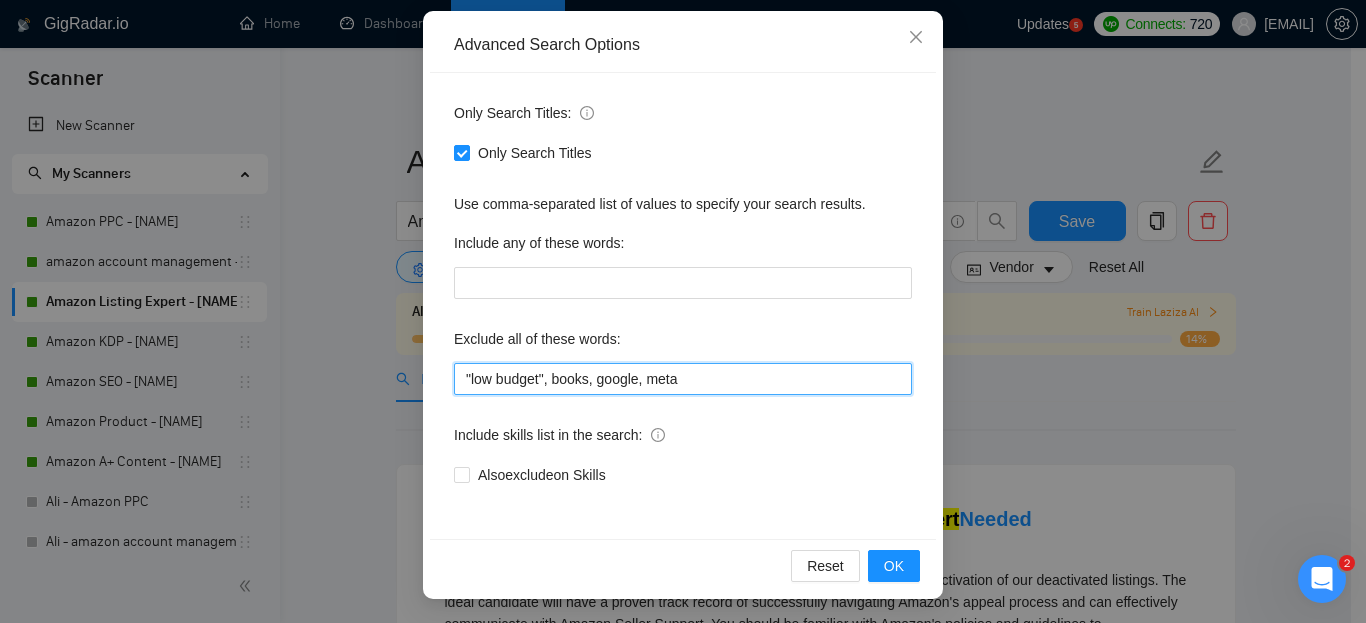 type on ""low budget", books, google, meta, Facebook, Wholesale, Online Arbitrage, Commission Only" 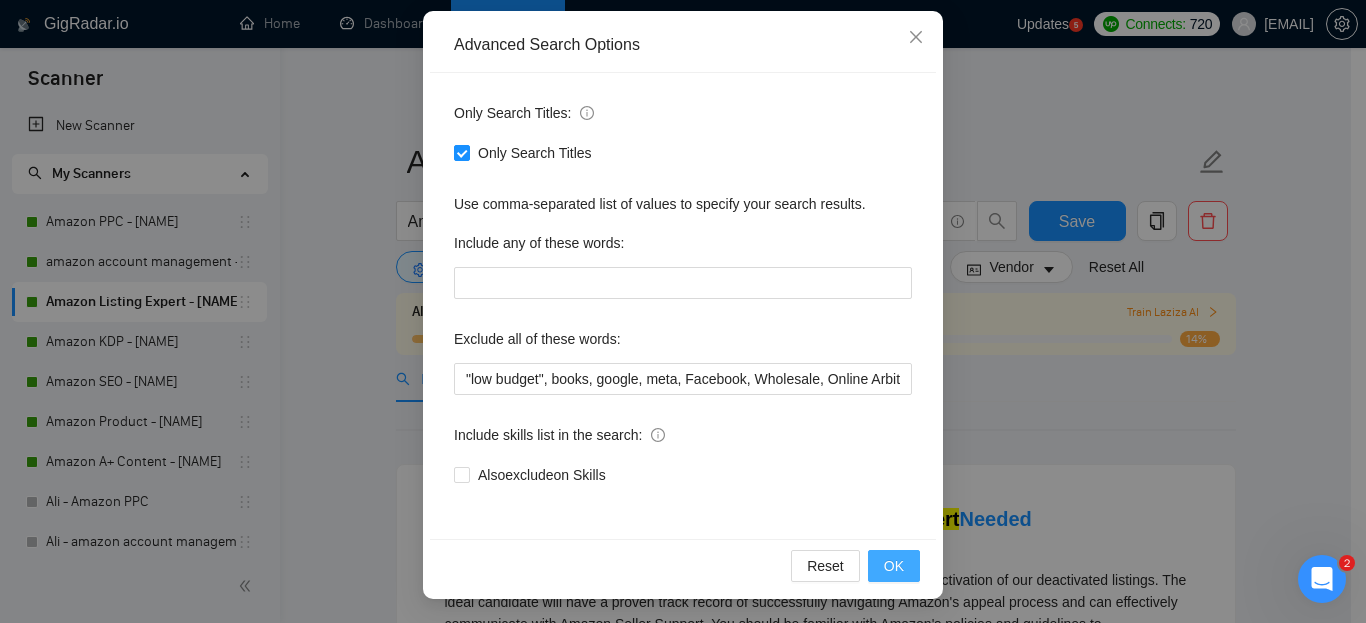 click on "OK" at bounding box center (894, 566) 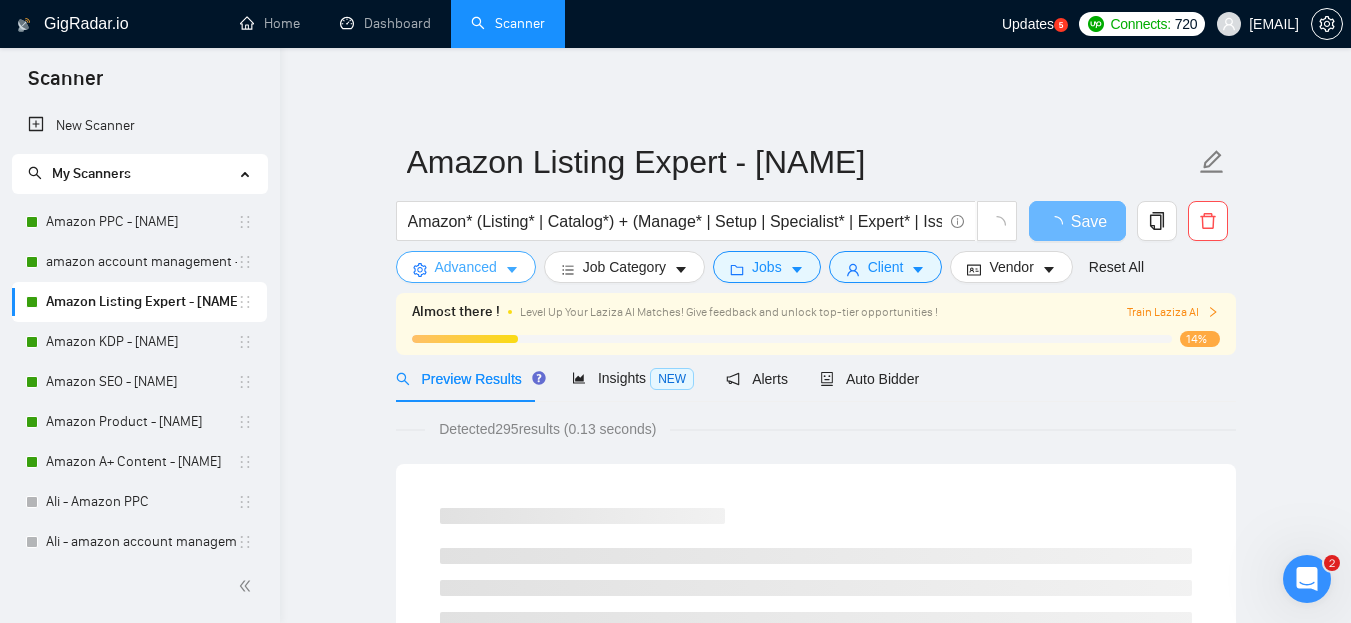 scroll, scrollTop: 0, scrollLeft: 0, axis: both 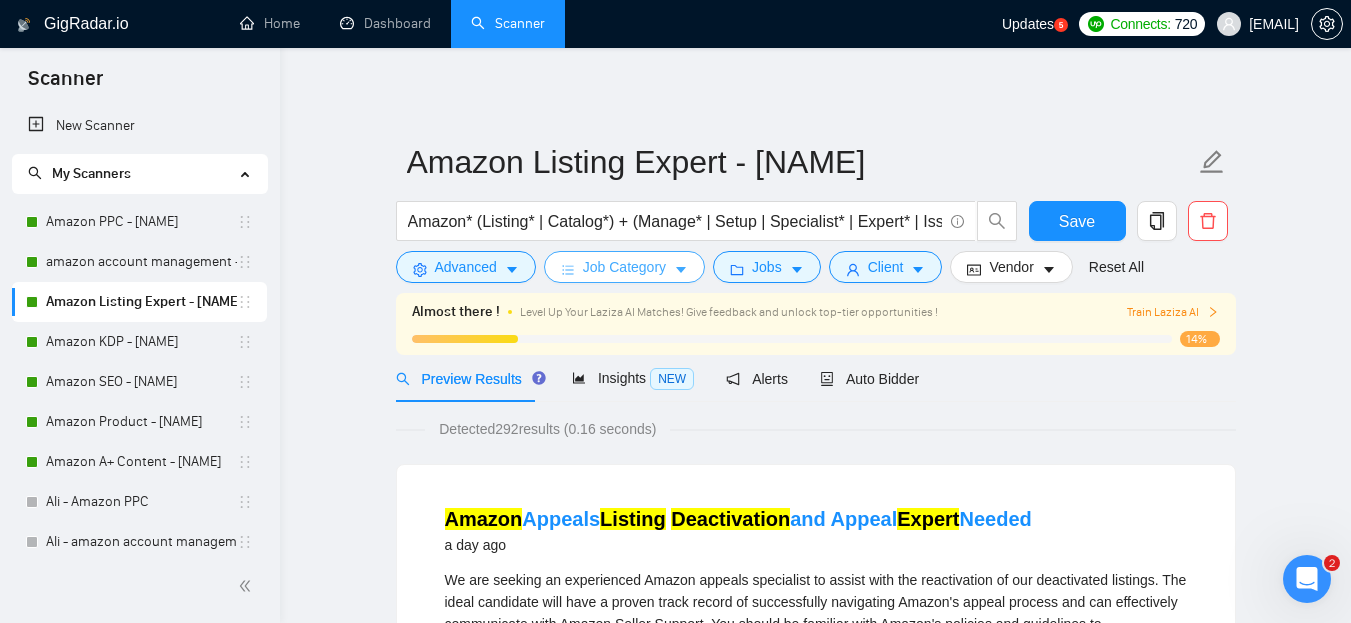 click on "Job Category" at bounding box center [624, 267] 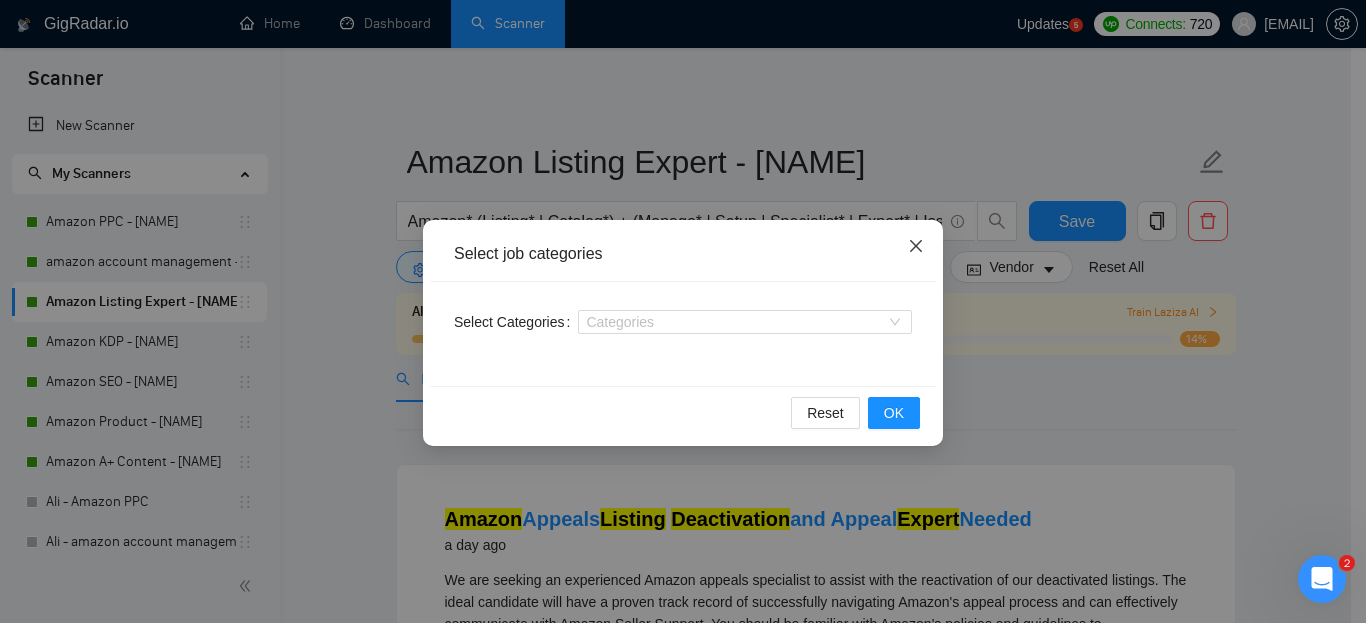 click at bounding box center [916, 247] 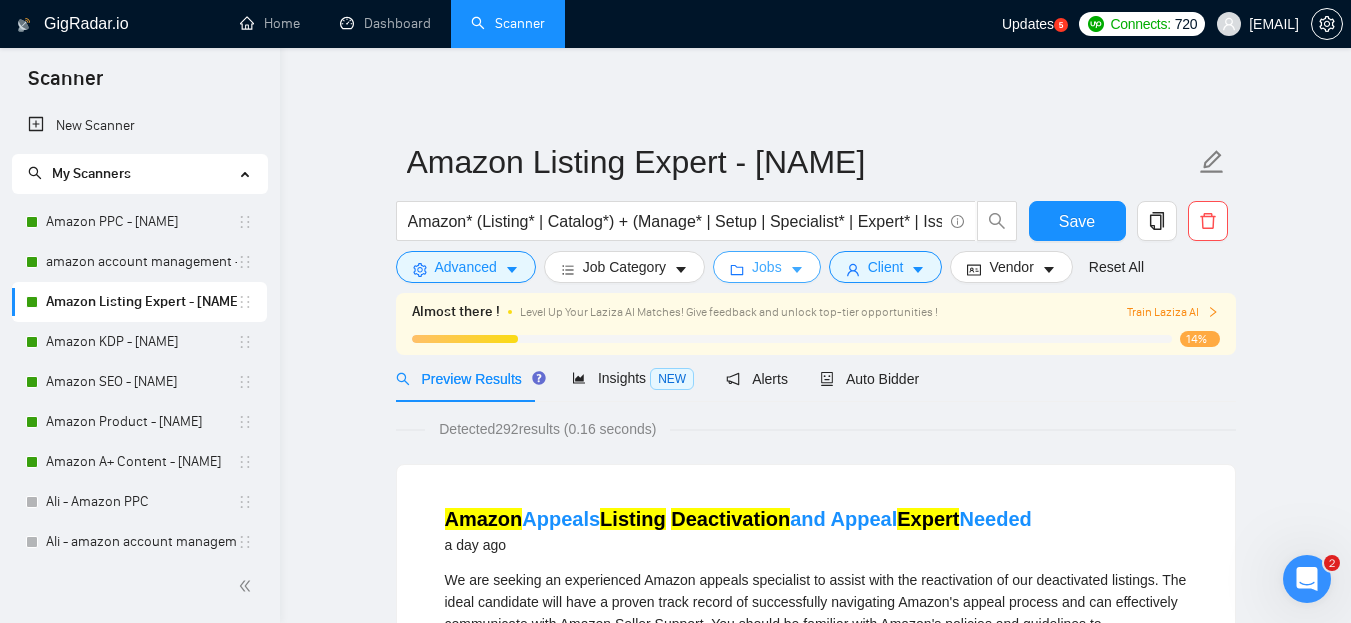 click 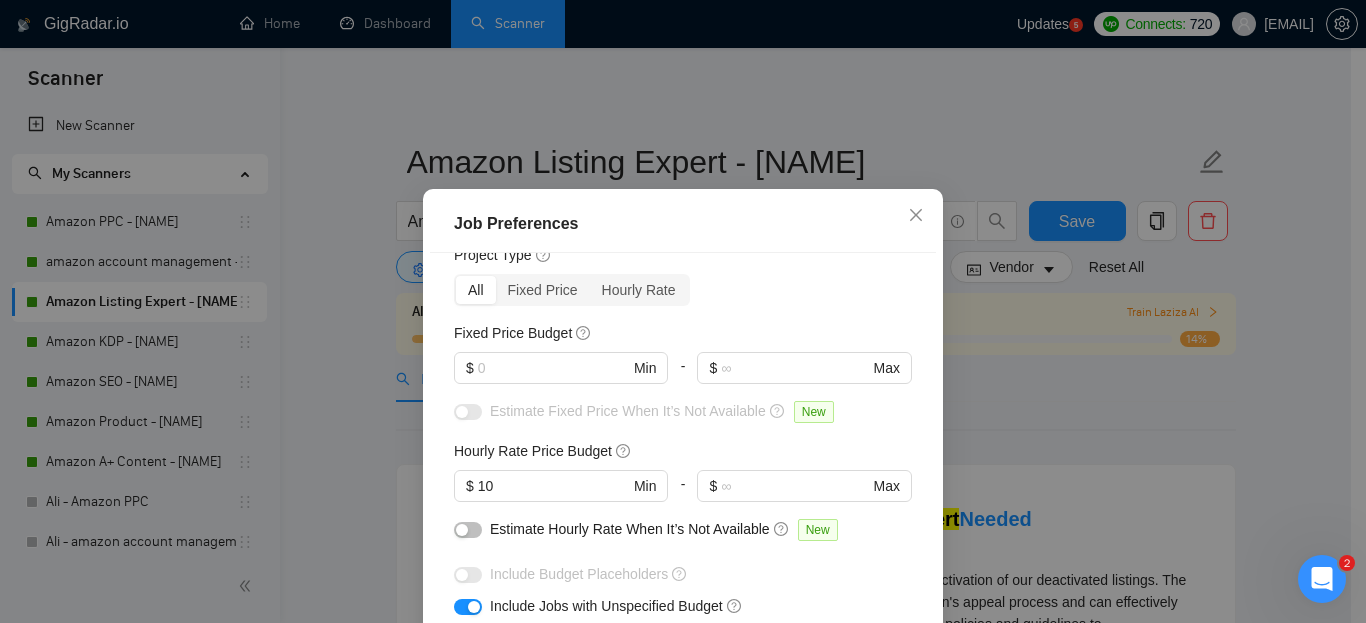 scroll, scrollTop: 0, scrollLeft: 0, axis: both 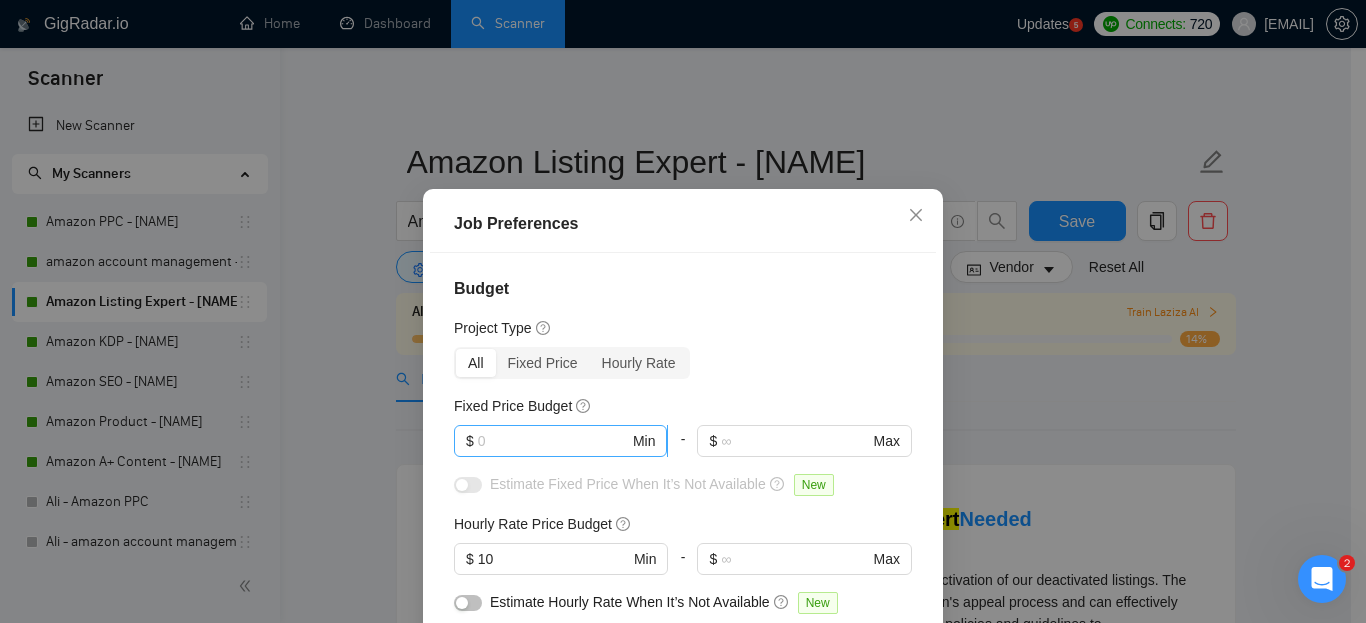 click at bounding box center [553, 441] 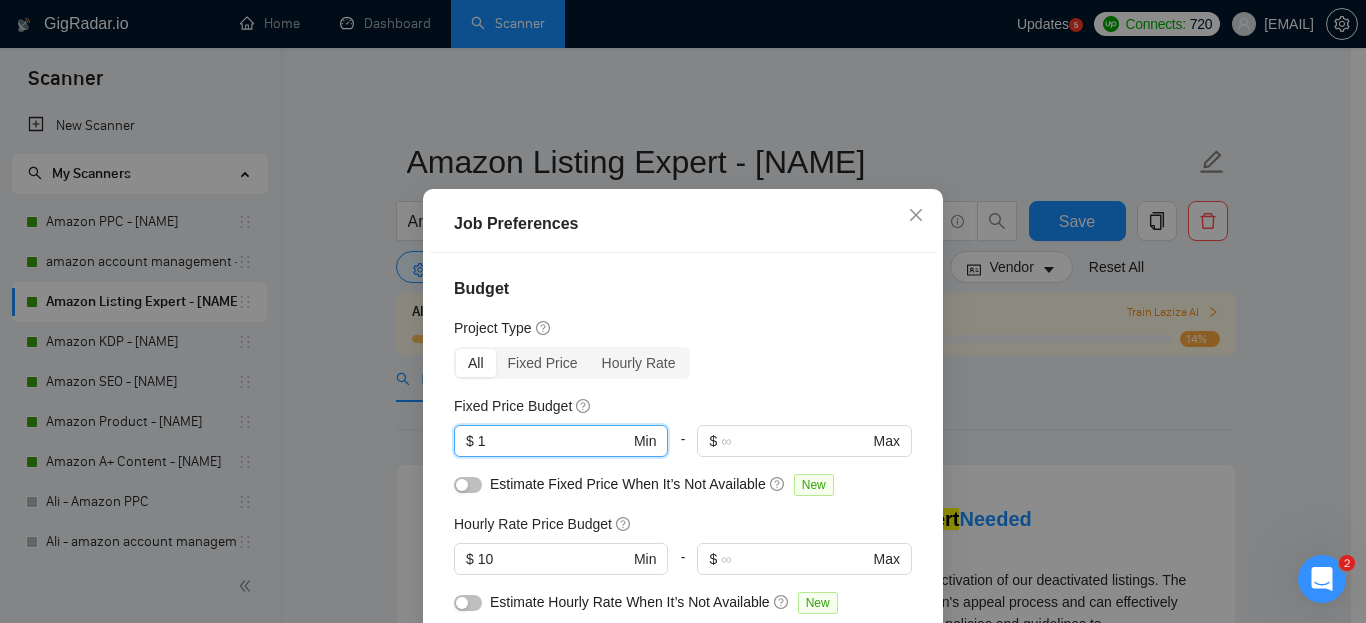 type on "1" 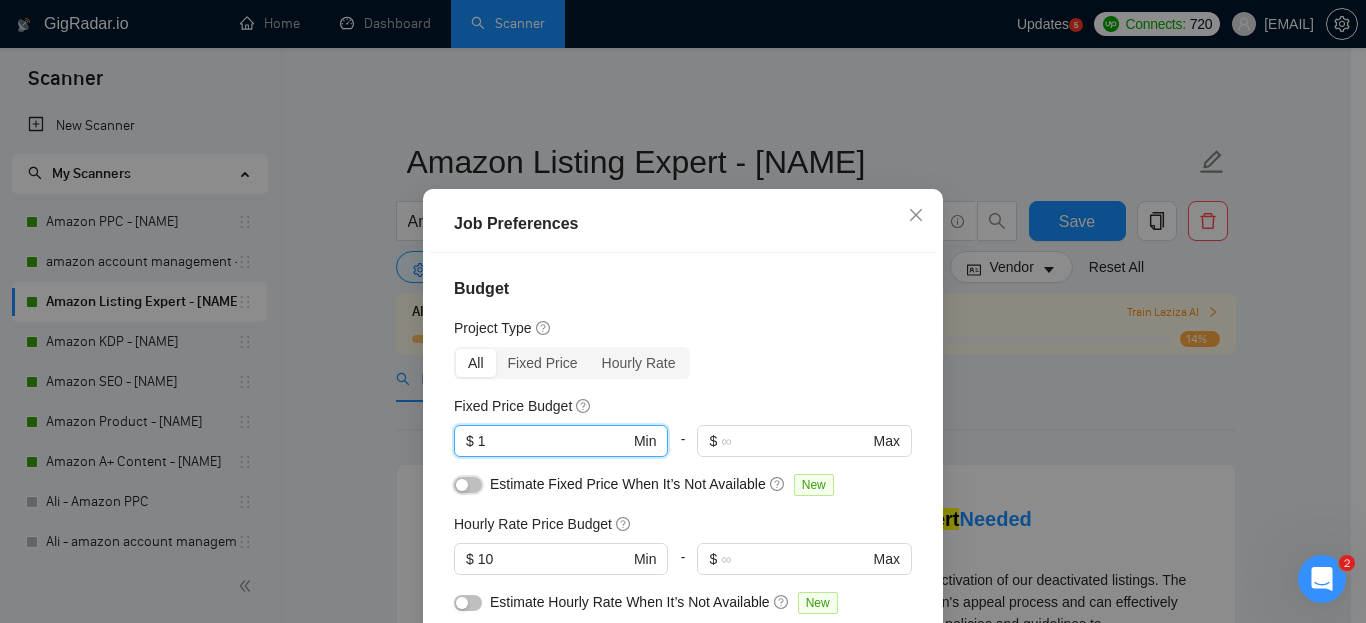 click at bounding box center (468, 485) 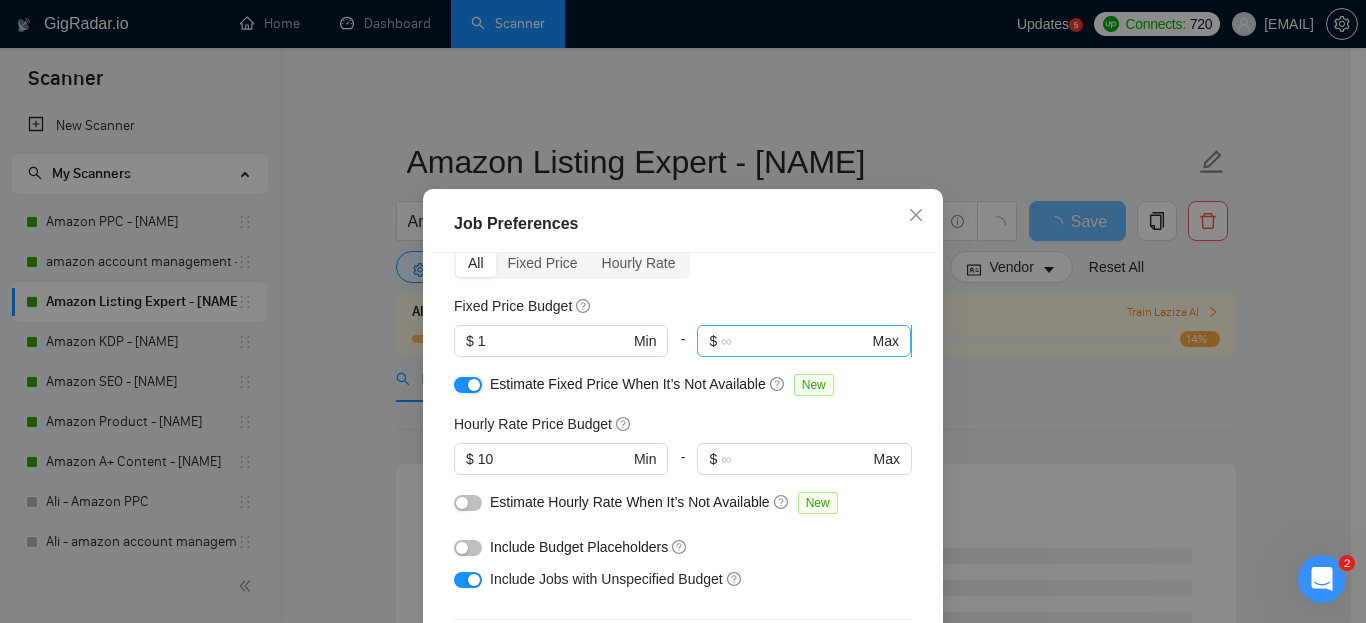 scroll, scrollTop: 200, scrollLeft: 0, axis: vertical 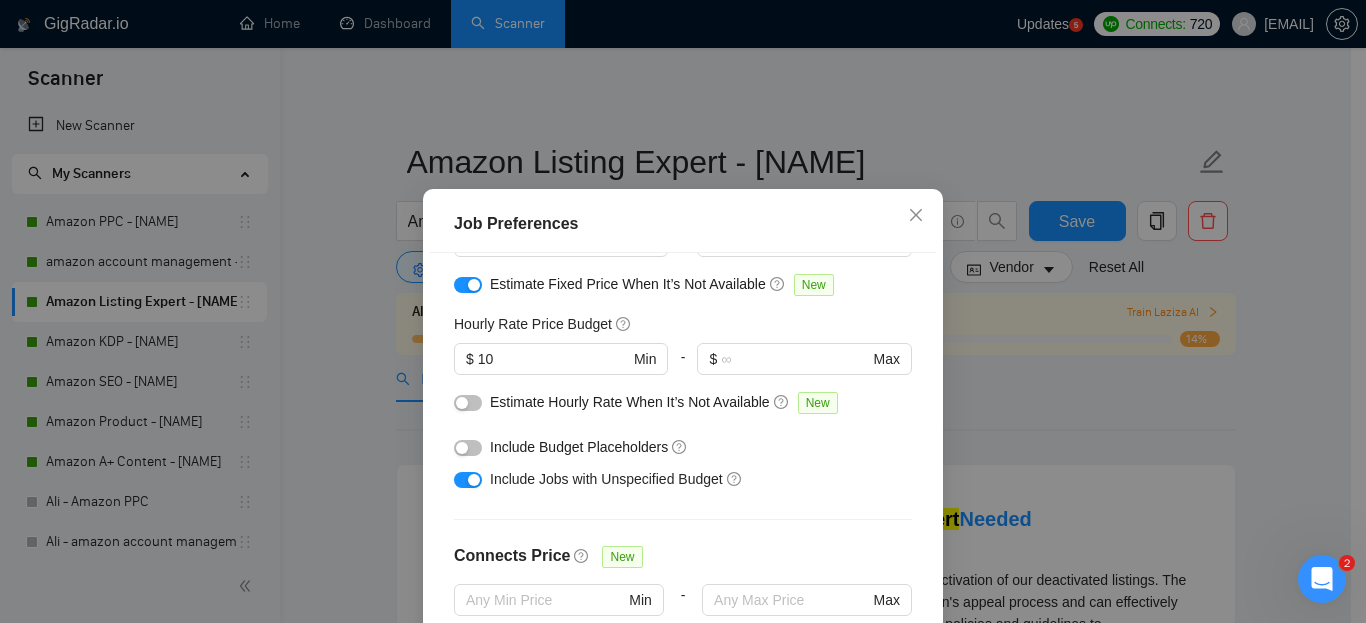 click at bounding box center [468, 403] 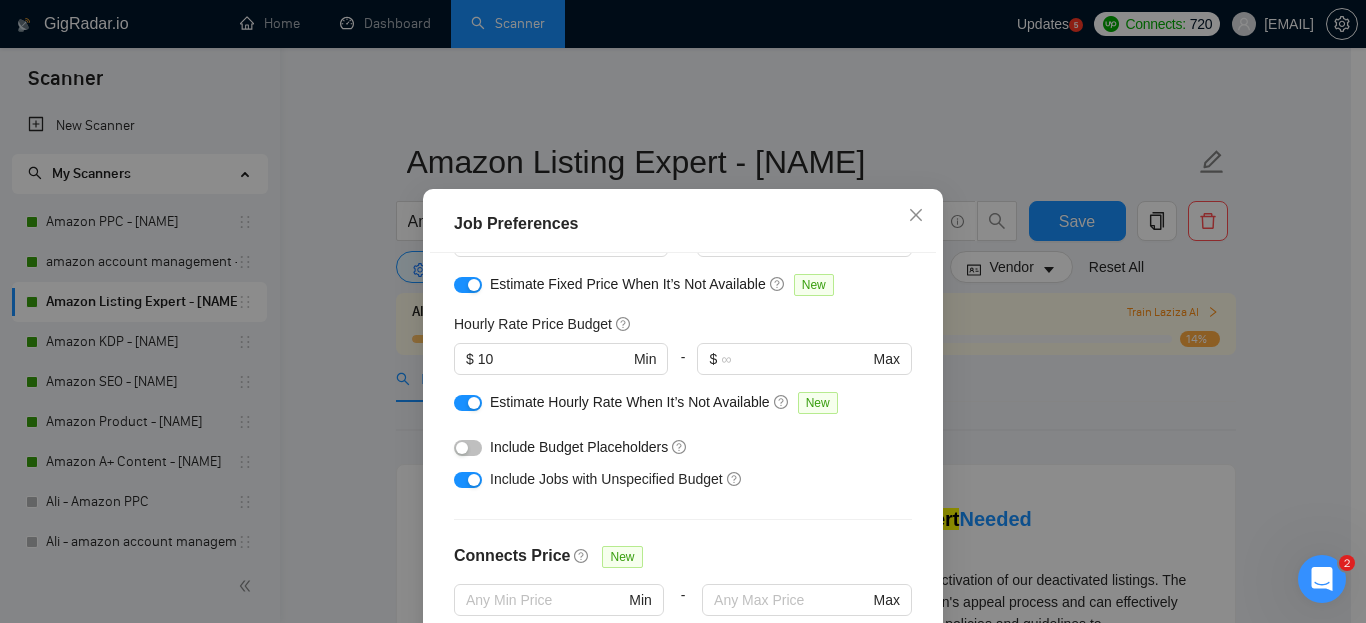 click at bounding box center (462, 448) 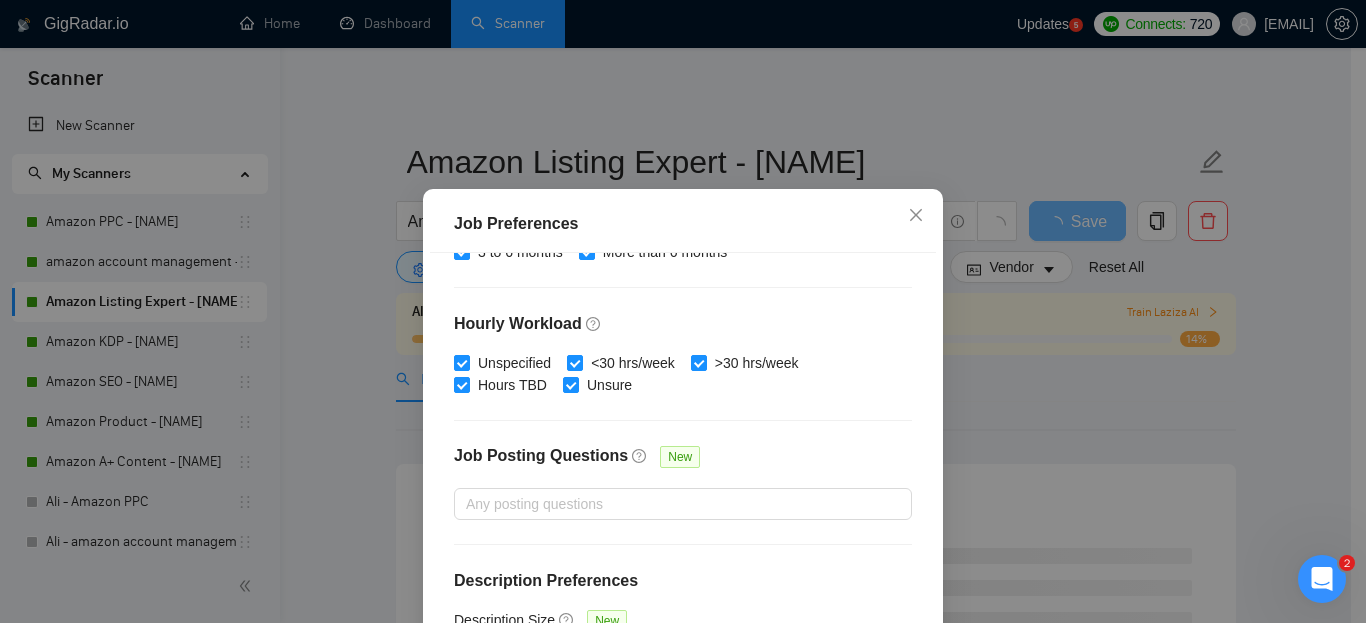 scroll, scrollTop: 691, scrollLeft: 0, axis: vertical 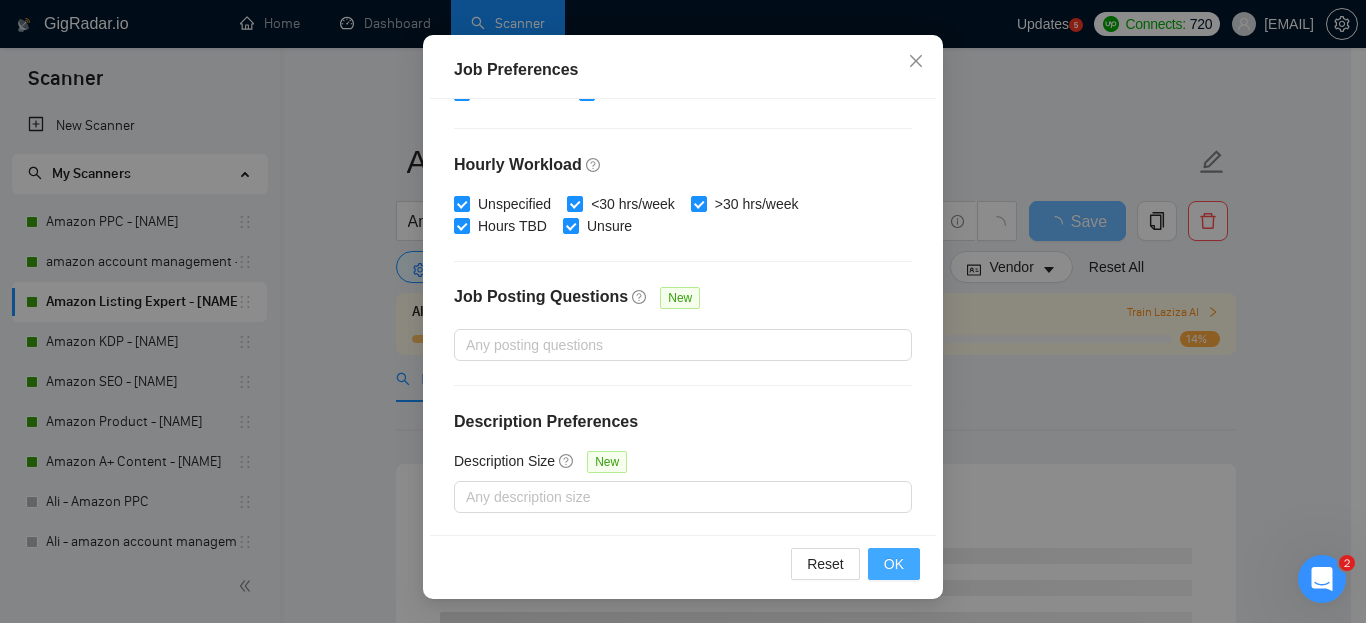 click on "OK" at bounding box center [894, 564] 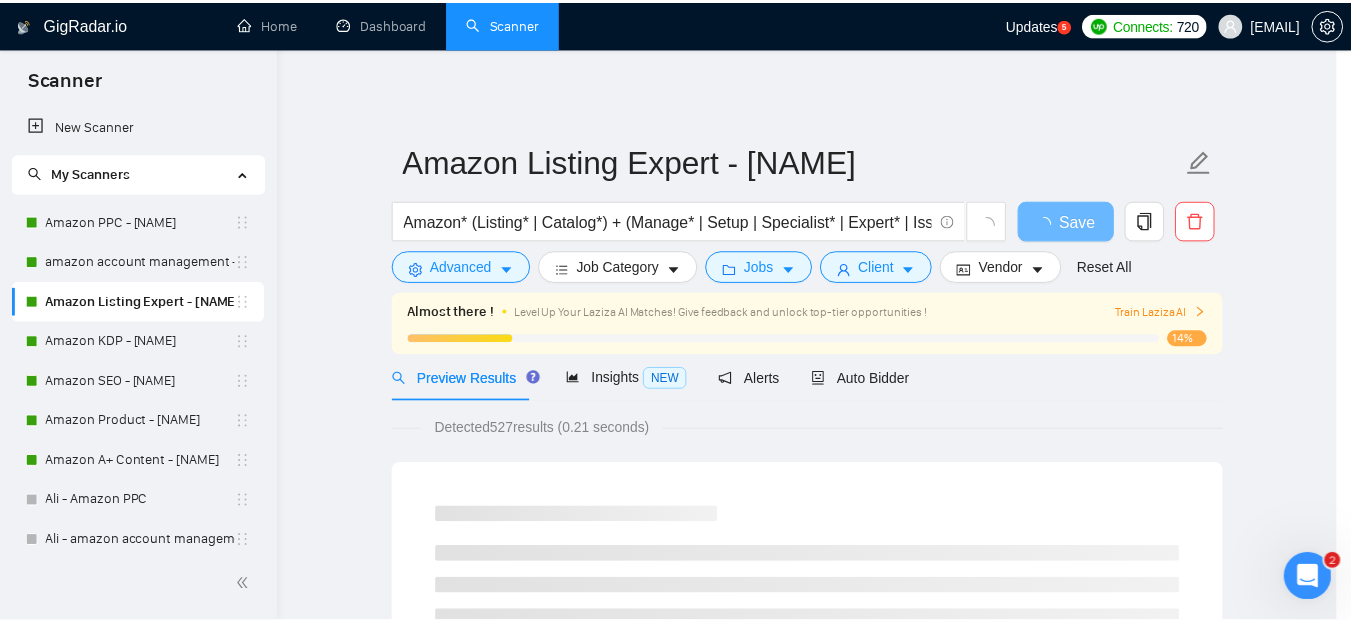 scroll, scrollTop: 85, scrollLeft: 0, axis: vertical 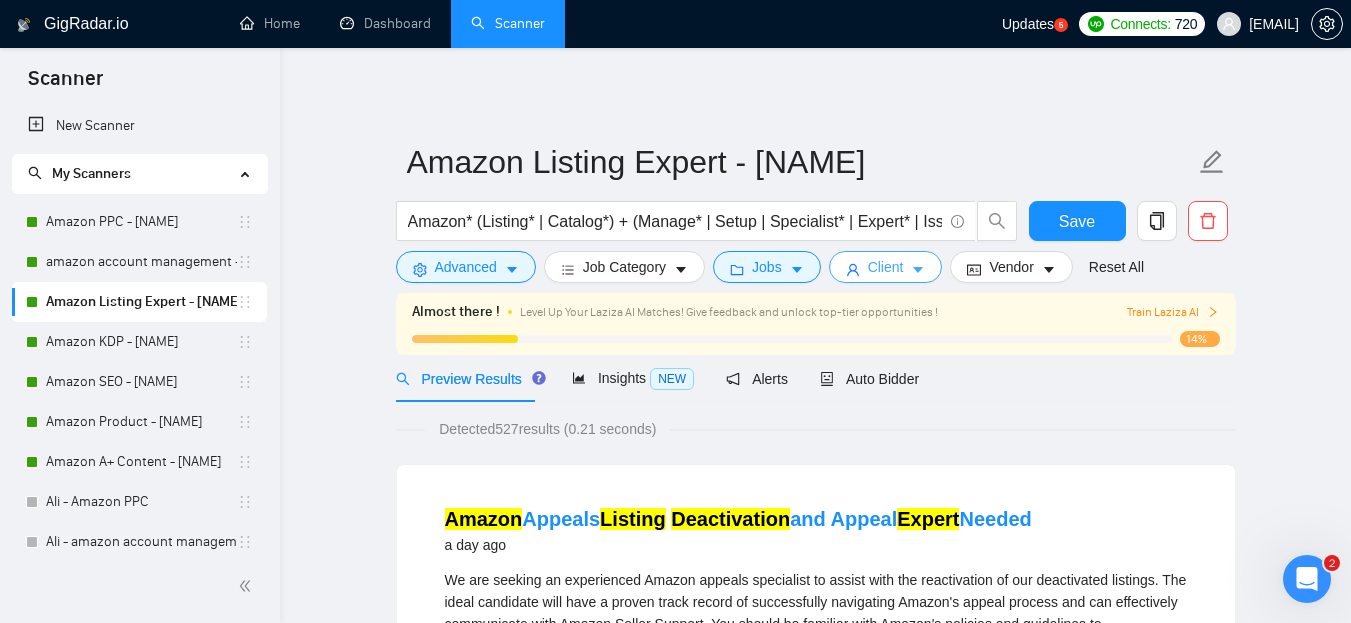click on "Client" at bounding box center (886, 267) 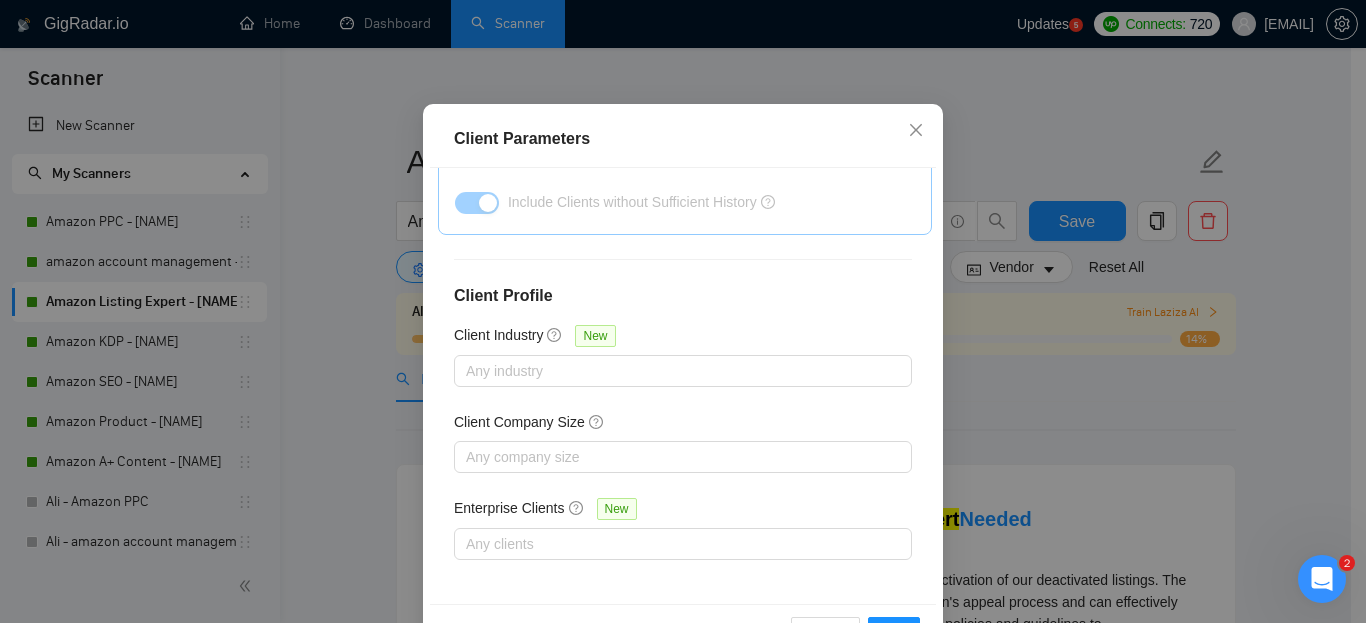 scroll, scrollTop: 108, scrollLeft: 0, axis: vertical 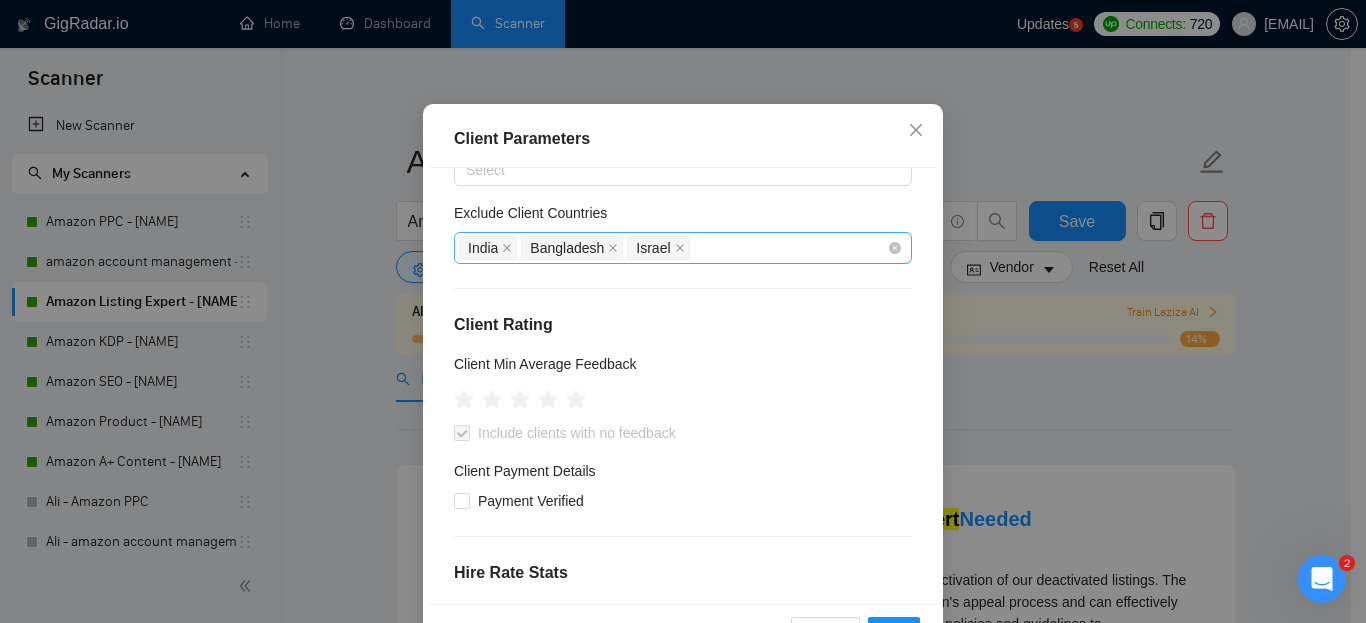 click on "[COUNTRY] [COUNTRY] [COUNTRY]" at bounding box center (673, 248) 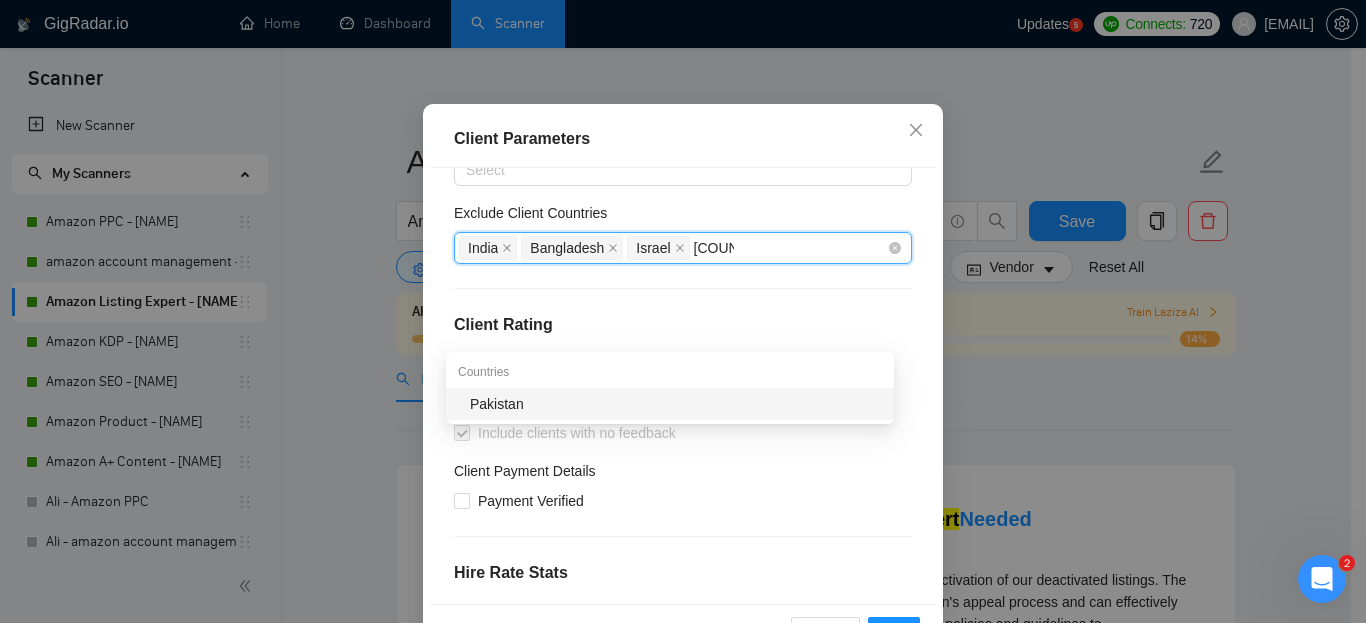 type on "[COUNTRY]" 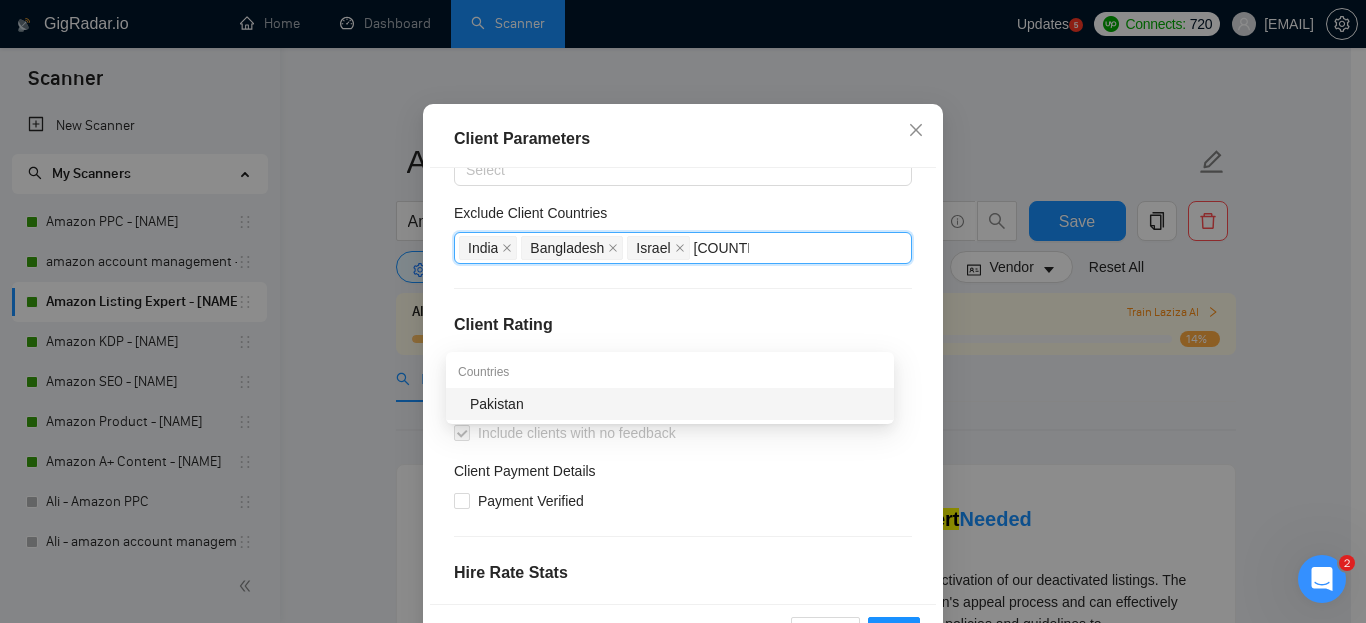 click on "Pakistan" at bounding box center [676, 404] 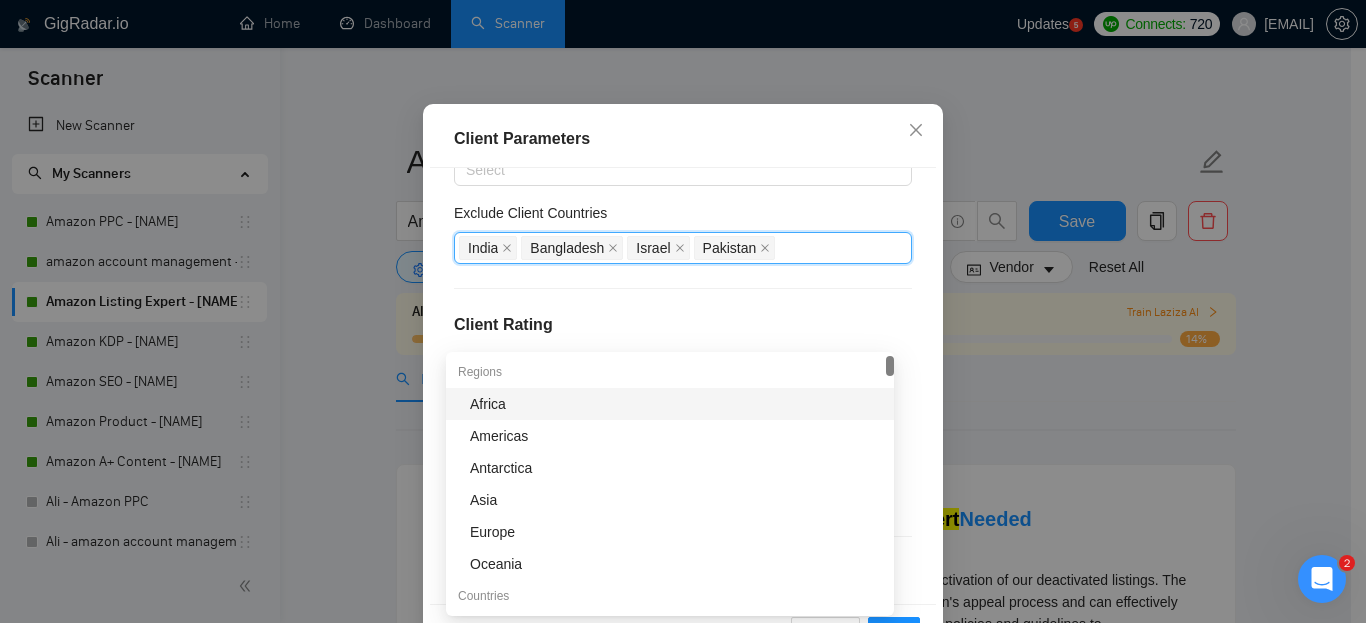 click on "Exclude Client Countries" at bounding box center (683, 217) 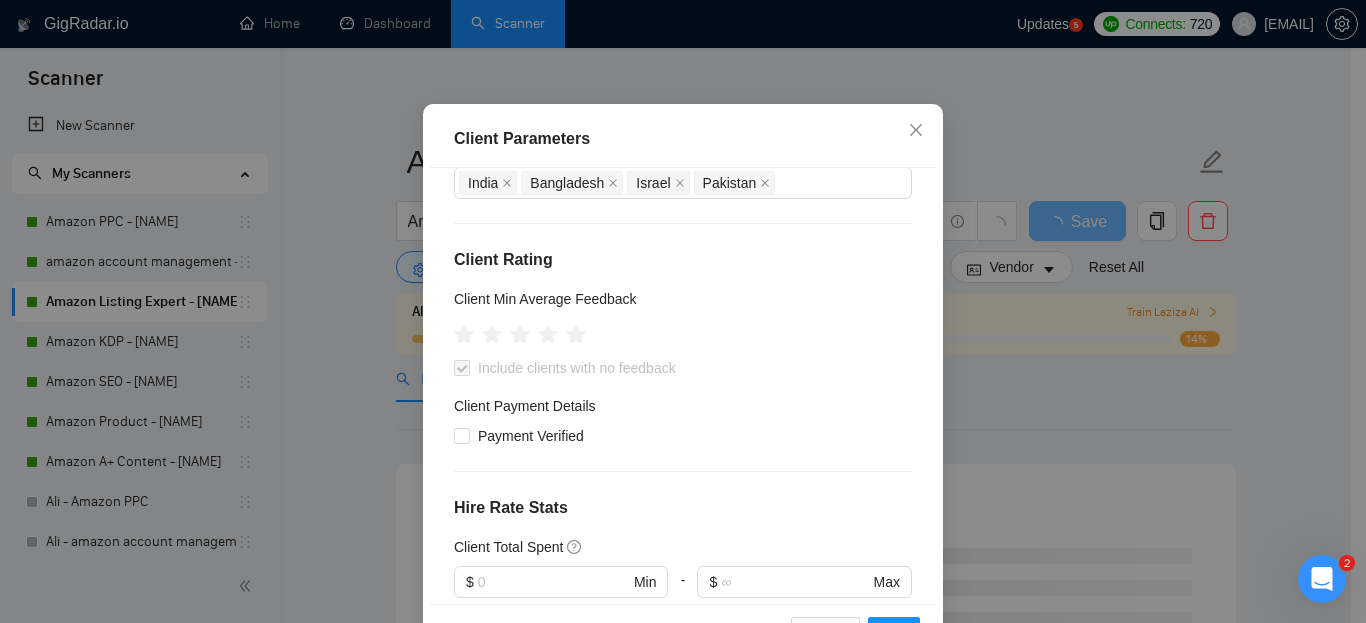 scroll, scrollTop: 200, scrollLeft: 0, axis: vertical 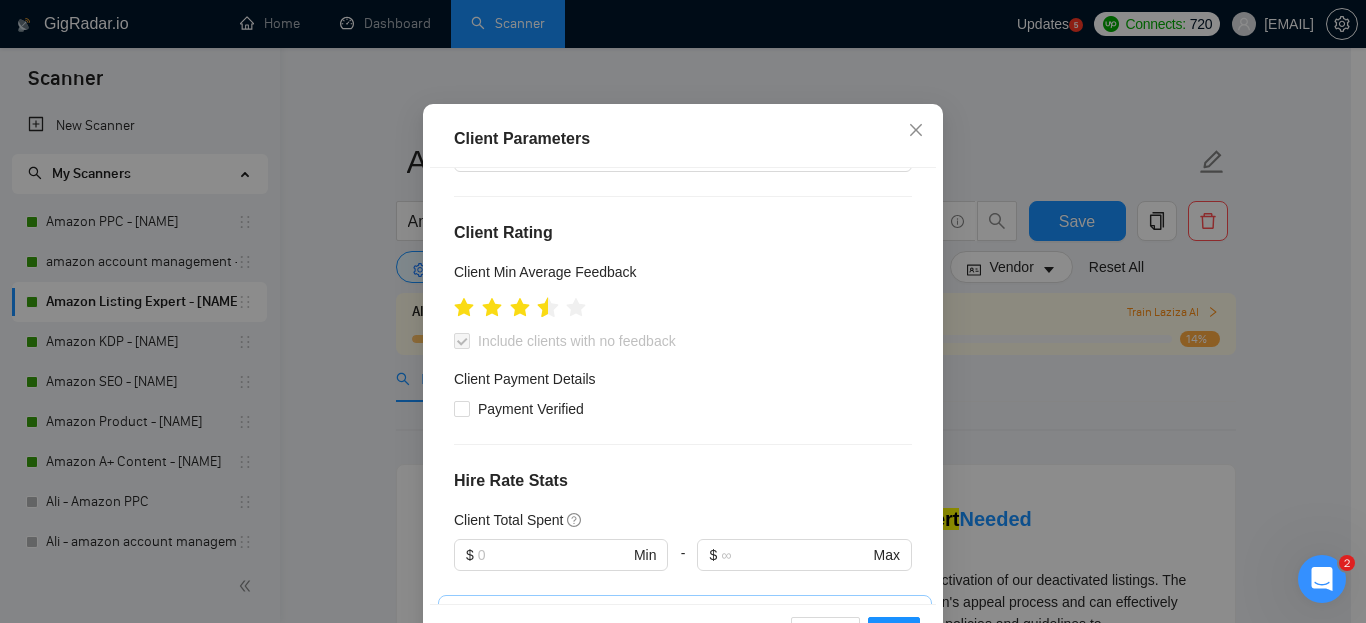 click 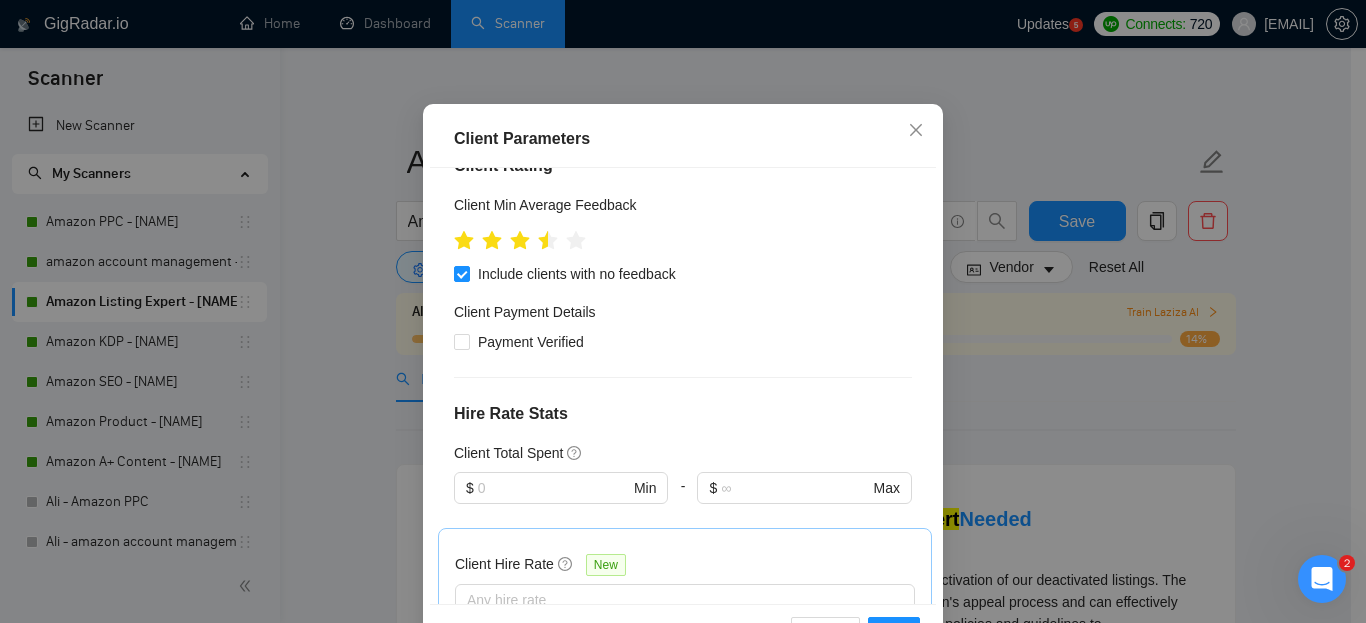 scroll, scrollTop: 300, scrollLeft: 0, axis: vertical 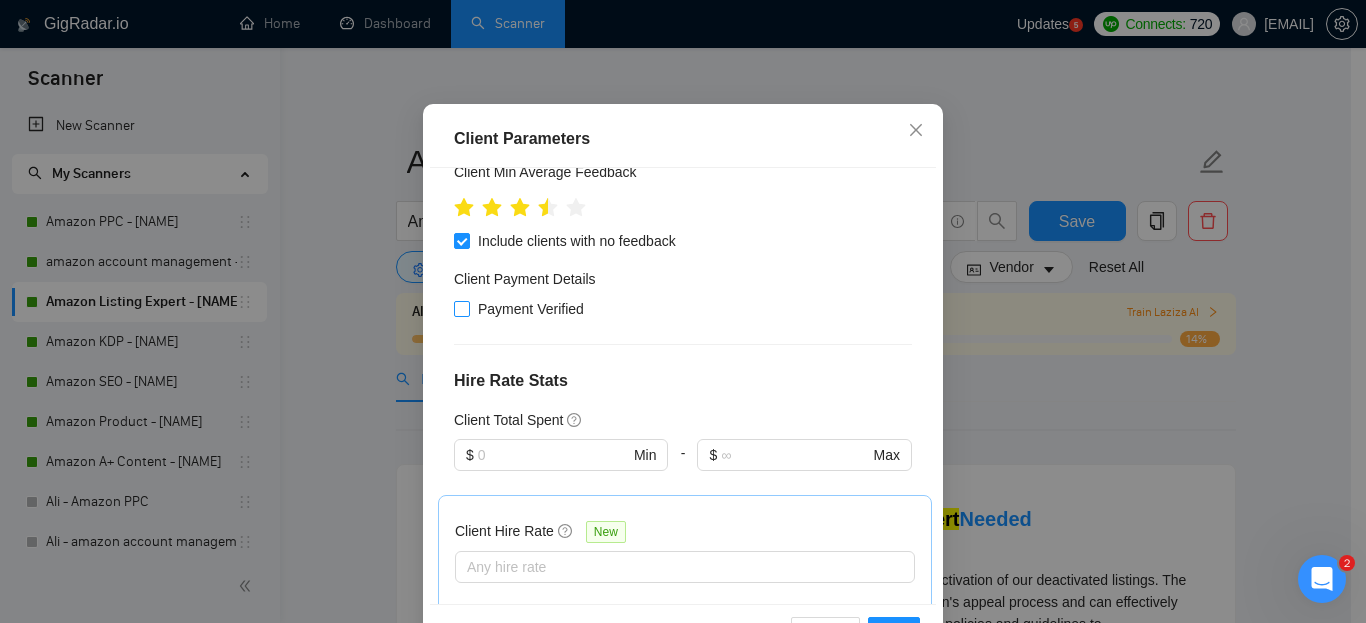 click on "Payment Verified" at bounding box center (531, 309) 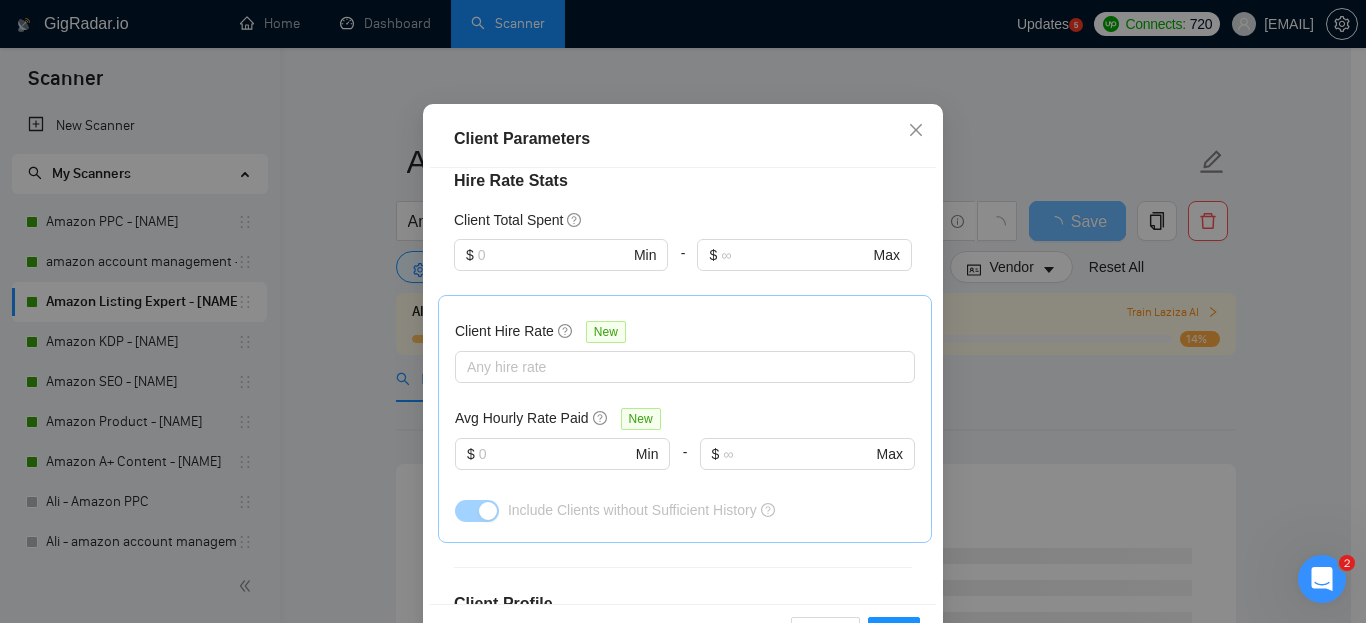 scroll, scrollTop: 600, scrollLeft: 0, axis: vertical 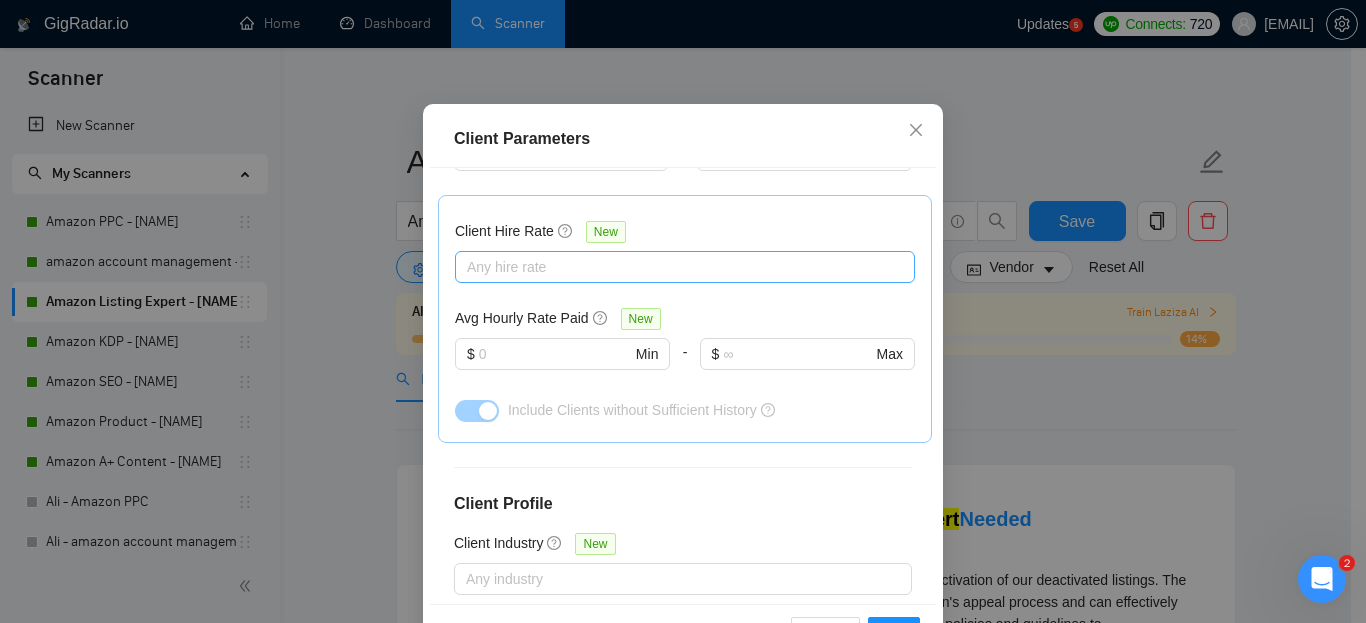click at bounding box center [675, 267] 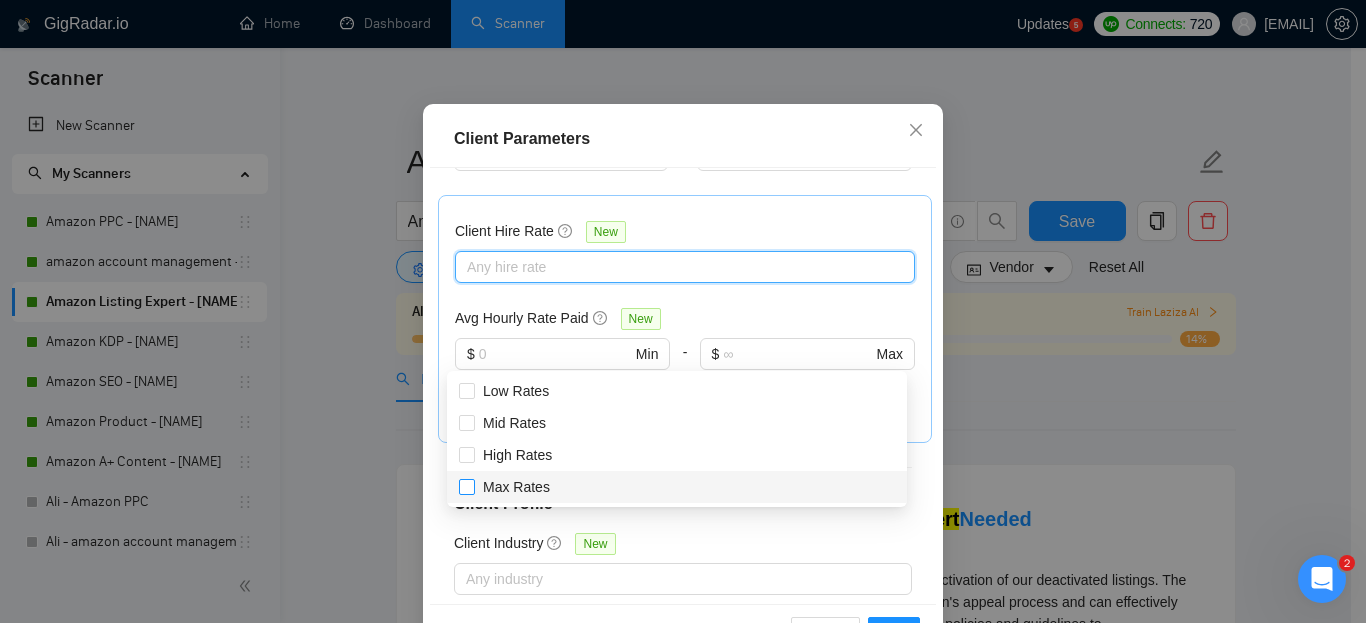 click on "Max Rates" at bounding box center (516, 487) 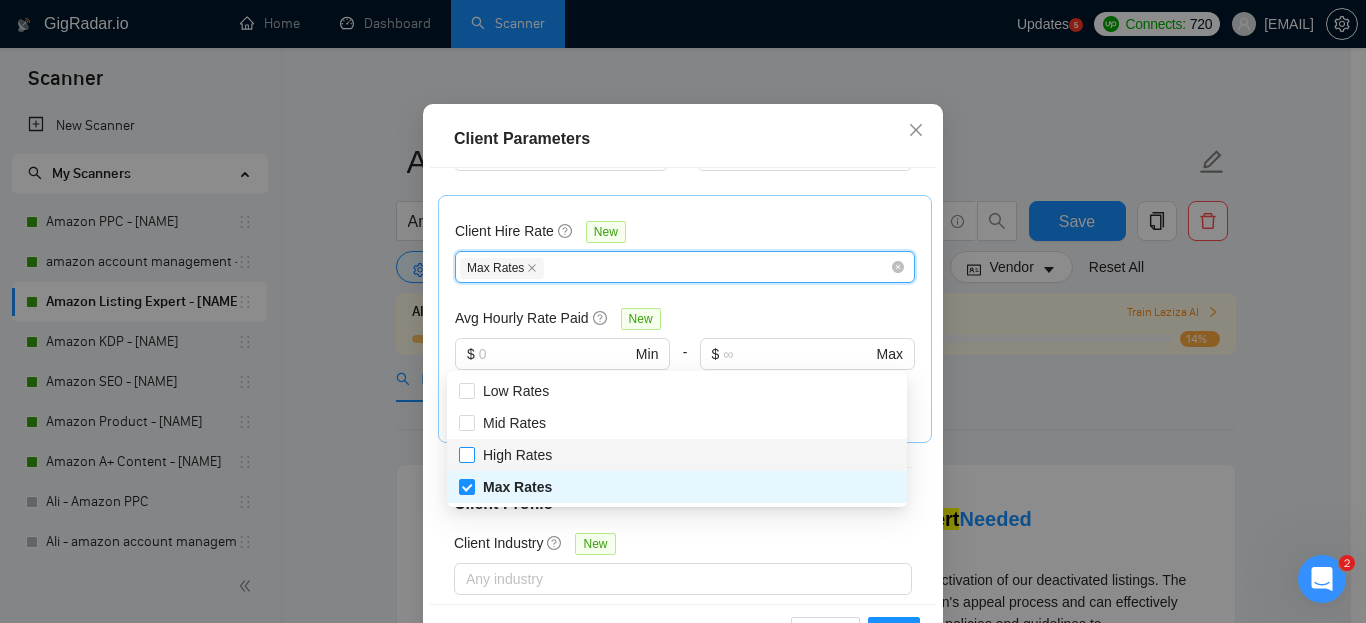 click on "High Rates" at bounding box center [517, 455] 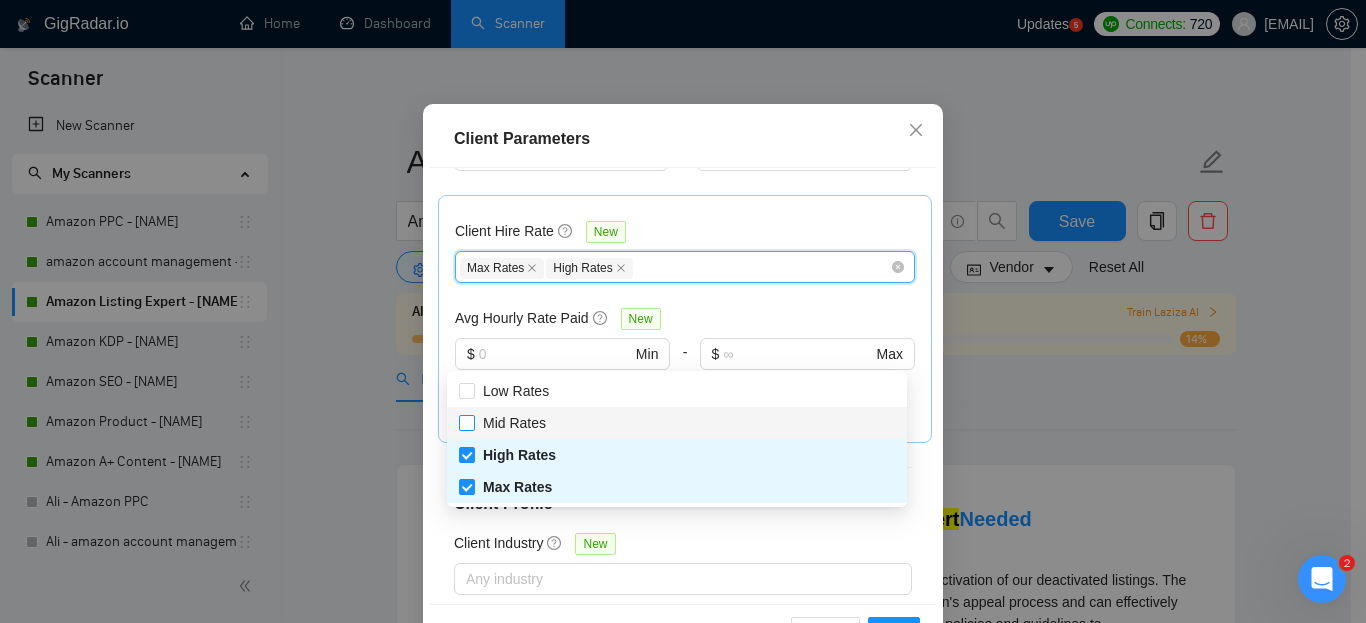 click on "Mid Rates" at bounding box center (514, 423) 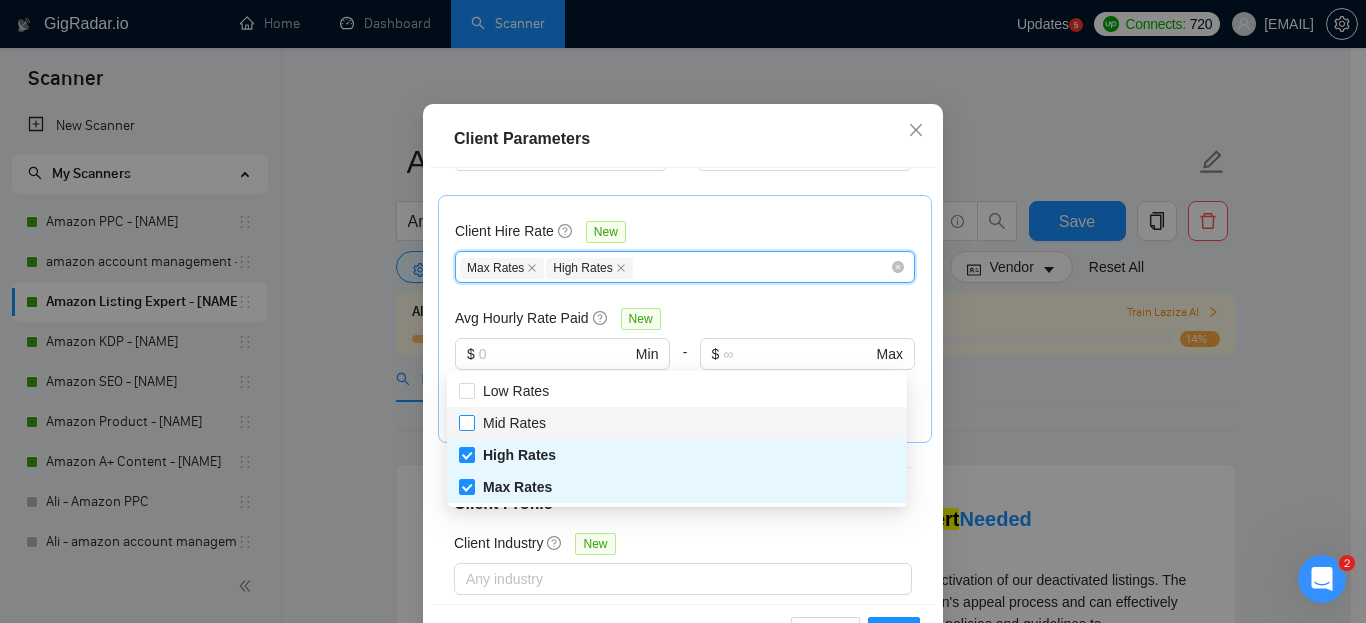 click on "Mid Rates" at bounding box center (466, 422) 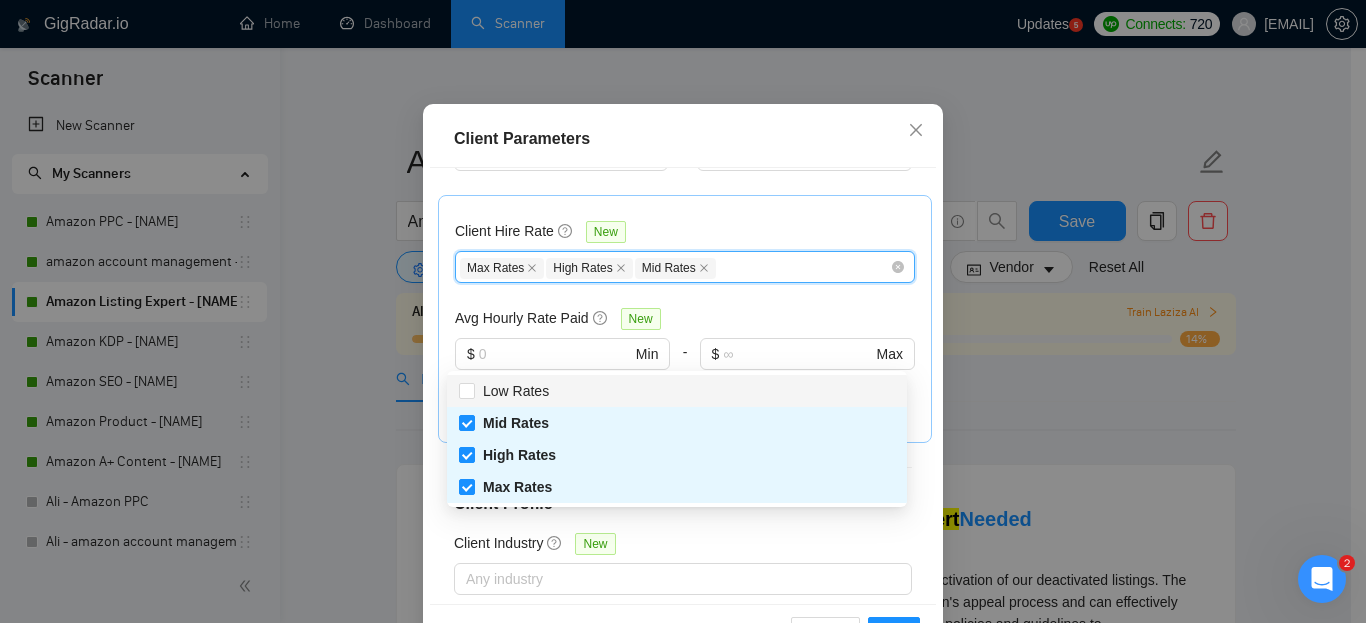click on "Client Hire Rate New Max Rates High Rates Mid Rates     Avg Hourly Rate Paid New $ Min - $ Max Include Clients without Sufficient History" at bounding box center (685, 319) 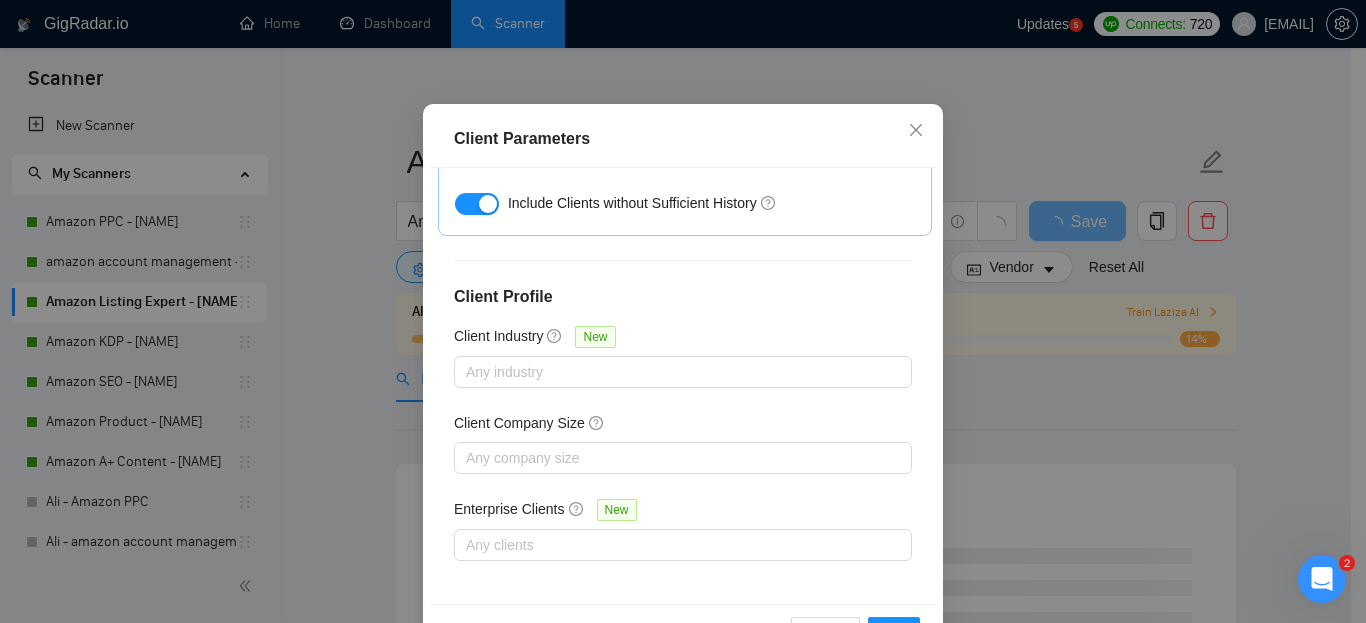 scroll, scrollTop: 808, scrollLeft: 0, axis: vertical 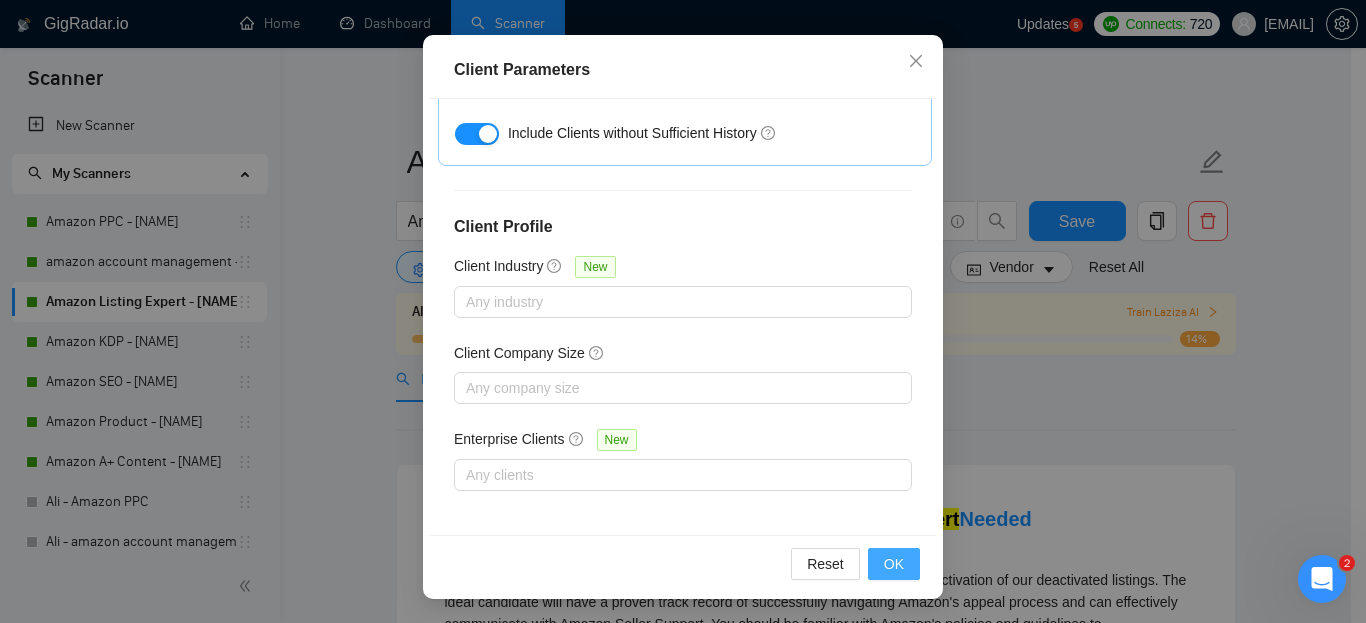 click on "OK" at bounding box center (894, 564) 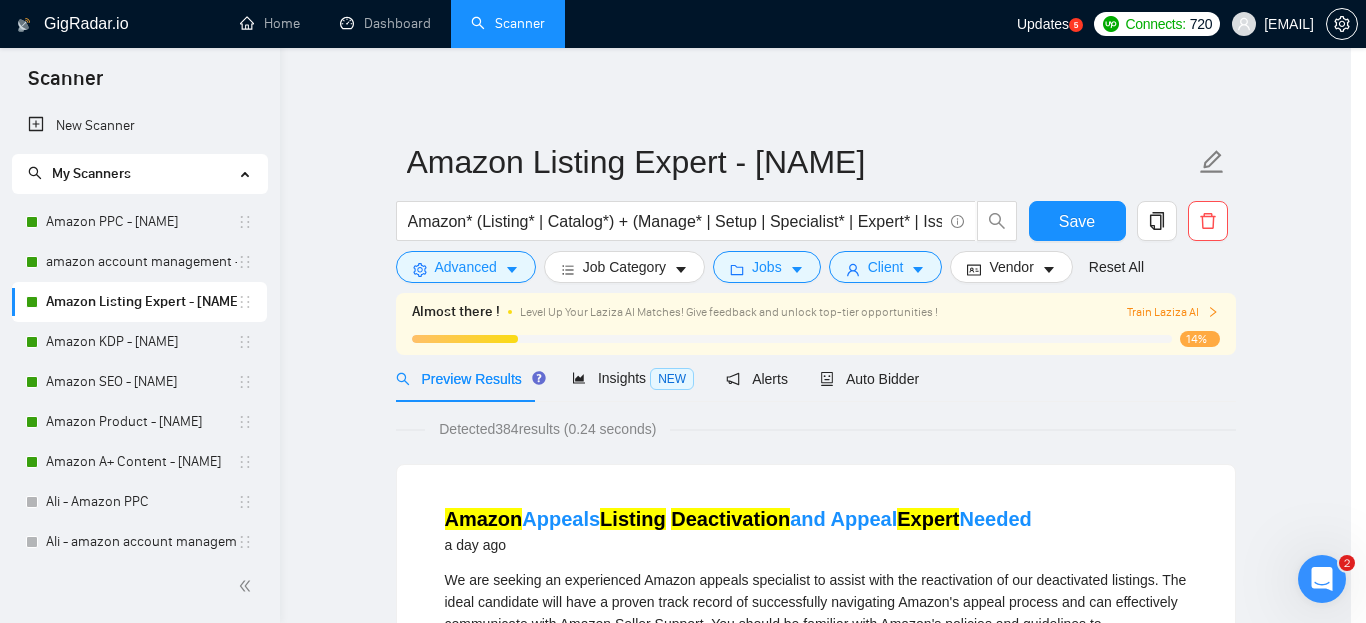 scroll, scrollTop: 85, scrollLeft: 0, axis: vertical 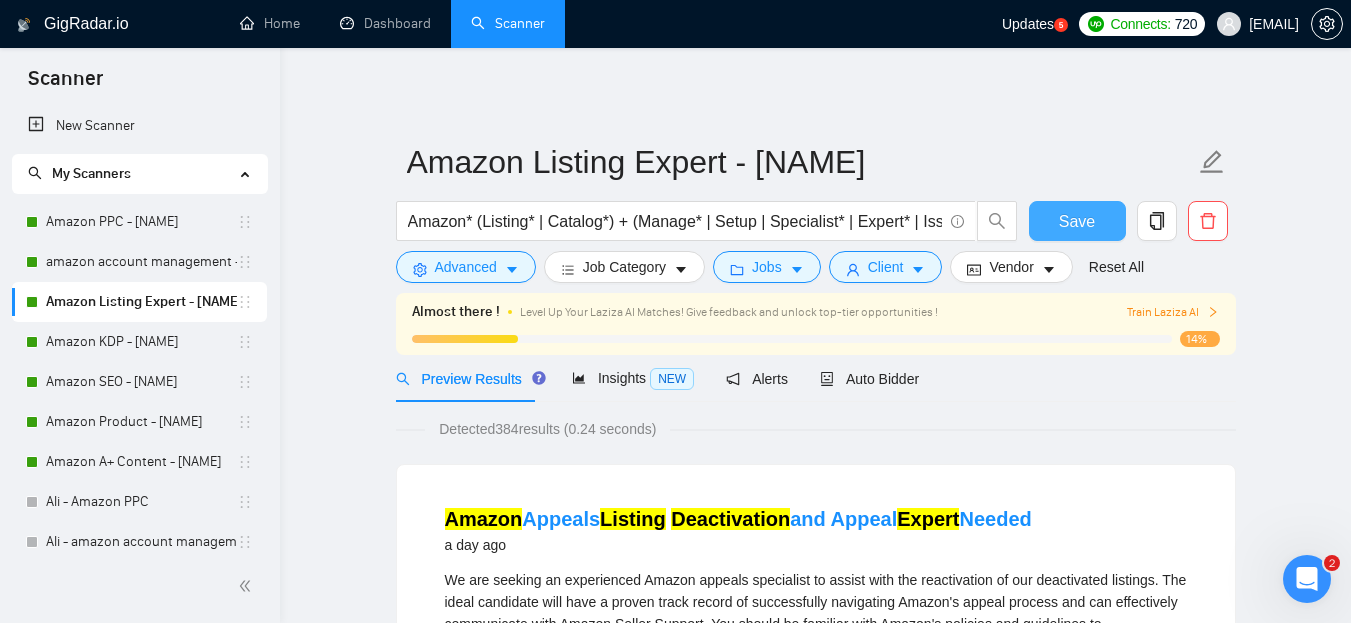 click on "Save" at bounding box center [1077, 221] 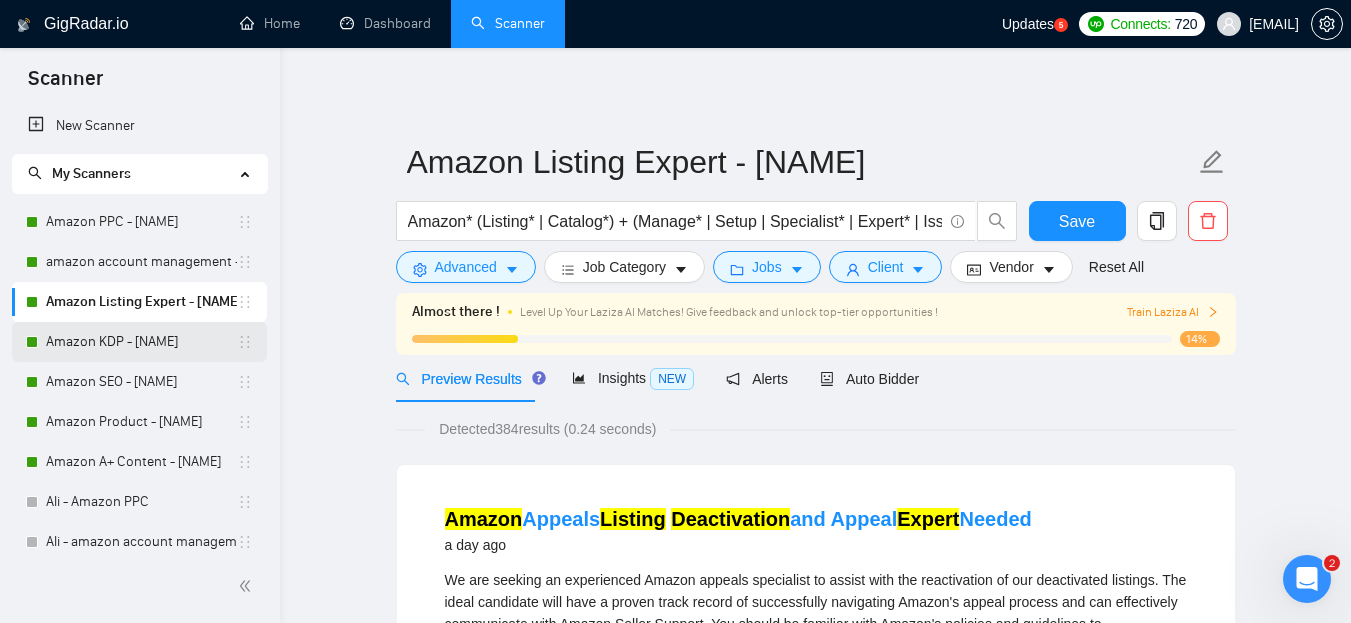 click on "Amazon KDP - [NAME]" at bounding box center [141, 342] 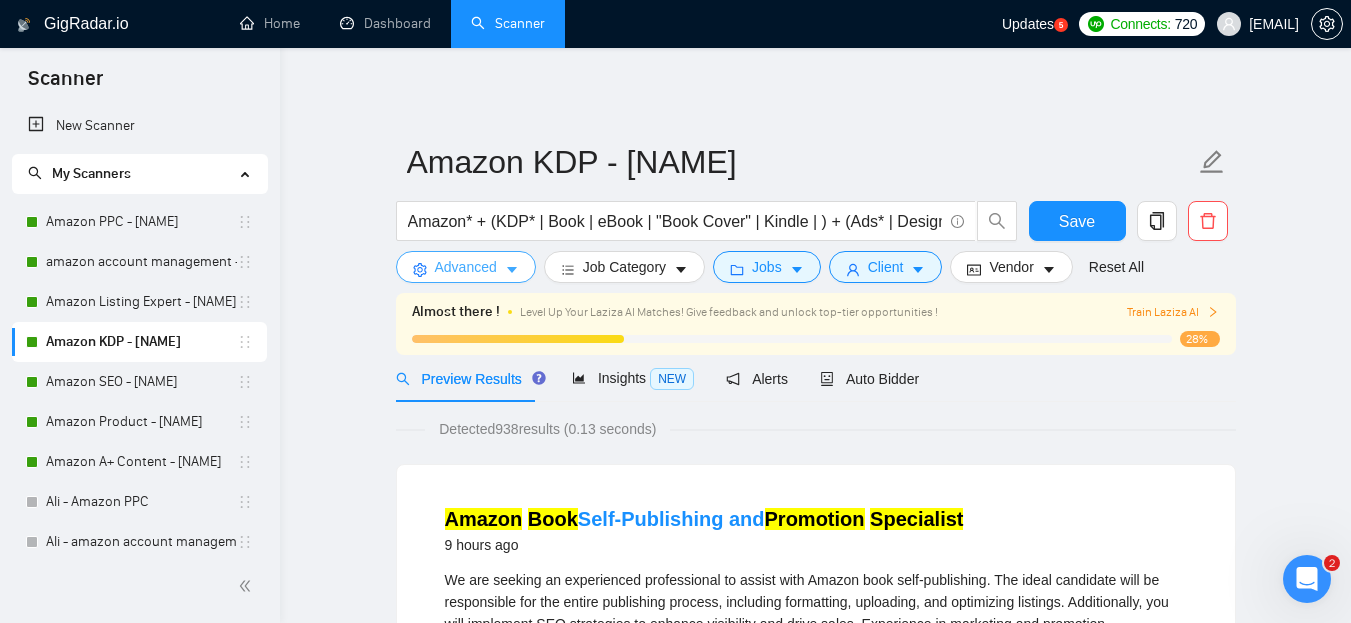 click 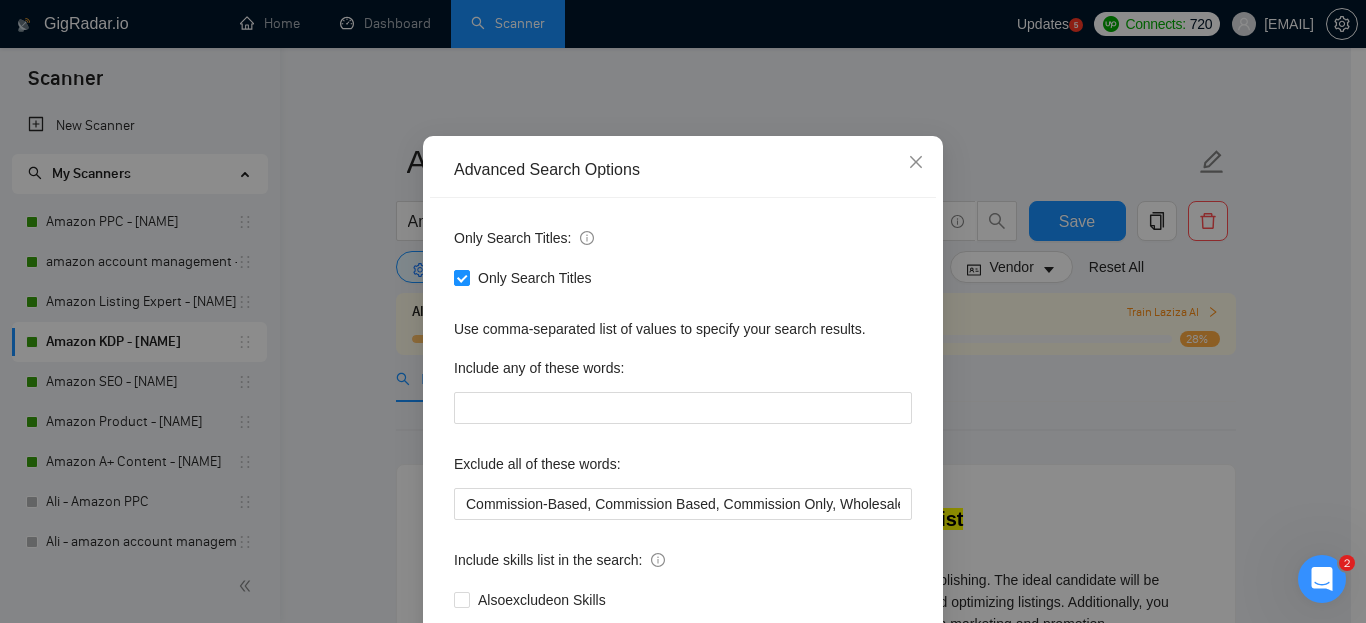scroll, scrollTop: 0, scrollLeft: 0, axis: both 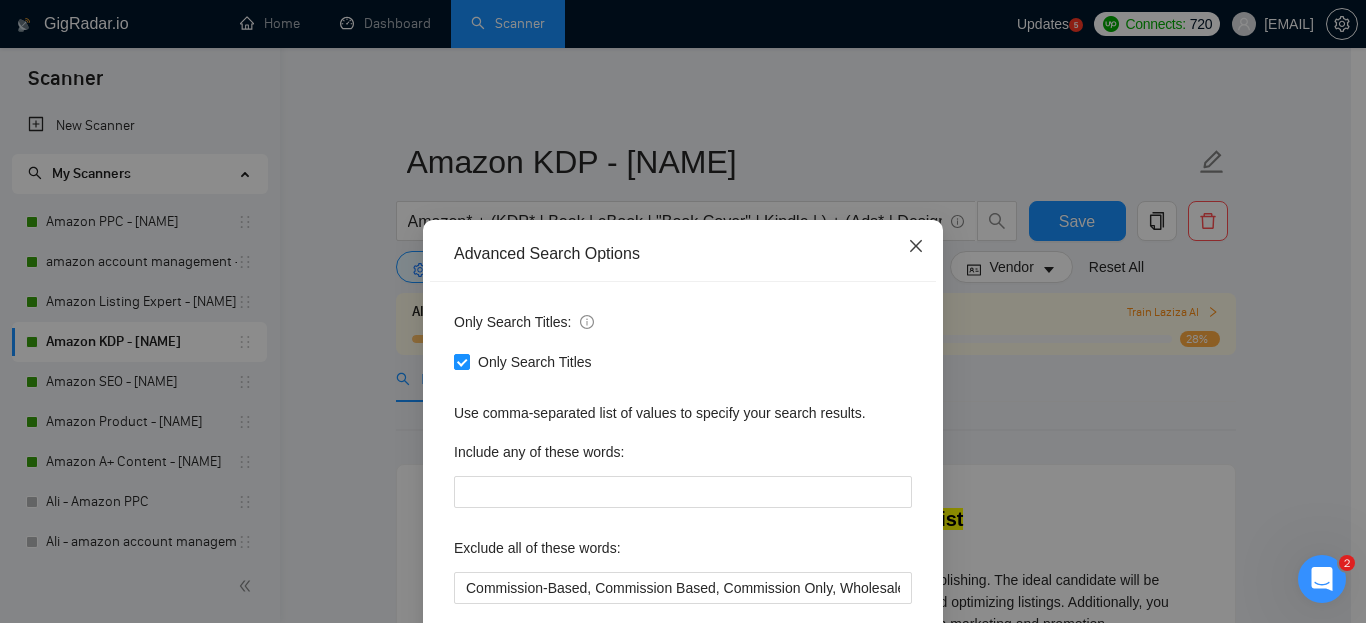 click 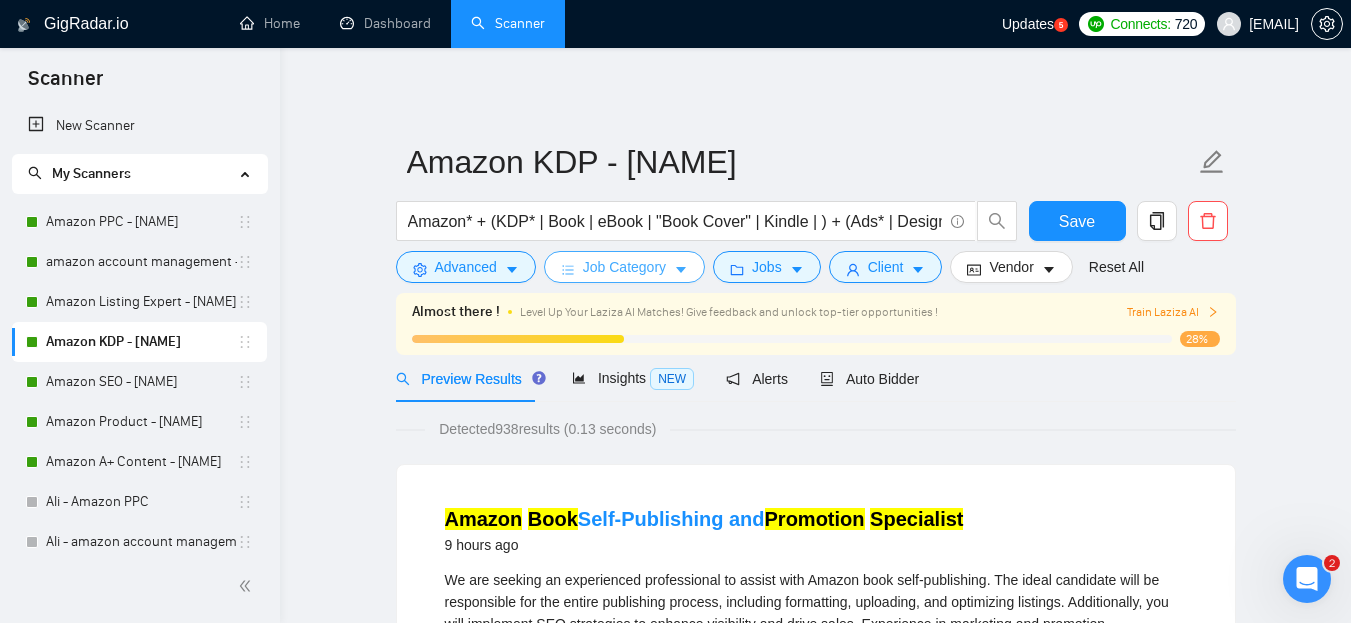 click on "Job Category" at bounding box center (624, 267) 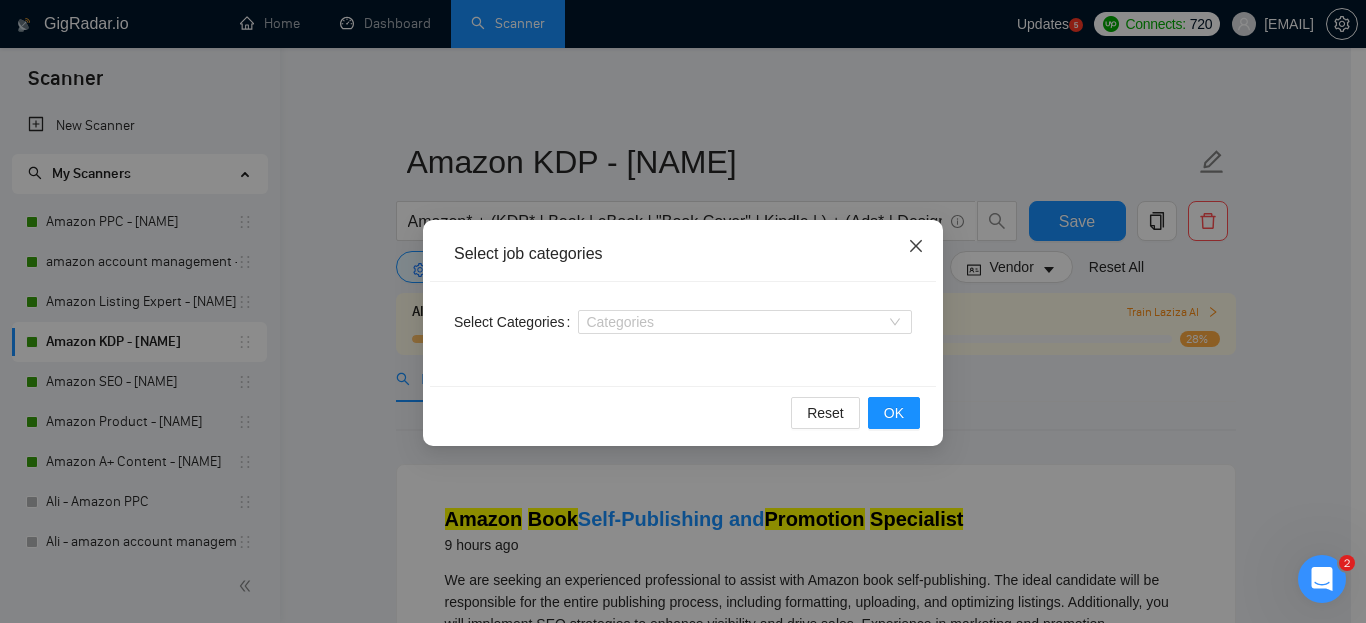 click 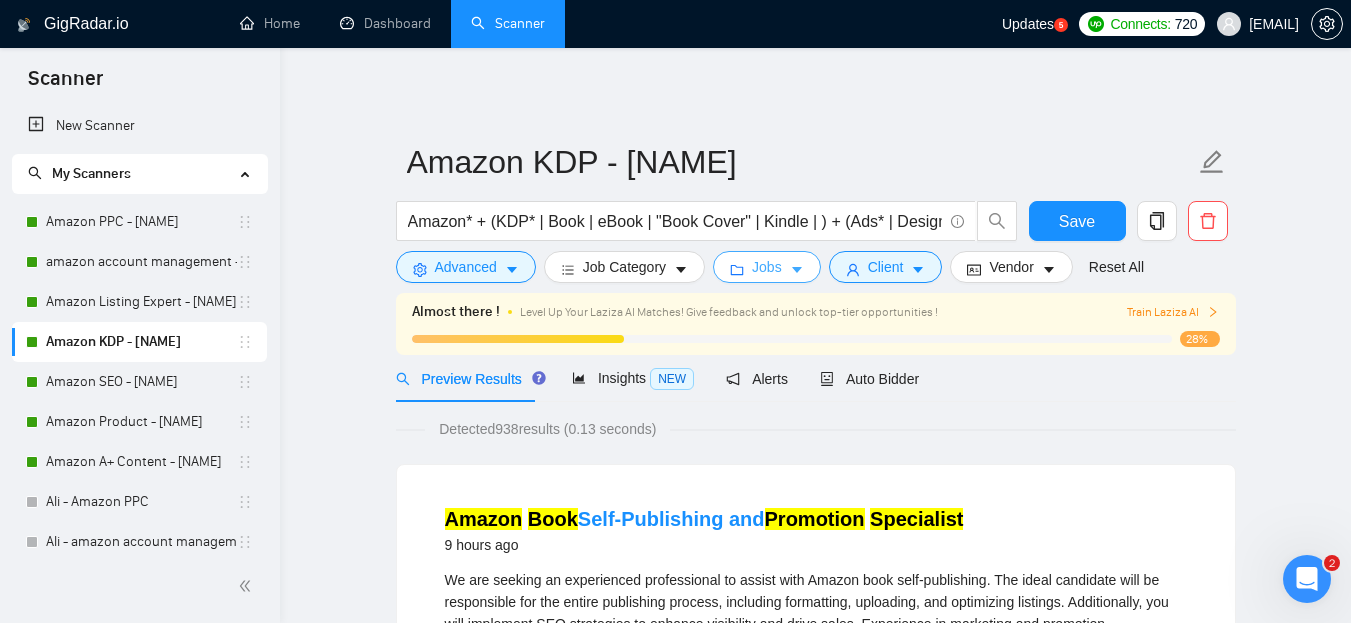 click on "Jobs" at bounding box center (767, 267) 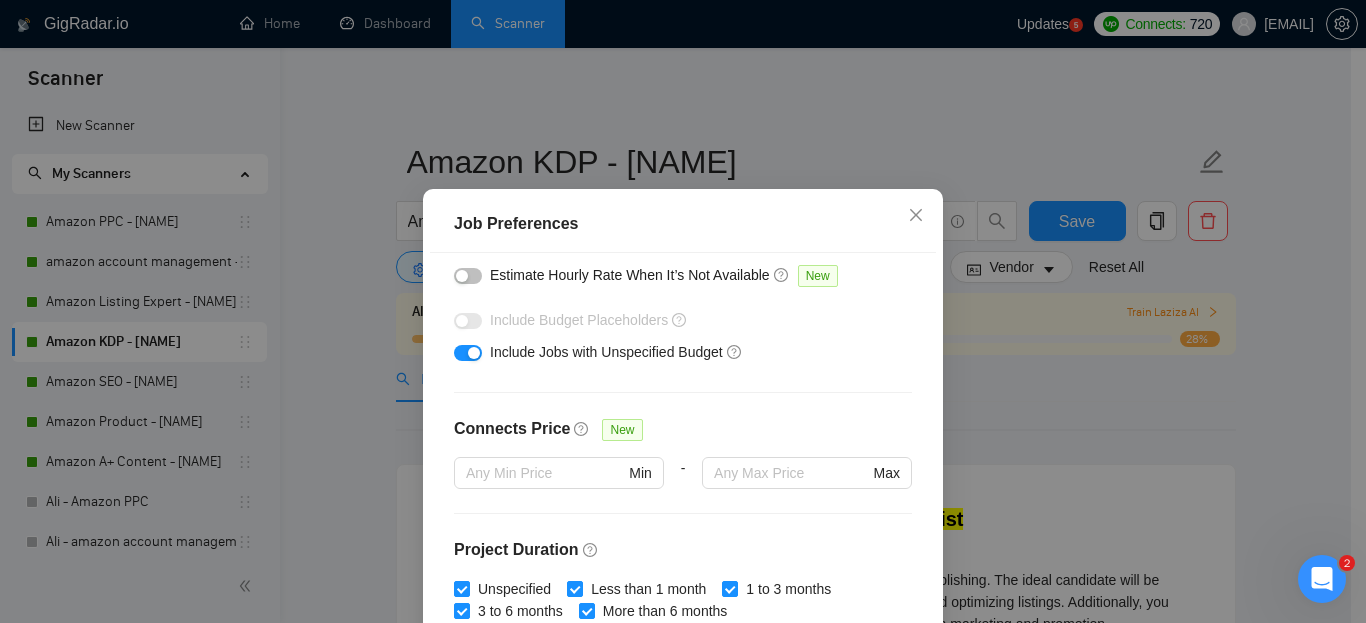 scroll, scrollTop: 0, scrollLeft: 0, axis: both 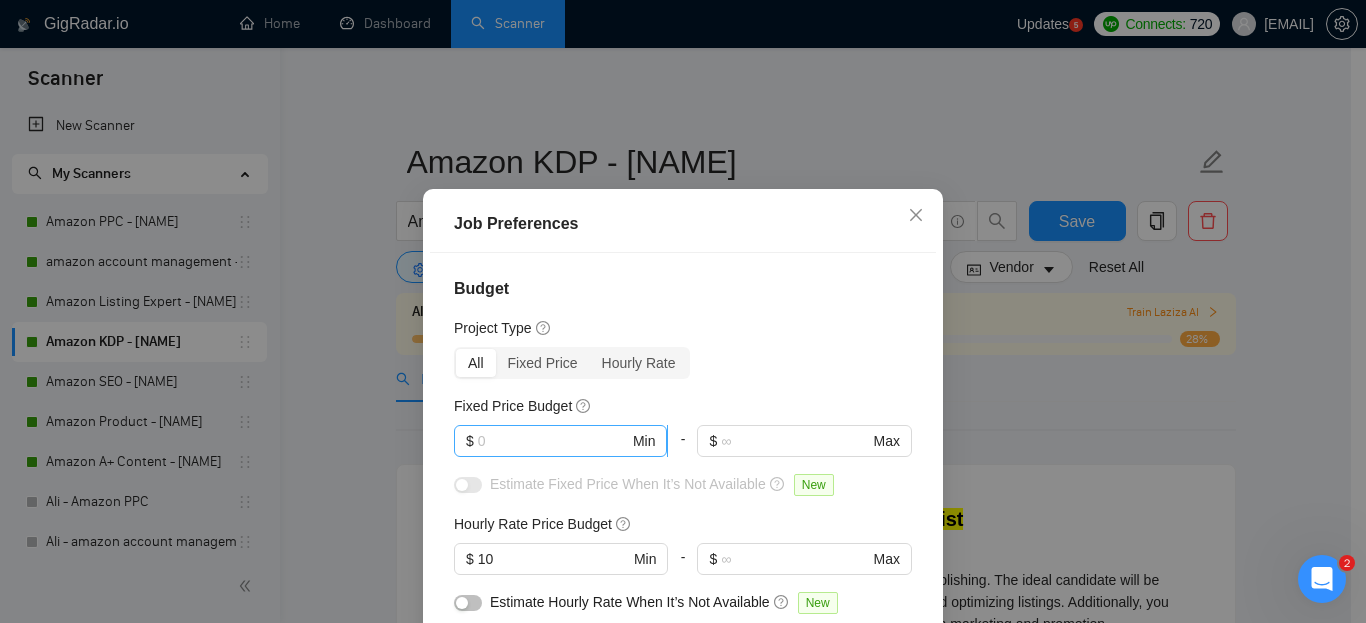 click at bounding box center (553, 441) 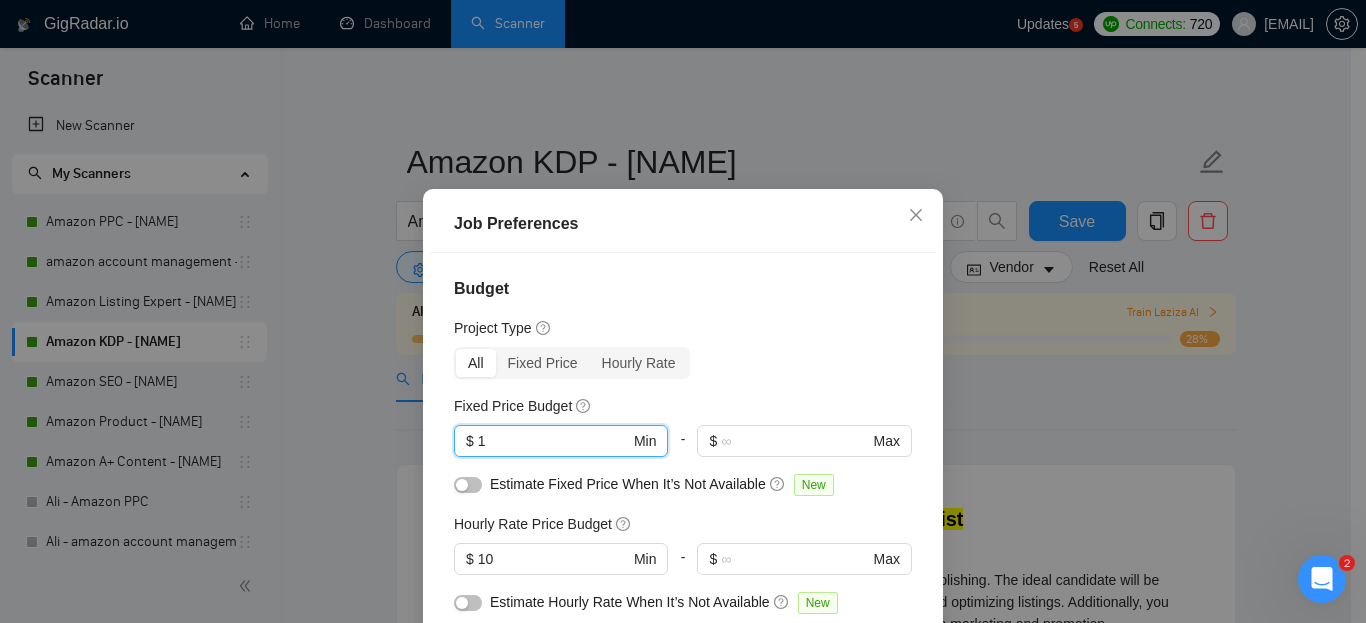 type on "1" 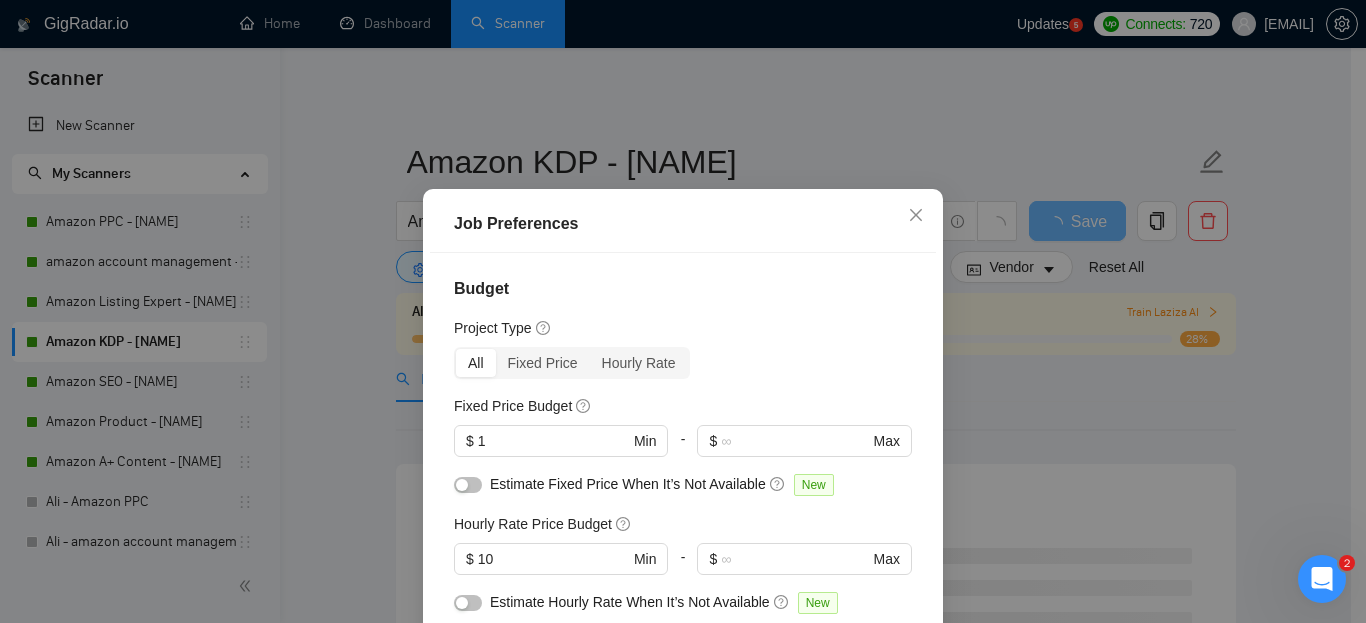 click on "Estimate Fixed Price When It’s Not Available New" at bounding box center [683, 489] 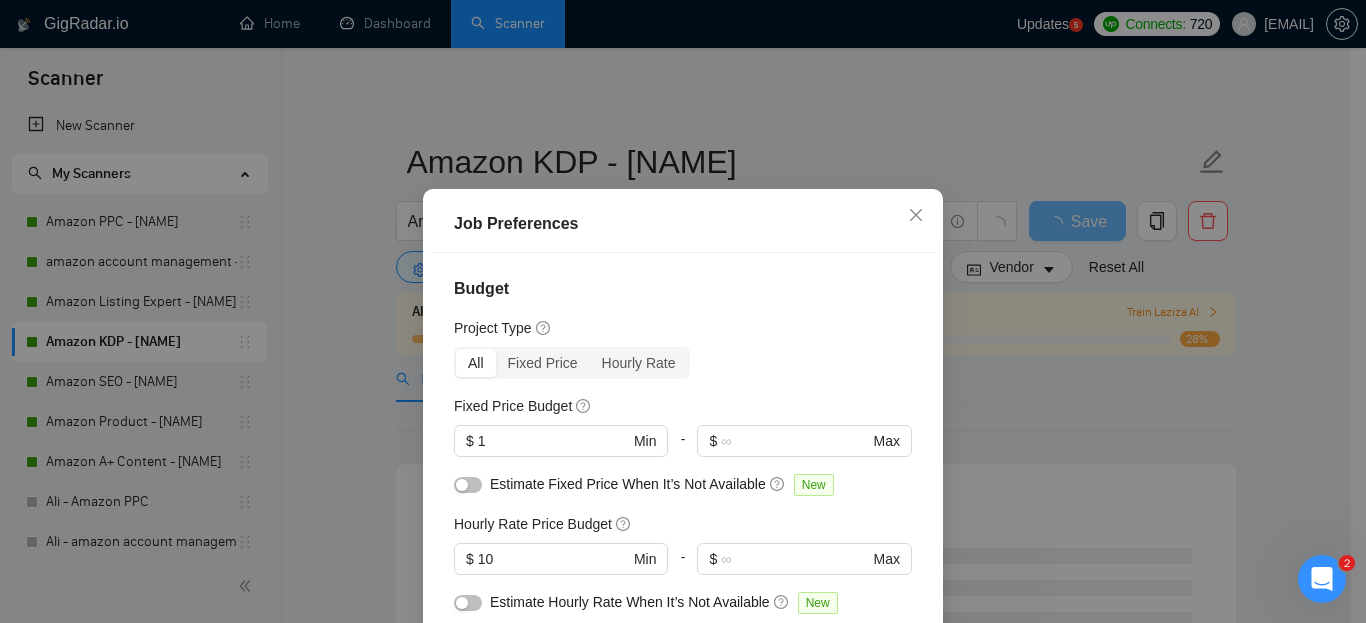 click at bounding box center (468, 485) 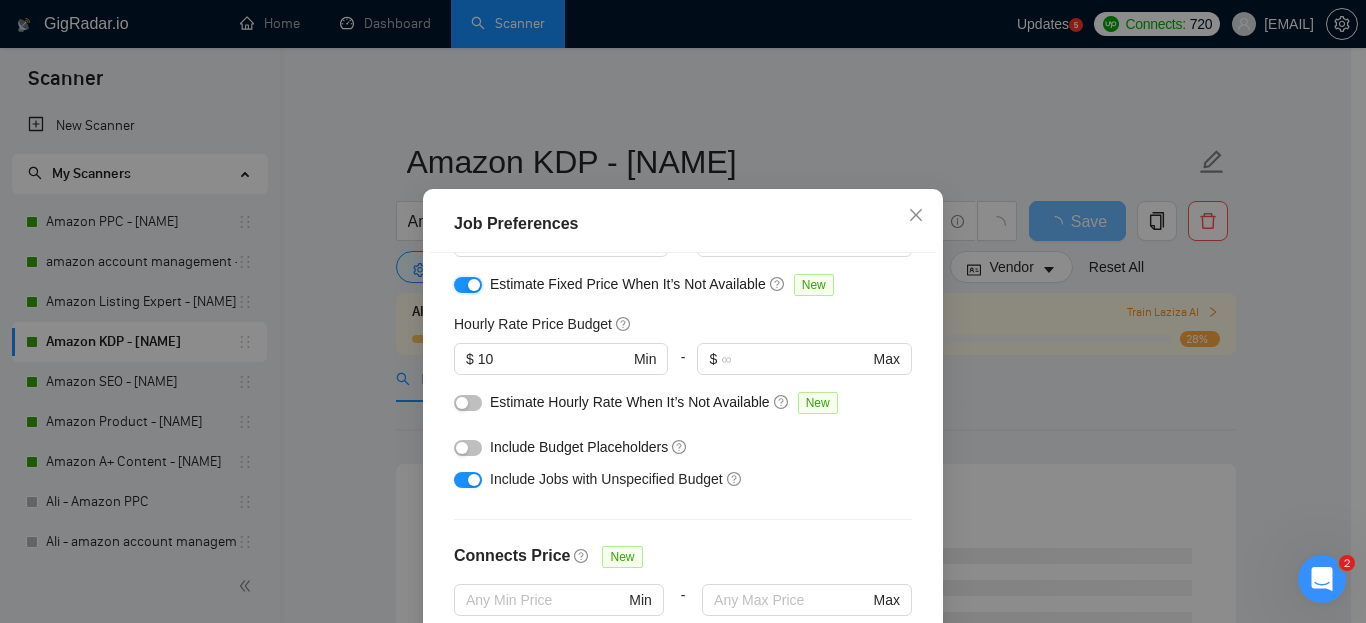 scroll, scrollTop: 300, scrollLeft: 0, axis: vertical 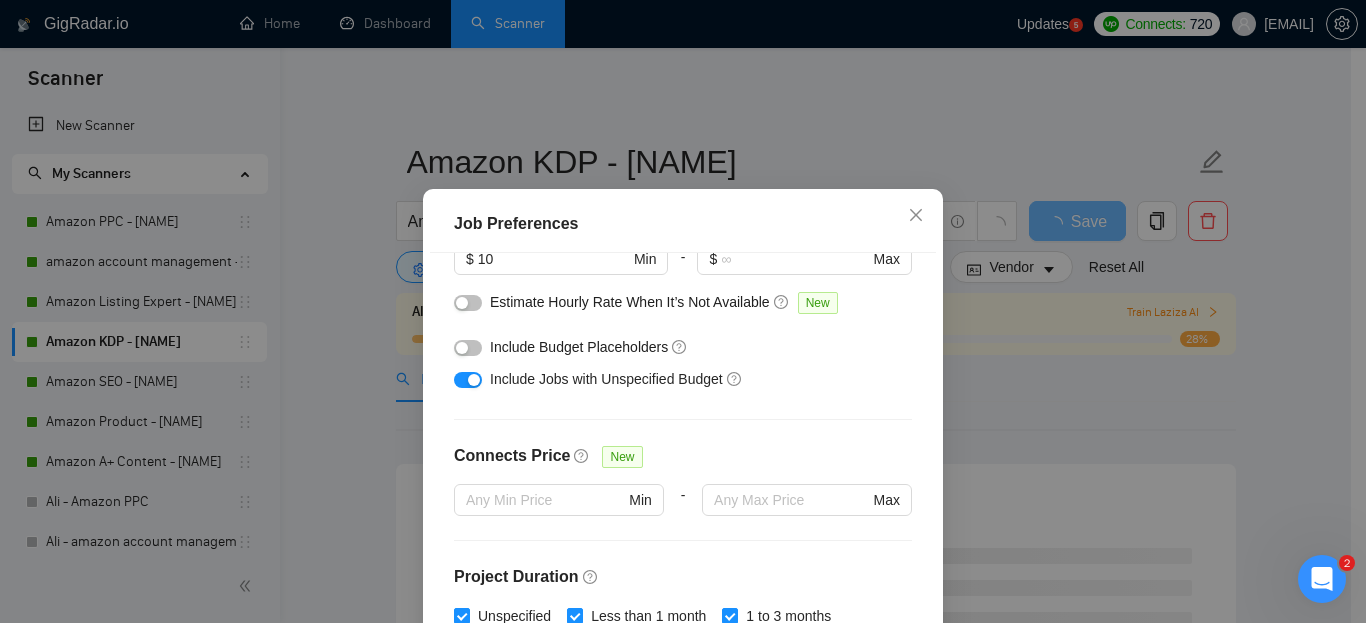 click at bounding box center (468, 303) 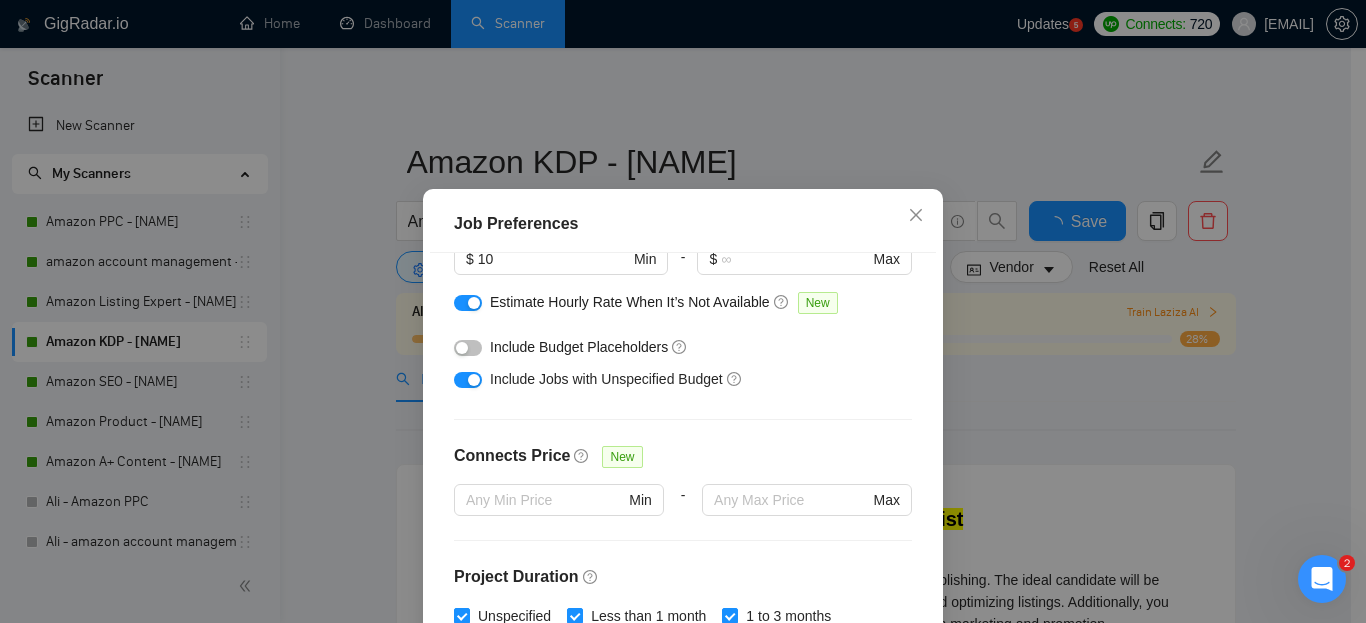 click at bounding box center (468, 348) 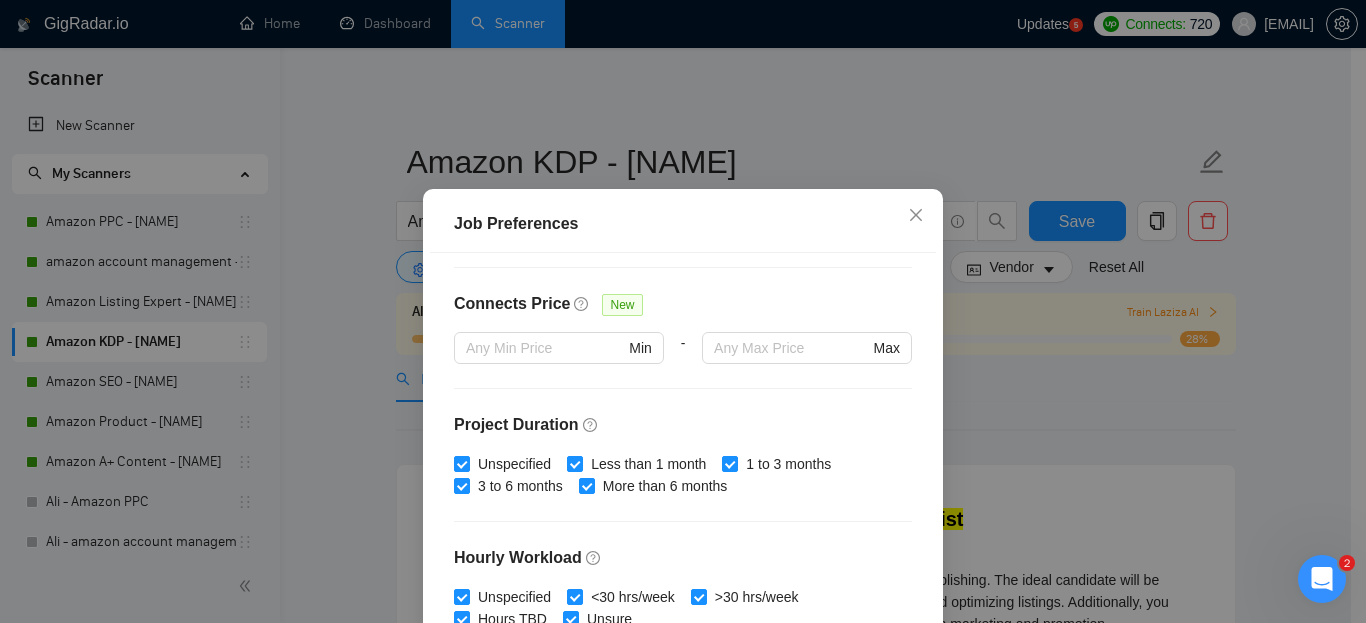 scroll, scrollTop: 500, scrollLeft: 0, axis: vertical 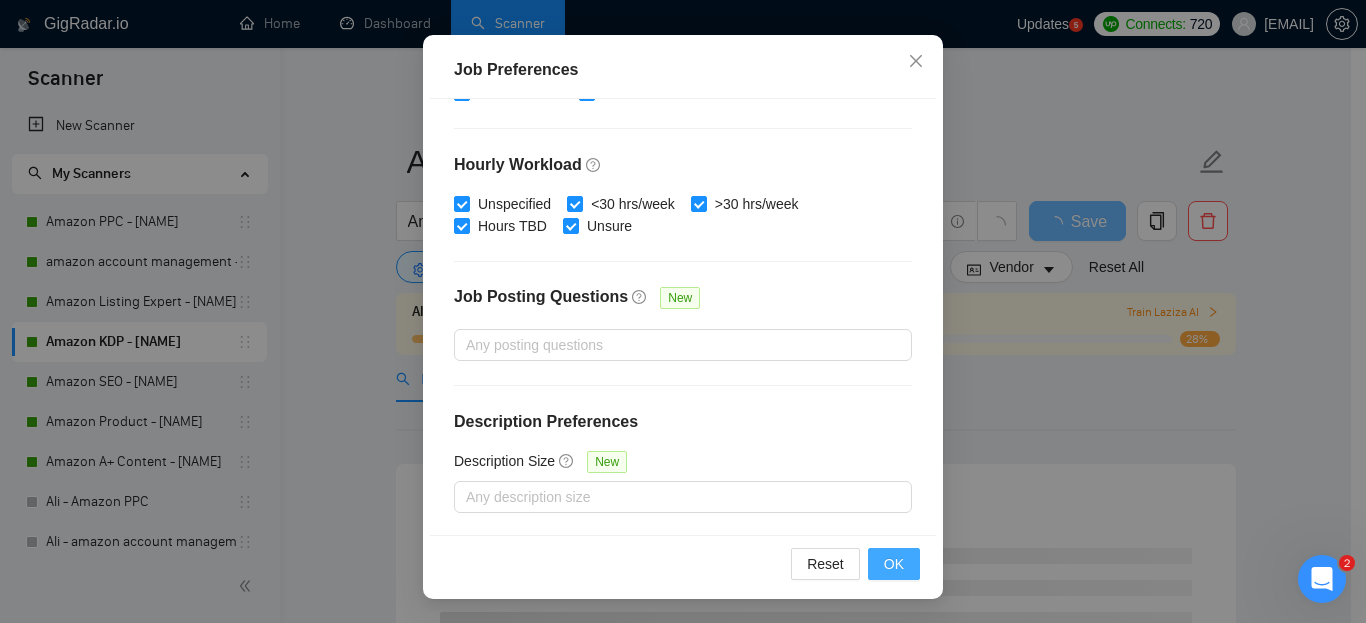 click on "OK" at bounding box center (894, 564) 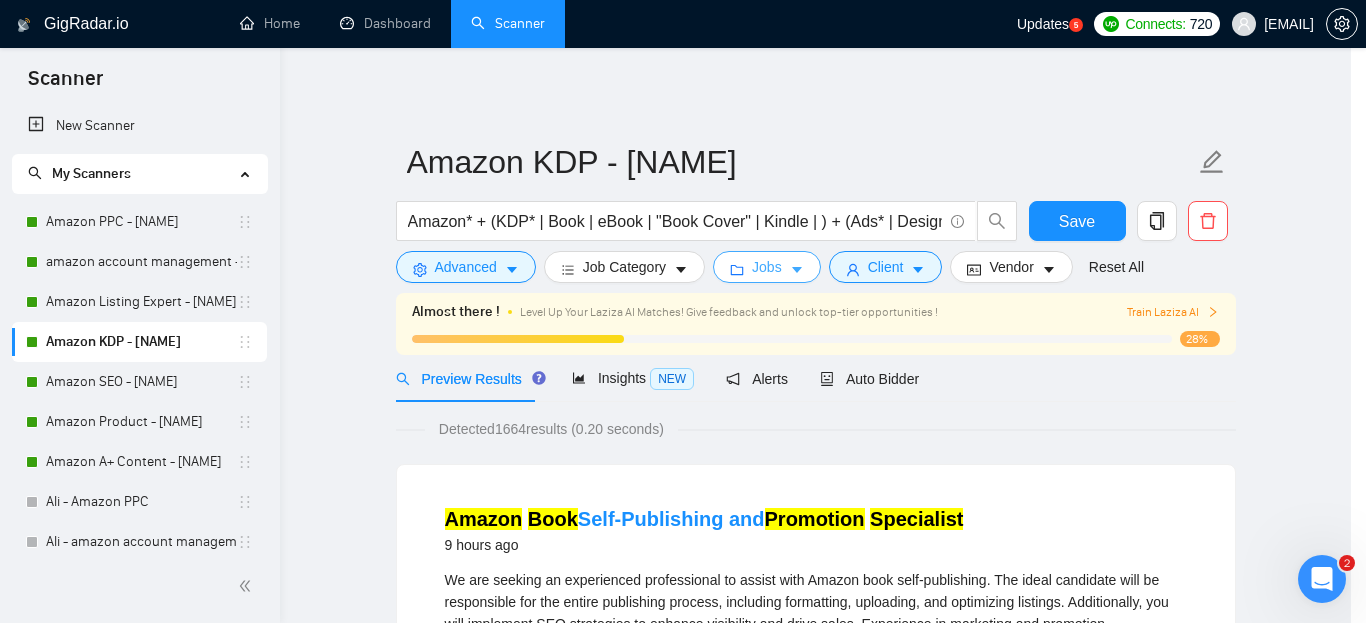 scroll, scrollTop: 0, scrollLeft: 0, axis: both 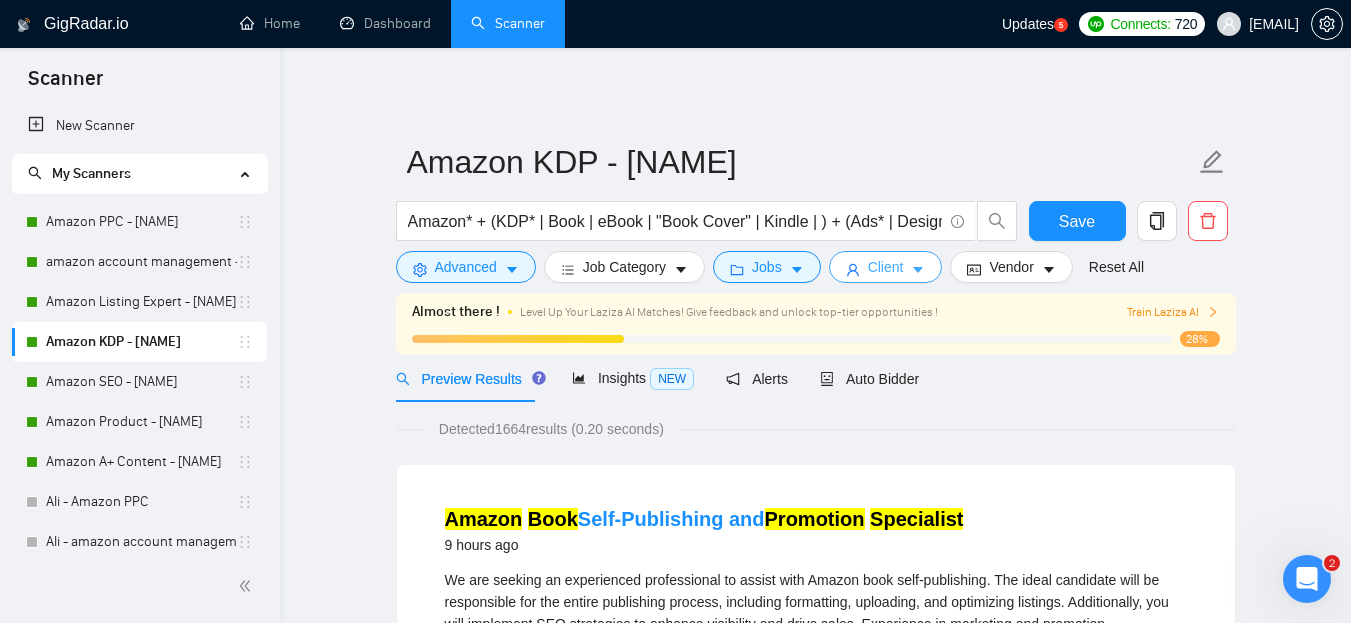 click 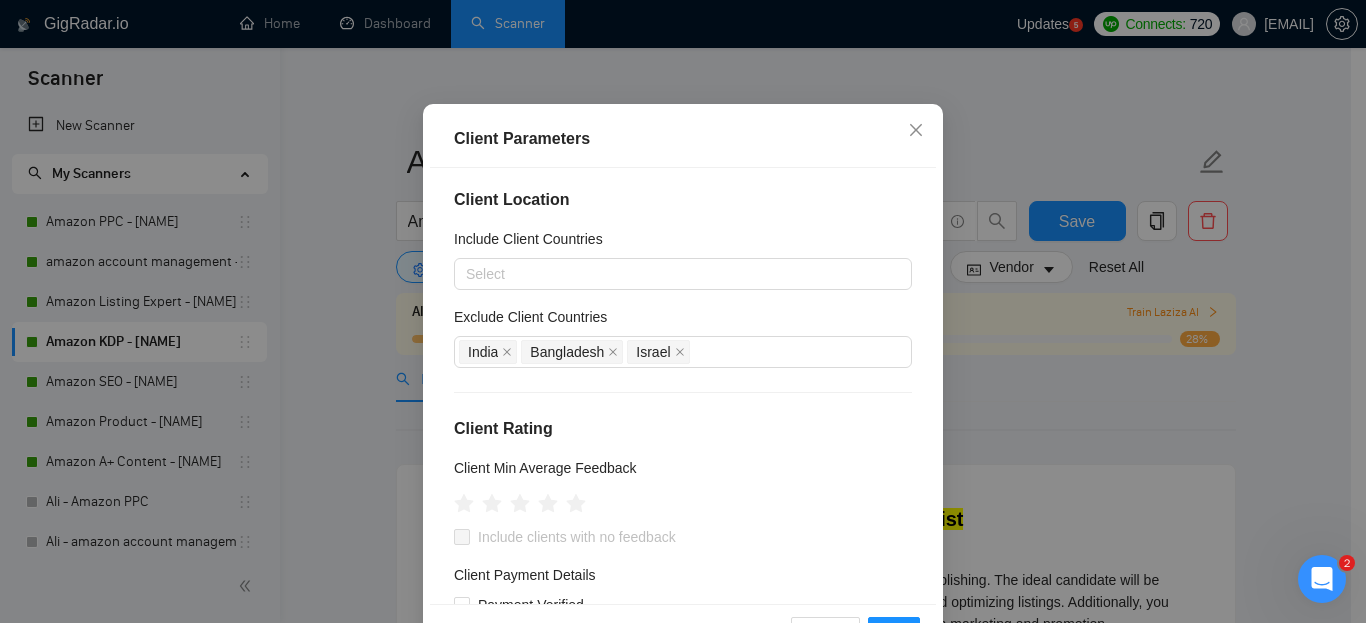 scroll, scrollTop: 0, scrollLeft: 0, axis: both 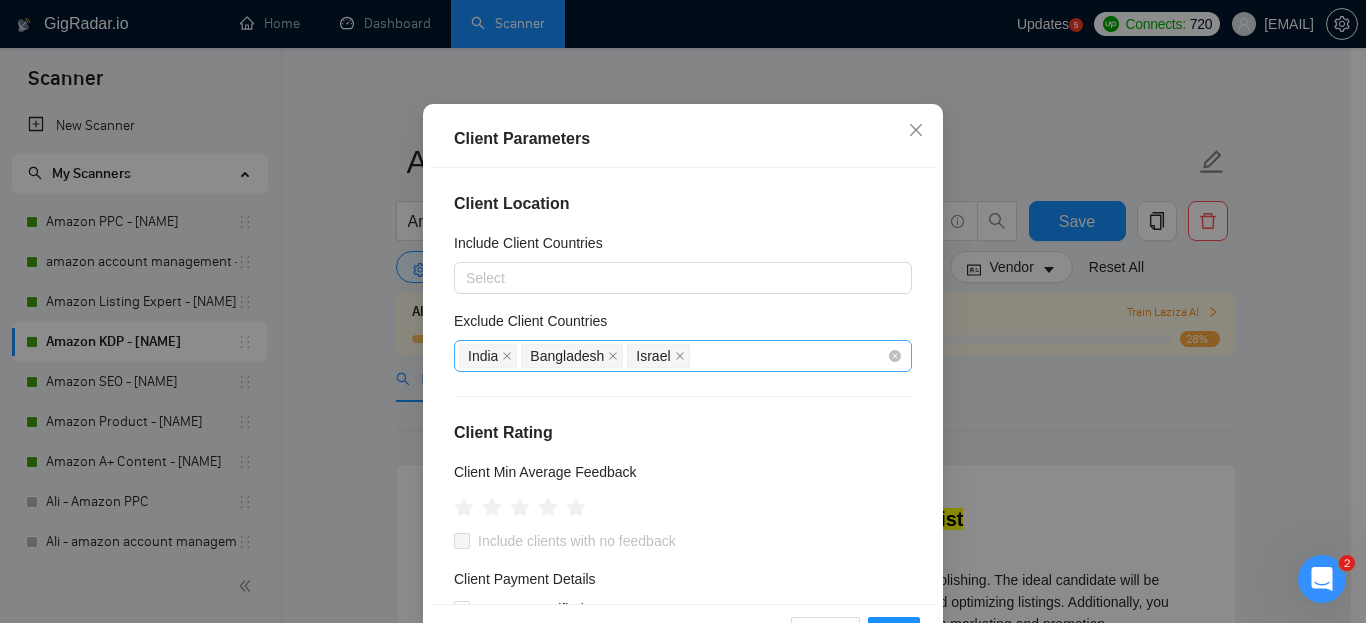 click on "[COUNTRY] [COUNTRY] [COUNTRY]" at bounding box center [673, 356] 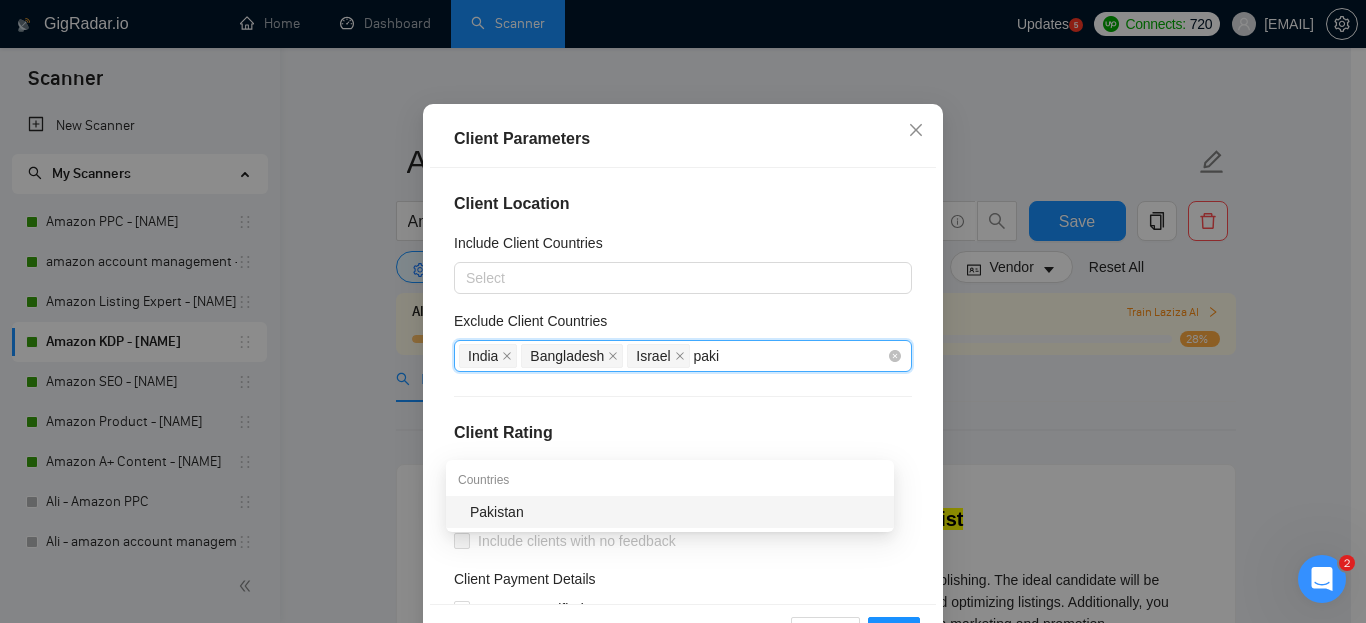 type on "[COUNTRY]" 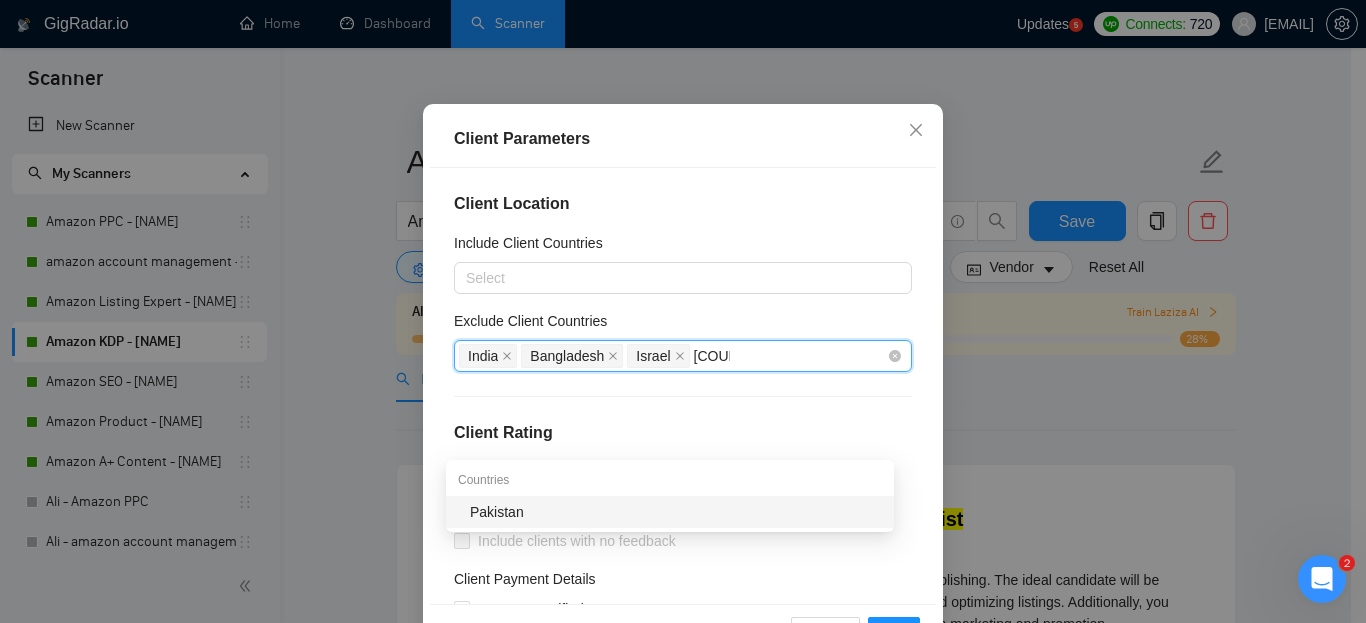 type 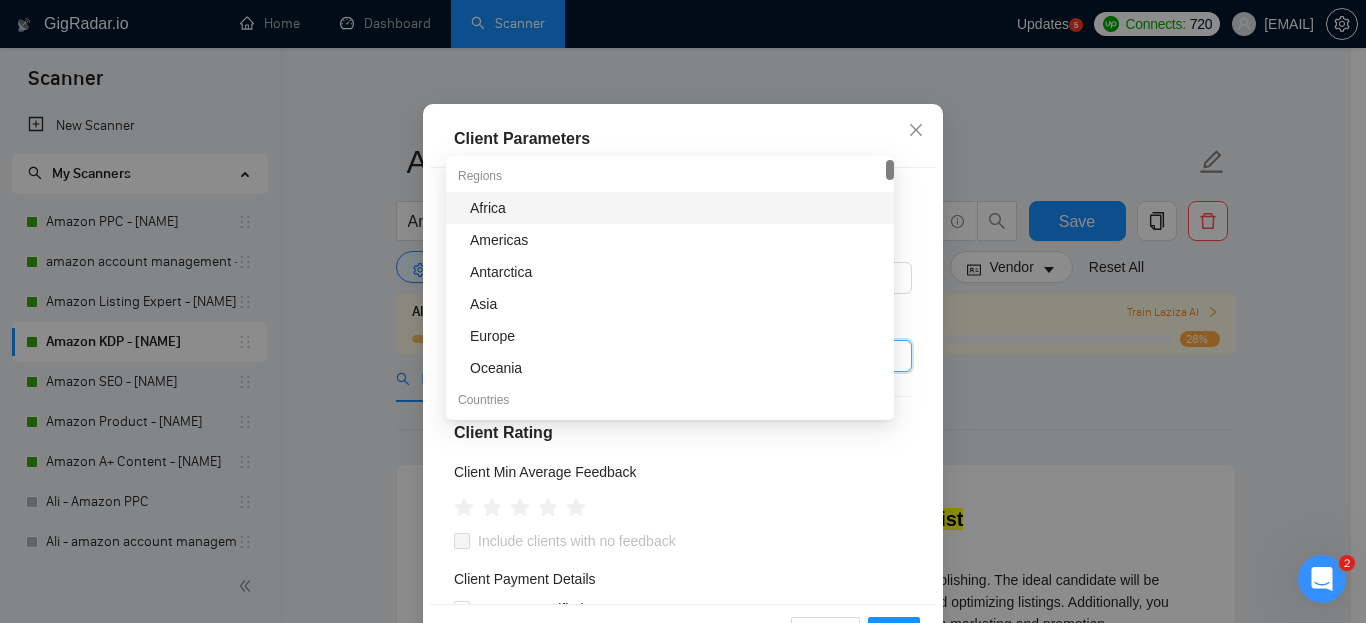 click on "Client Location Include Client Countries   Select Exclude Client Countries [COUNTRY] [COUNTRY] [COUNTRY] [COUNTRY]   Client Rating Client Min Average Feedback Include clients with no feedback Client Payment Details Payment Verified Hire Rate Stats   Client Total Spent $ Min - $ Max Client Hire Rate New   Any hire rate   Avg Hourly Rate Paid New $ Min - $ Max Include Clients without Sufficient History Client Profile Client Industry New   Any industry Client Company Size   Any company size Enterprise Clients New   Any clients" at bounding box center (683, 386) 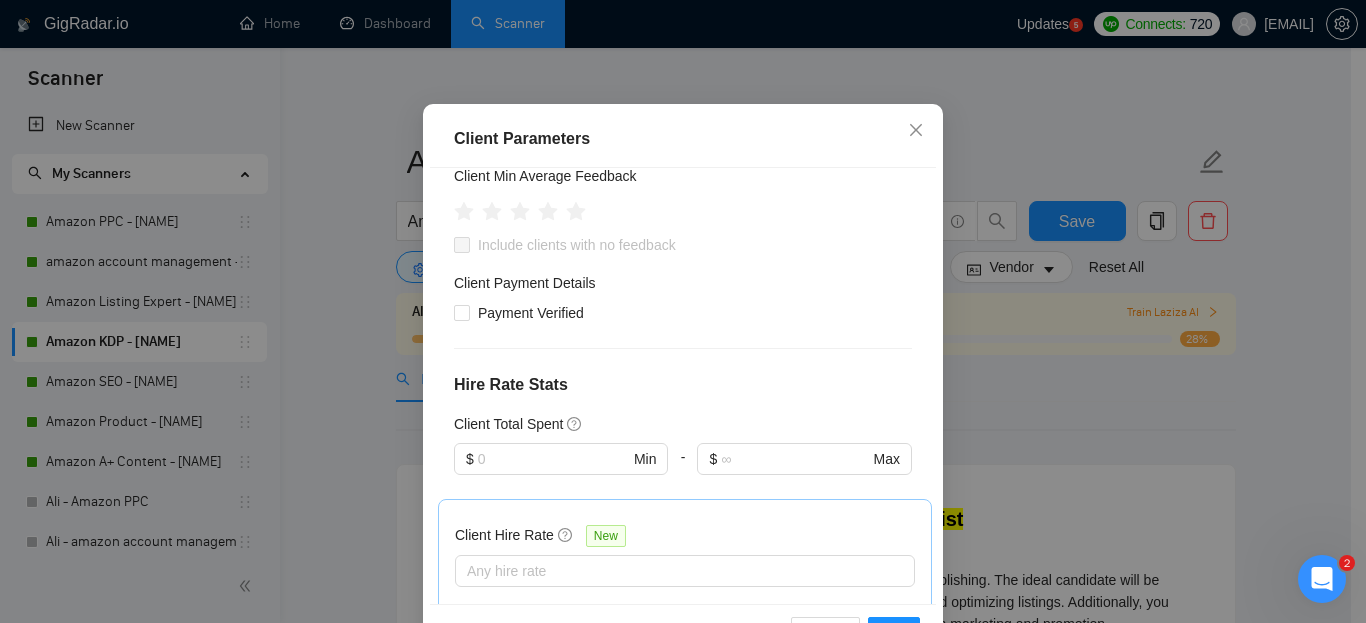 scroll, scrollTop: 300, scrollLeft: 0, axis: vertical 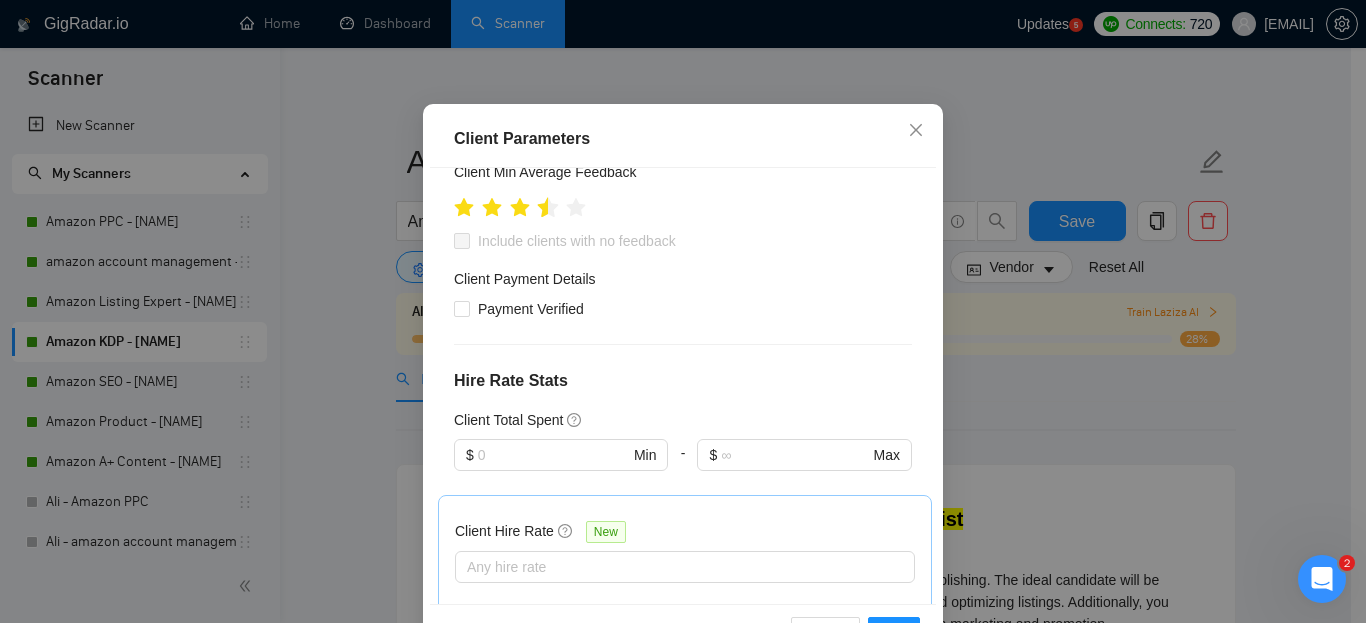 click 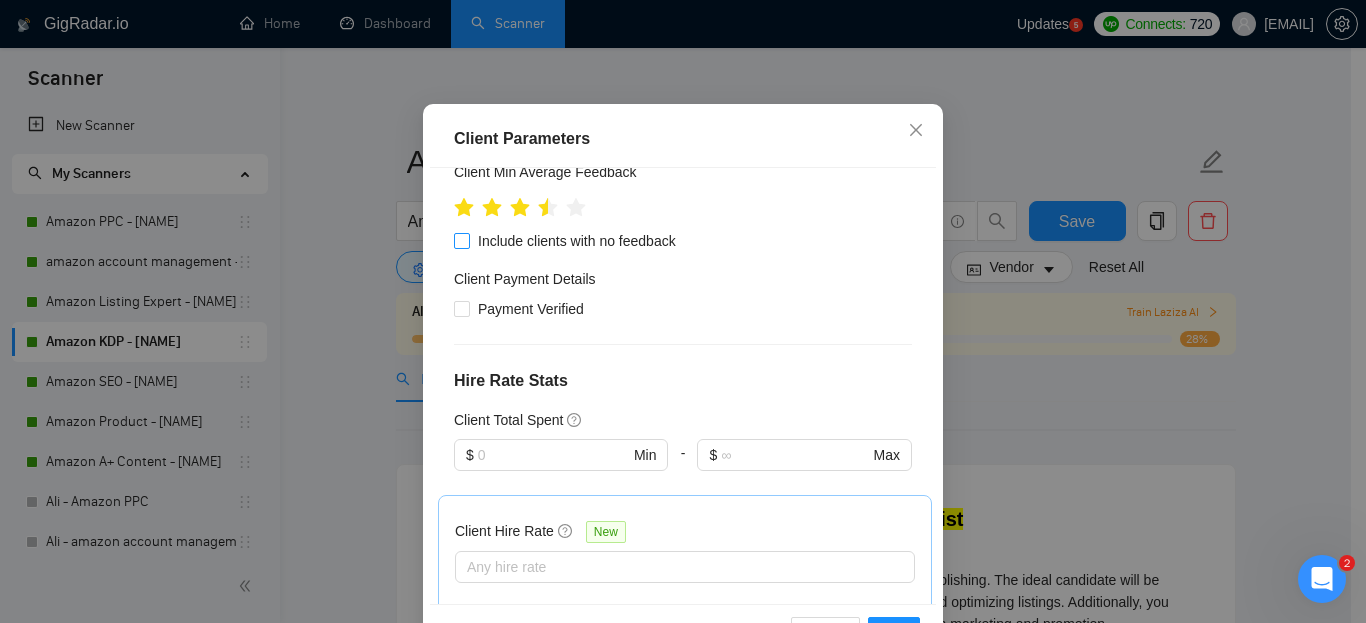 click on "Include clients with no feedback" at bounding box center [461, 240] 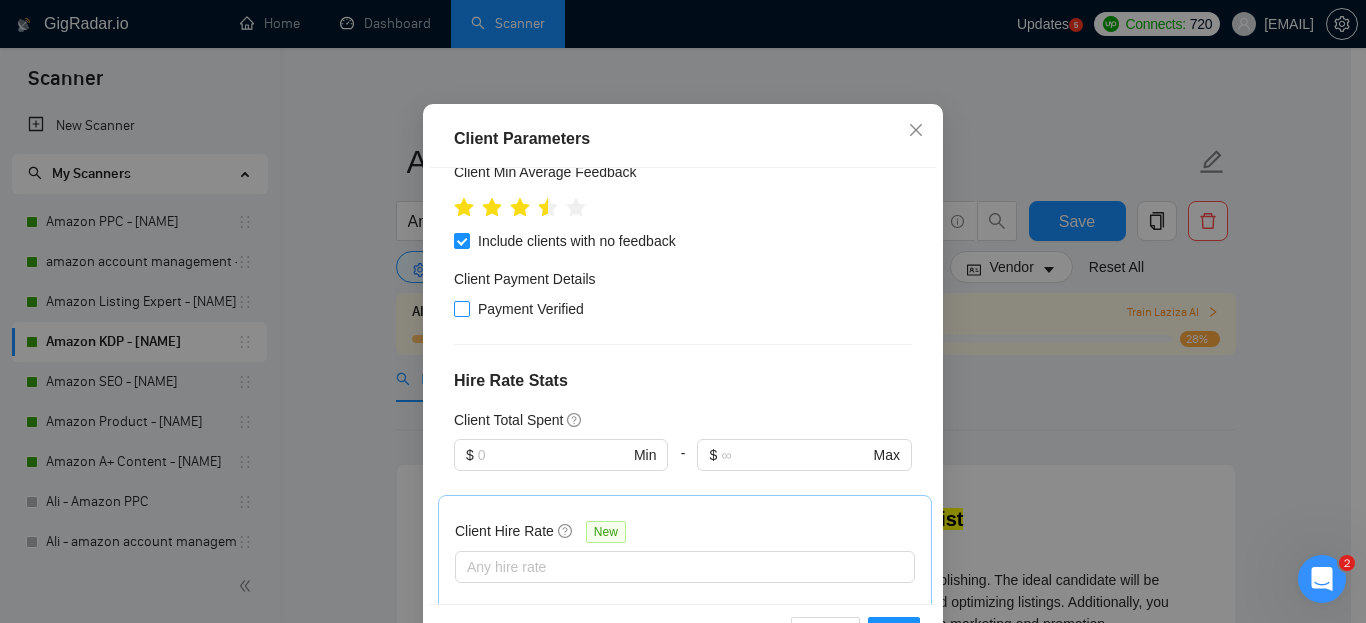 click on "Payment Verified" at bounding box center (461, 308) 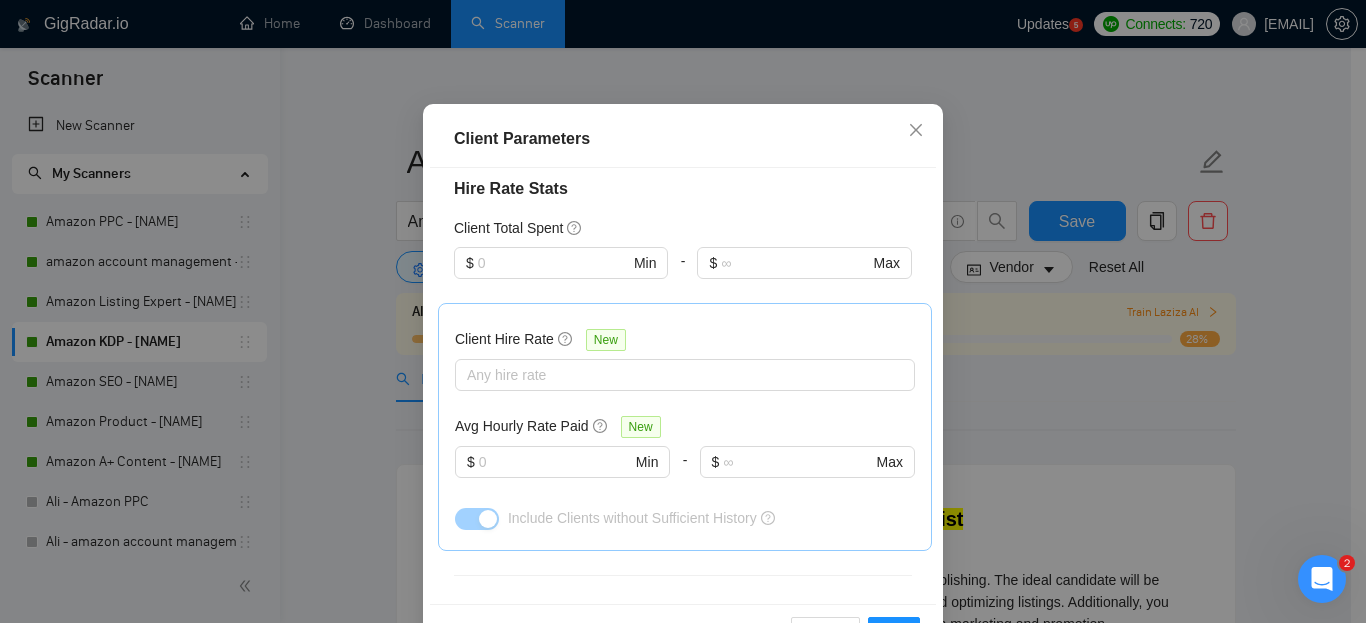 scroll, scrollTop: 500, scrollLeft: 0, axis: vertical 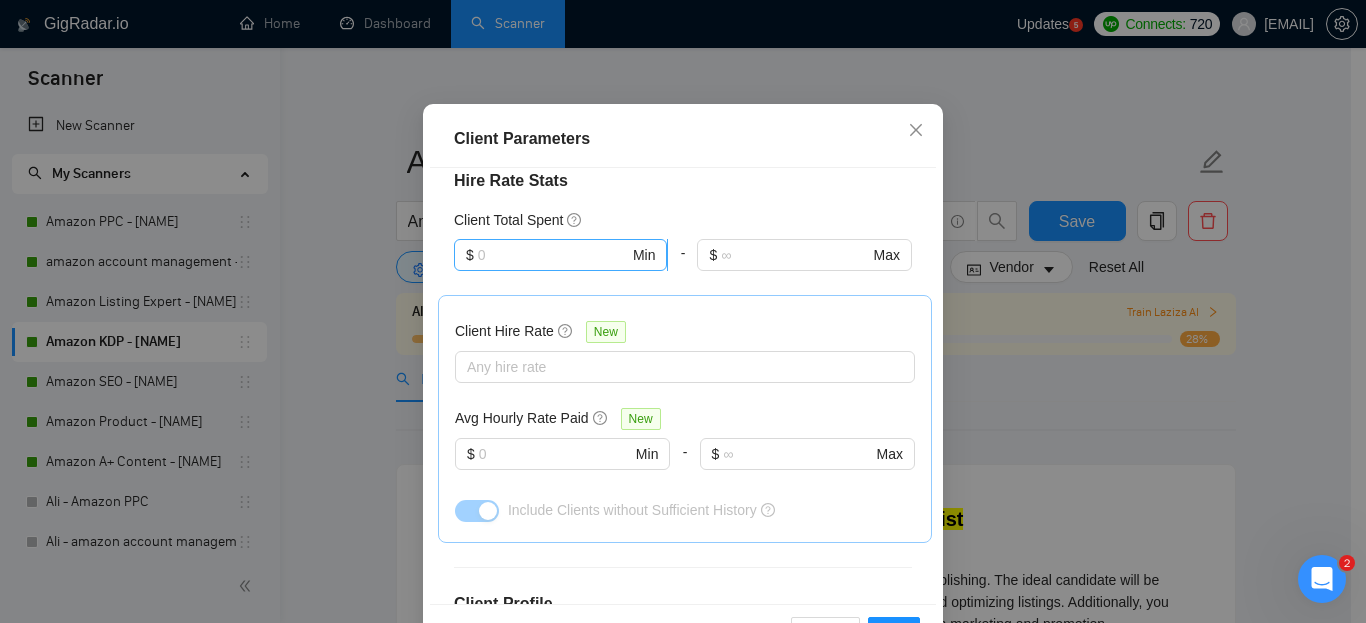 click at bounding box center [553, 255] 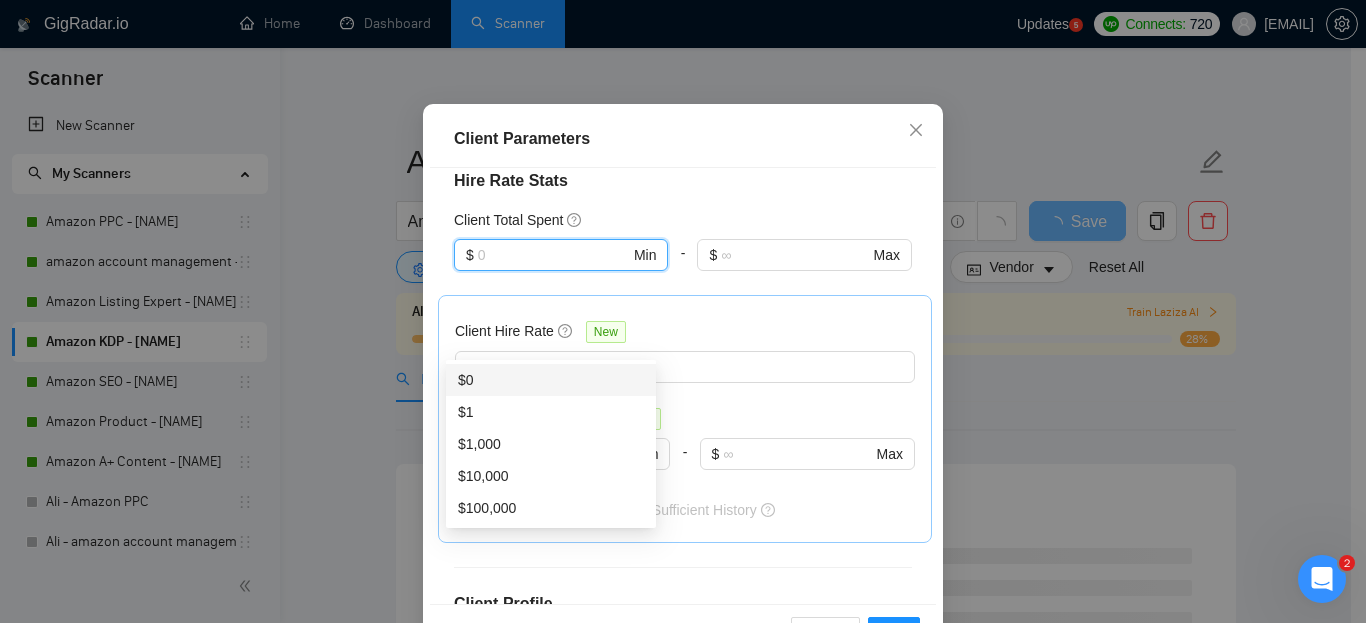 click on "Client Location Include Client Countries   Select Exclude Client Countries [COUNTRY] [COUNTRY] [COUNTRY] [COUNTRY]   Client Rating Client Min Average Feedback Include clients with no feedback Client Payment Details Payment Verified Hire Rate Stats   Client Total Spent $ Min - $ Max Client Hire Rate New   Any hire rate   Avg Hourly Rate Paid New $ Min - $ Max Include Clients without Sufficient History Client Profile Client Industry New   Any industry Client Company Size   Any company size Enterprise Clients New   Any clients" at bounding box center (683, 386) 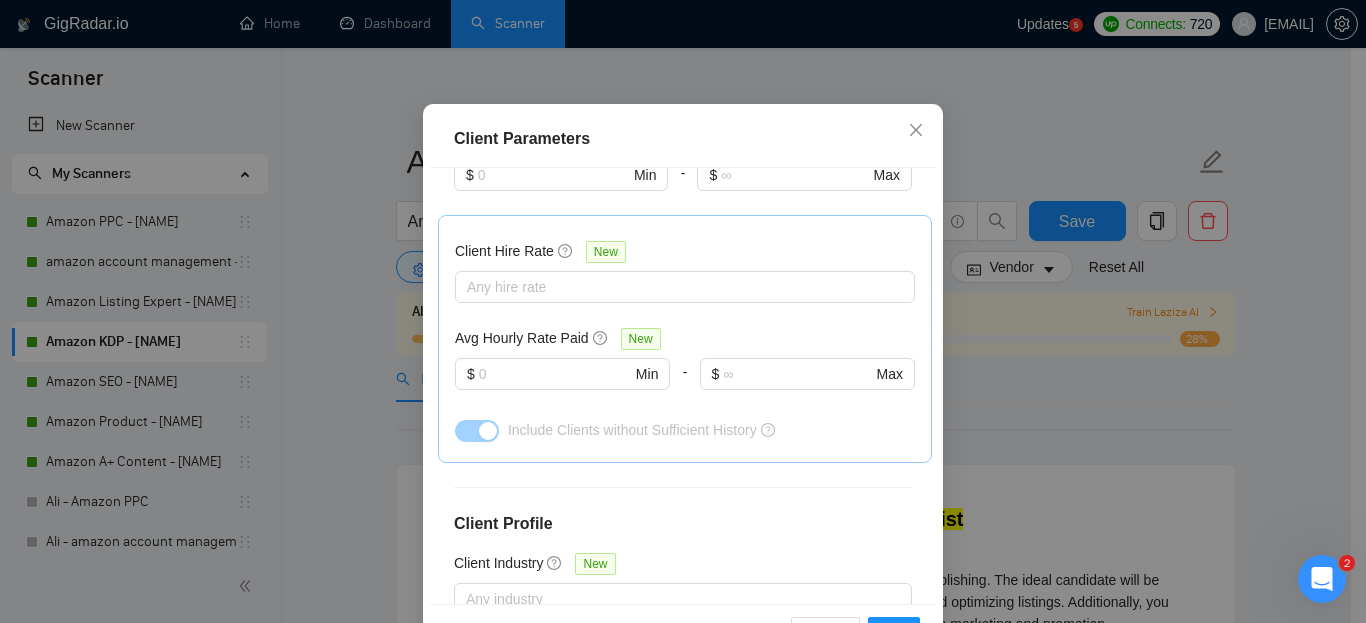 scroll, scrollTop: 600, scrollLeft: 0, axis: vertical 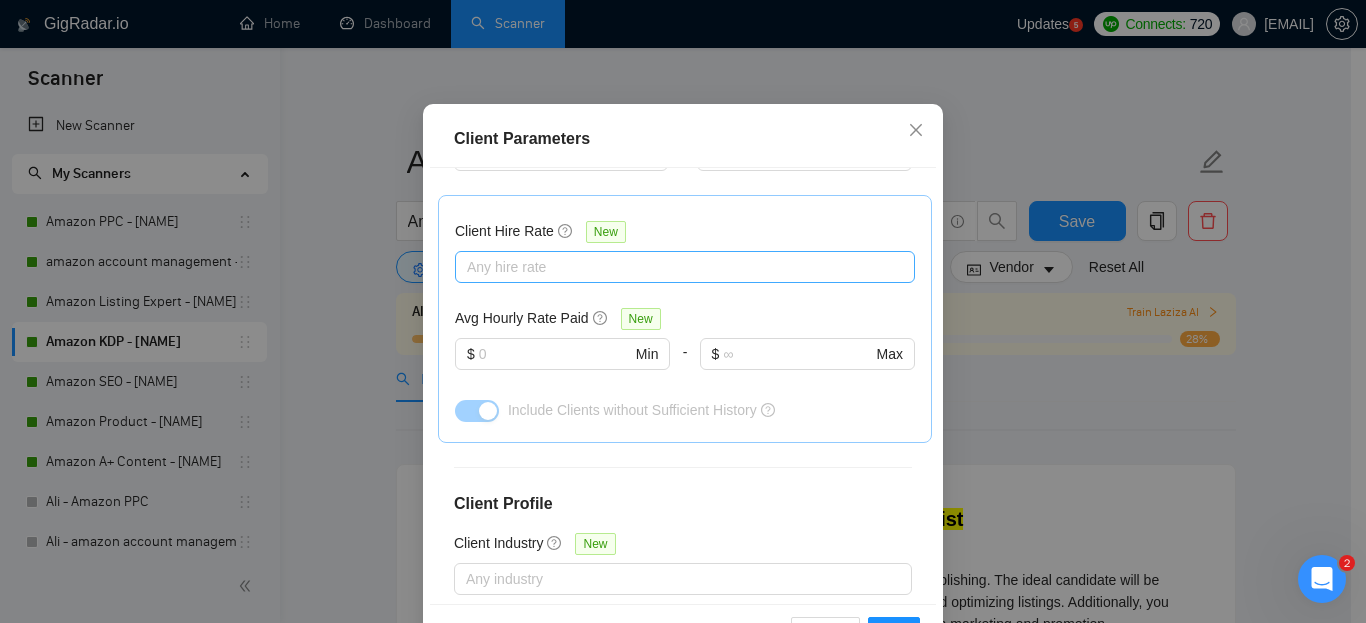 click at bounding box center [675, 267] 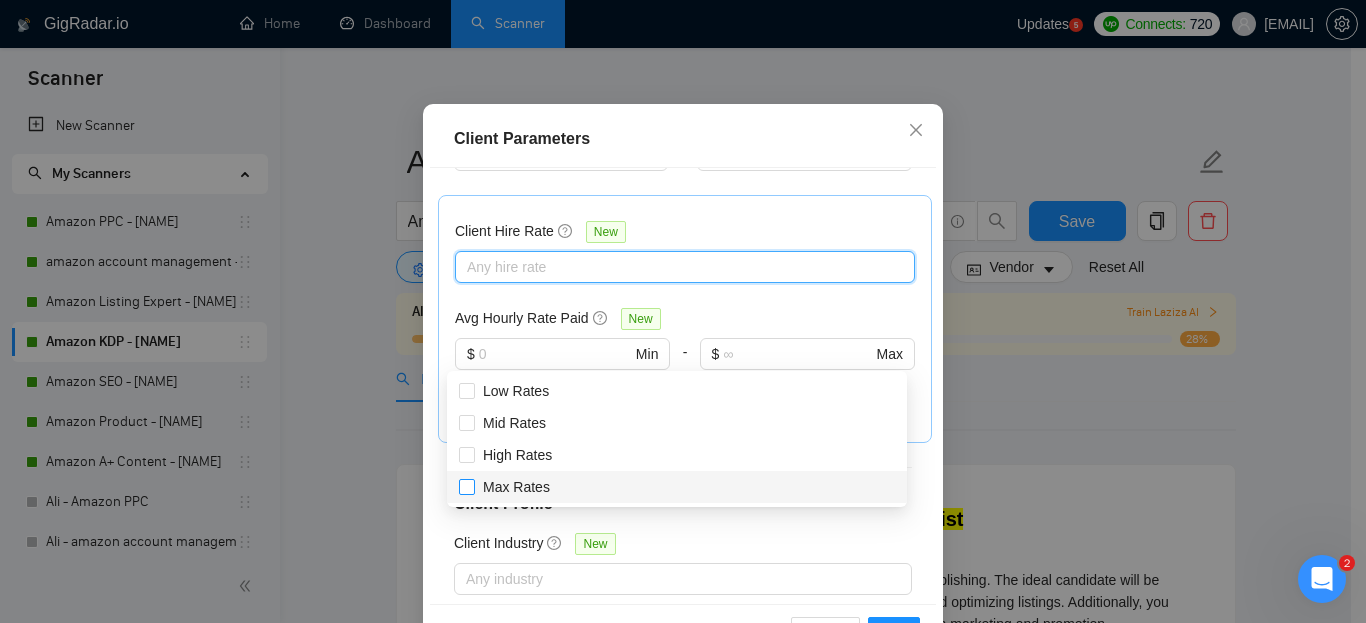 click on "Max Rates" at bounding box center [516, 487] 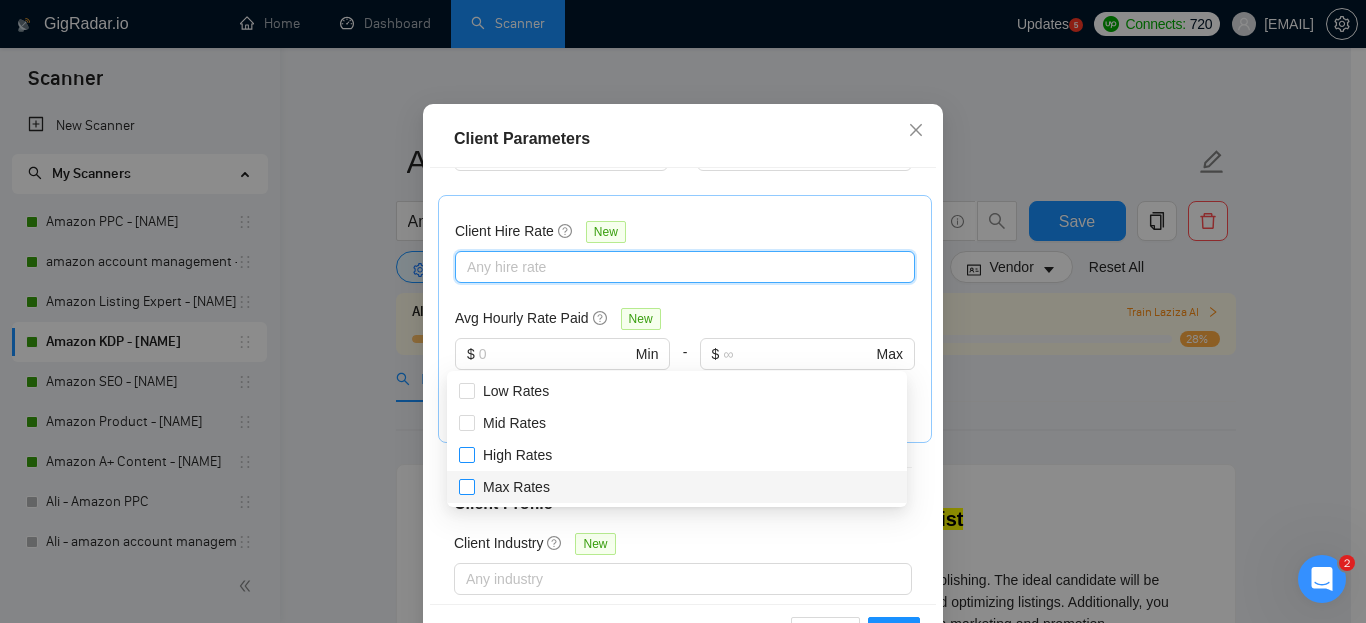 click on "High Rates" at bounding box center (517, 455) 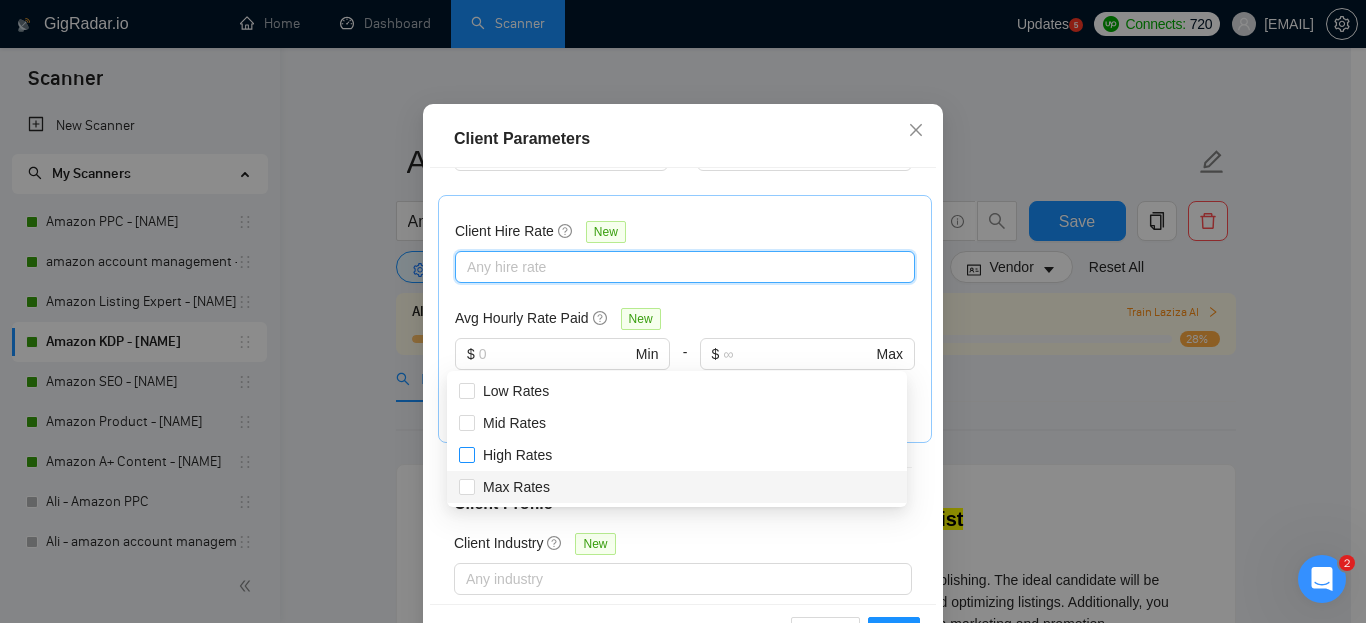 click on "High Rates" at bounding box center [466, 454] 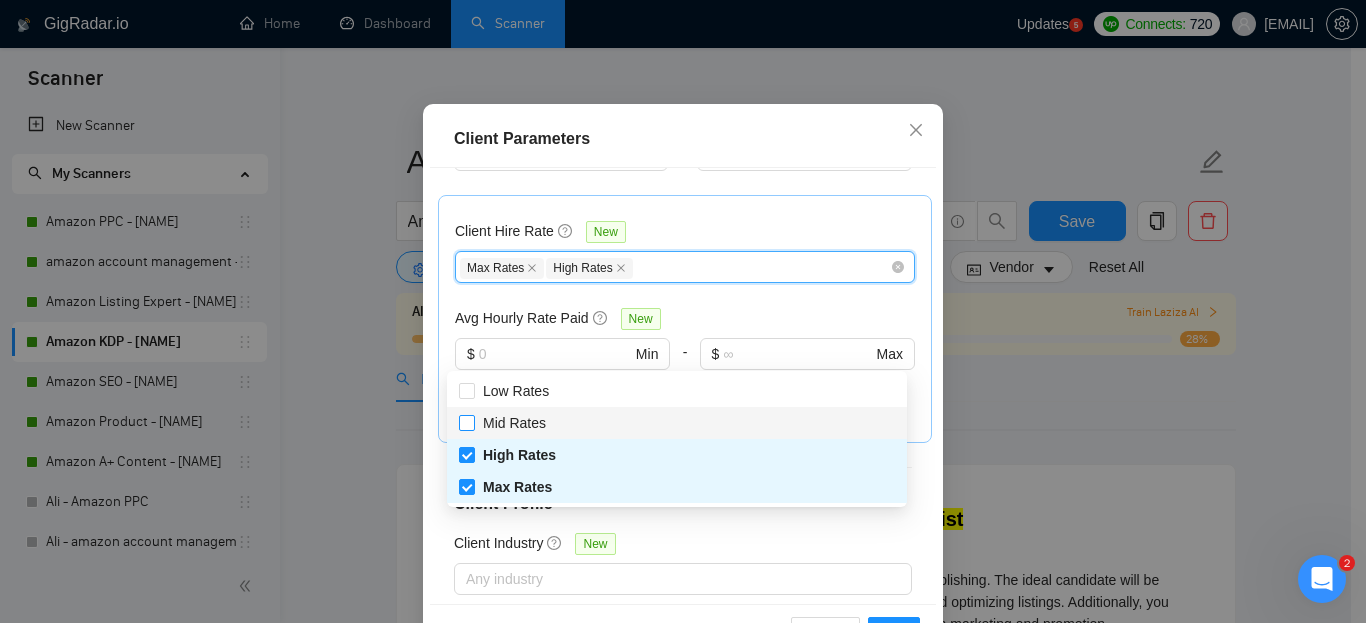 click on "Mid Rates" at bounding box center [514, 423] 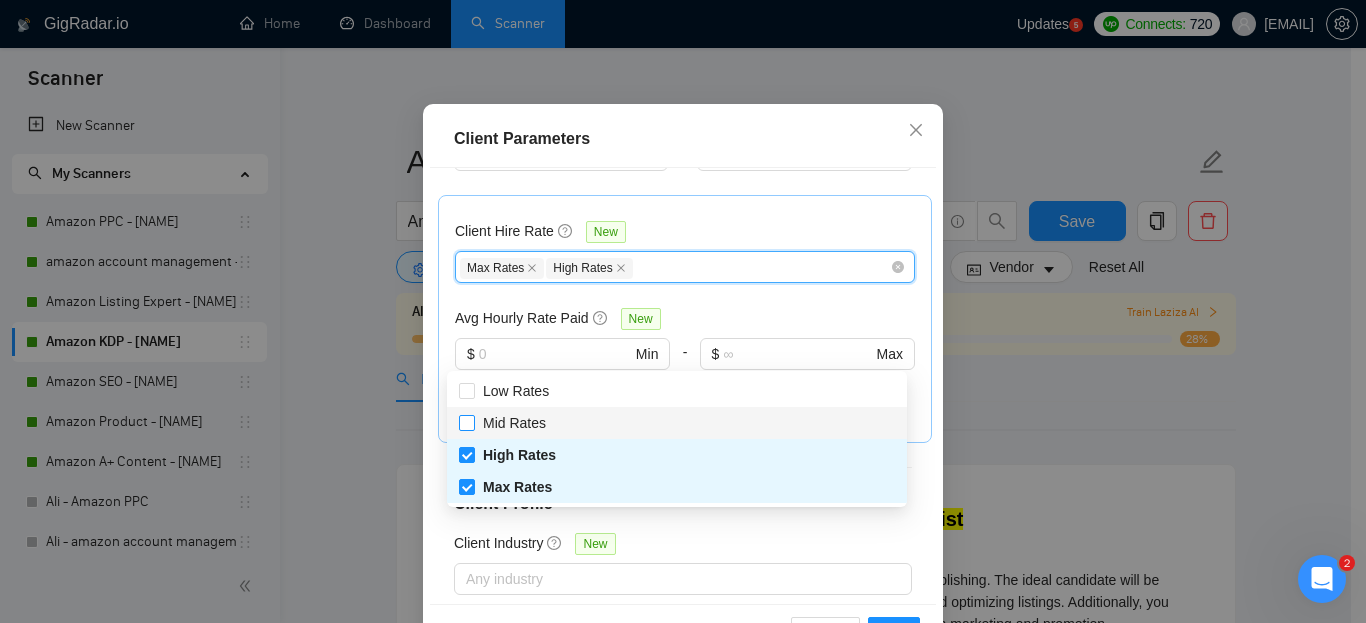 click on "Mid Rates" at bounding box center [677, 423] 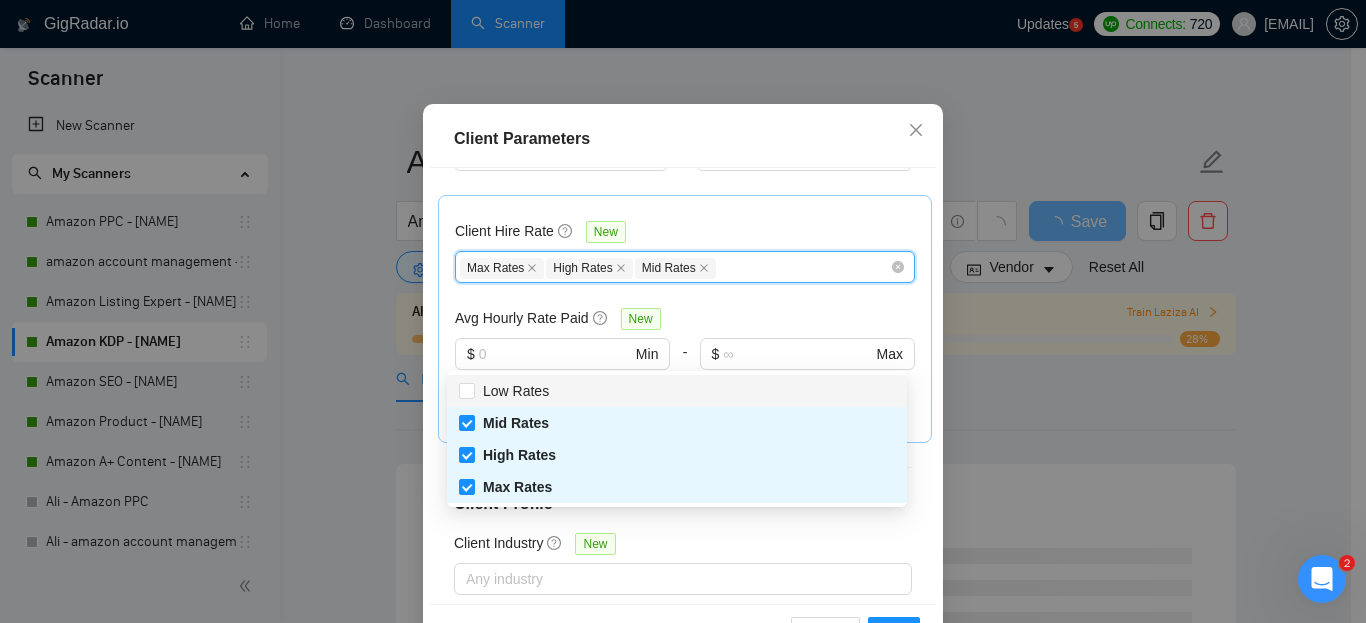 click on "Client Hire Rate New" at bounding box center [685, 235] 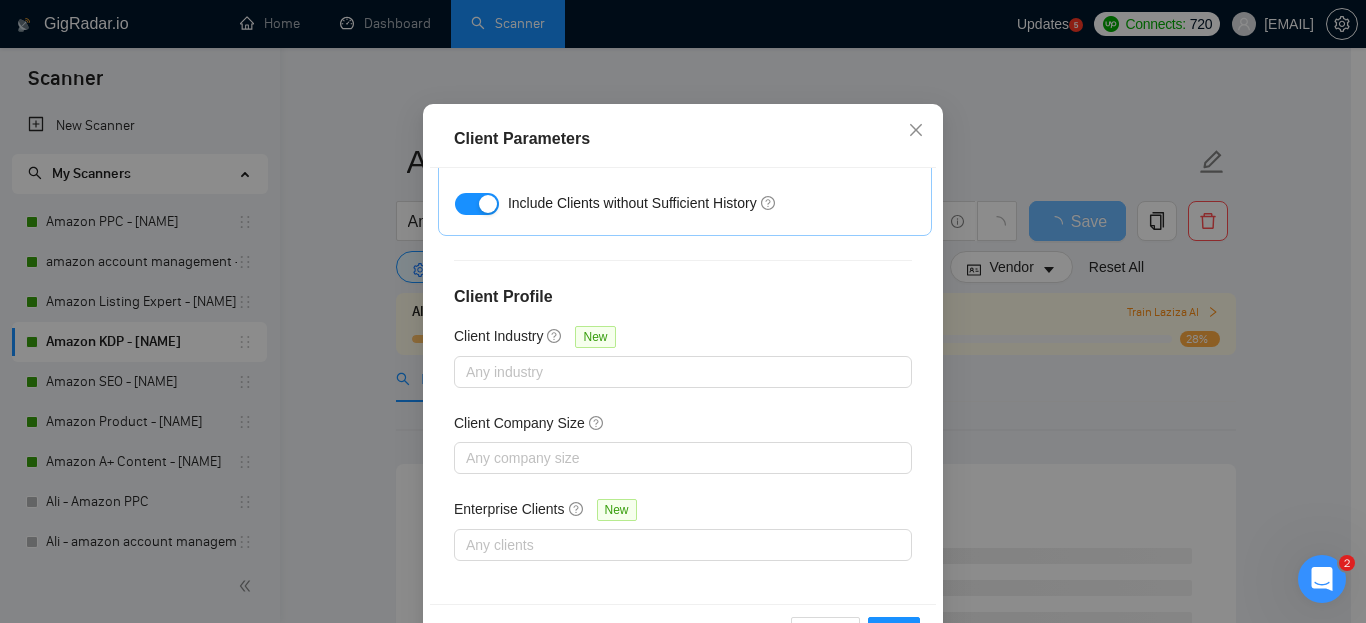 scroll, scrollTop: 808, scrollLeft: 0, axis: vertical 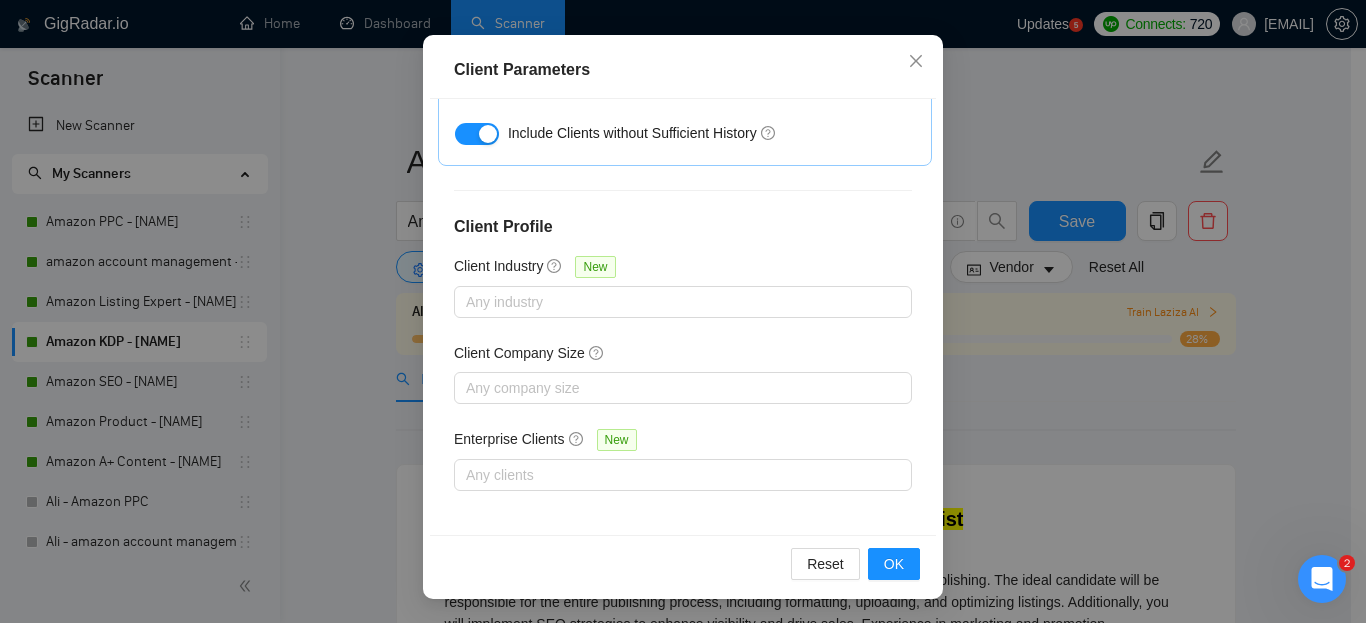 click on "Reset OK" at bounding box center [683, 563] 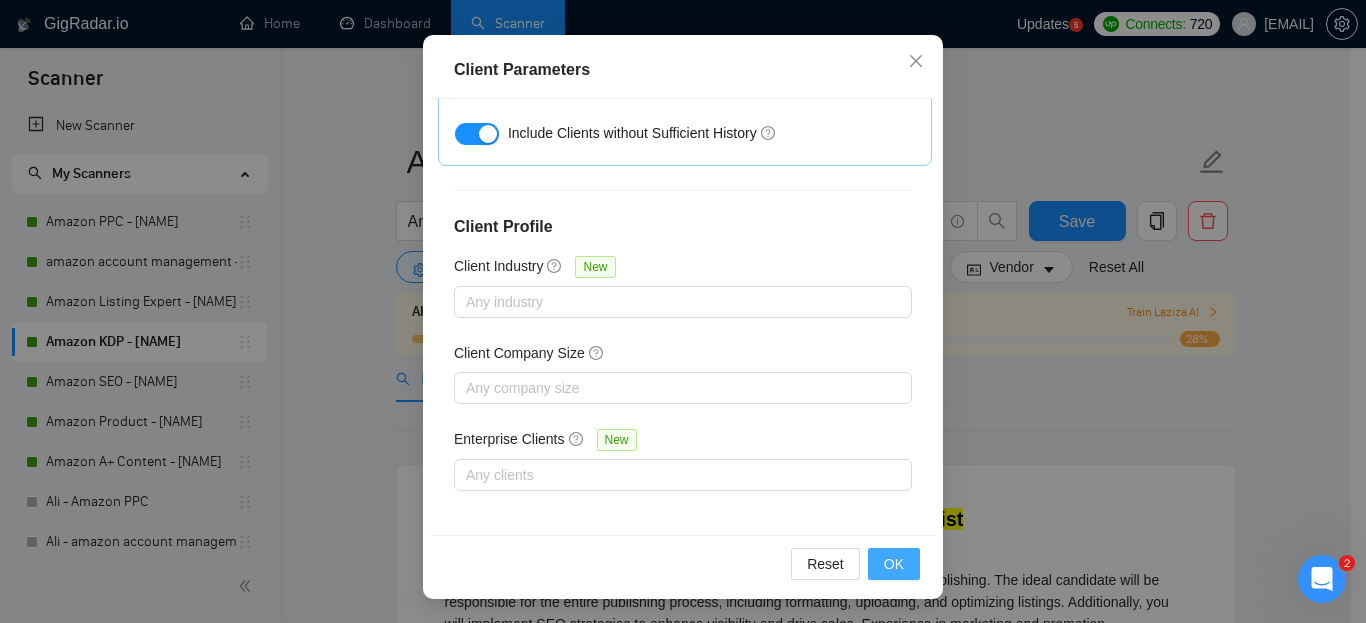 click on "OK" at bounding box center [894, 564] 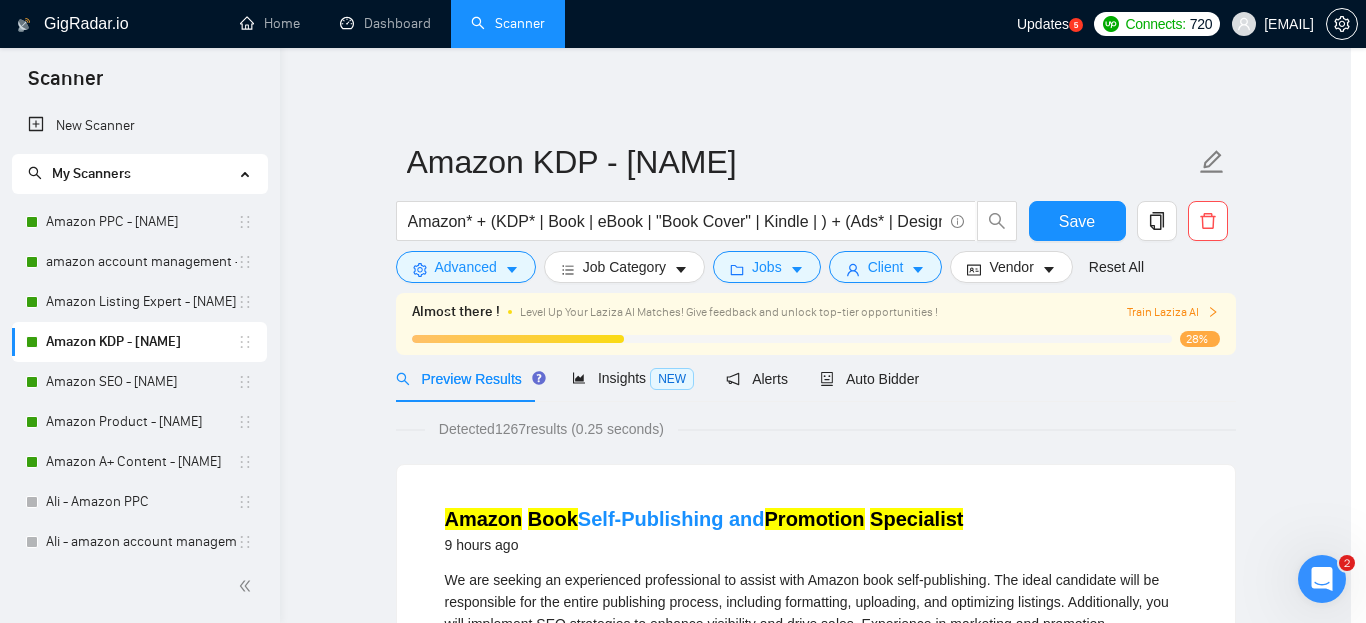 scroll, scrollTop: 85, scrollLeft: 0, axis: vertical 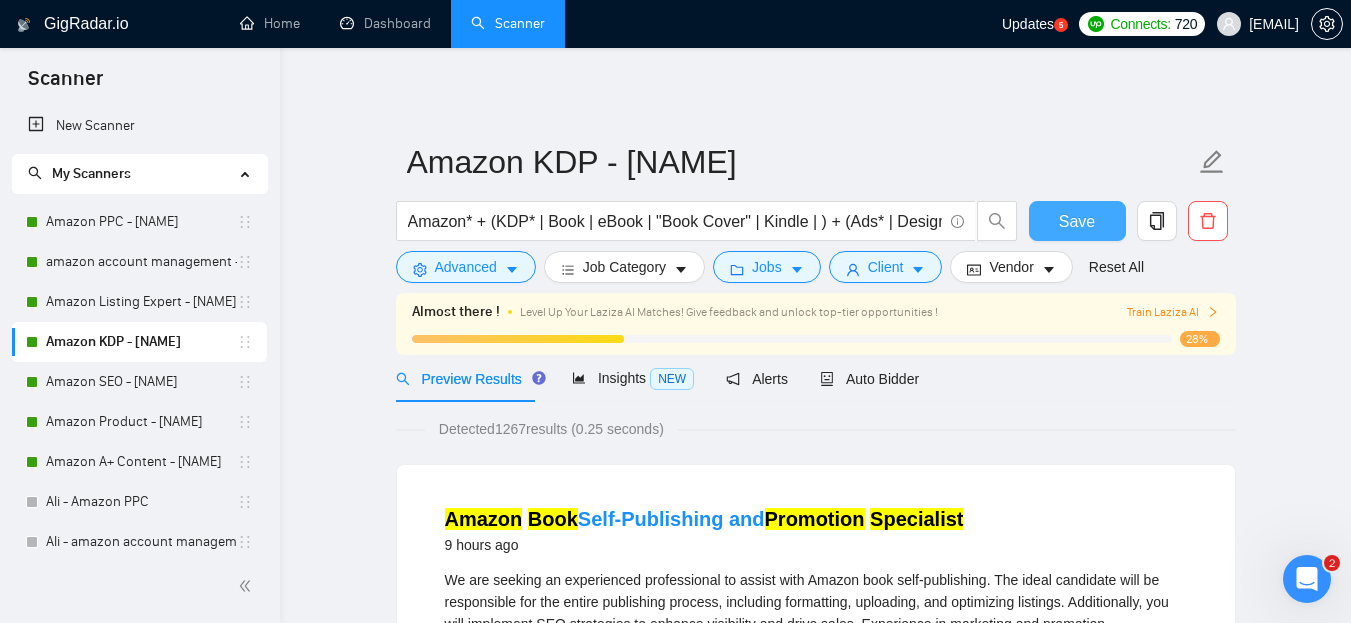 click on "Save" at bounding box center (1077, 221) 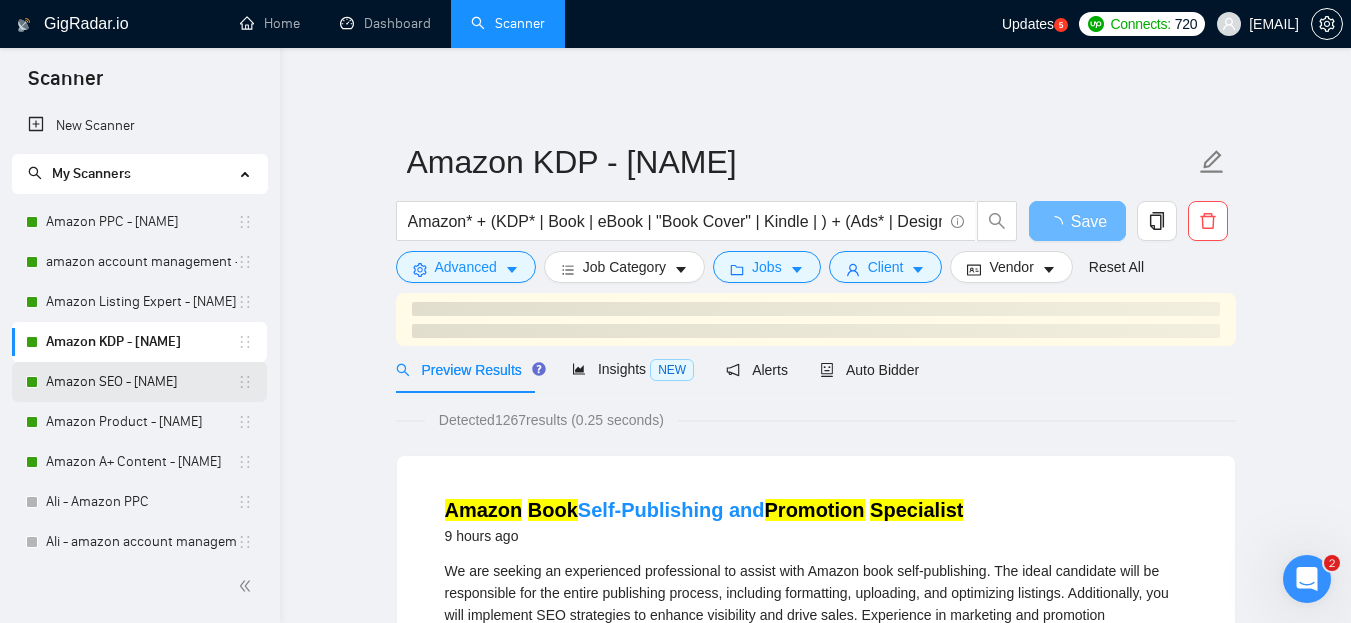 click on "Amazon SEO - [NAME]" at bounding box center (141, 382) 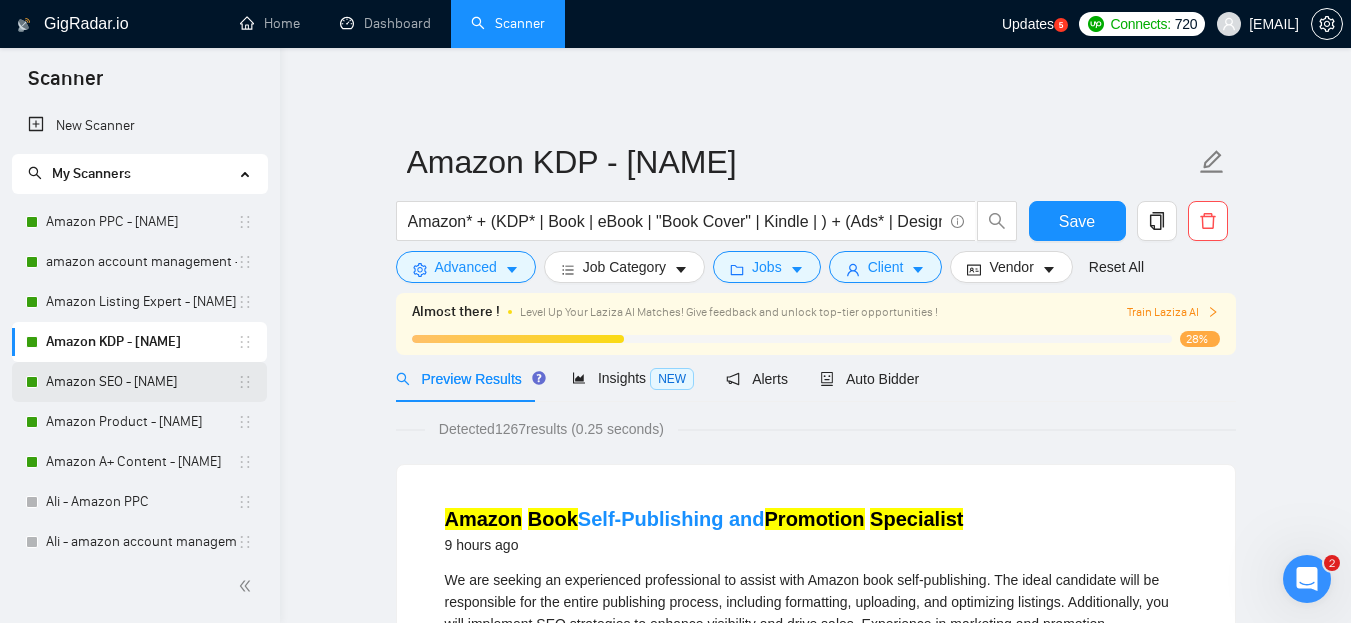 click on "Amazon SEO - [NAME]" at bounding box center (141, 382) 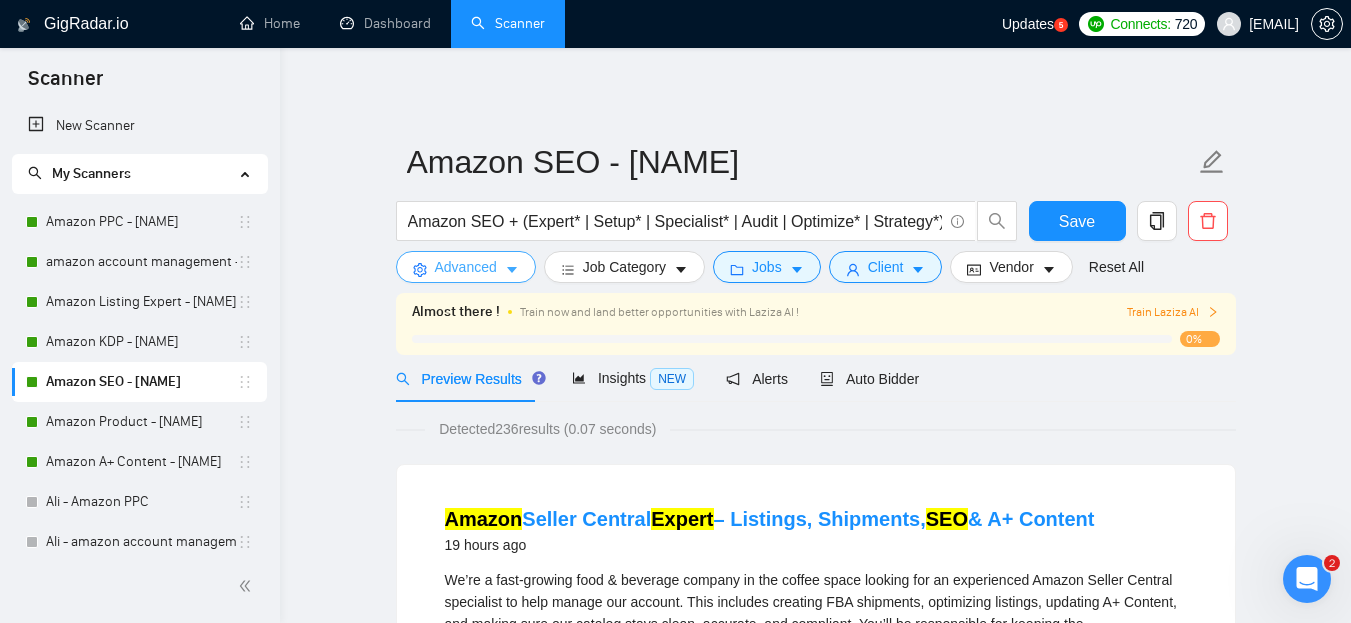 click 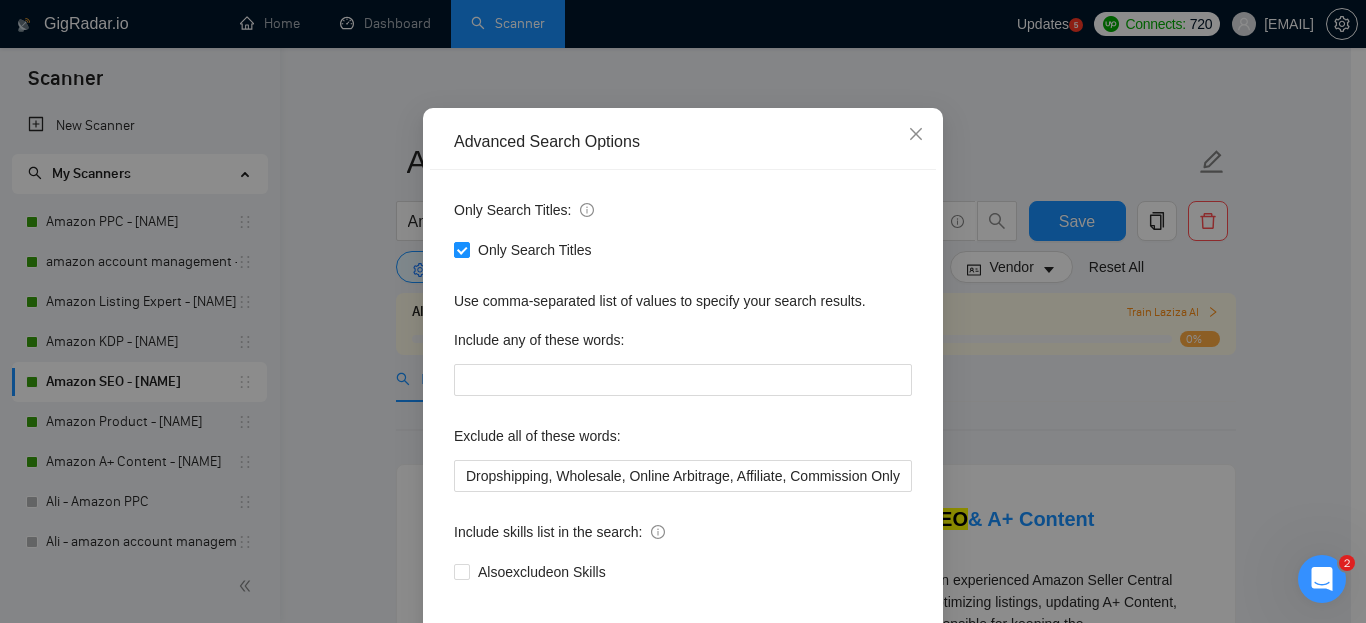 scroll, scrollTop: 0, scrollLeft: 0, axis: both 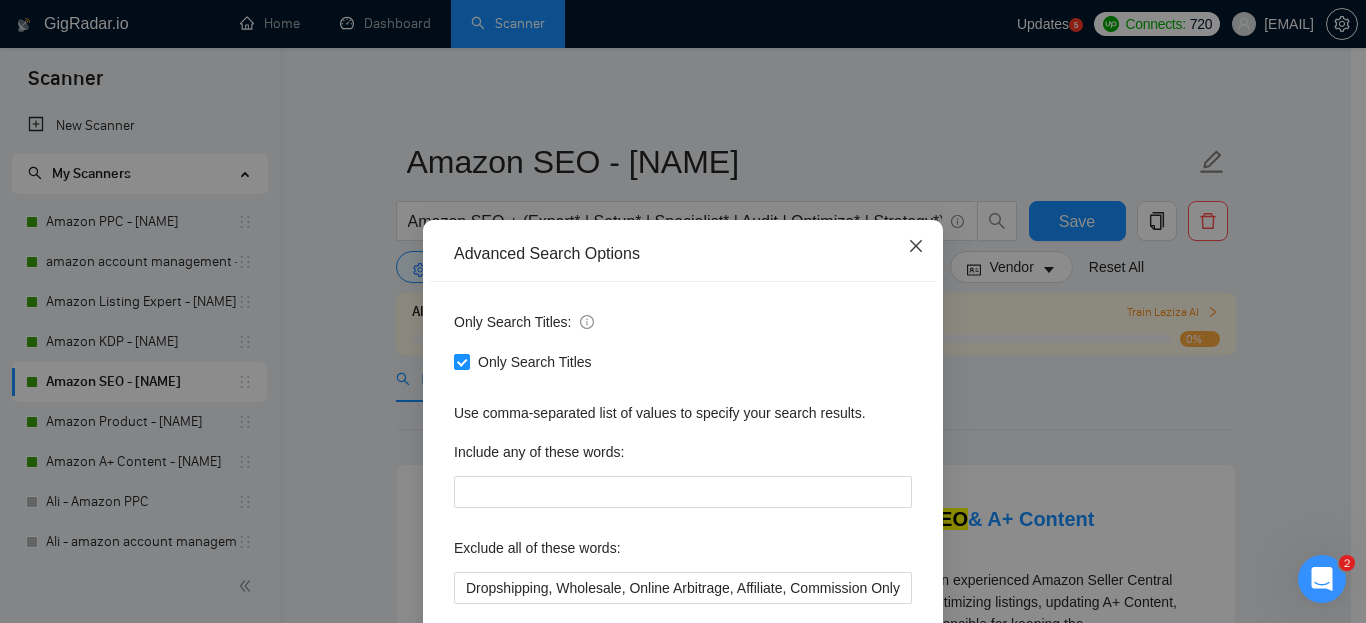 click at bounding box center (916, 247) 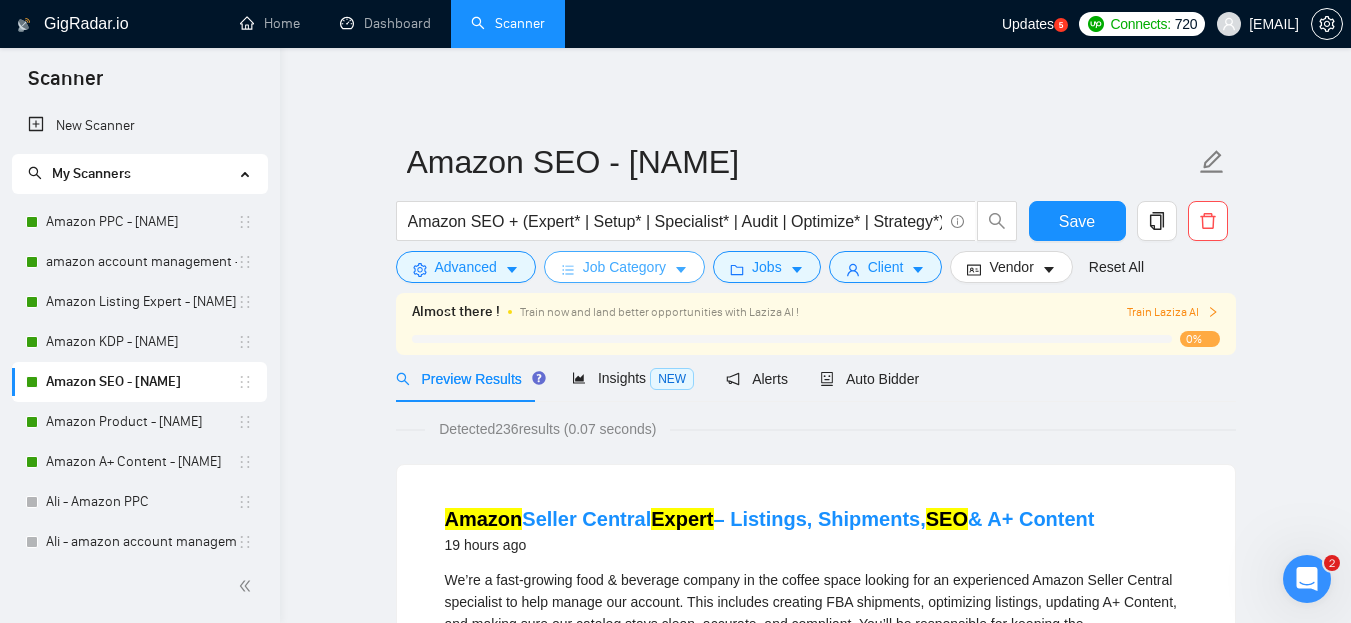 click on "Job Category" at bounding box center [624, 267] 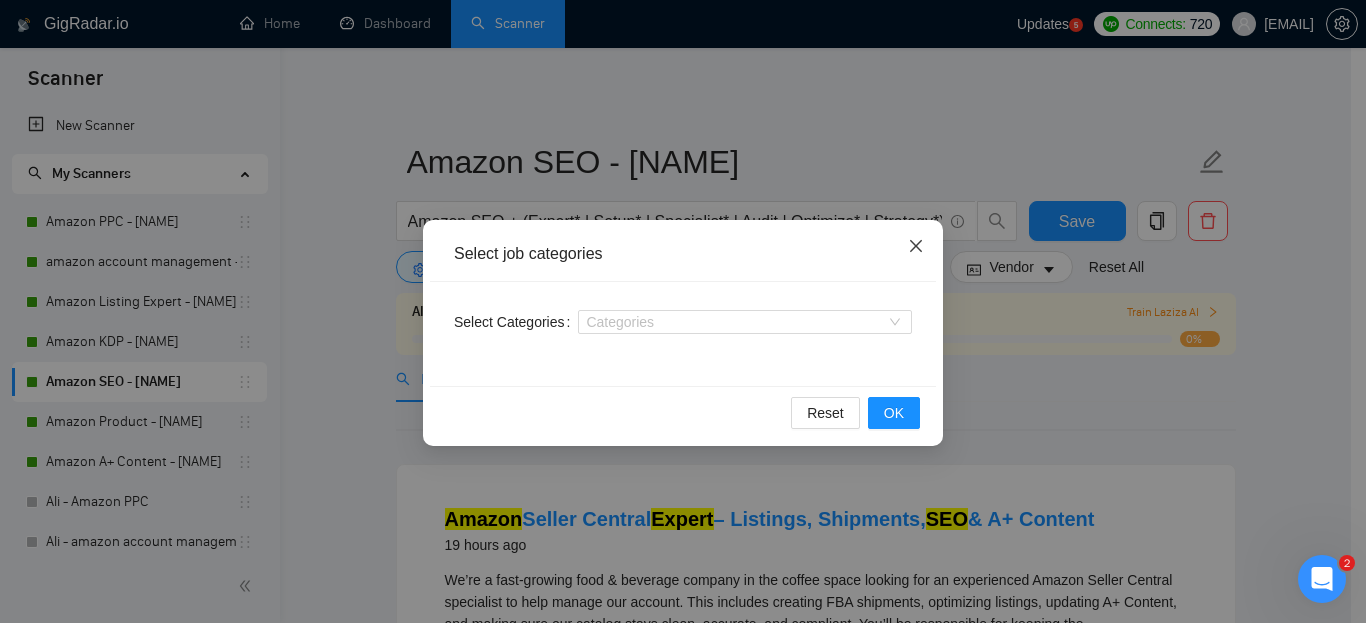 click at bounding box center (916, 247) 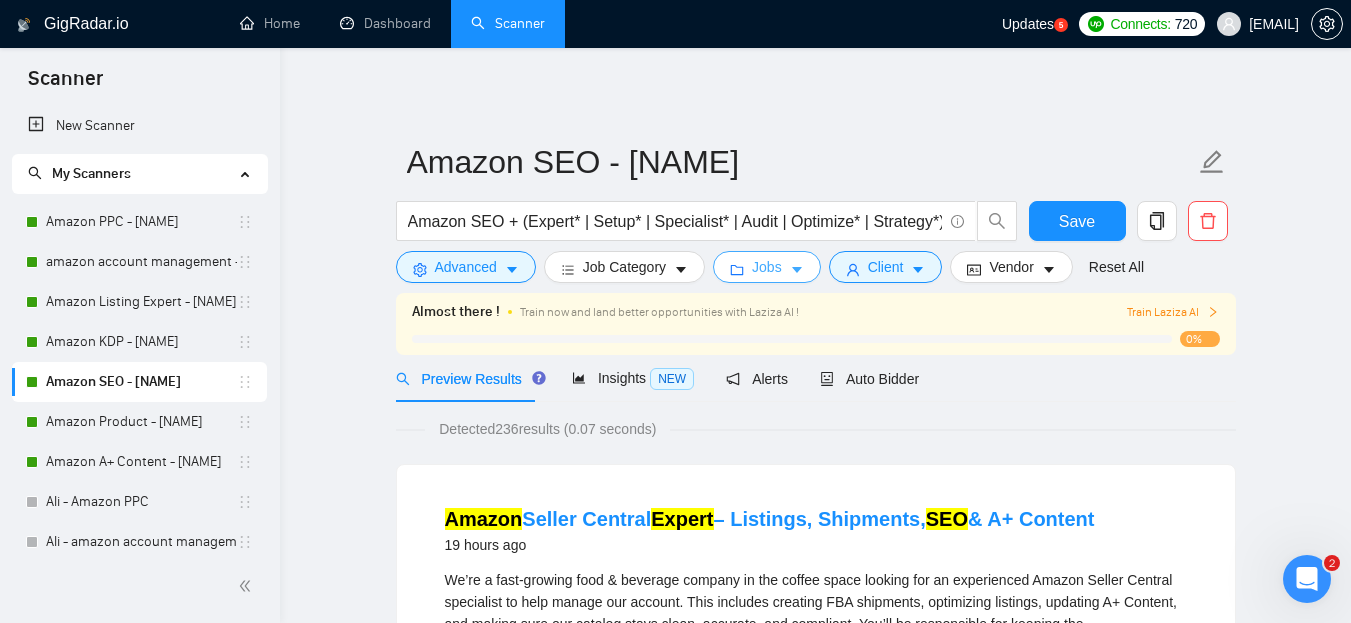 click on "Jobs" at bounding box center (767, 267) 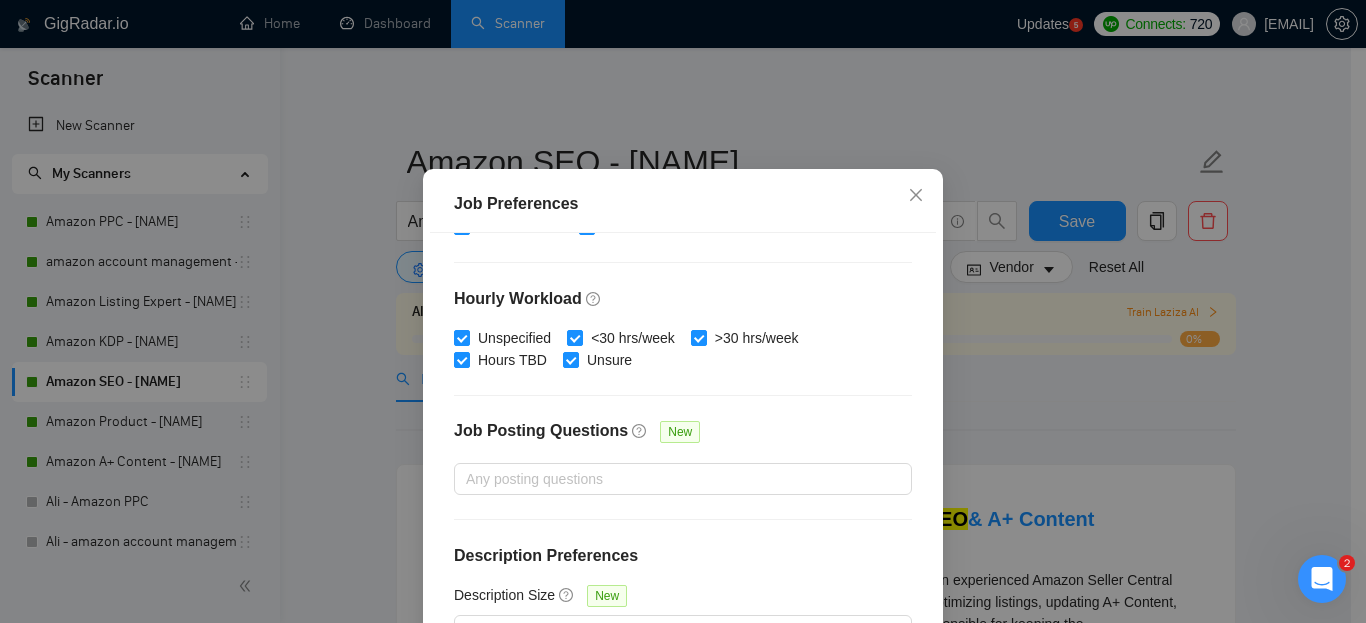 scroll, scrollTop: 0, scrollLeft: 0, axis: both 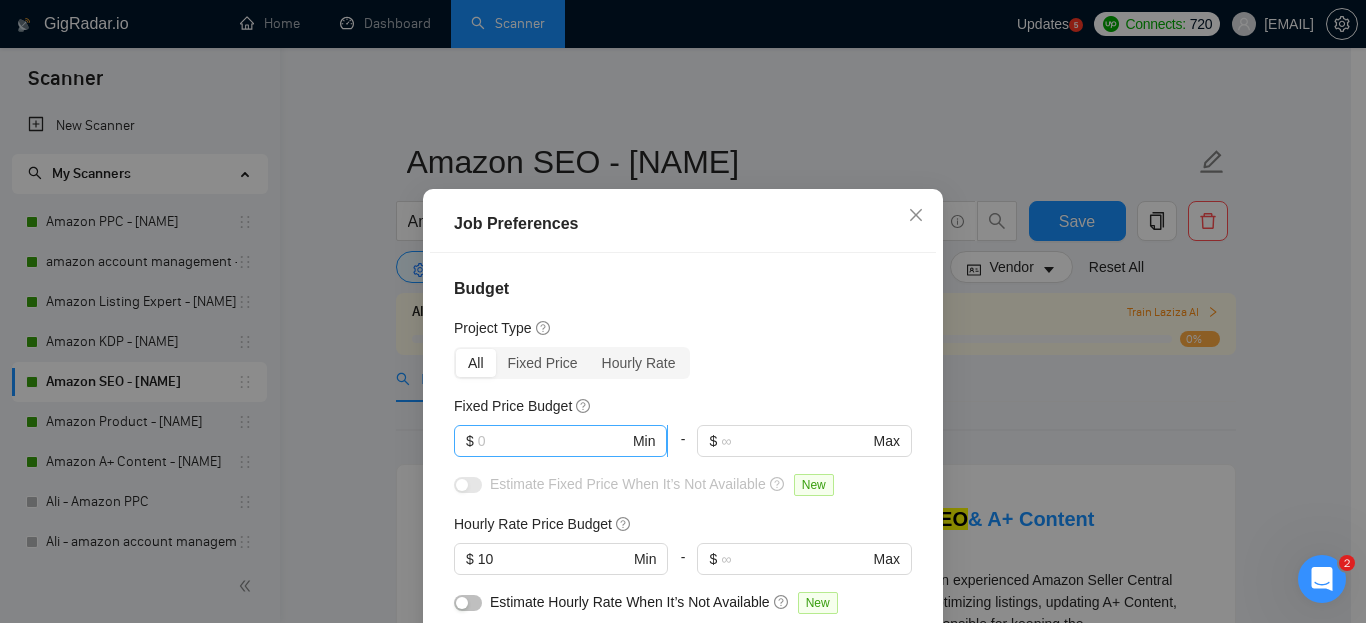 click at bounding box center (553, 441) 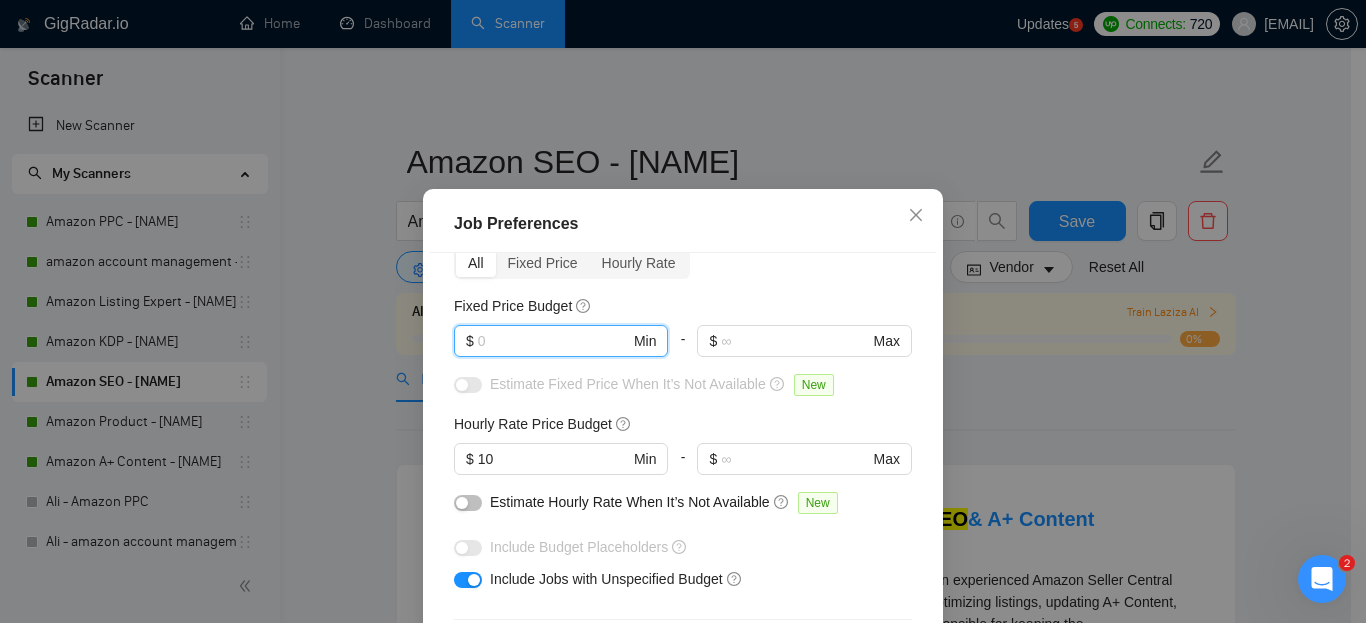 scroll, scrollTop: 0, scrollLeft: 0, axis: both 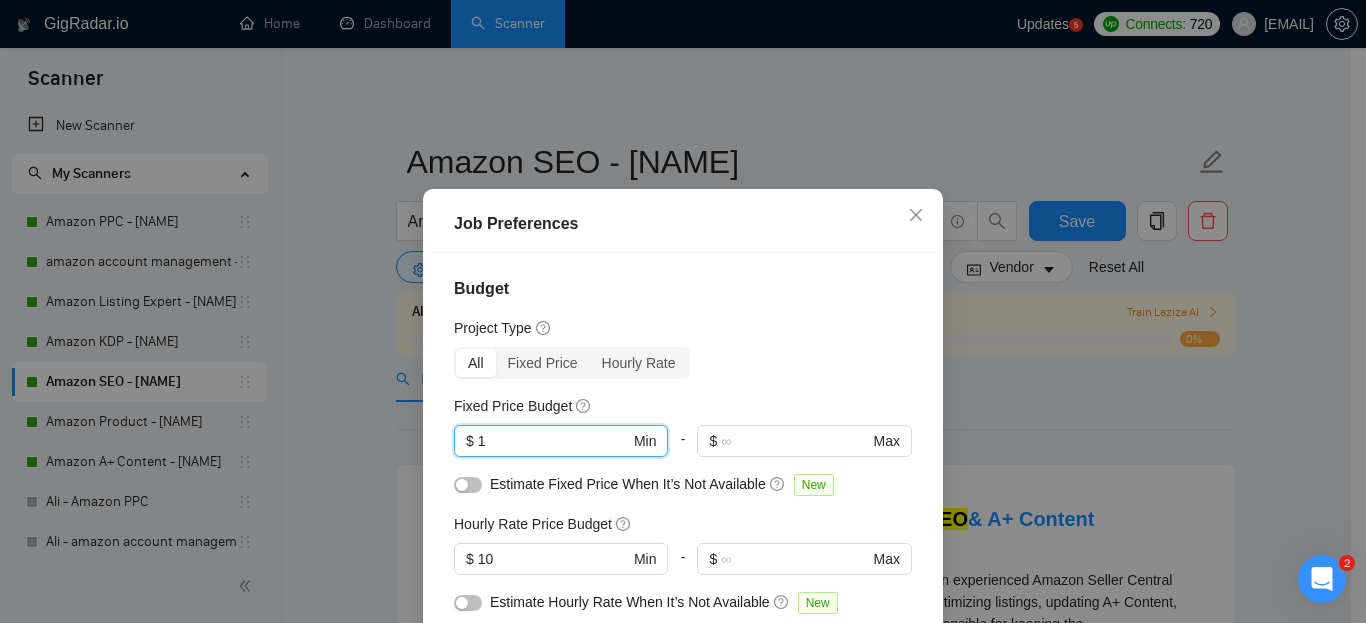 type on "1" 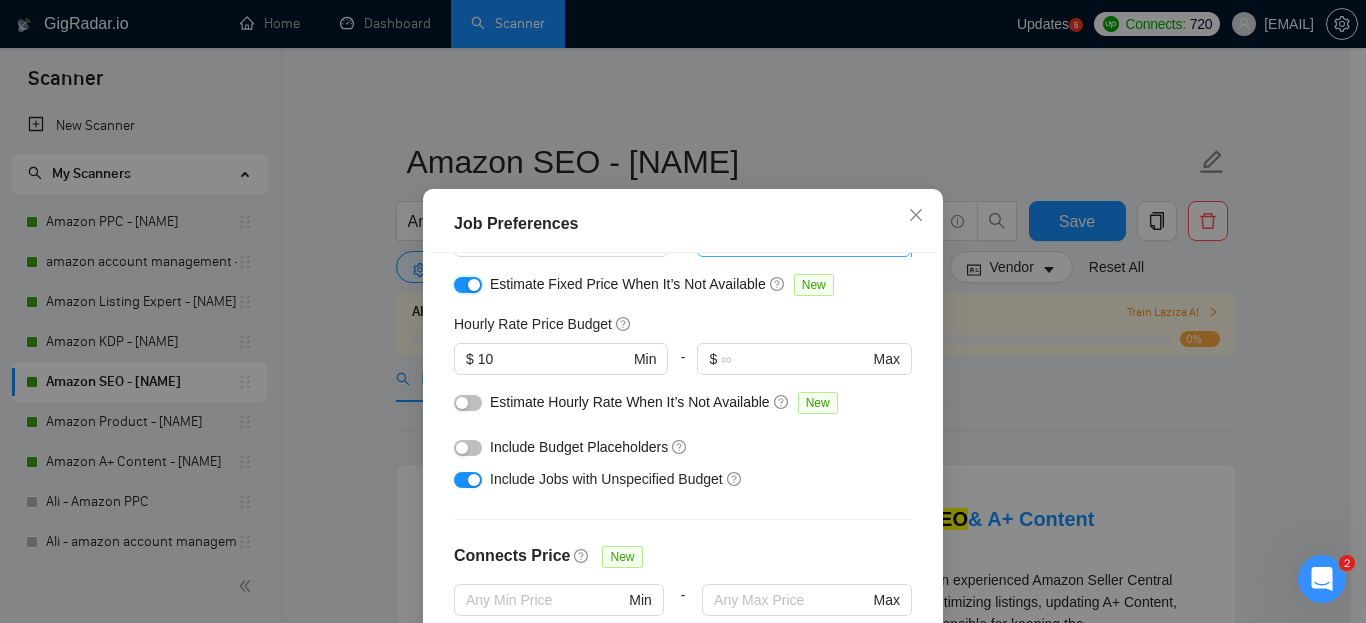 scroll, scrollTop: 300, scrollLeft: 0, axis: vertical 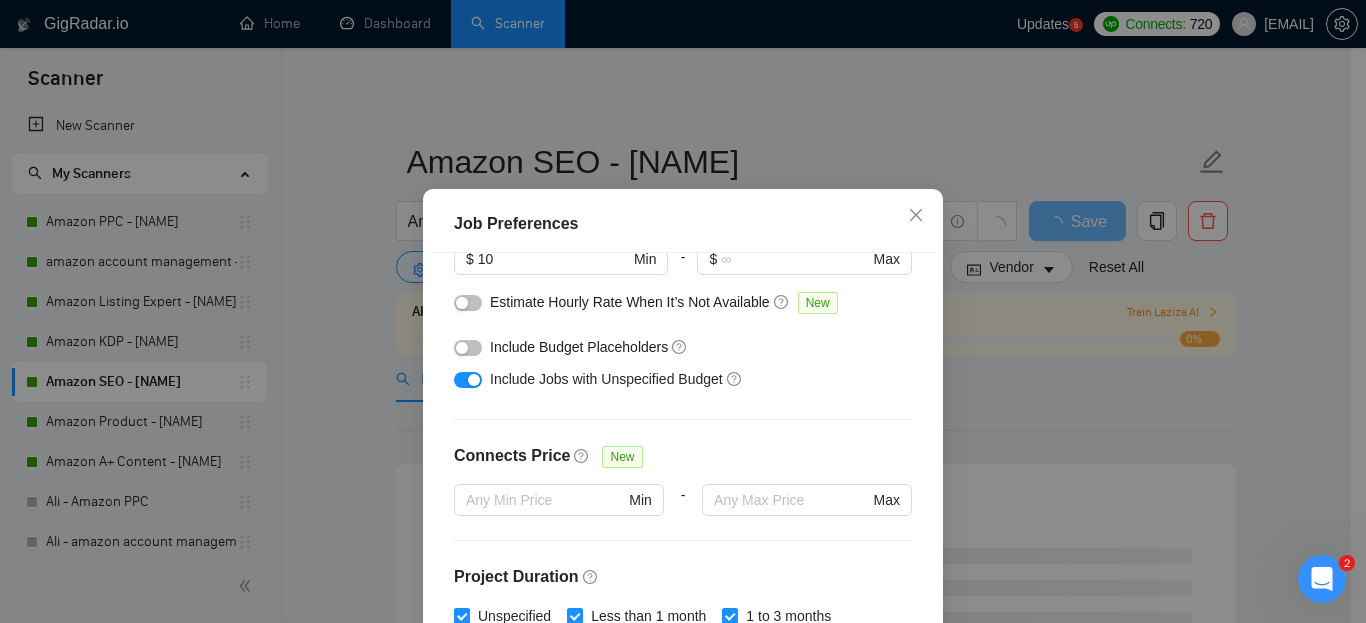 click on "Include Budget Placeholders" at bounding box center (683, 347) 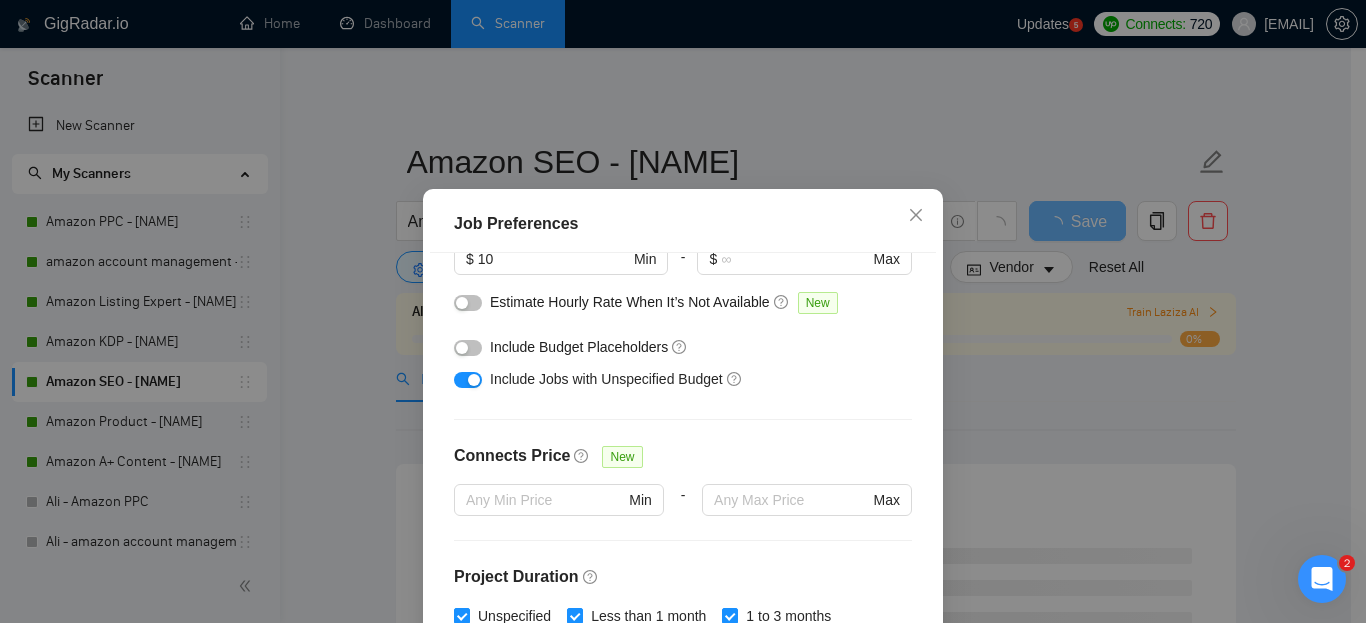 click at bounding box center (468, 303) 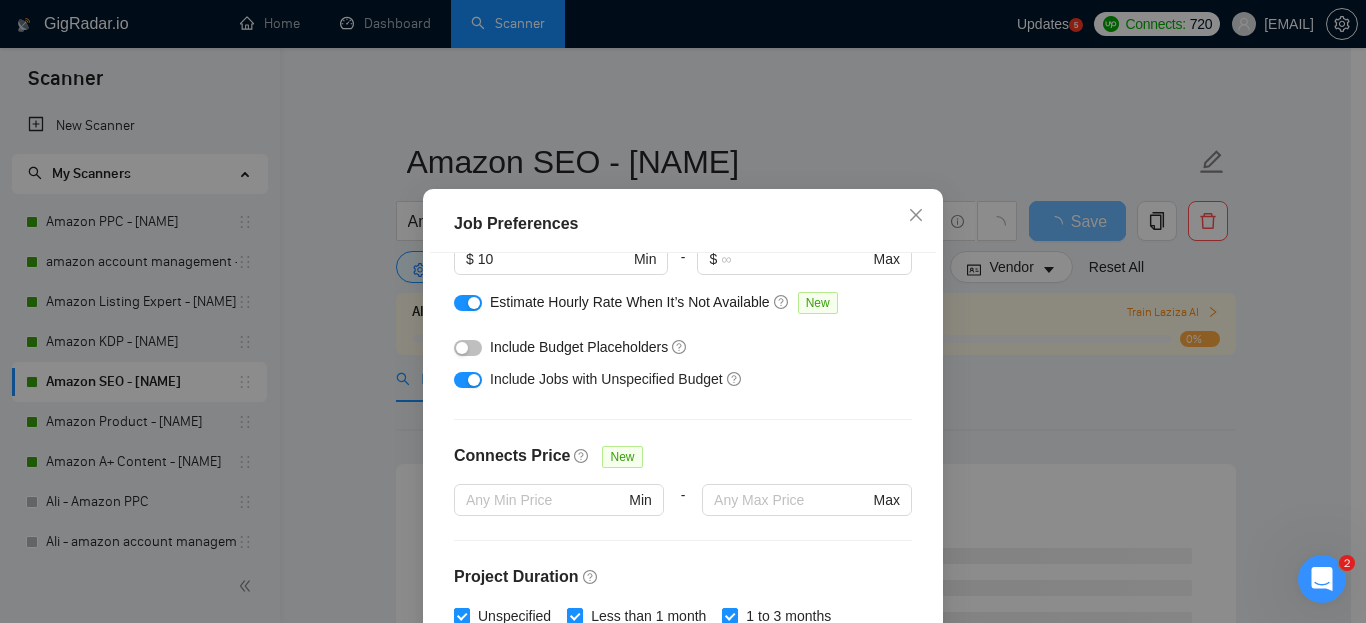 click at bounding box center [468, 348] 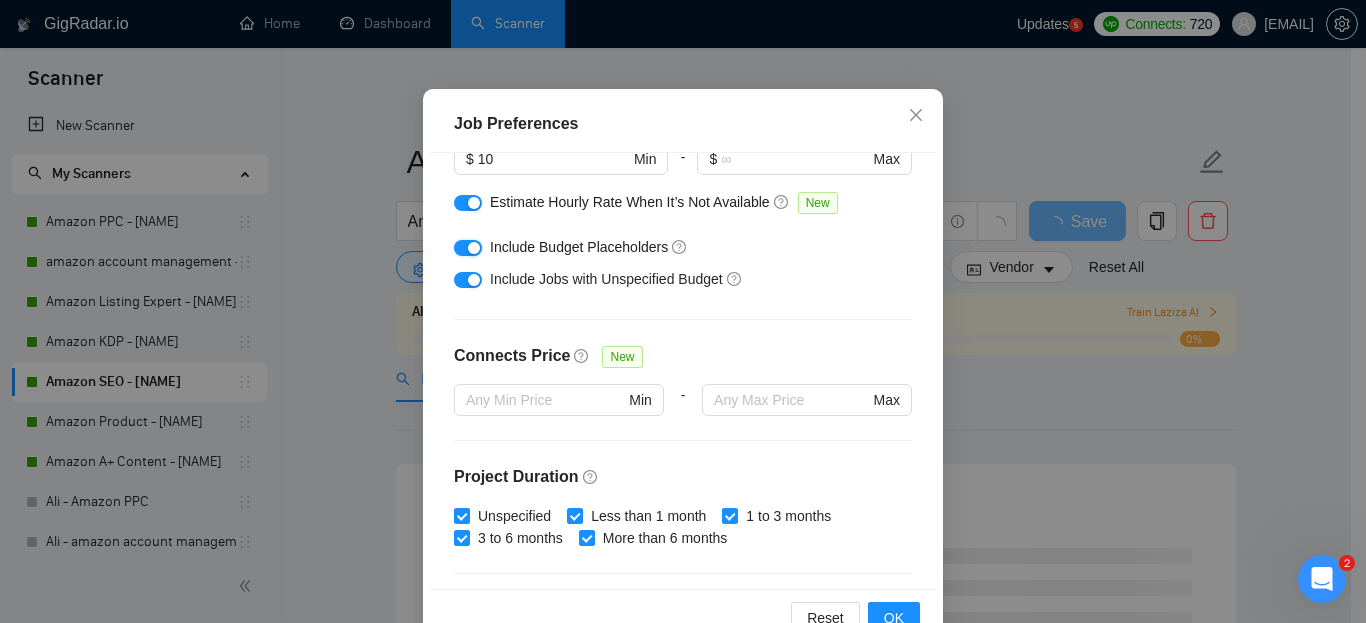 scroll, scrollTop: 154, scrollLeft: 0, axis: vertical 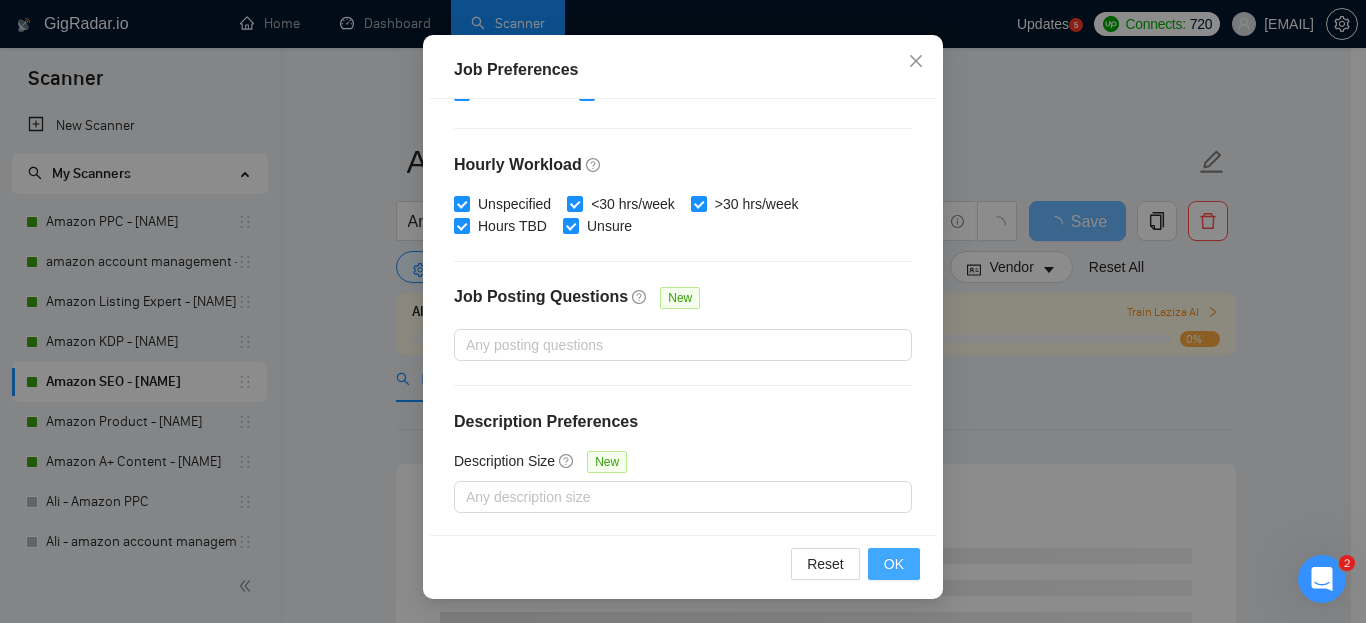 click on "OK" at bounding box center [894, 564] 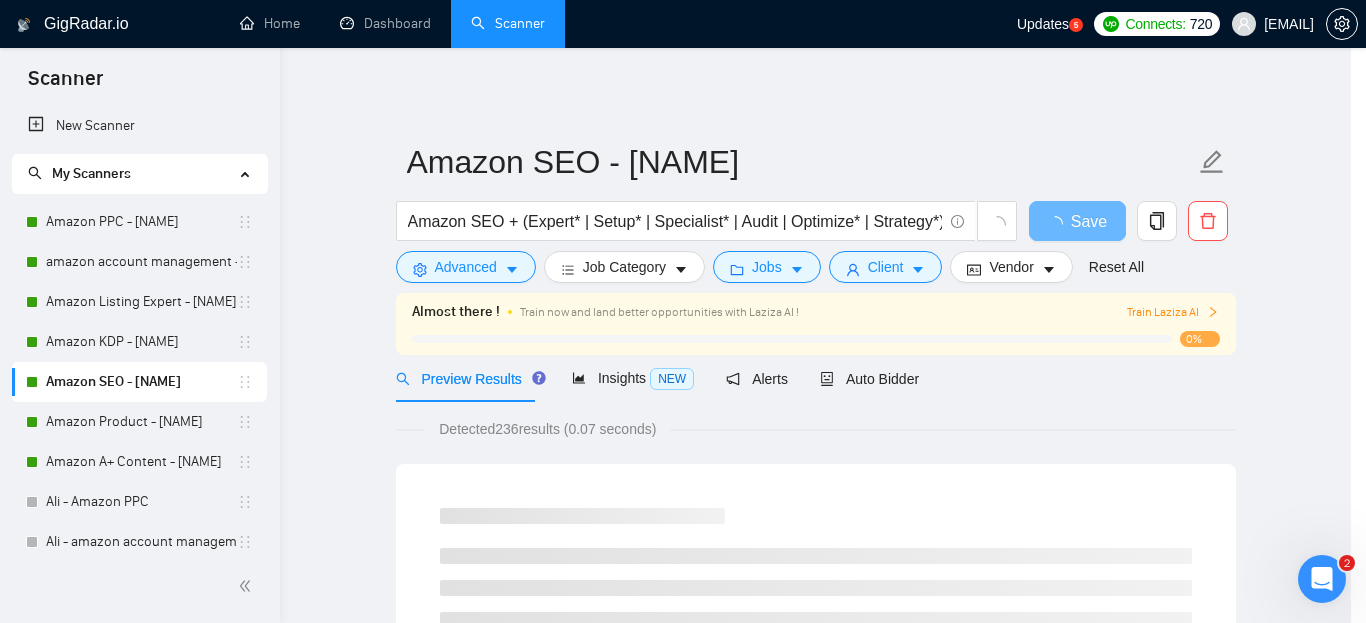 scroll, scrollTop: 85, scrollLeft: 0, axis: vertical 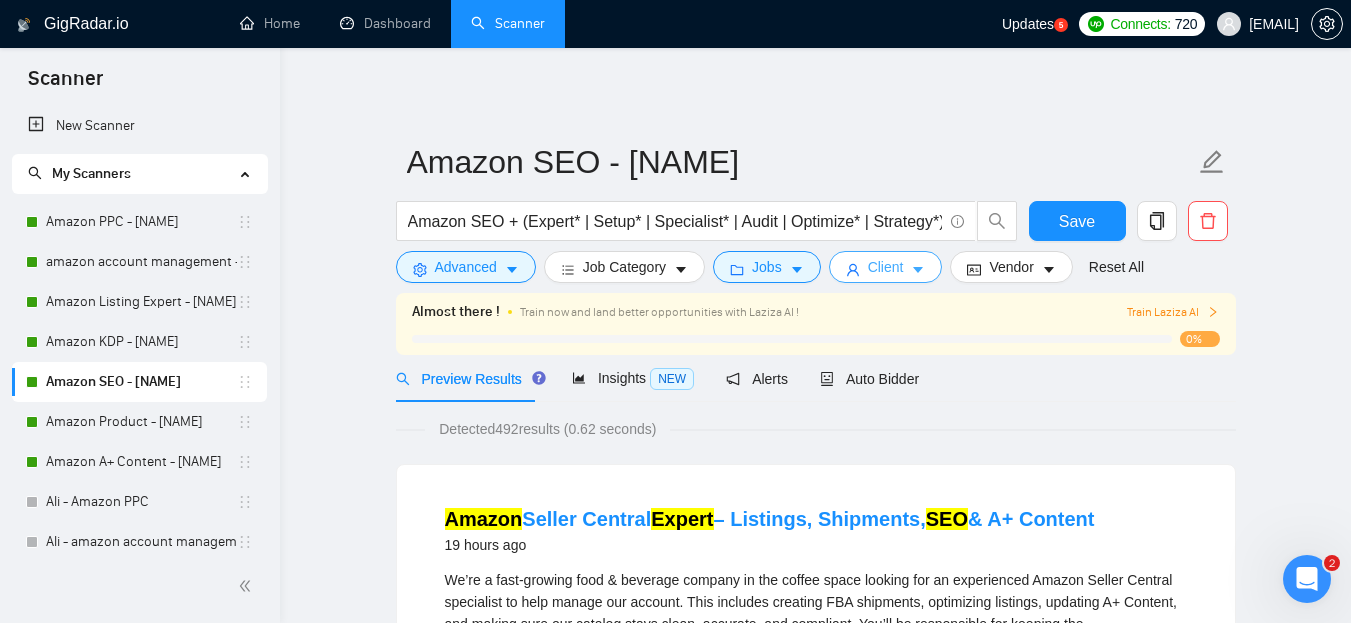 click 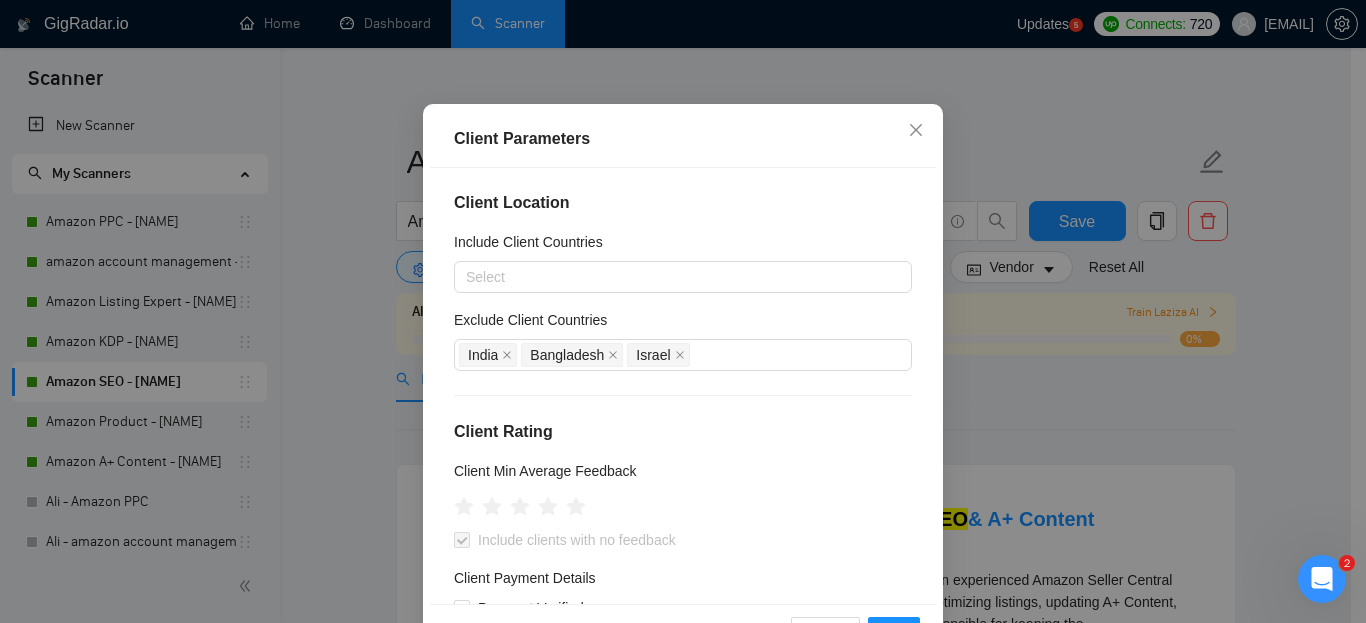 scroll, scrollTop: 0, scrollLeft: 0, axis: both 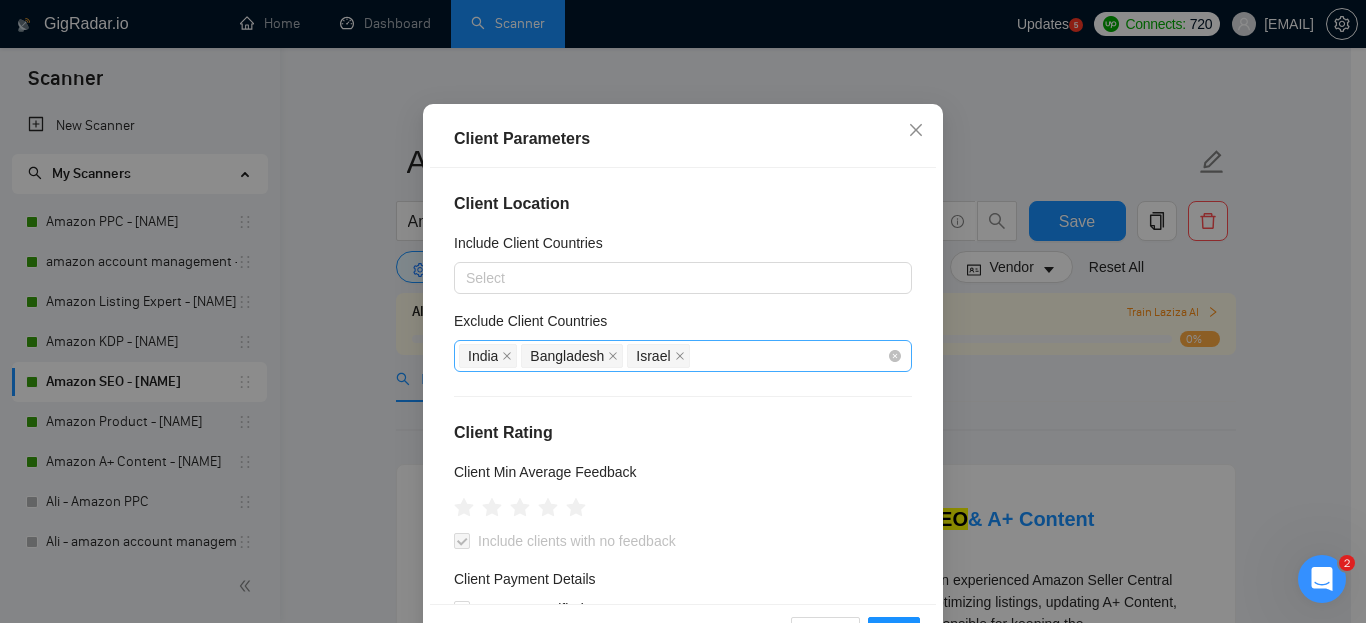 click on "[COUNTRY] [COUNTRY] [COUNTRY]" at bounding box center [673, 356] 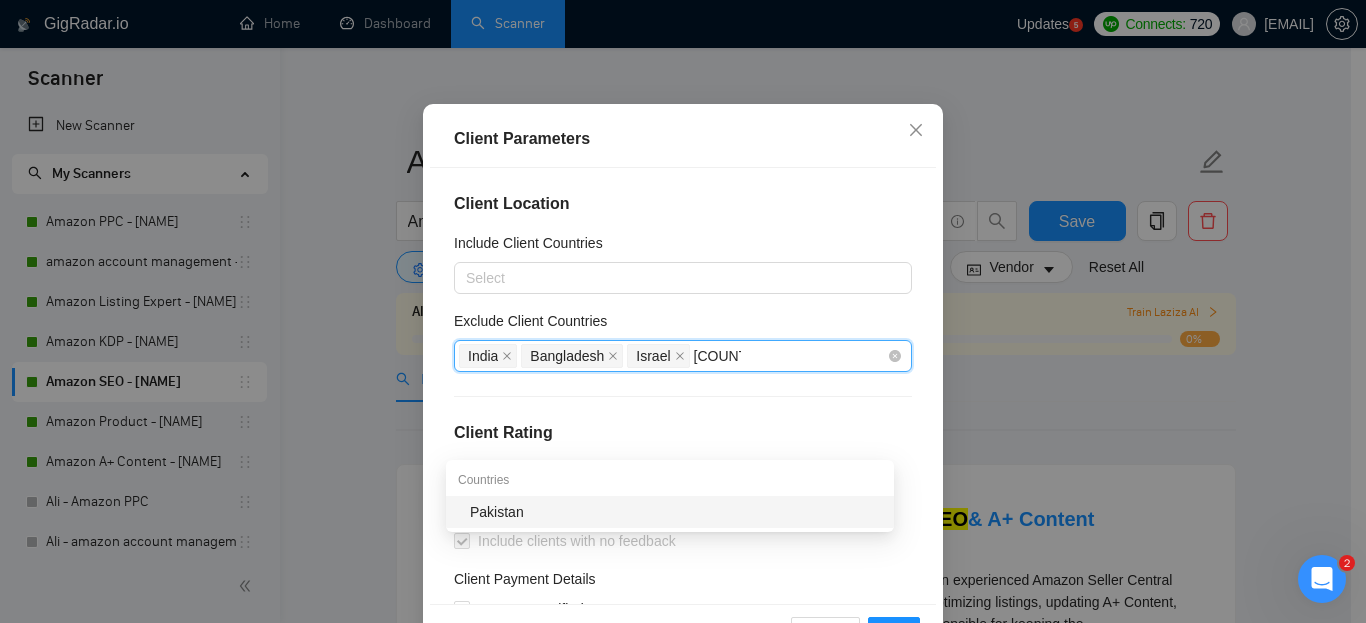 type on "[COUNTRY]" 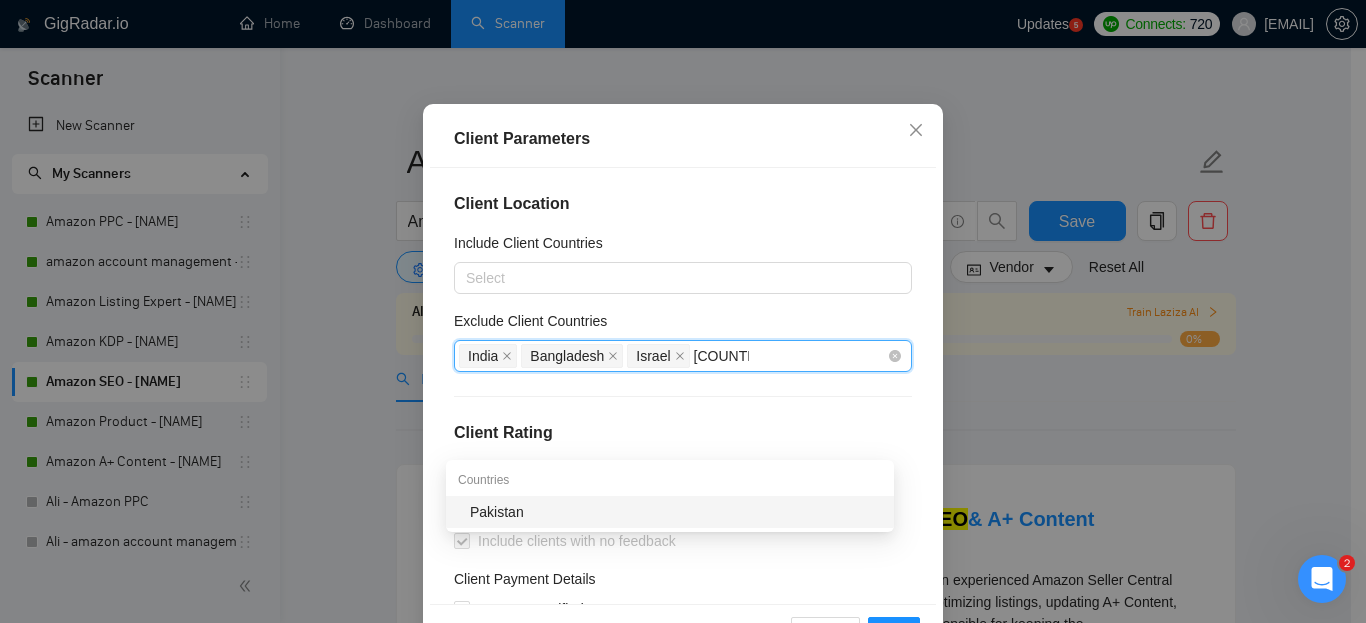 type 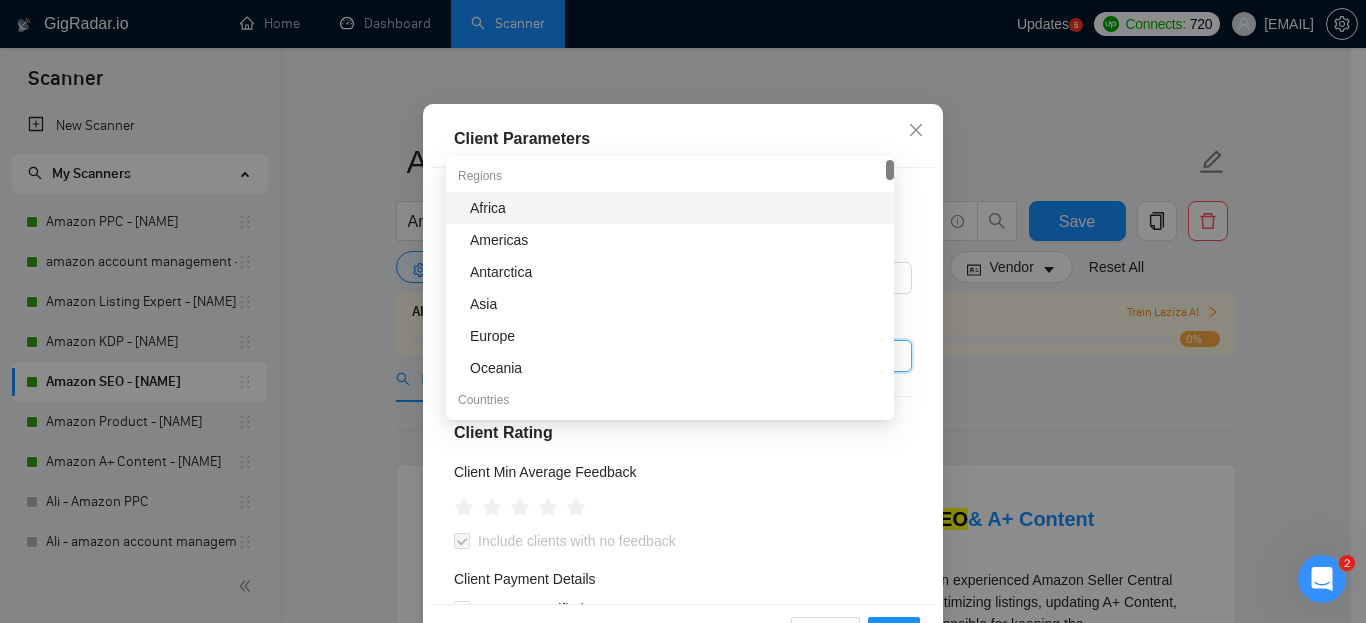 click on "Client Location Include Client Countries   Select Exclude Client Countries [COUNTRY] [COUNTRY] [COUNTRY] [COUNTRY]   Client Rating Client Min Average Feedback Include clients with no feedback Client Payment Details Payment Verified Hire Rate Stats   Client Total Spent $ Min - $ Max Client Hire Rate New   Any hire rate   Avg Hourly Rate Paid New $ Min - $ Max Include Clients without Sufficient History Client Profile Client Industry New   Any industry Client Company Size   Any company size Enterprise Clients New   Any clients" at bounding box center [683, 386] 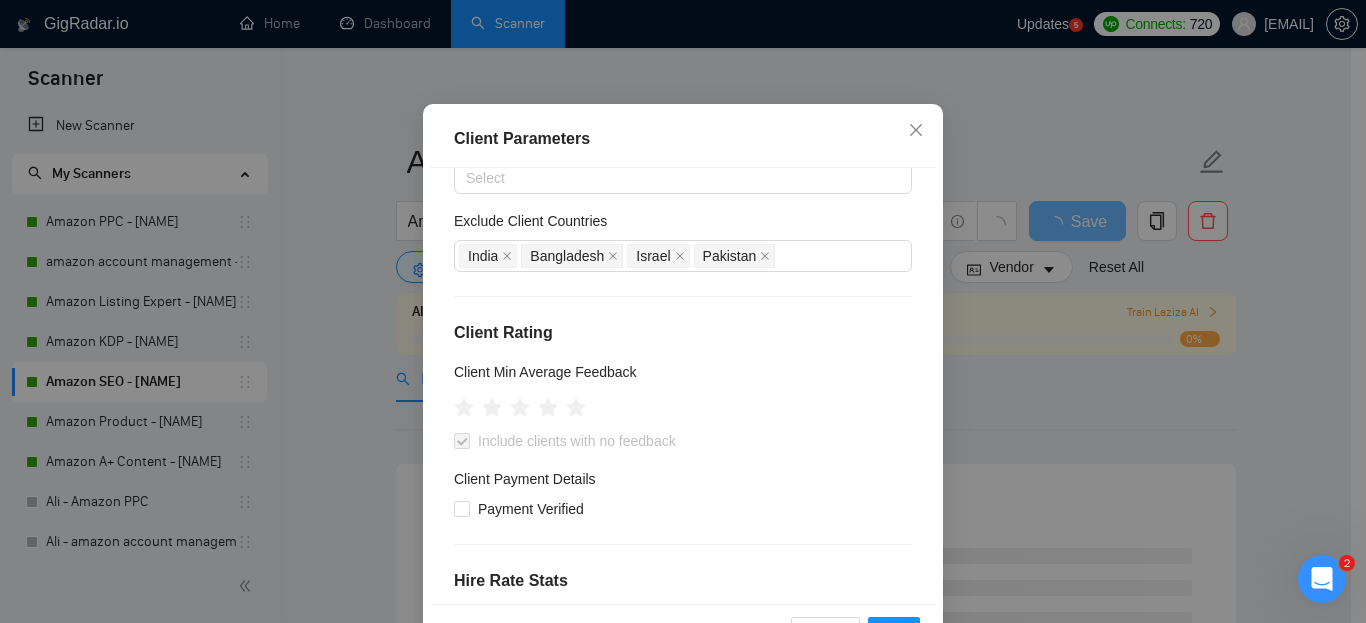 scroll, scrollTop: 200, scrollLeft: 0, axis: vertical 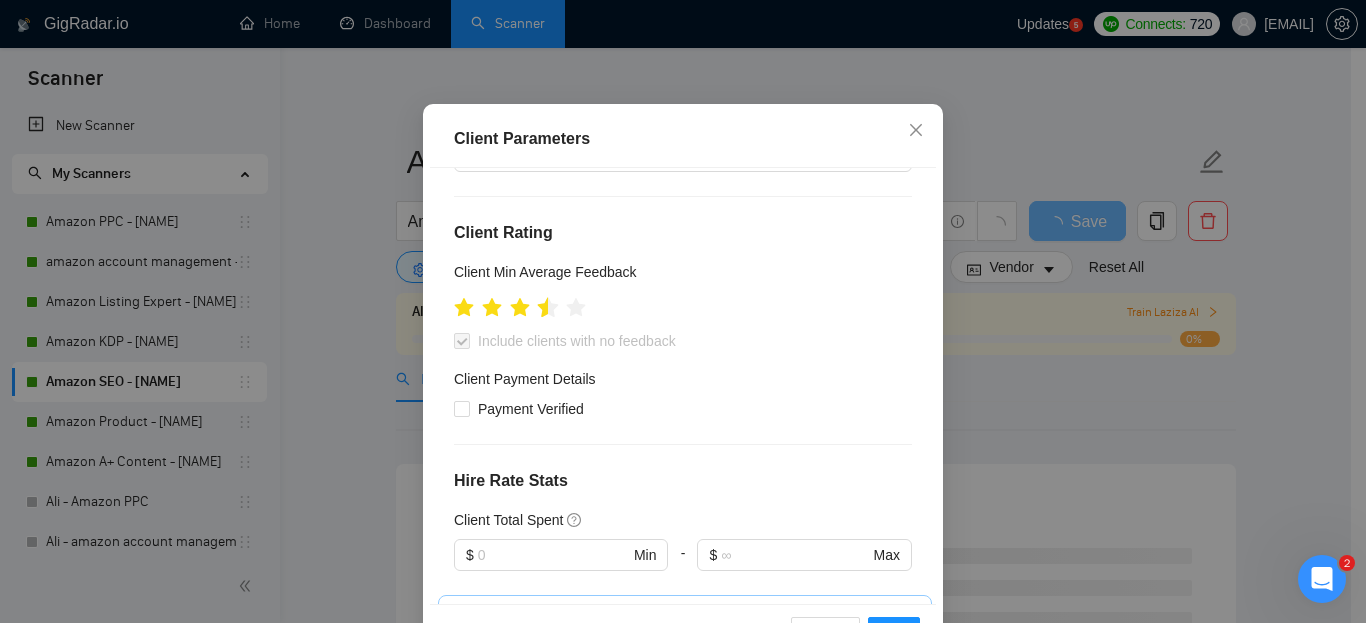 click 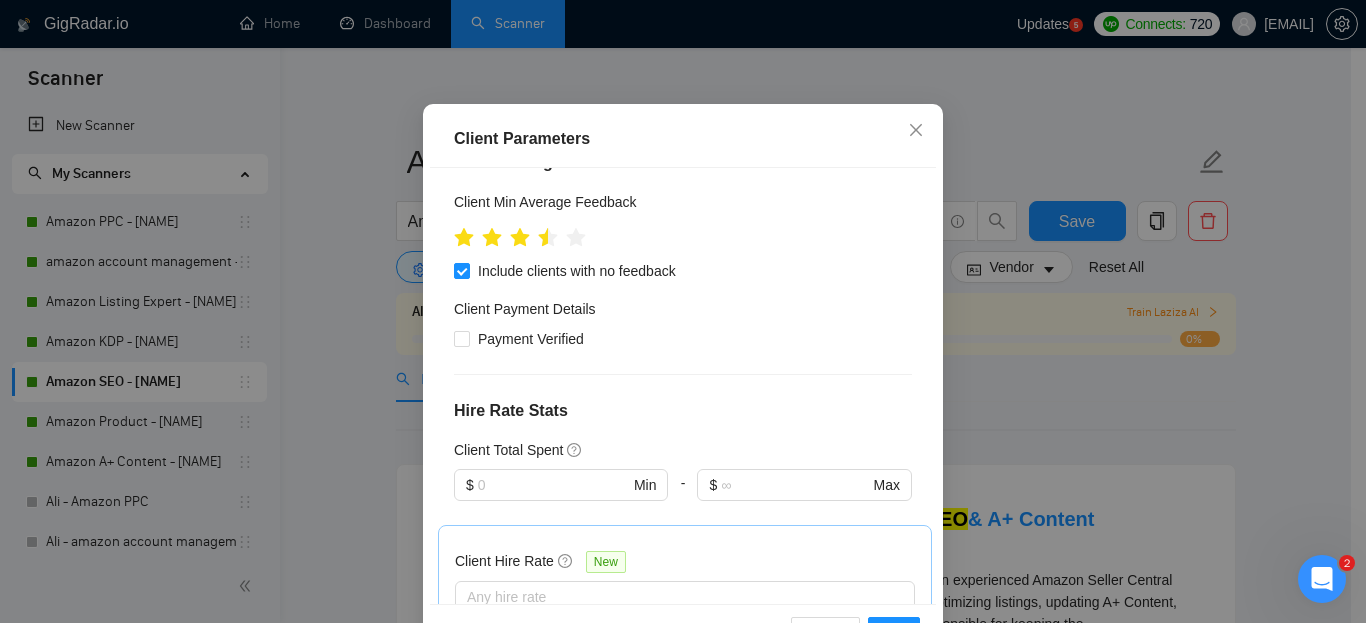 scroll, scrollTop: 300, scrollLeft: 0, axis: vertical 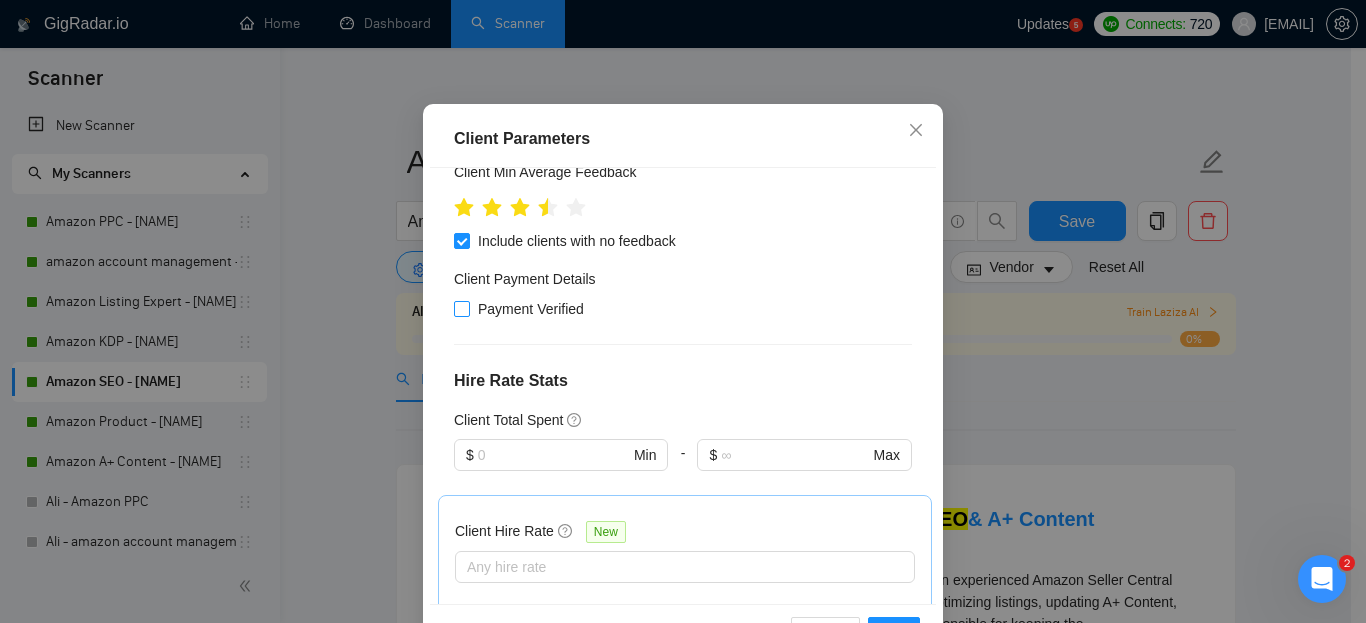click on "Payment Verified" at bounding box center [531, 309] 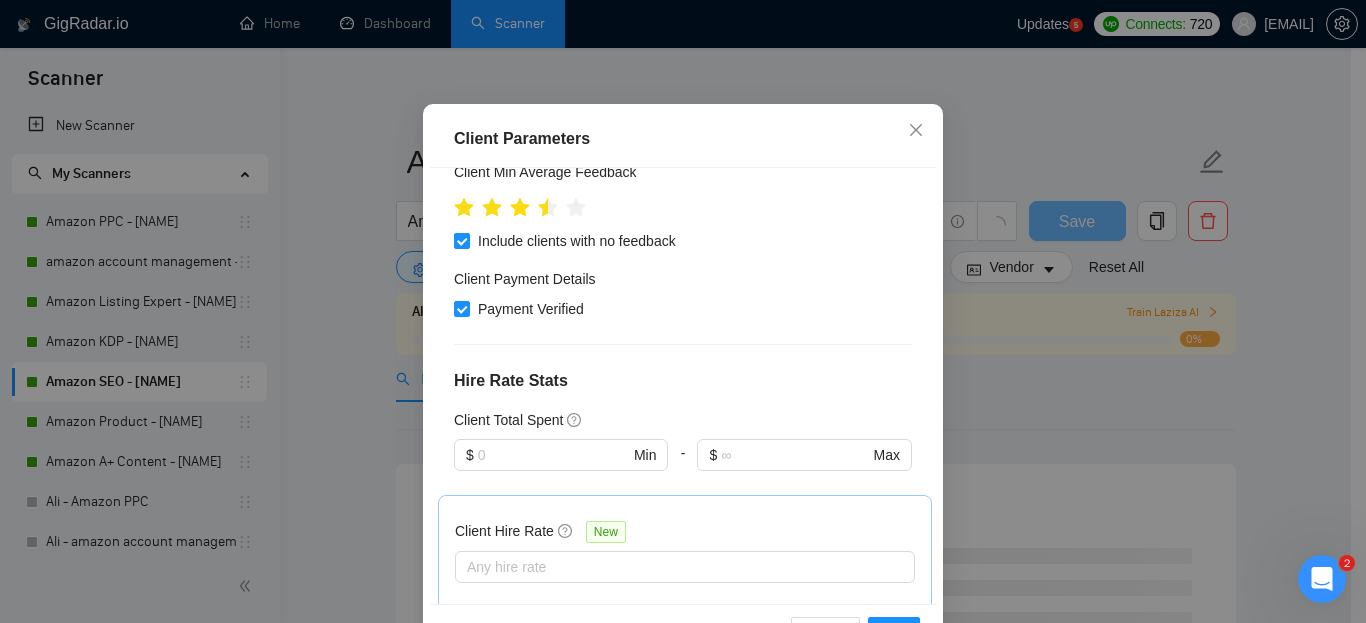 checkbox on "true" 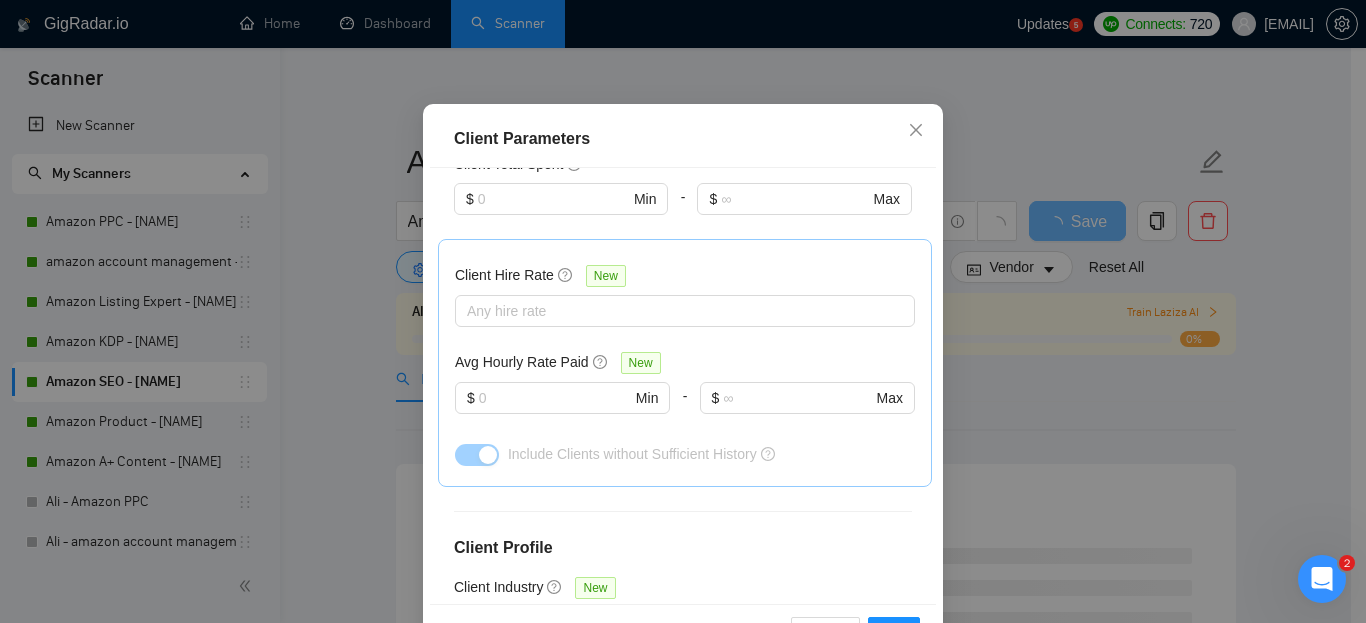 scroll, scrollTop: 600, scrollLeft: 0, axis: vertical 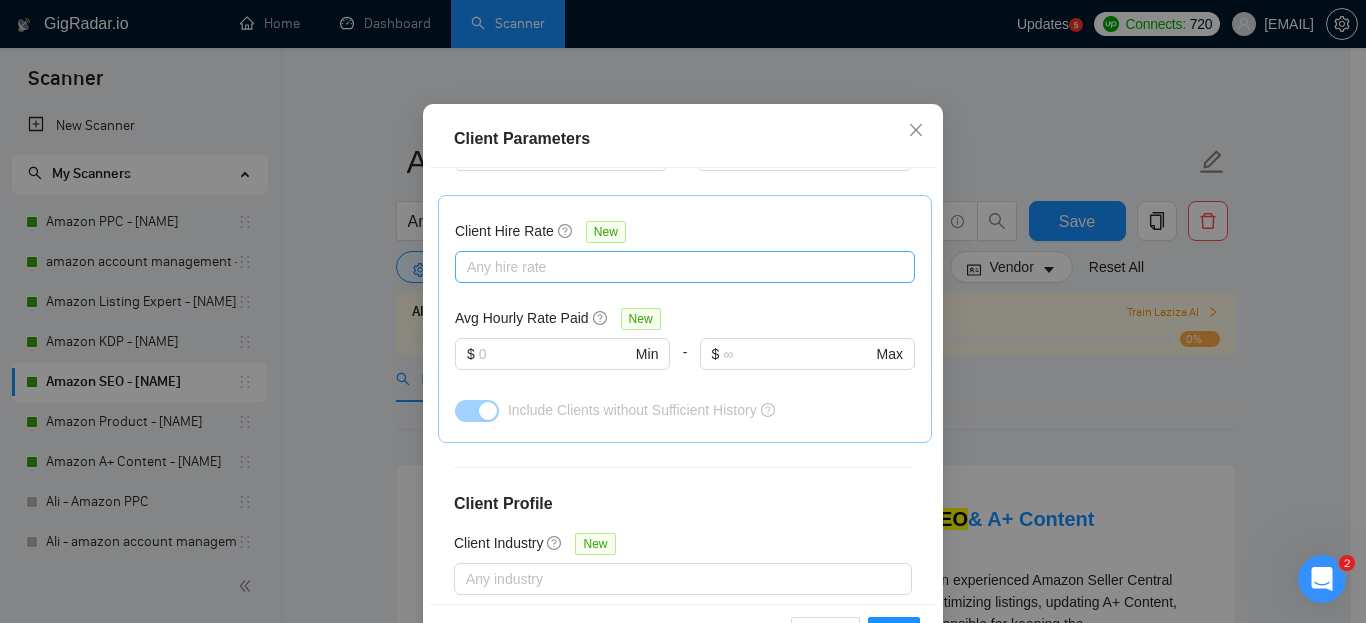 click at bounding box center (675, 267) 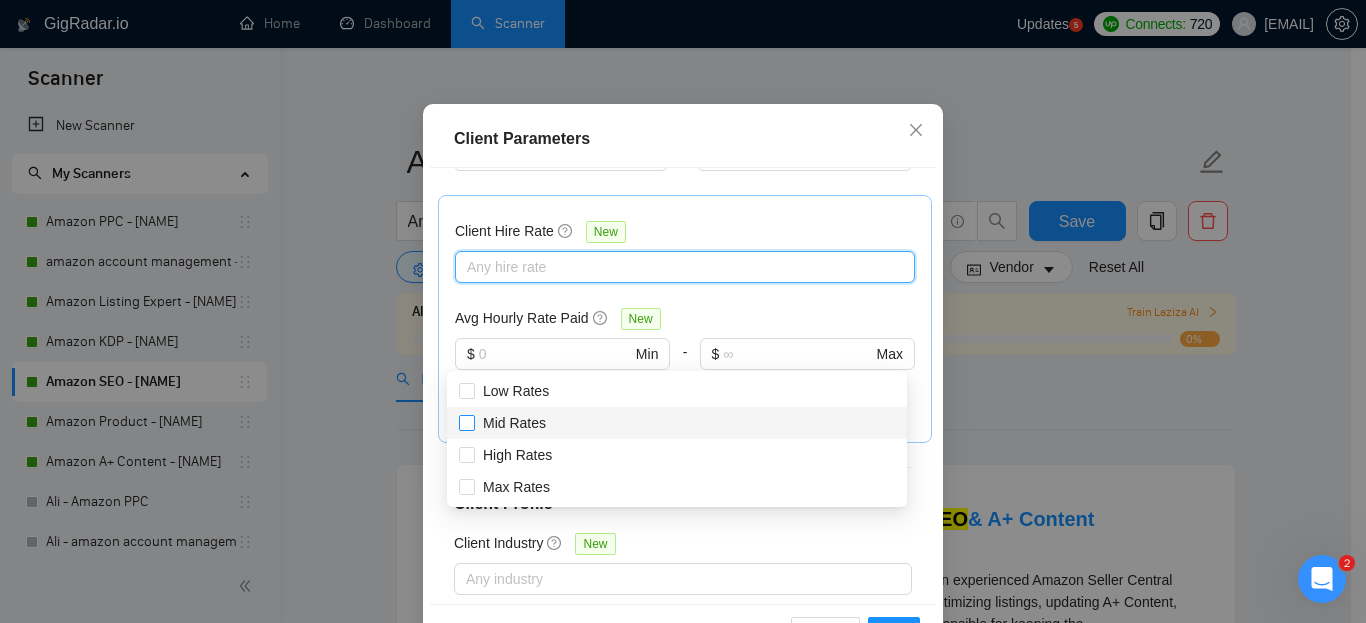click on "Mid Rates" at bounding box center (514, 423) 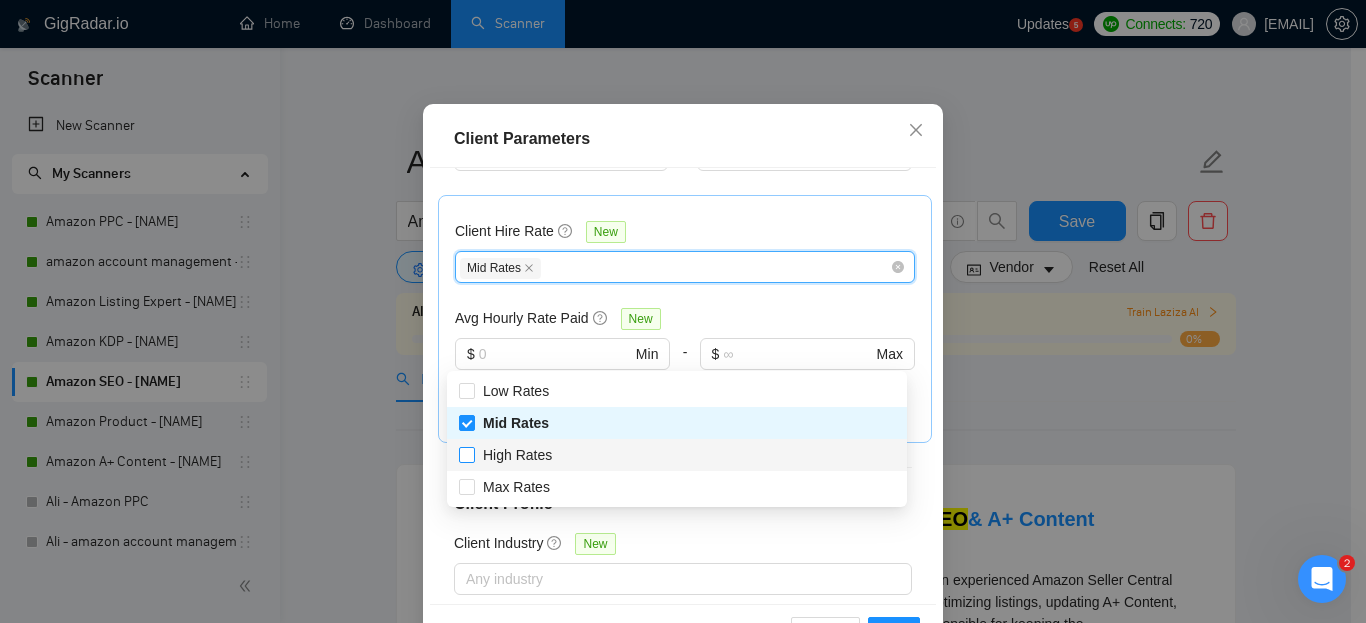 click on "High Rates" at bounding box center [517, 455] 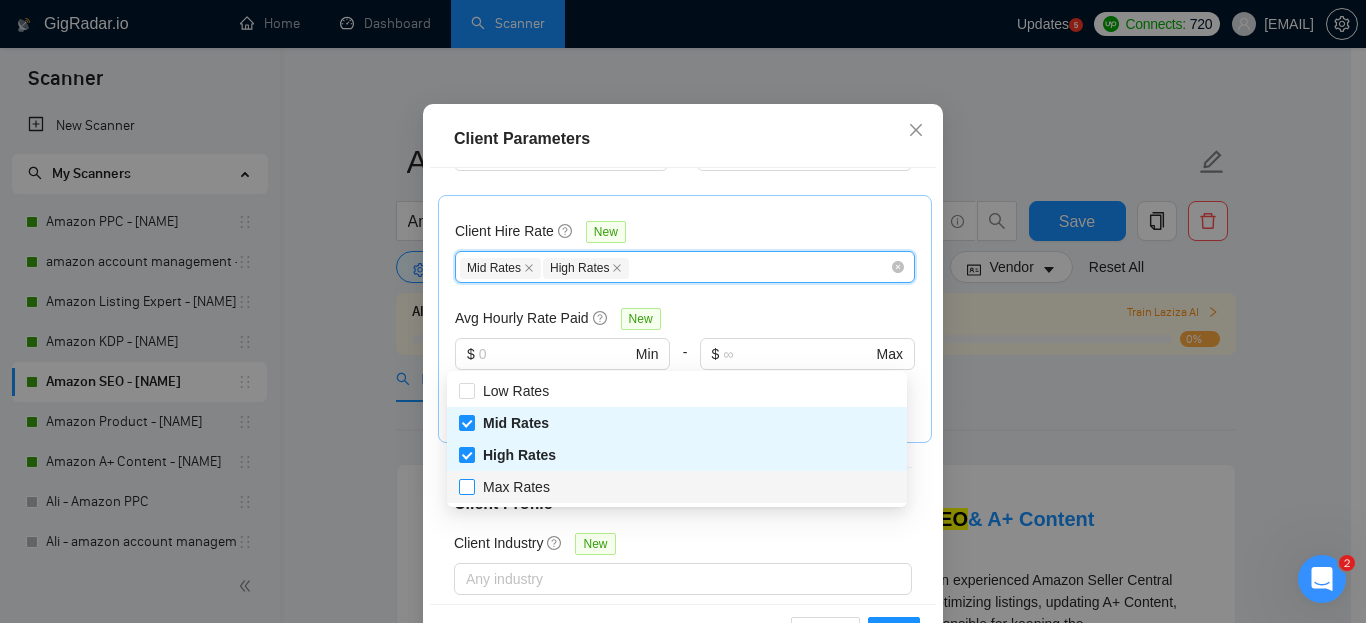 click on "Max Rates" at bounding box center (516, 487) 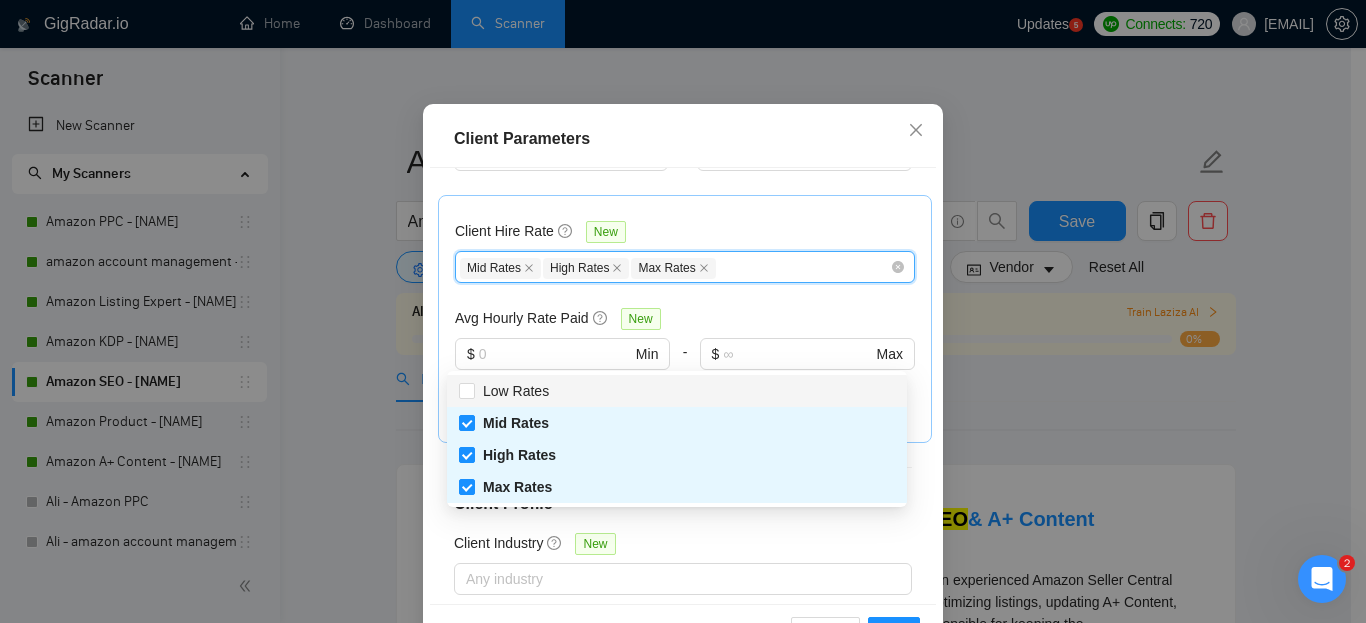click on "Client Hire Rate New" at bounding box center [685, 235] 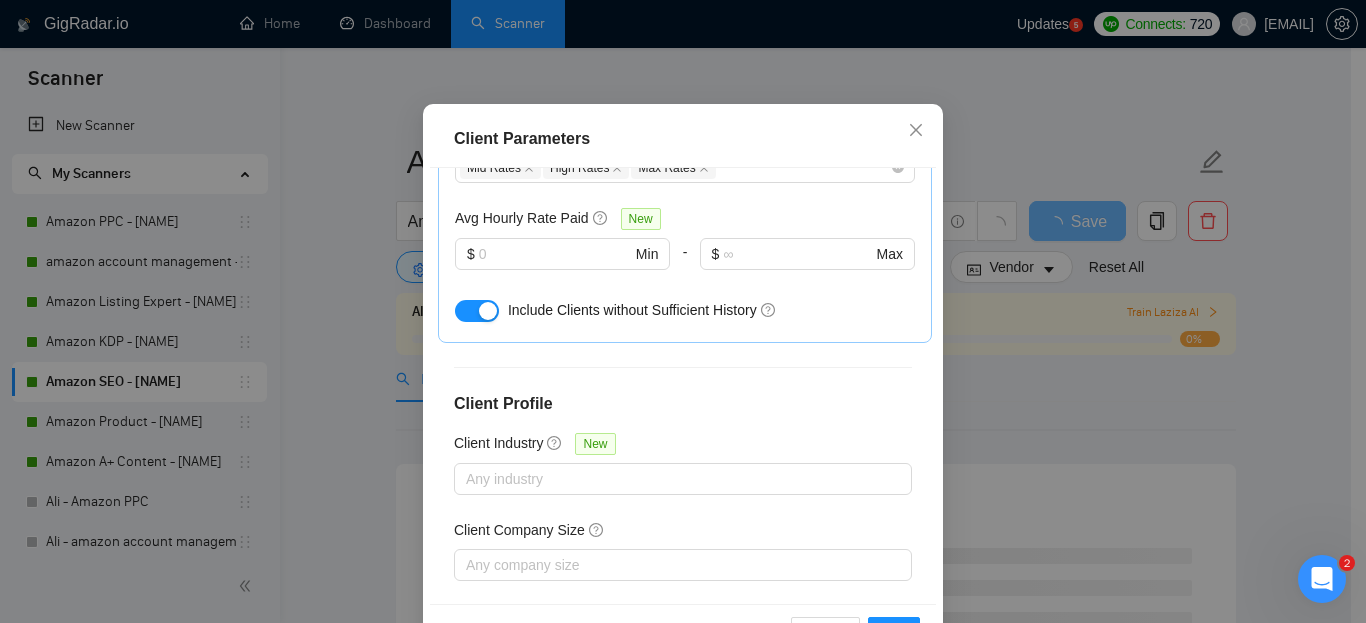 scroll, scrollTop: 808, scrollLeft: 0, axis: vertical 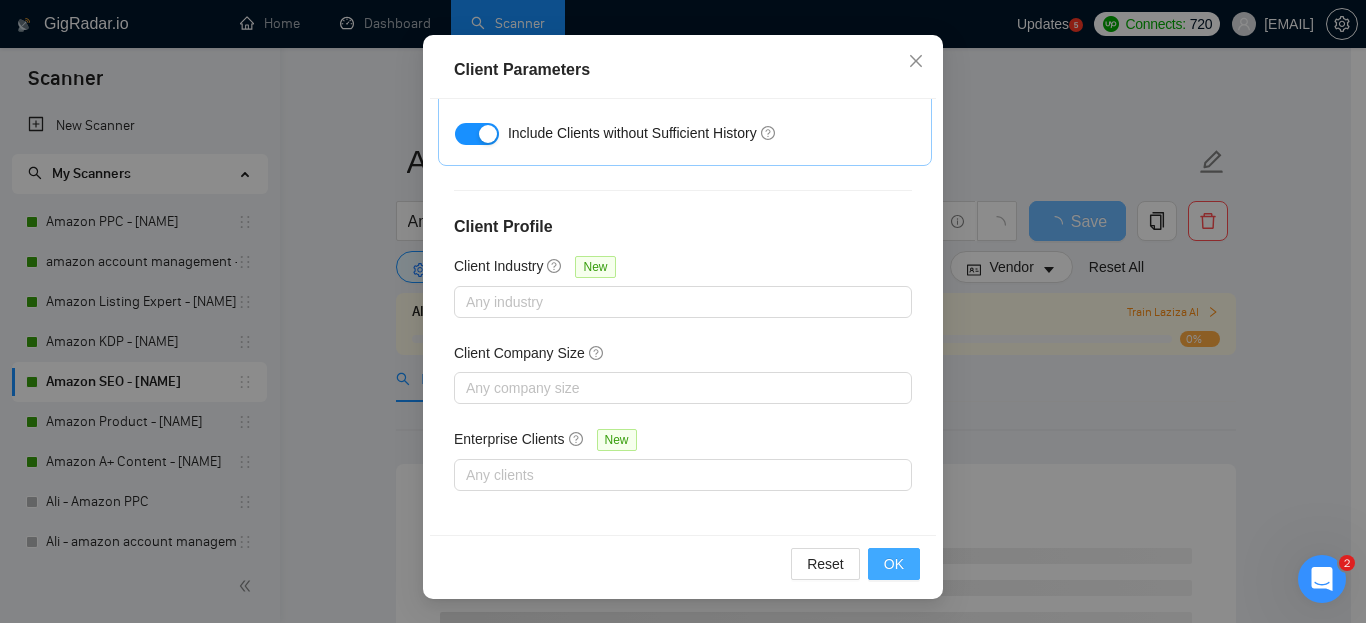 click on "OK" at bounding box center (894, 564) 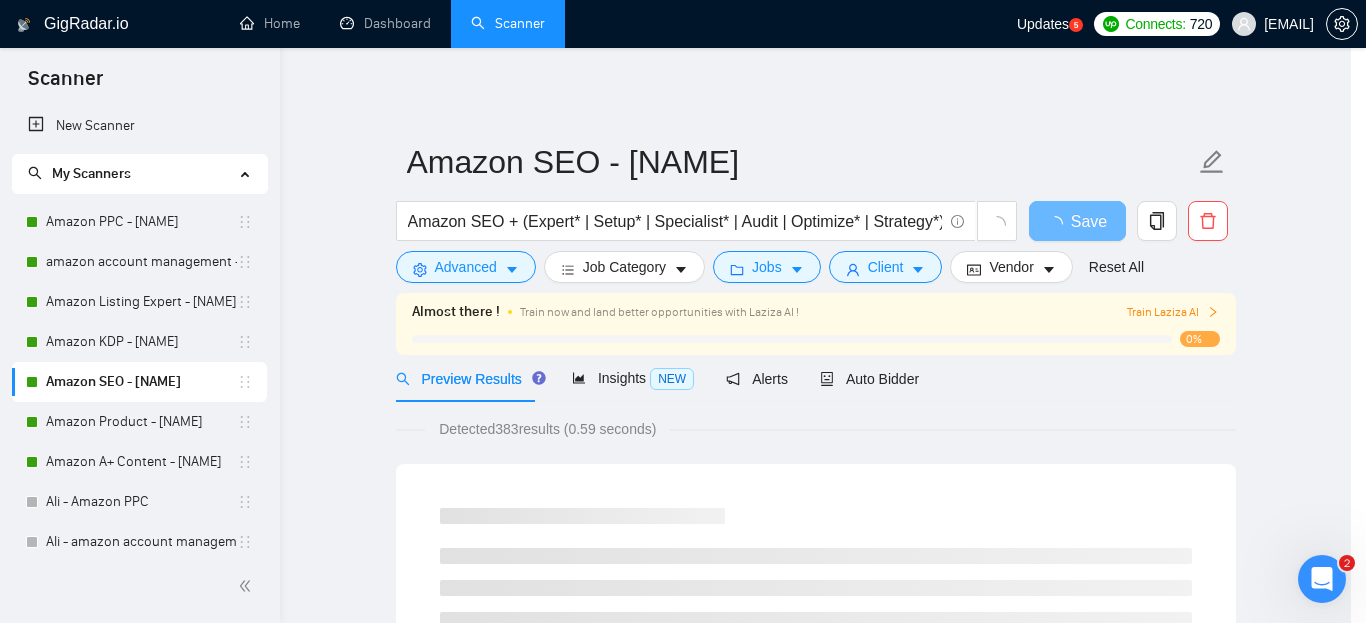 scroll, scrollTop: 85, scrollLeft: 0, axis: vertical 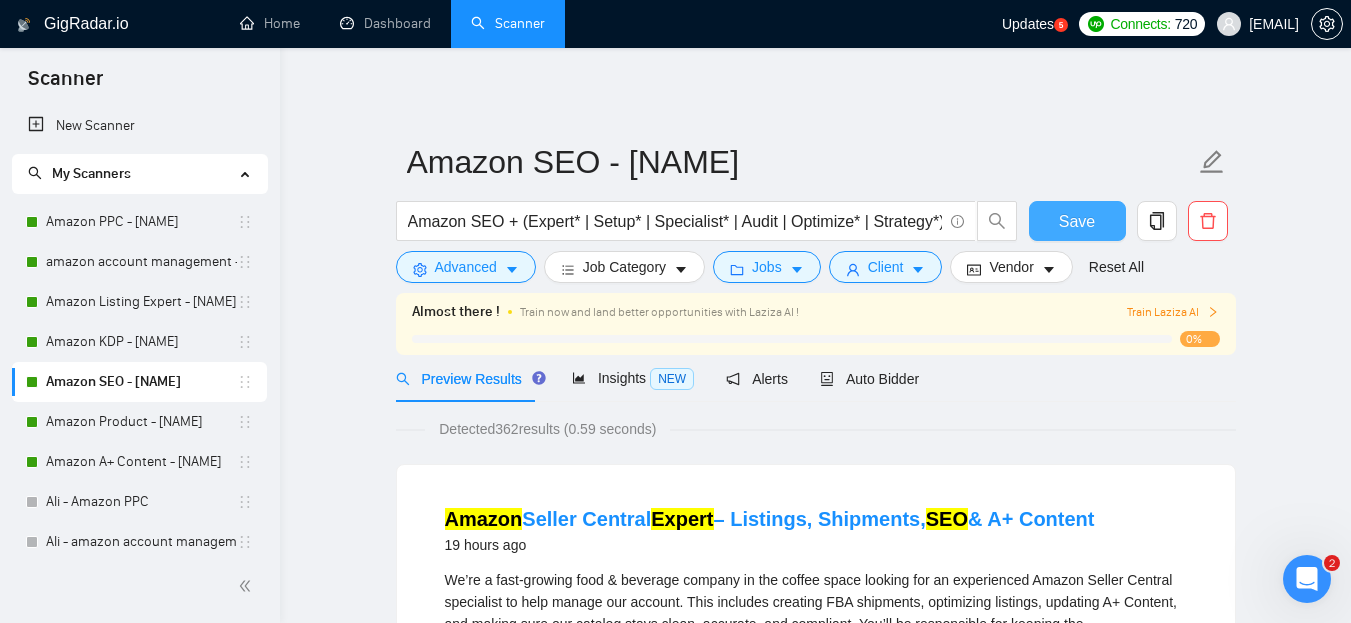 click on "Save" at bounding box center (1077, 221) 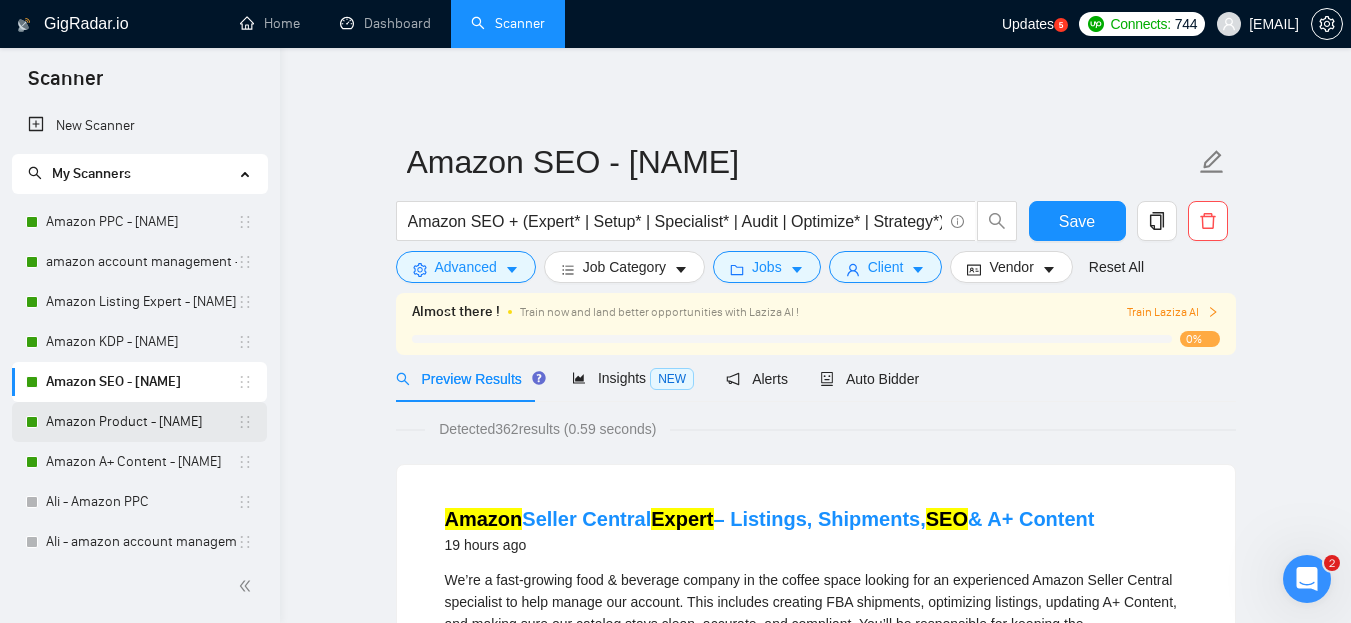 click on "Amazon Product - [NAME]" at bounding box center (141, 422) 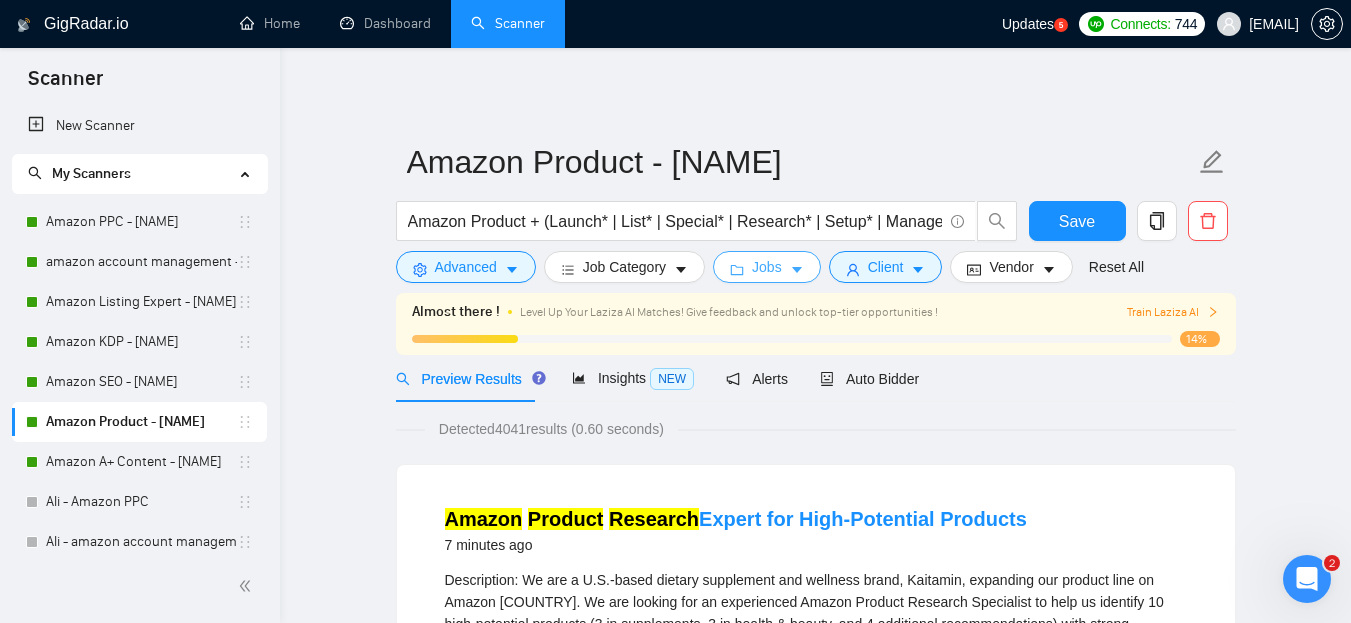 click 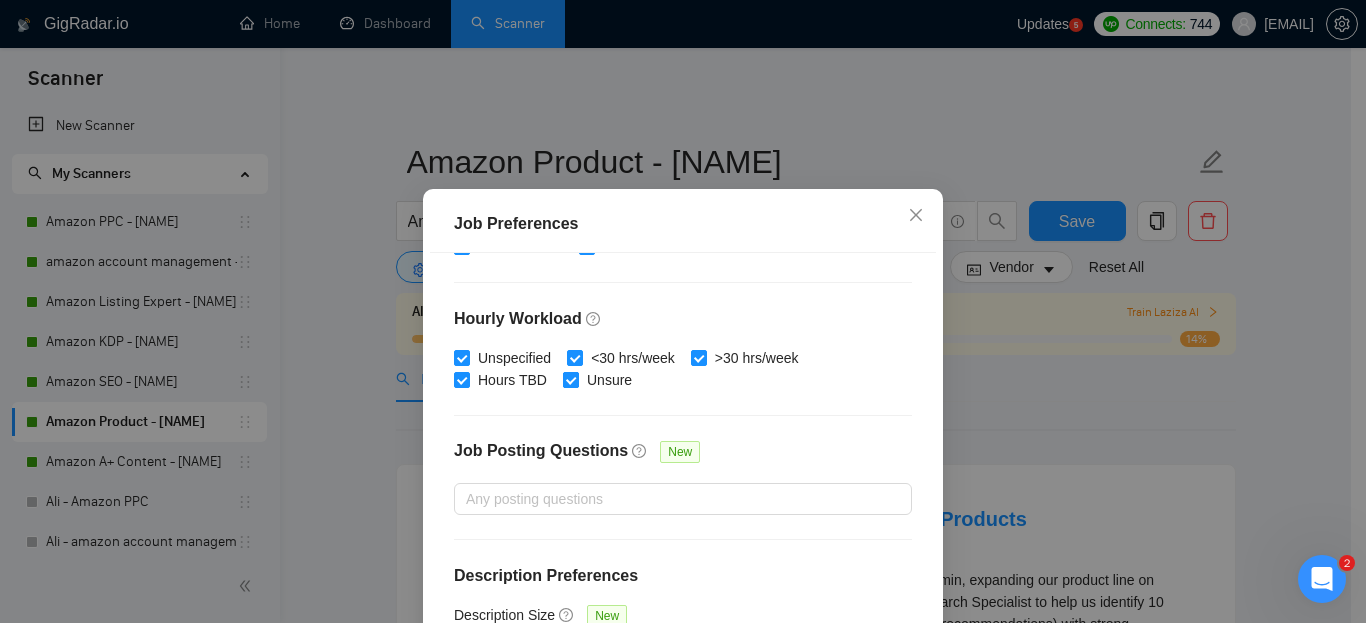 scroll, scrollTop: 91, scrollLeft: 0, axis: vertical 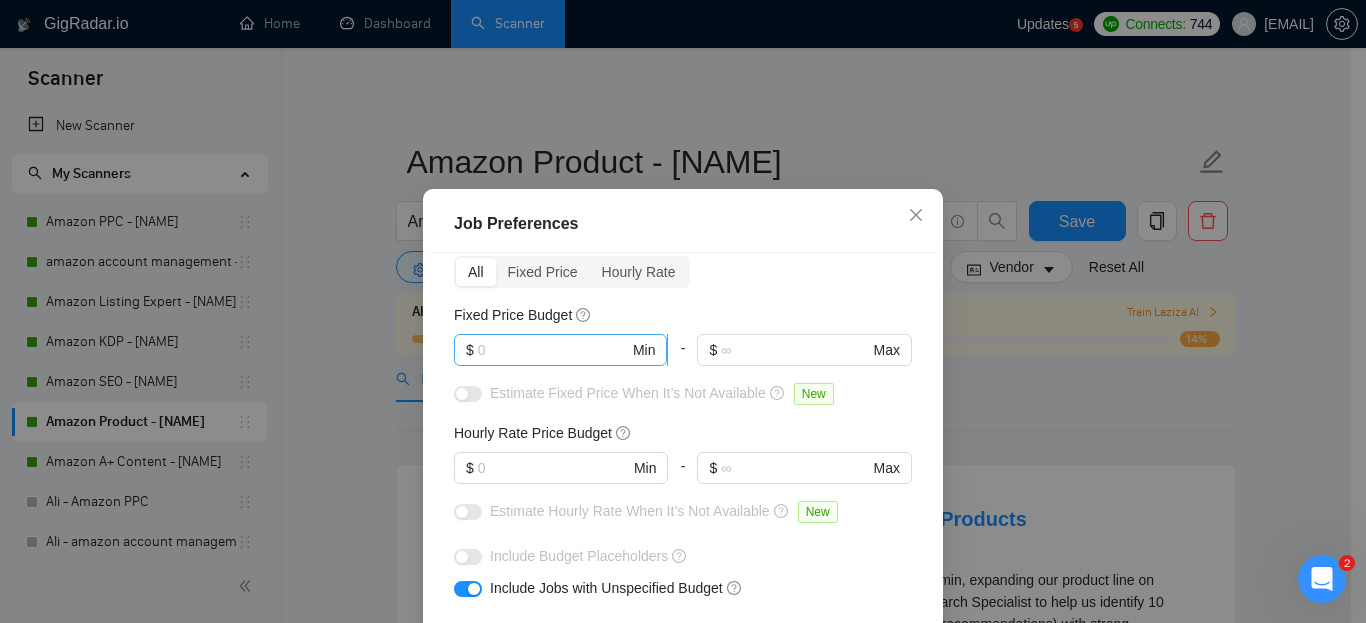 click at bounding box center (553, 350) 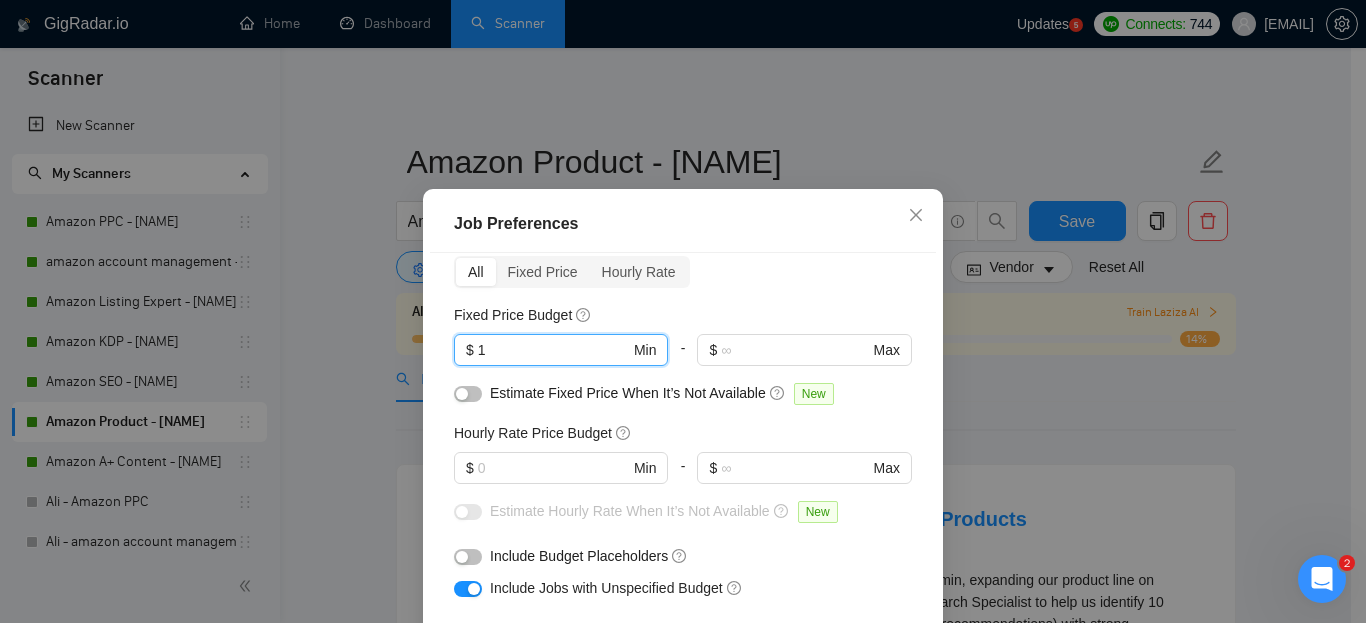 type on "1" 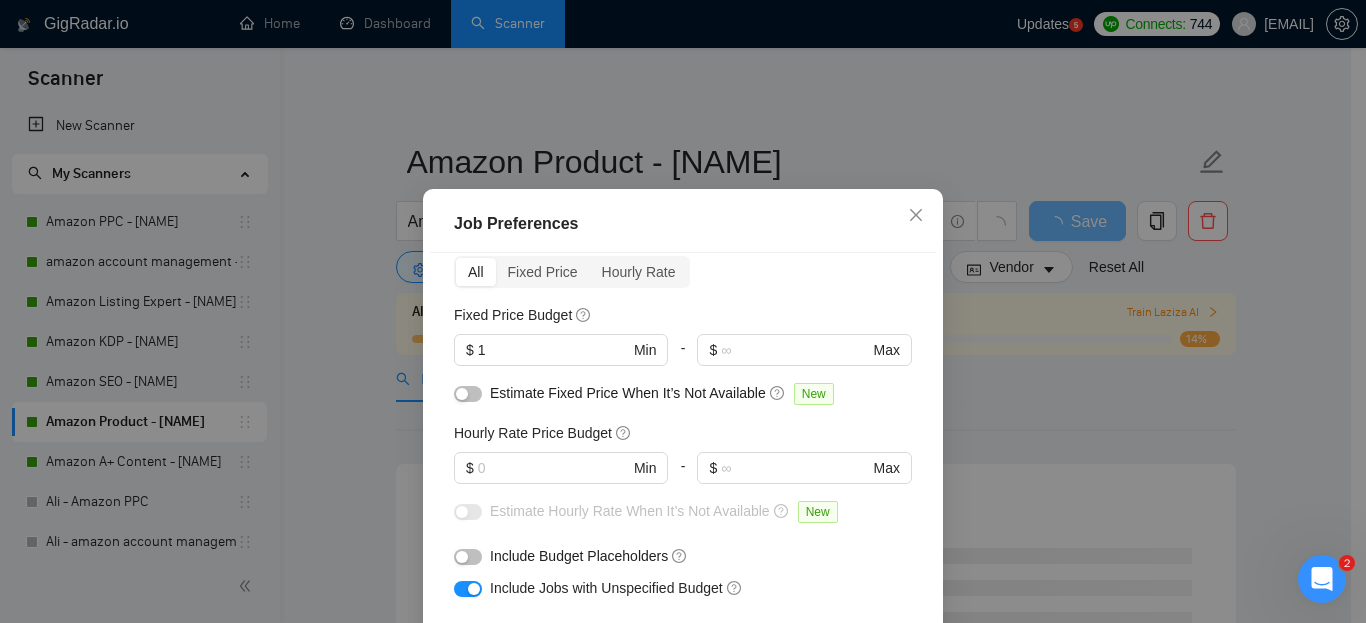 click at bounding box center [468, 394] 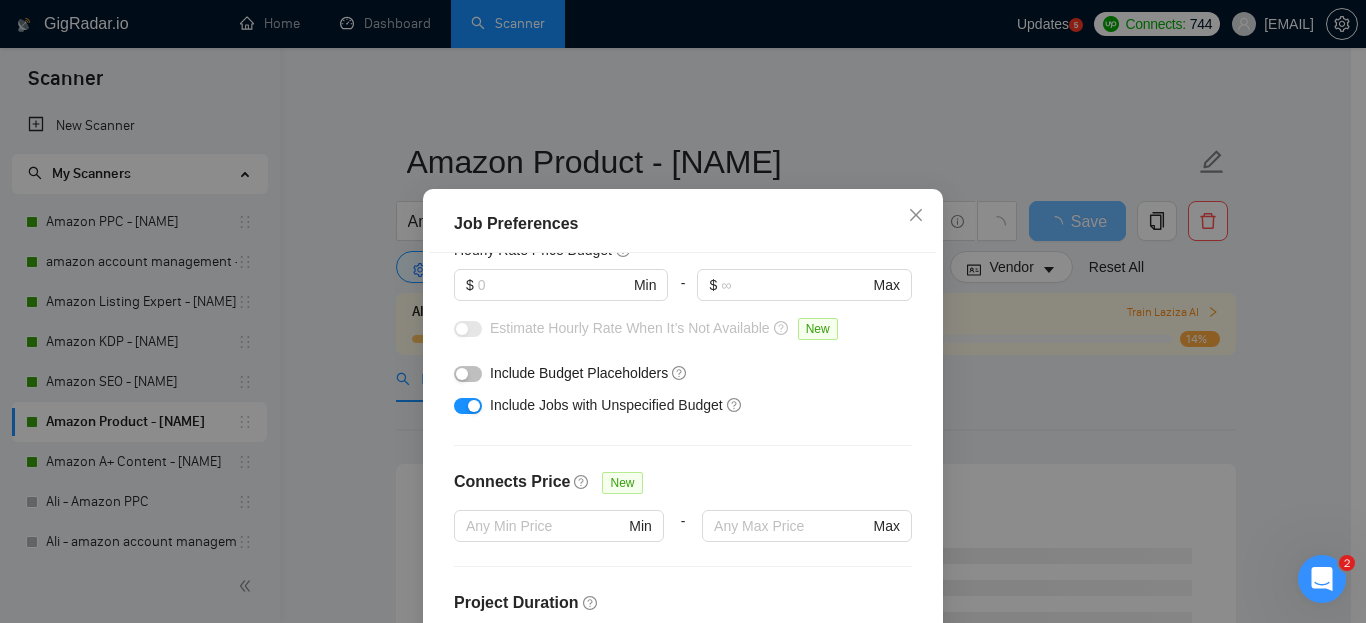 scroll, scrollTop: 291, scrollLeft: 0, axis: vertical 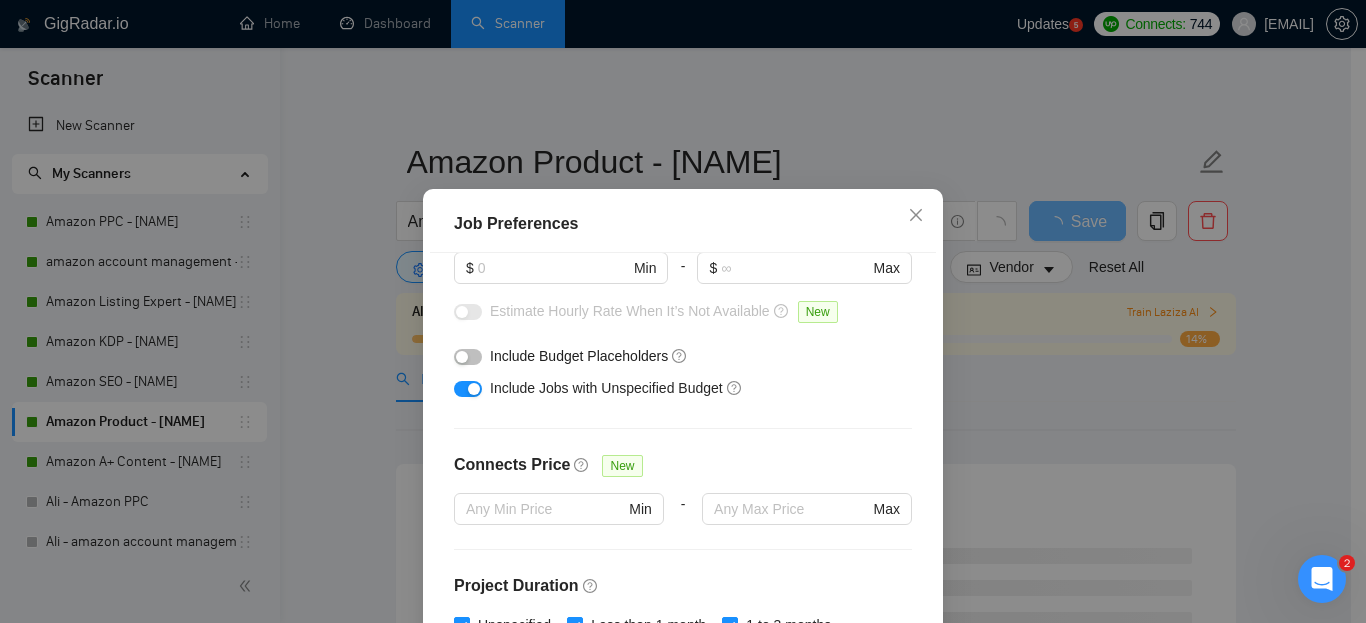 click at bounding box center (468, 357) 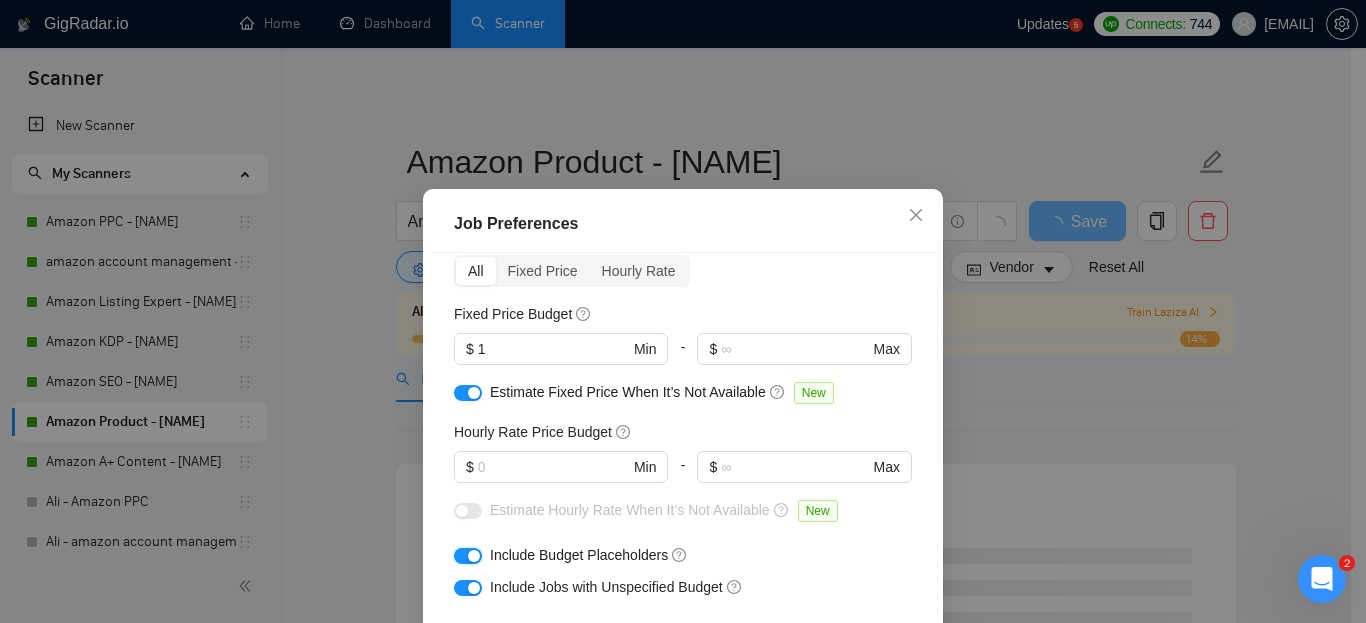 scroll, scrollTop: 91, scrollLeft: 0, axis: vertical 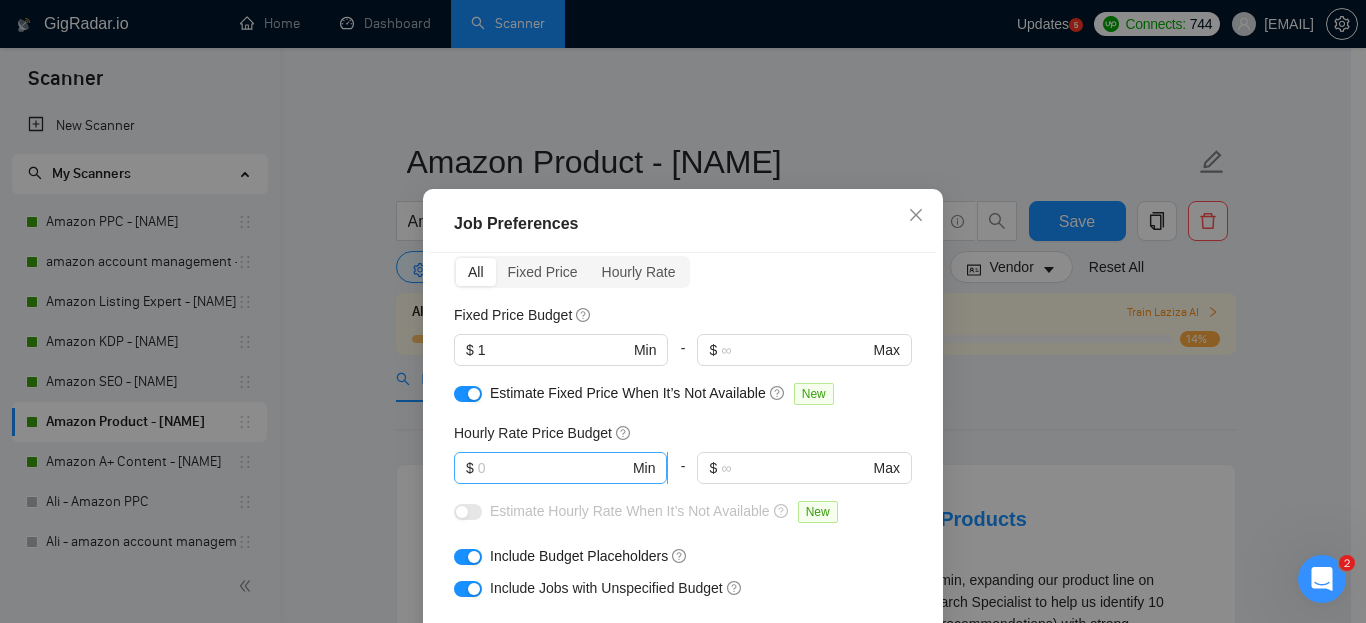 click at bounding box center (553, 468) 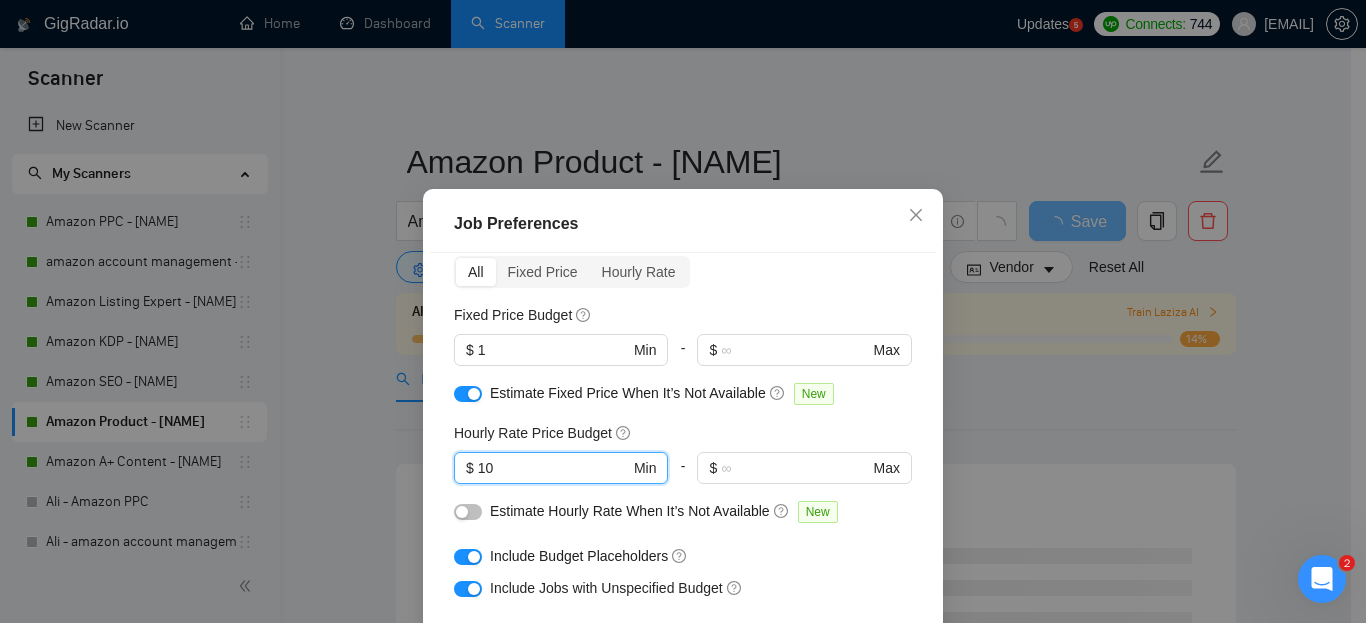 type on "10" 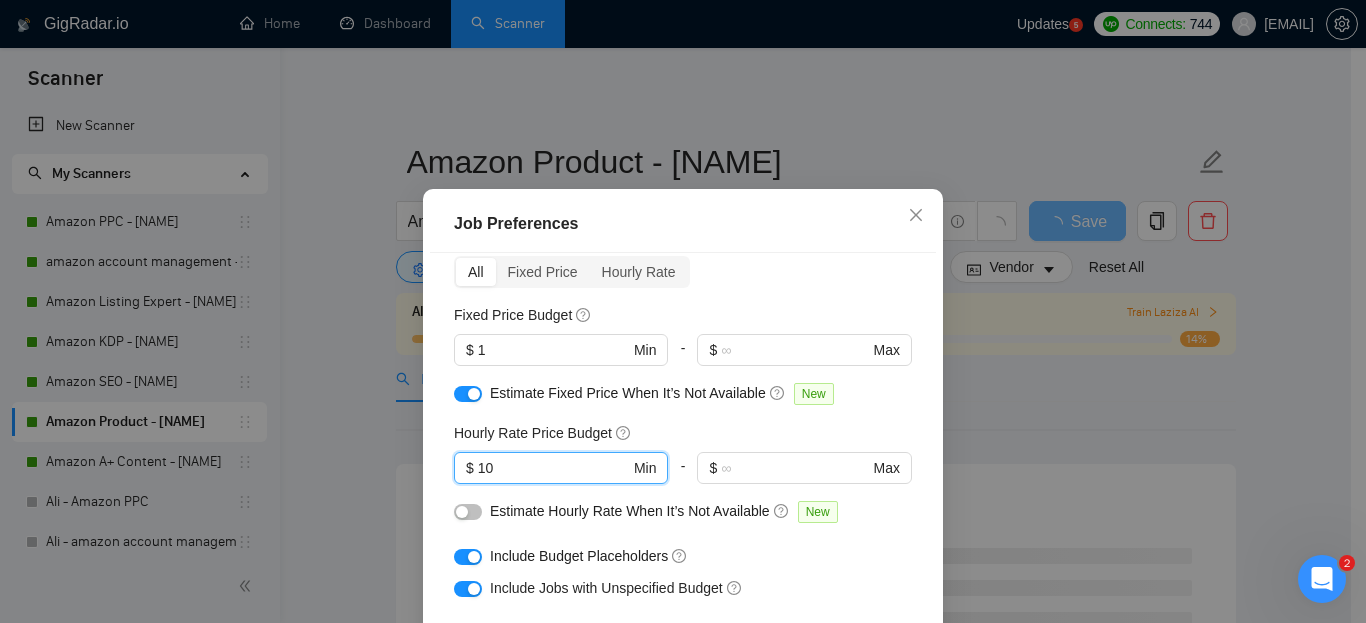 click on "Estimate Hourly Rate When It’s Not Available" at bounding box center [630, 511] 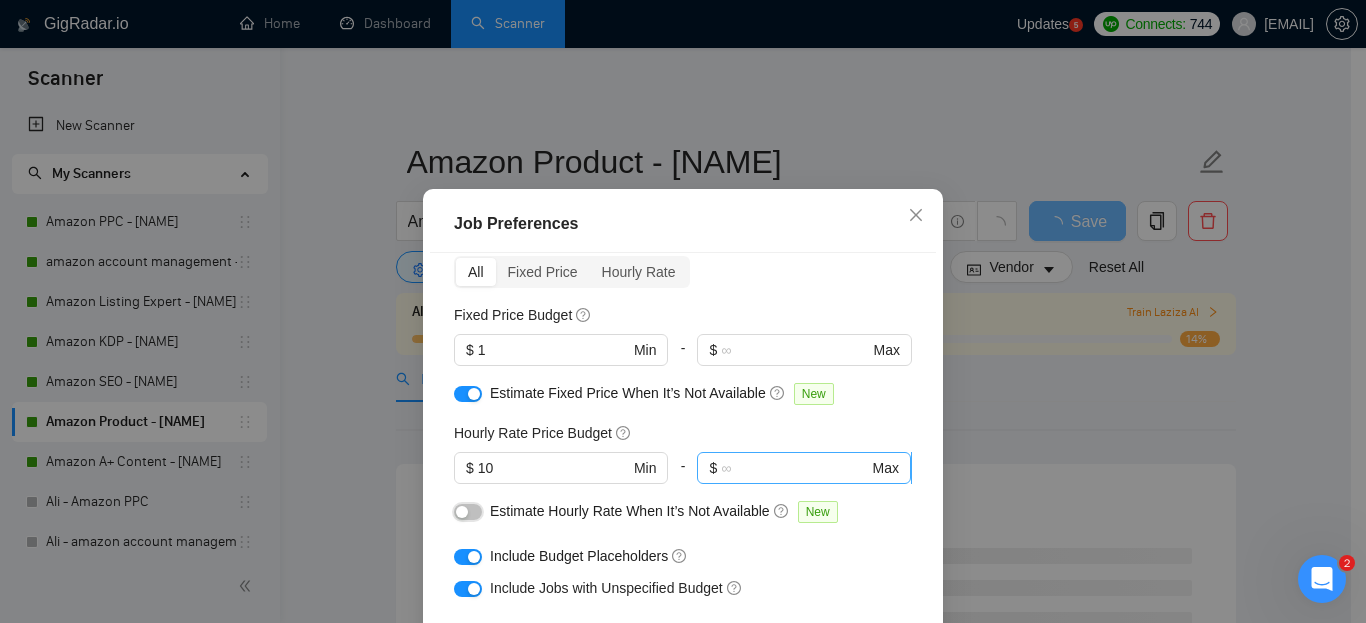 click at bounding box center [468, 512] 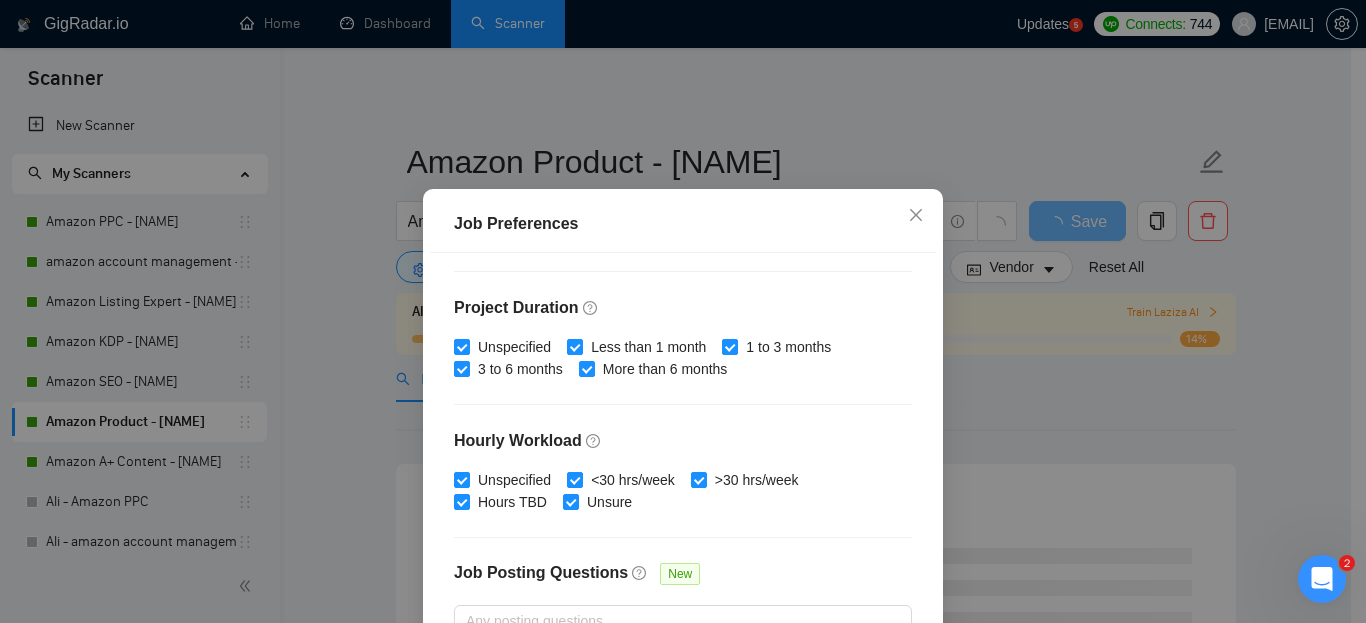 scroll, scrollTop: 691, scrollLeft: 0, axis: vertical 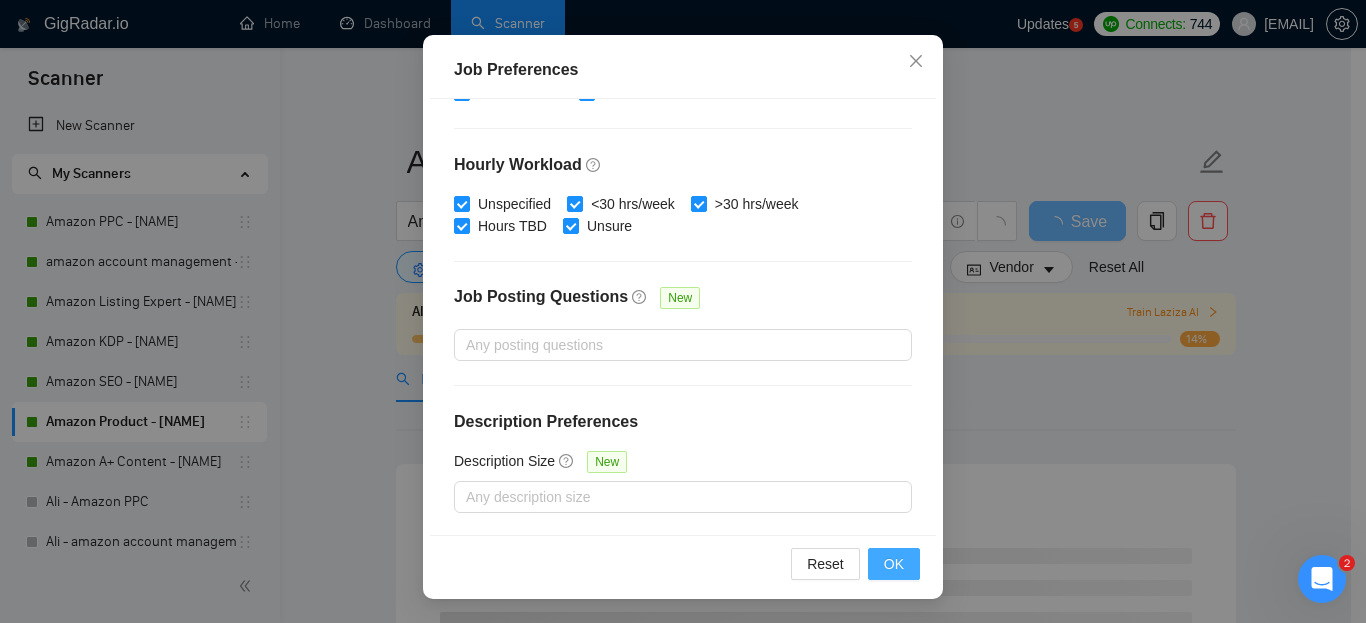 click on "OK" at bounding box center (894, 564) 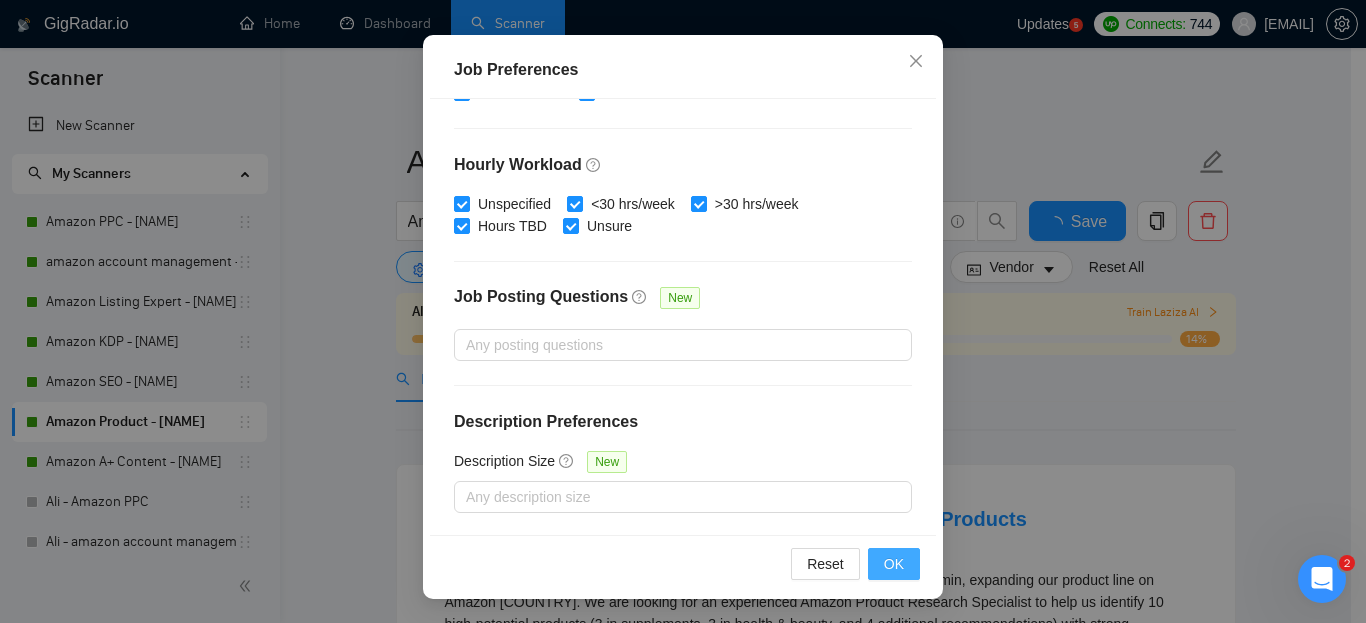 scroll, scrollTop: 85, scrollLeft: 0, axis: vertical 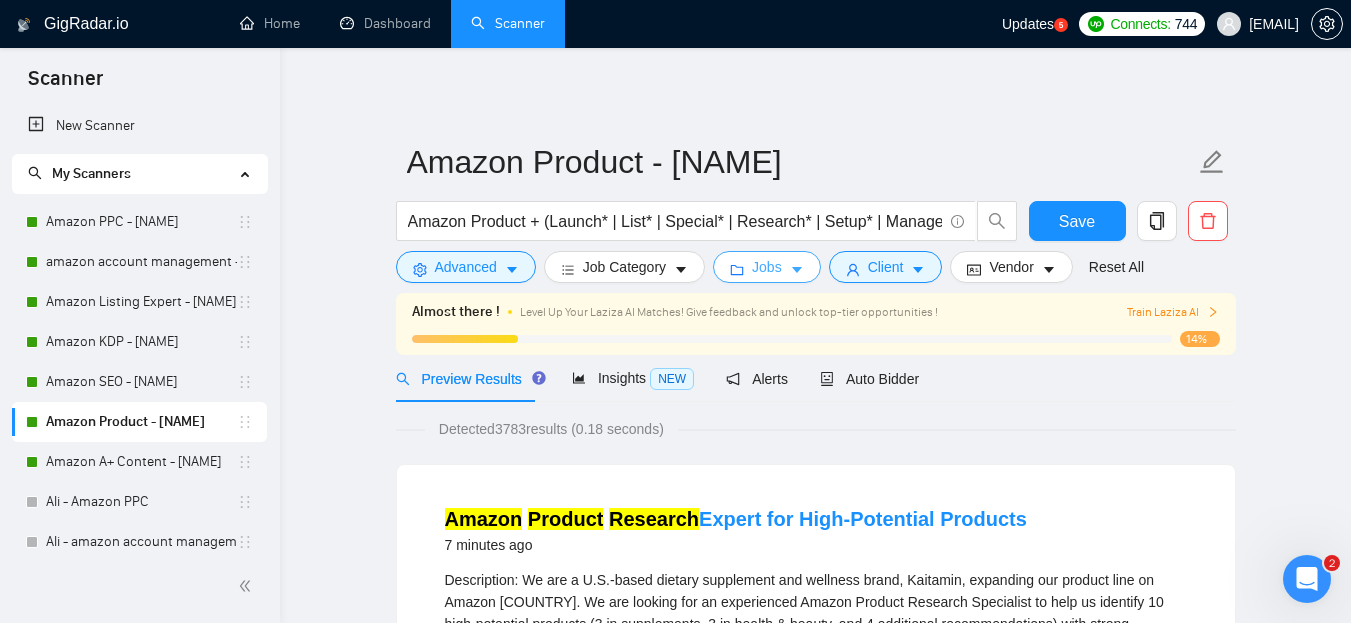click on "Jobs" at bounding box center [767, 267] 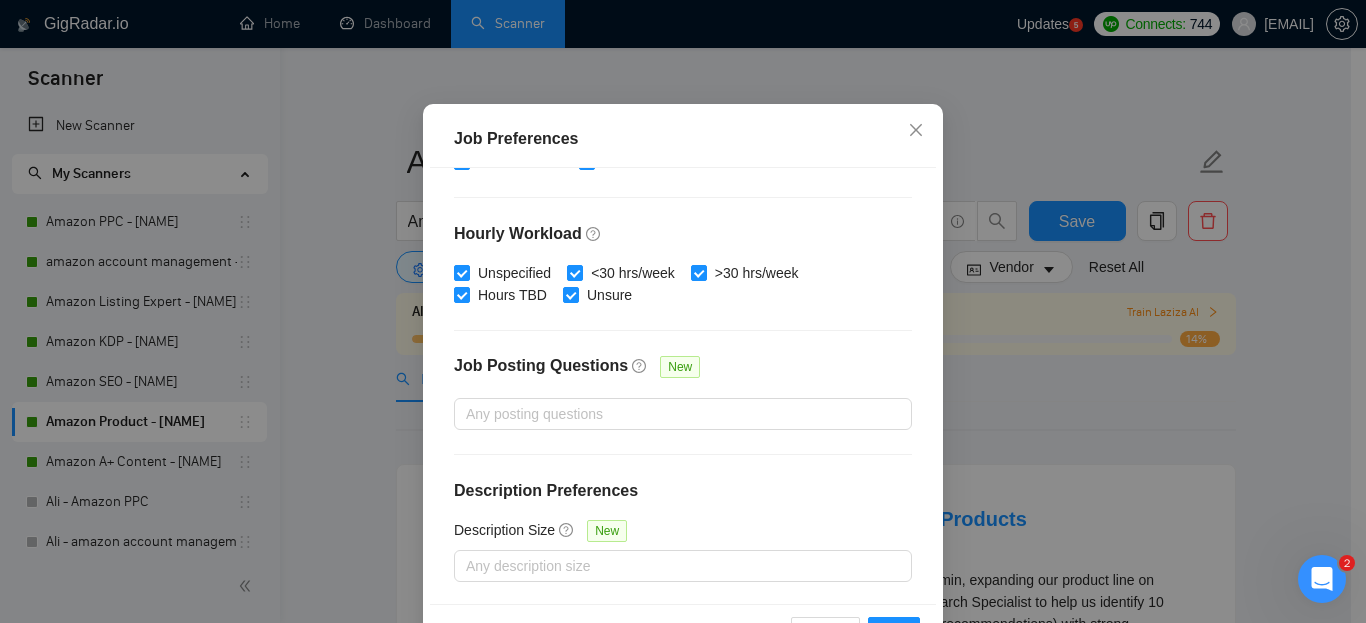 click on "Job Preferences Budget Project Type All Fixed Price Hourly Rate   Fixed Price Budget $ 1 Min - $ Max Estimate Fixed Price When It’s Not Available New   Hourly Rate Price Budget $ 10 Min - $ Max Estimate Hourly Rate When It’s Not Available New Include Budget Placeholders Include Jobs with Unspecified Budget   Connects Price New Min - Max Project Duration   Unspecified Less than 1 month 1 to 3 months 3 to 6 months More than 6 months Hourly Workload   Unspecified <30 hrs/week >30 hrs/week Hours TBD Unsure Job Posting Questions New   Any posting questions Description Preferences Description Size New   Any description size Reset OK" at bounding box center (683, 311) 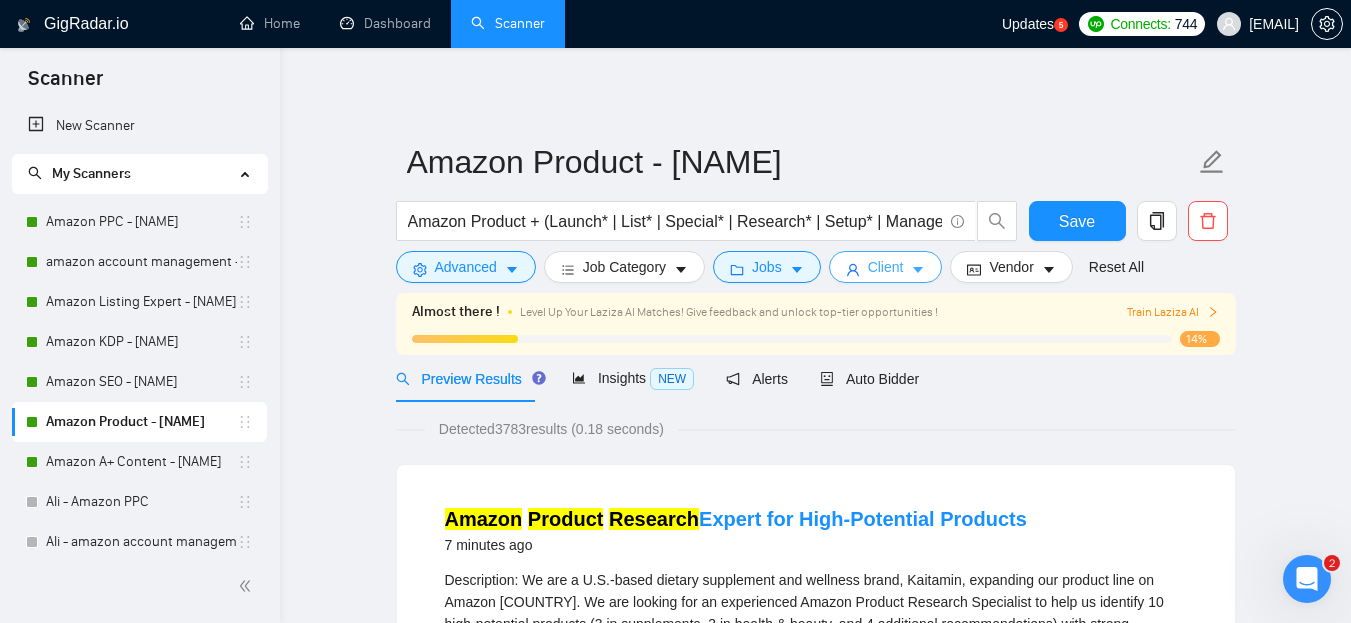 click on "Client" at bounding box center (886, 267) 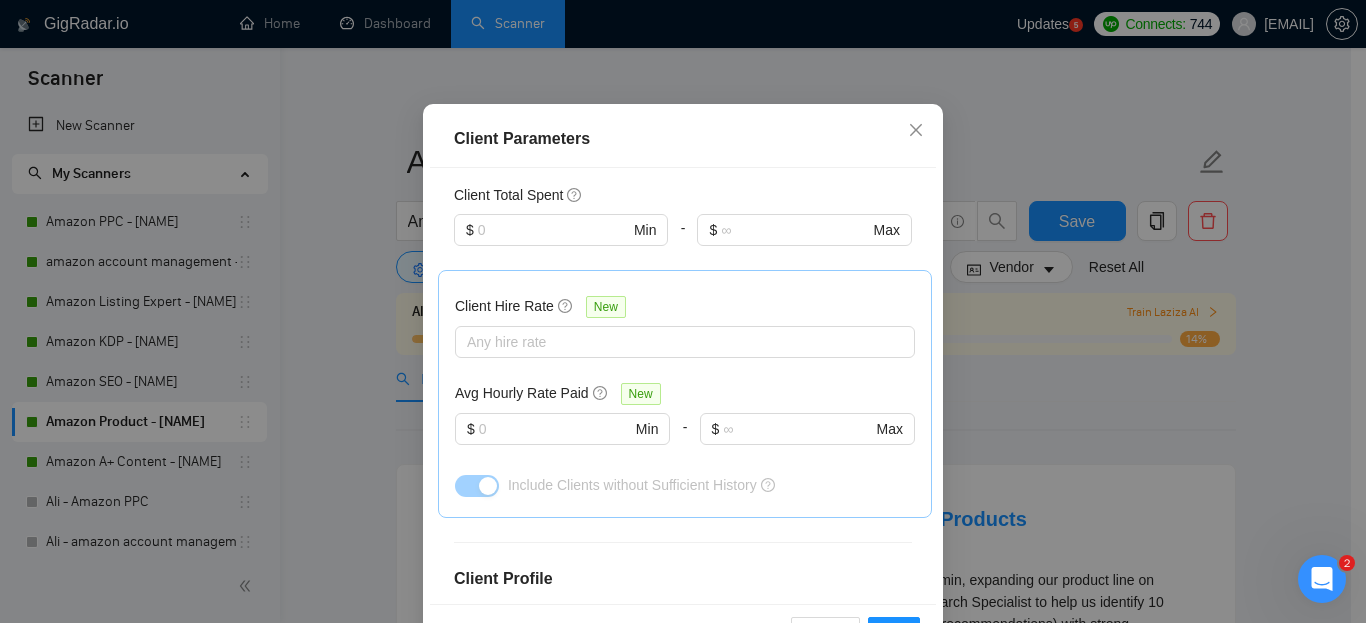 scroll, scrollTop: 8, scrollLeft: 0, axis: vertical 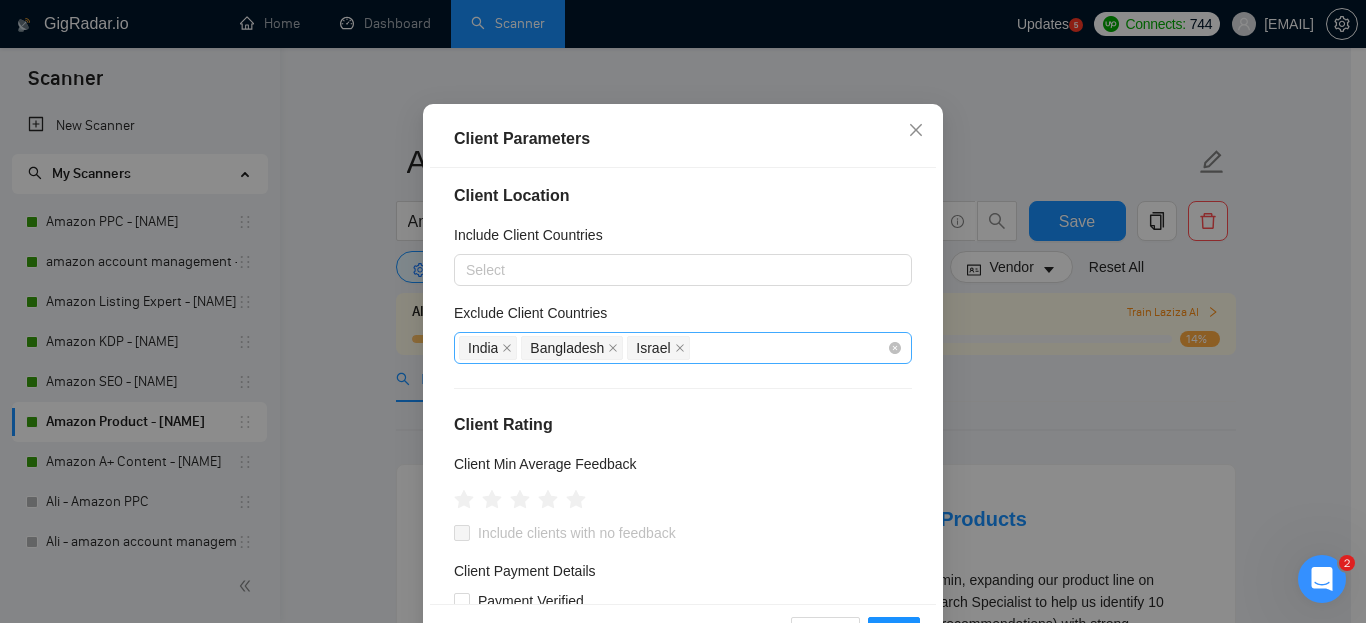 click on "[COUNTRY] [COUNTRY] [COUNTRY]" at bounding box center [673, 348] 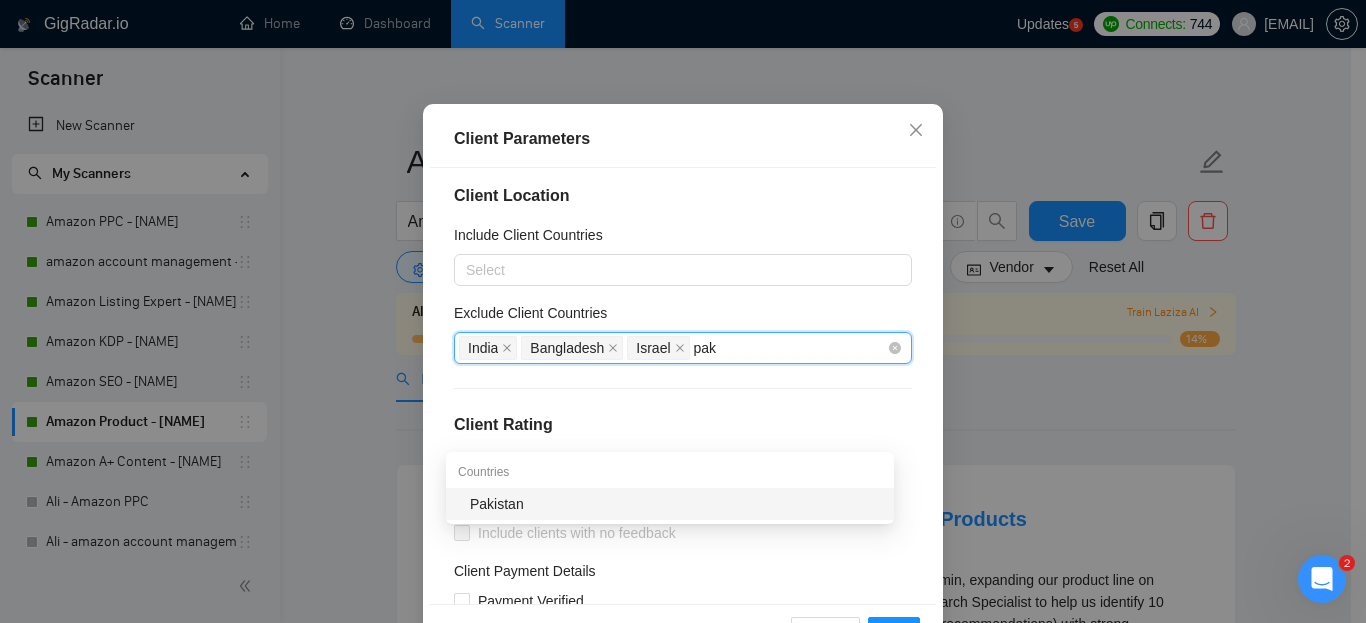 type on "paki" 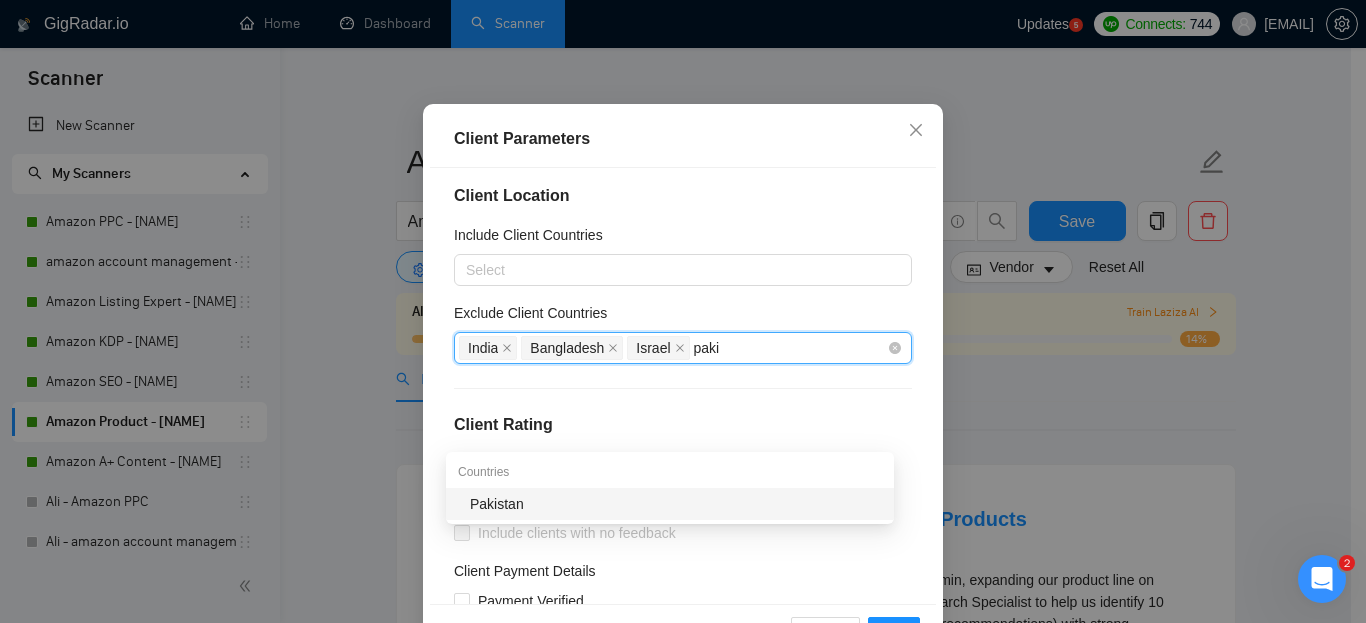 type 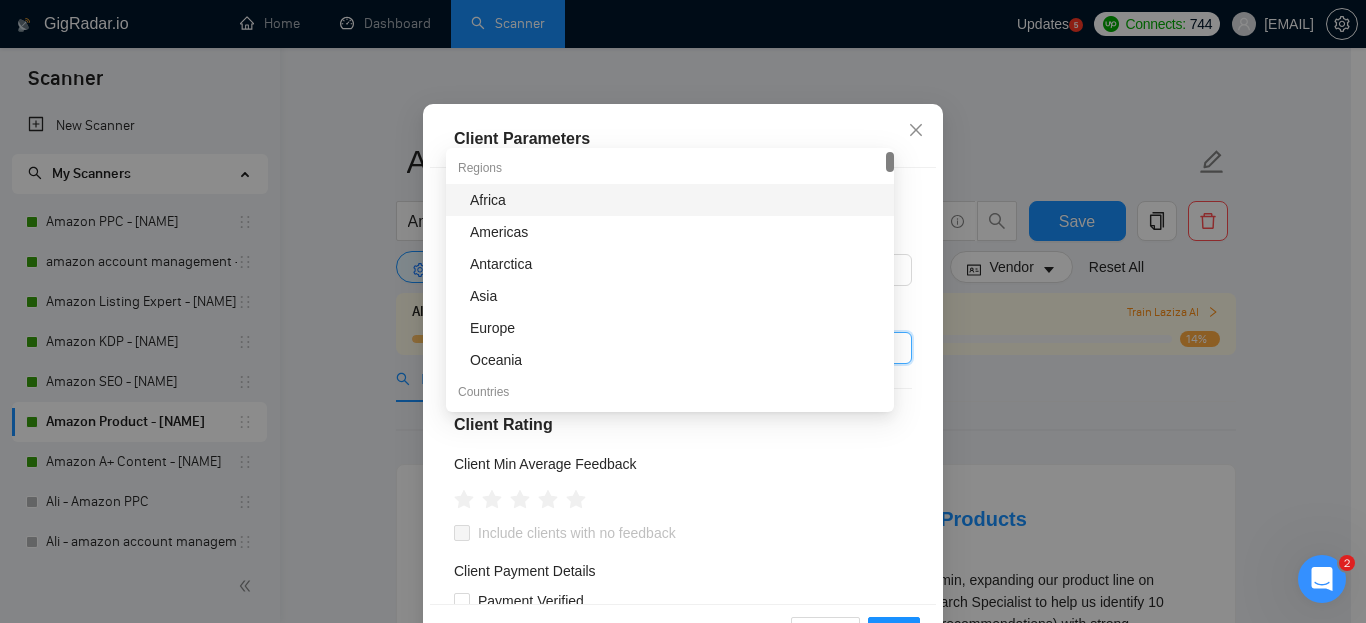 click on "Client Location Include Client Countries   Select Exclude Client Countries [COUNTRY] [COUNTRY] [COUNTRY] [COUNTRY]   Client Rating Client Min Average Feedback Include clients with no feedback Client Payment Details Payment Verified Hire Rate Stats   Client Total Spent $ Min - $ Max Client Hire Rate New   Any hire rate   Avg Hourly Rate Paid New $ Min - $ Max Include Clients without Sufficient History Client Profile Client Industry New   Any industry Client Company Size   Any company size Enterprise Clients New   Any clients" at bounding box center (683, 386) 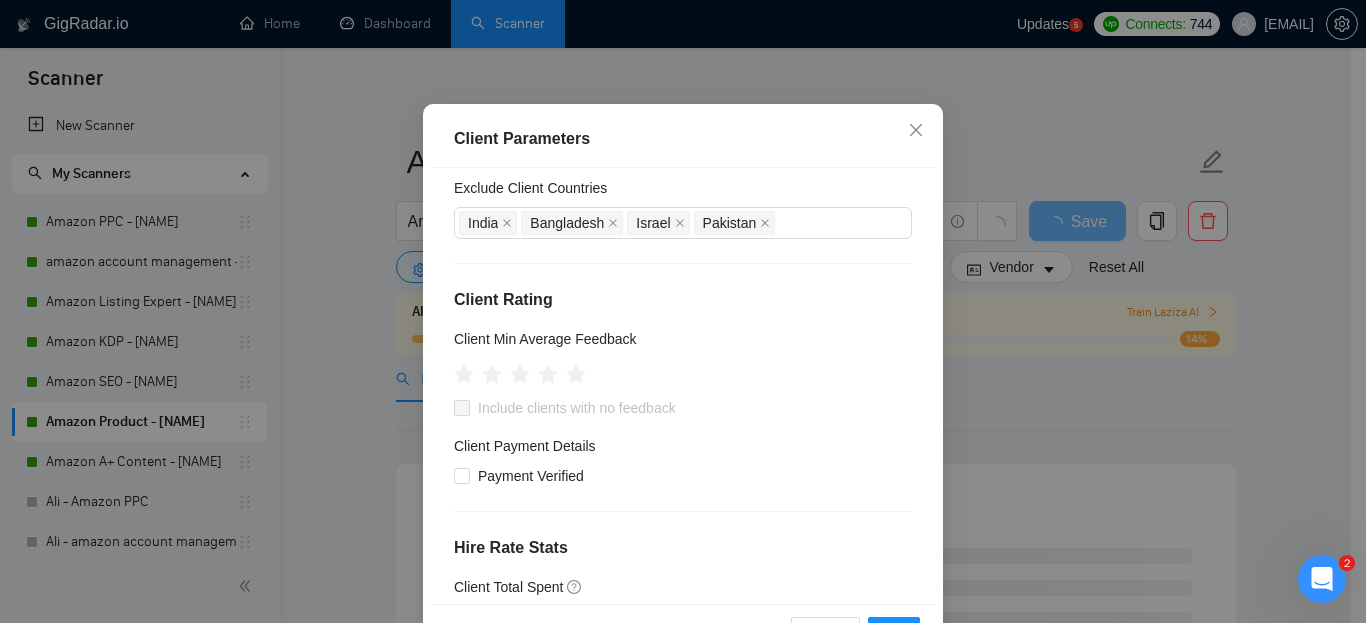 scroll, scrollTop: 208, scrollLeft: 0, axis: vertical 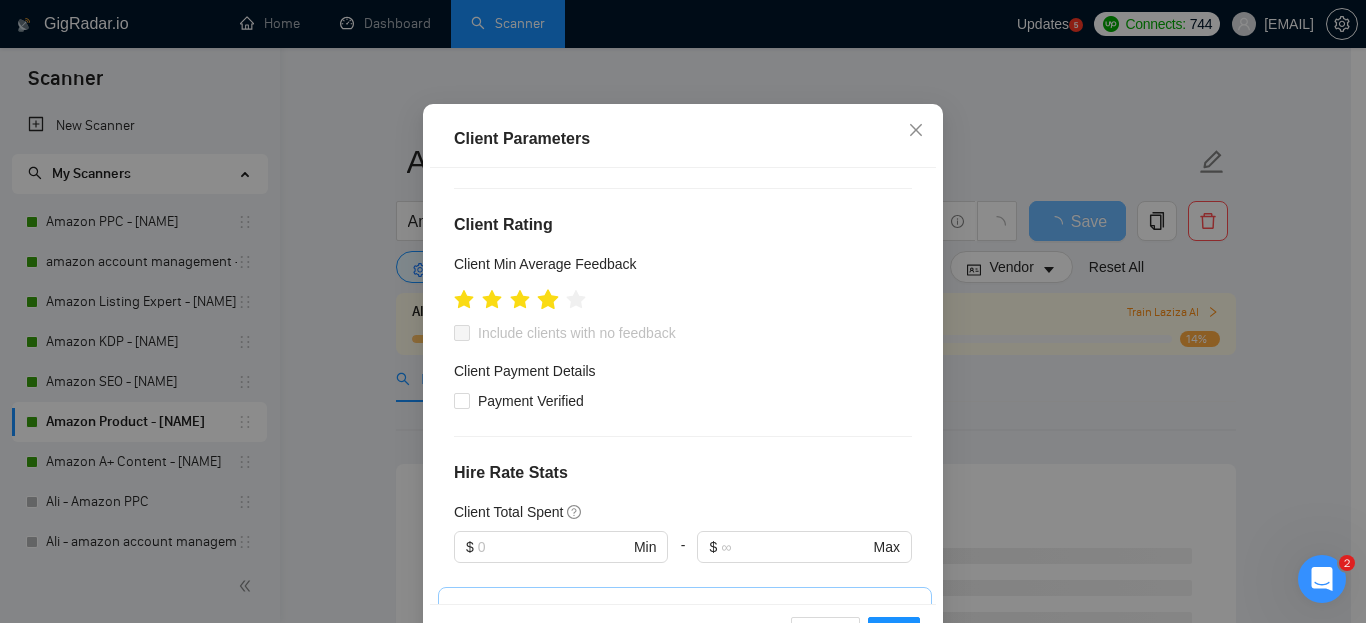 click 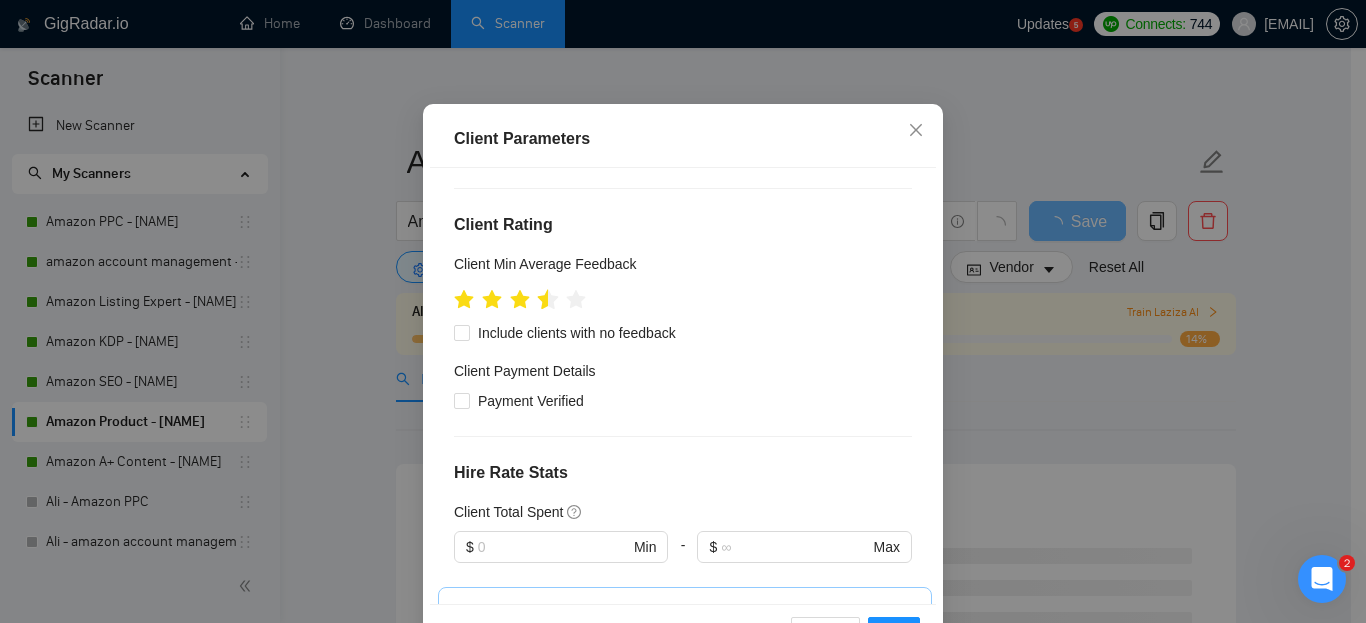 click 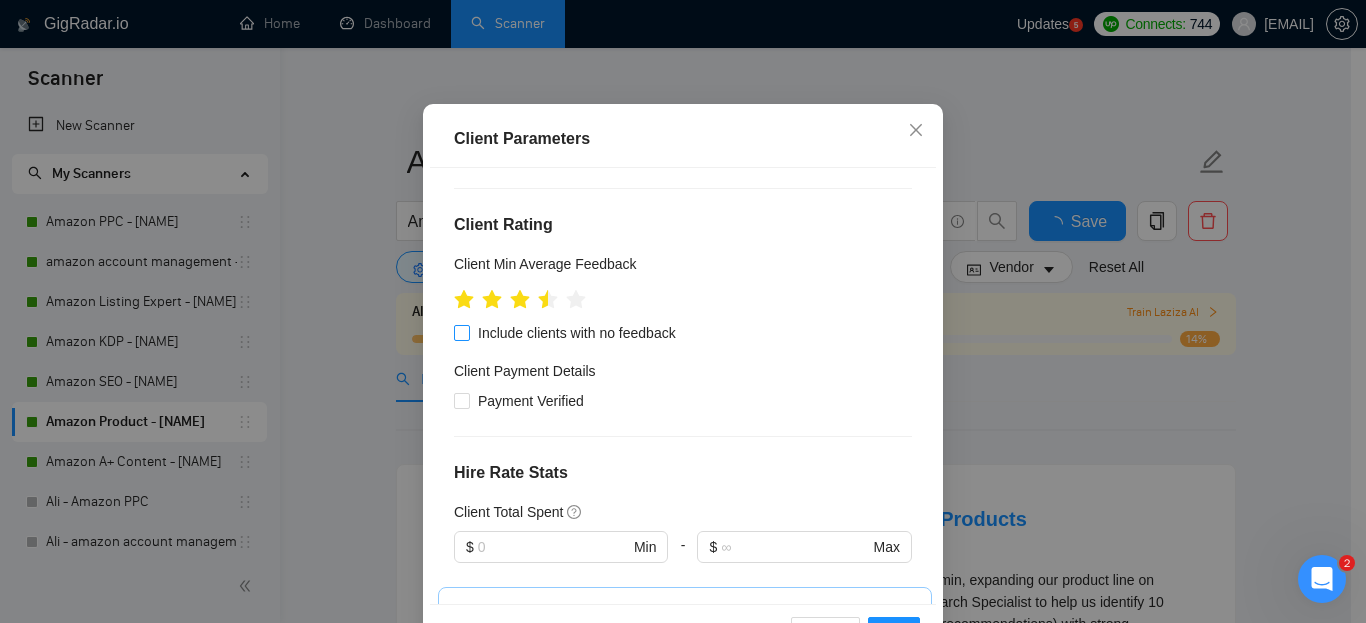 click on "Include clients with no feedback" at bounding box center [577, 333] 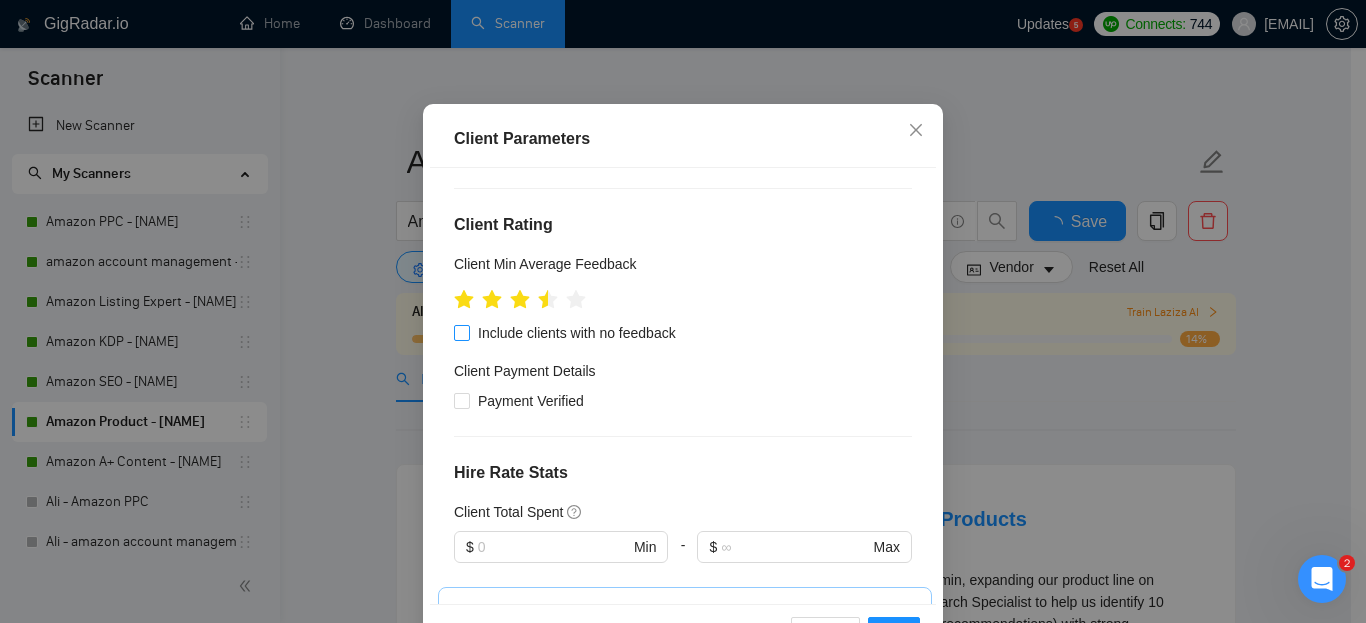 click on "Include clients with no feedback" at bounding box center (461, 332) 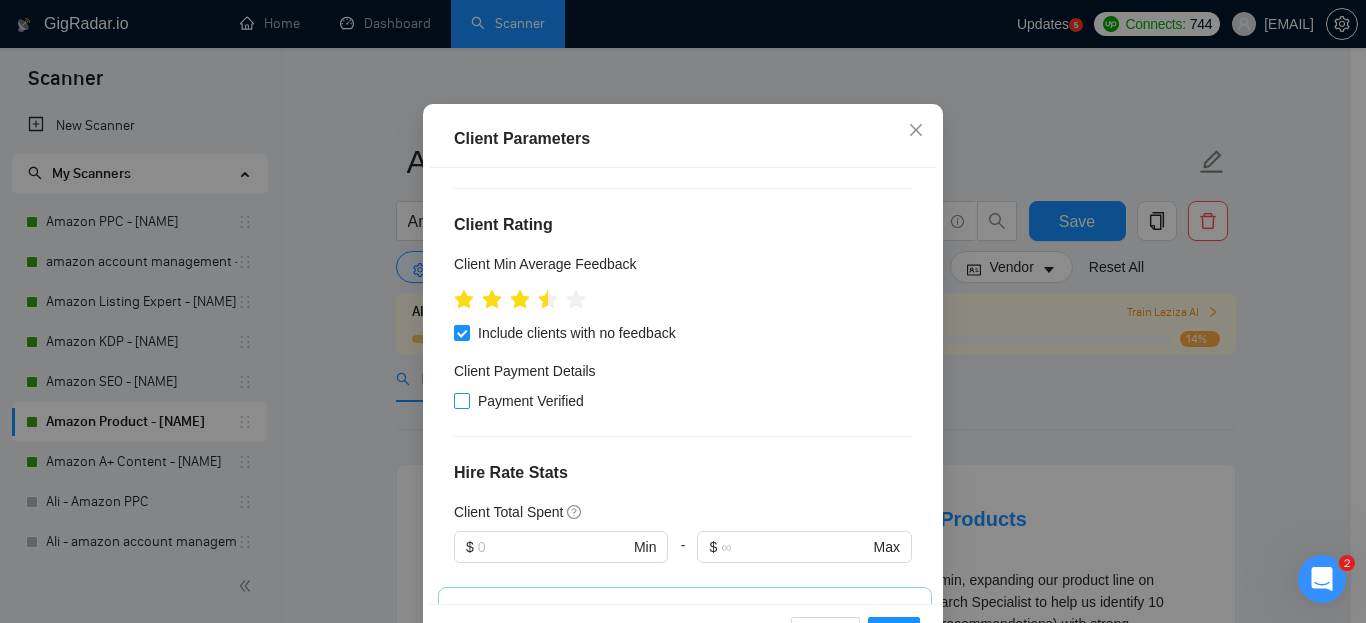 click on "Payment Verified" at bounding box center [531, 401] 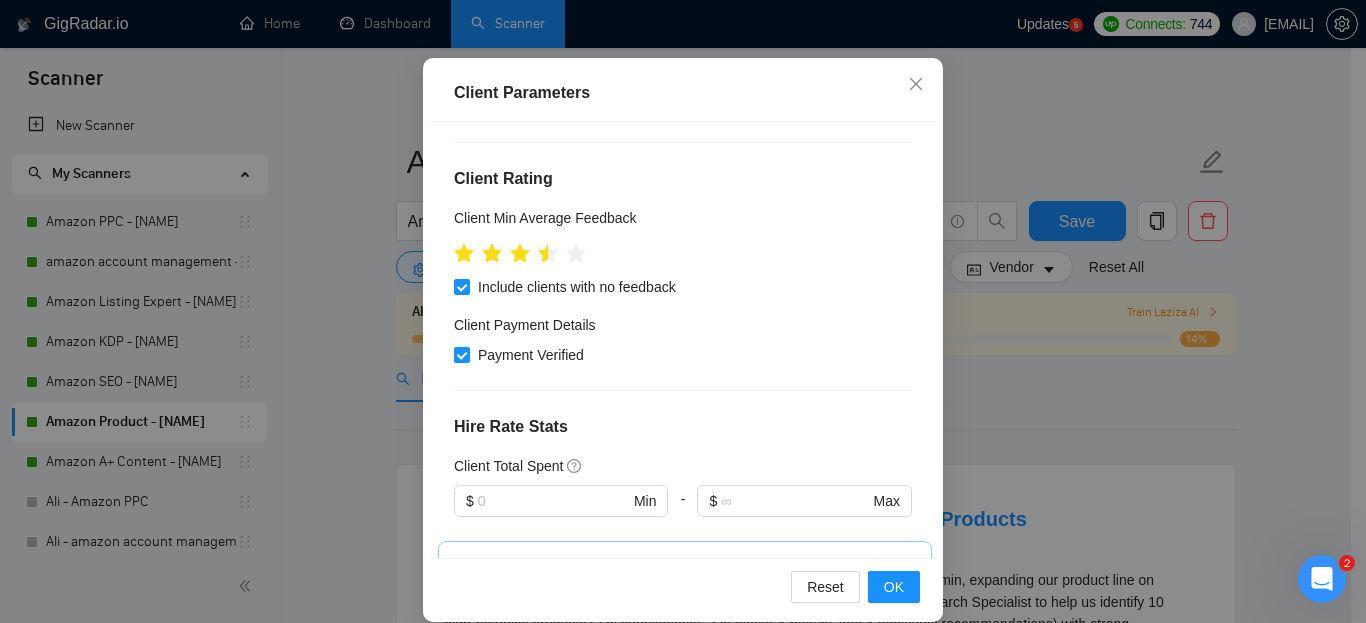 scroll, scrollTop: 154, scrollLeft: 0, axis: vertical 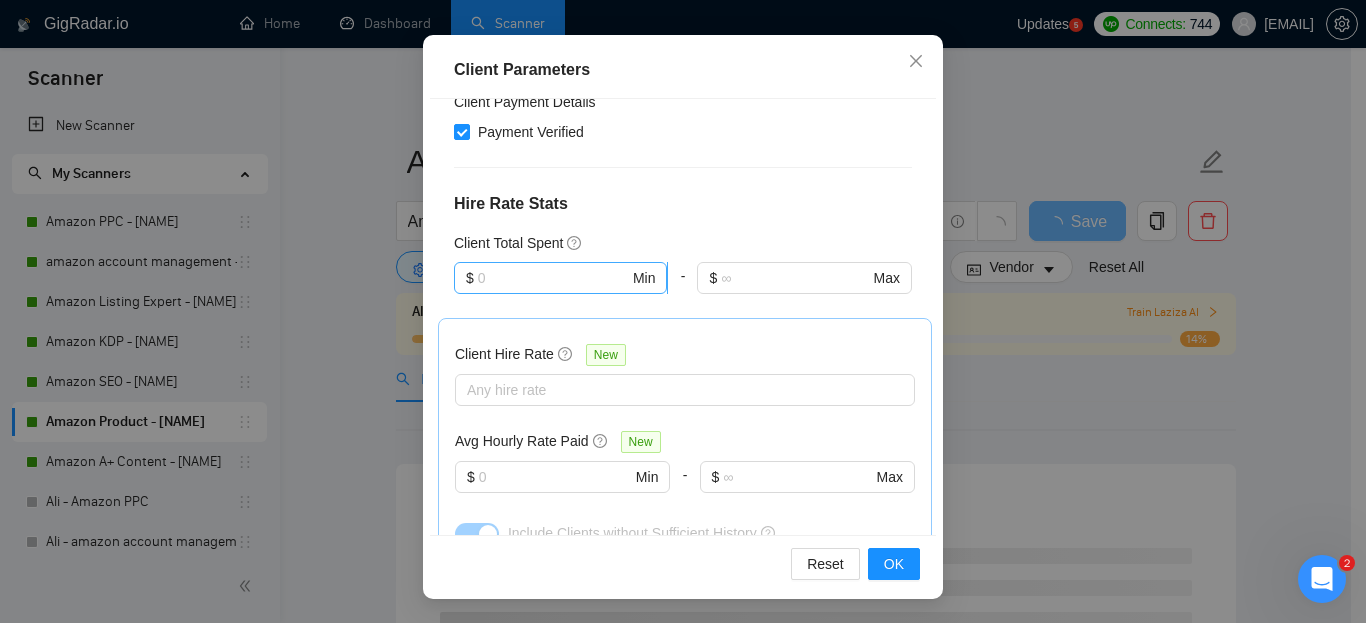 click at bounding box center [553, 278] 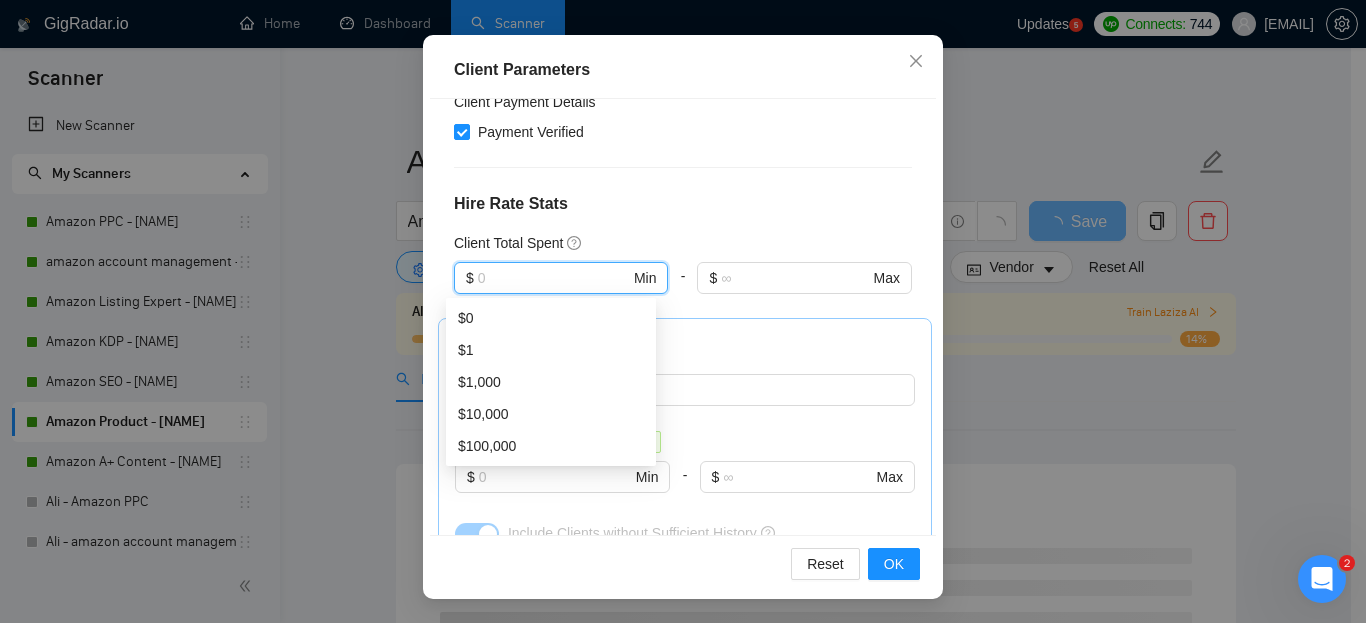 click on "Client Location Include Client Countries   Select Exclude Client Countries [COUNTRY] [COUNTRY] [COUNTRY] [COUNTRY]   Client Rating Client Min Average Feedback Include clients with no feedback Client Payment Details Payment Verified Hire Rate Stats   Client Total Spent $ Min - $ Max Client Hire Rate New   Any hire rate   Avg Hourly Rate Paid New $ Min - $ Max Include Clients without Sufficient History Client Profile Client Industry New   Any industry Client Company Size   Any company size Enterprise Clients New   Any clients" at bounding box center [683, 317] 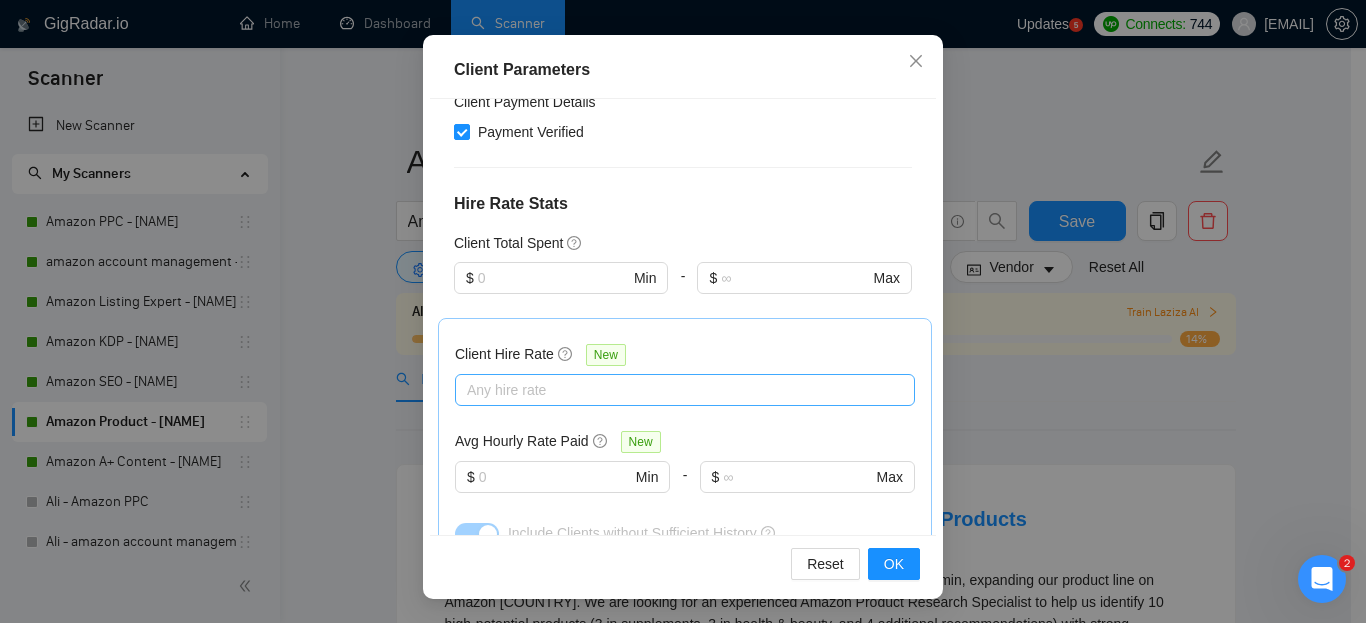 click on "Any hire rate" at bounding box center (685, 390) 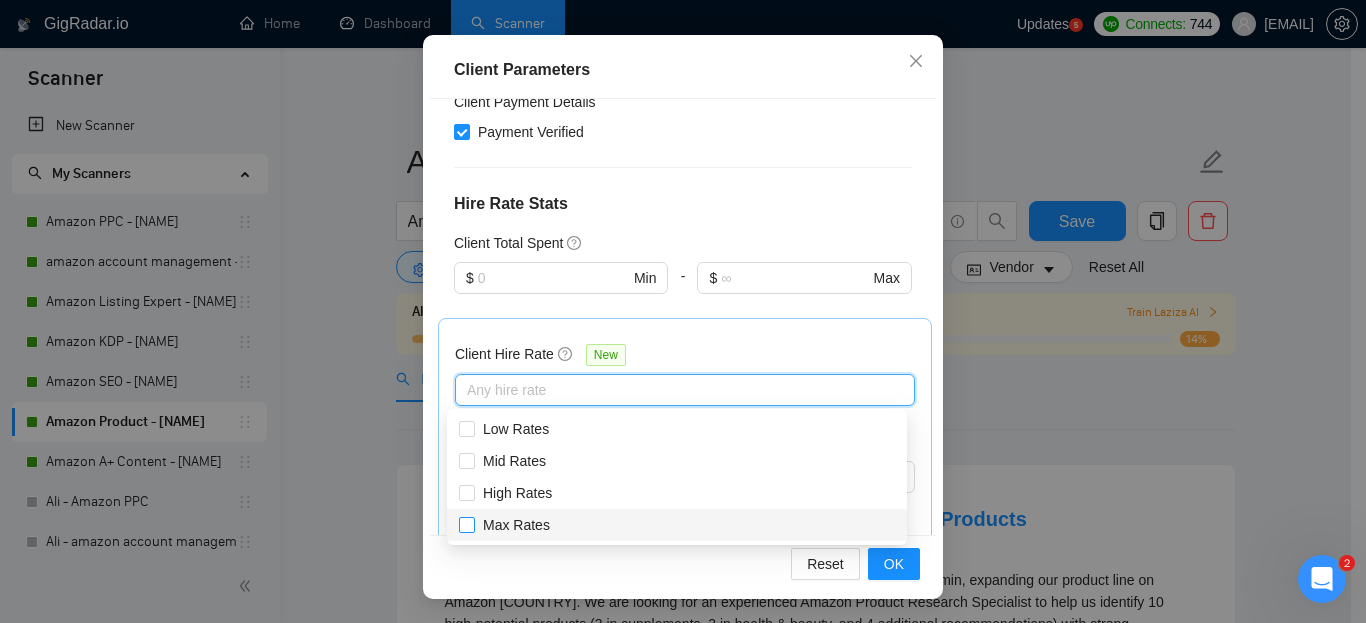 click on "Max Rates" at bounding box center (516, 525) 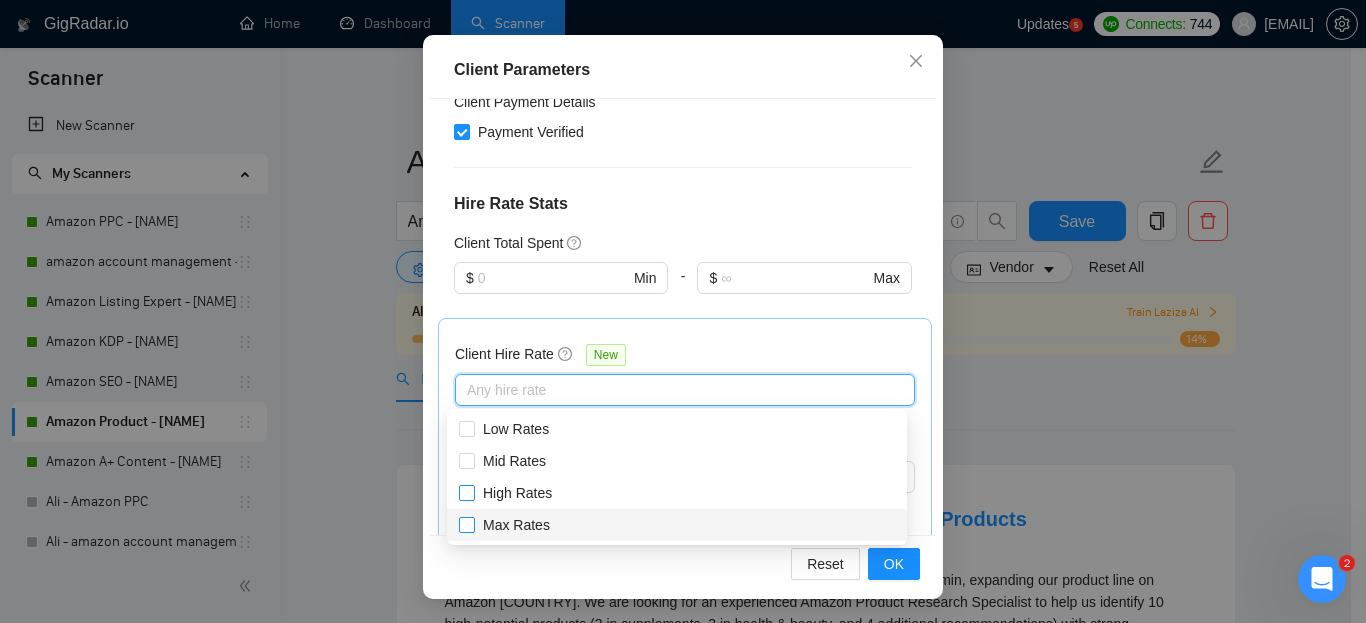 click on "High Rates" at bounding box center (517, 493) 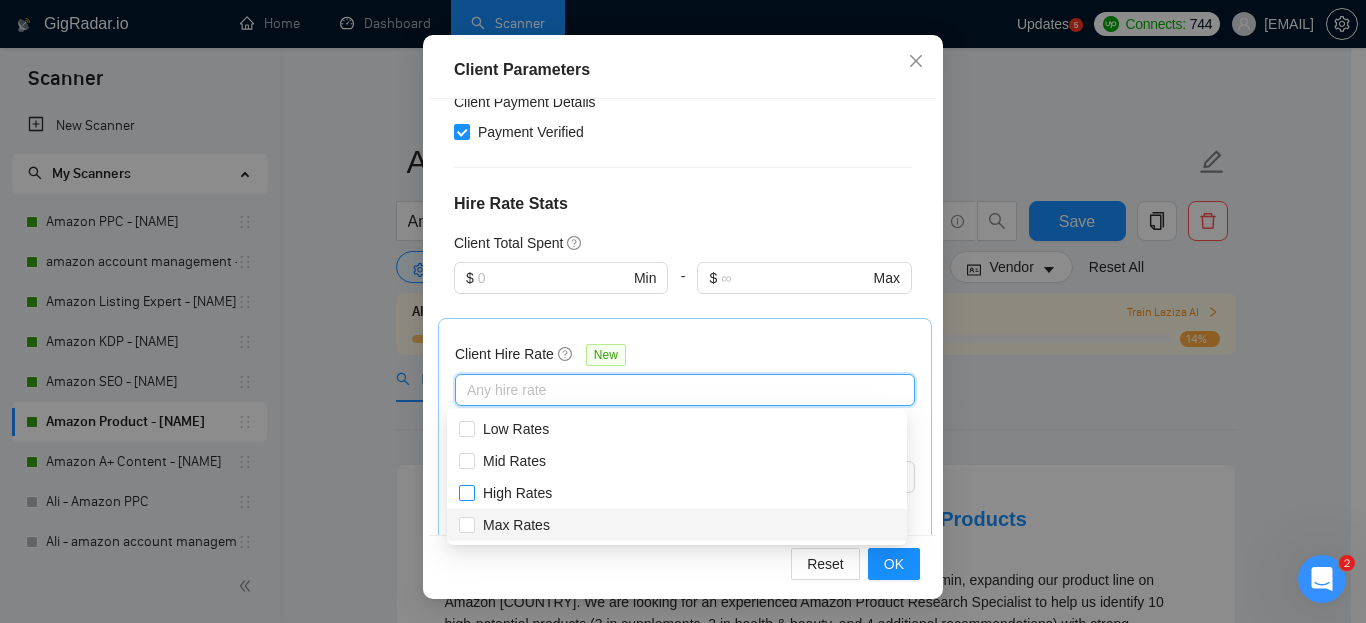 click on "High Rates" at bounding box center [466, 492] 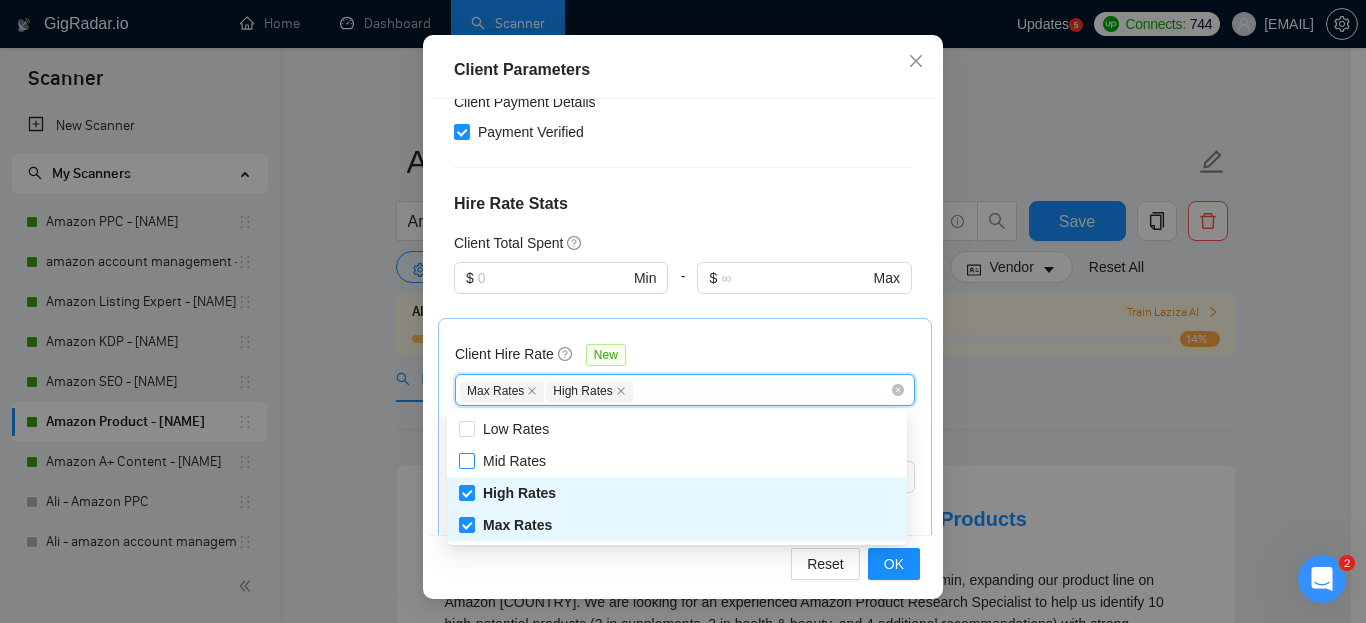 click on "Mid Rates" at bounding box center [514, 461] 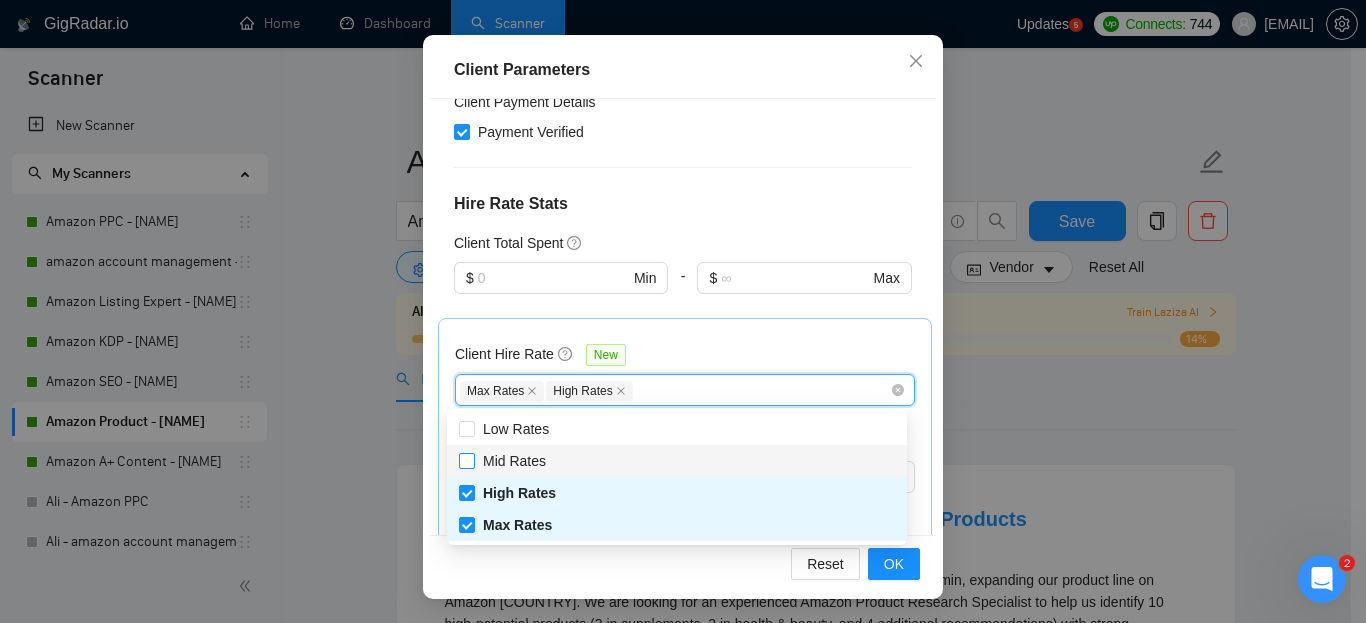 click on "Mid Rates" at bounding box center [514, 461] 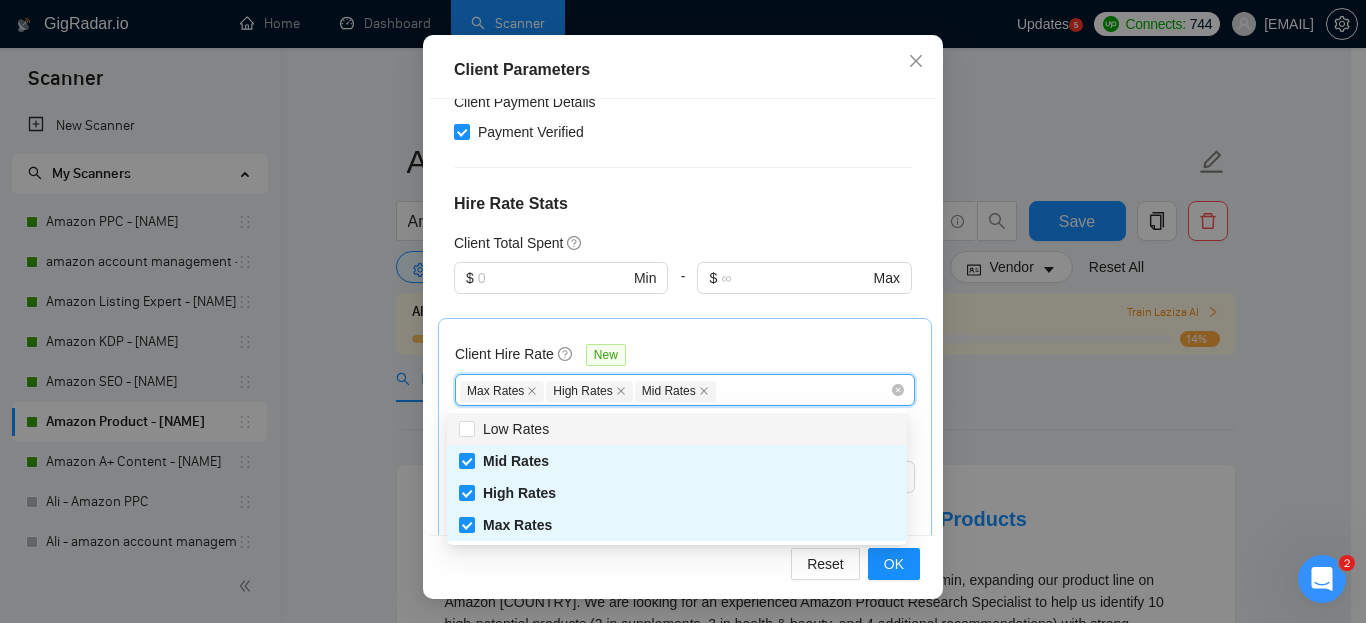 click on "Client Hire Rate New Max Rates High Rates Mid Rates     Avg Hourly Rate Paid New $ Min - $ Max Include Clients without Sufficient History" at bounding box center (685, 442) 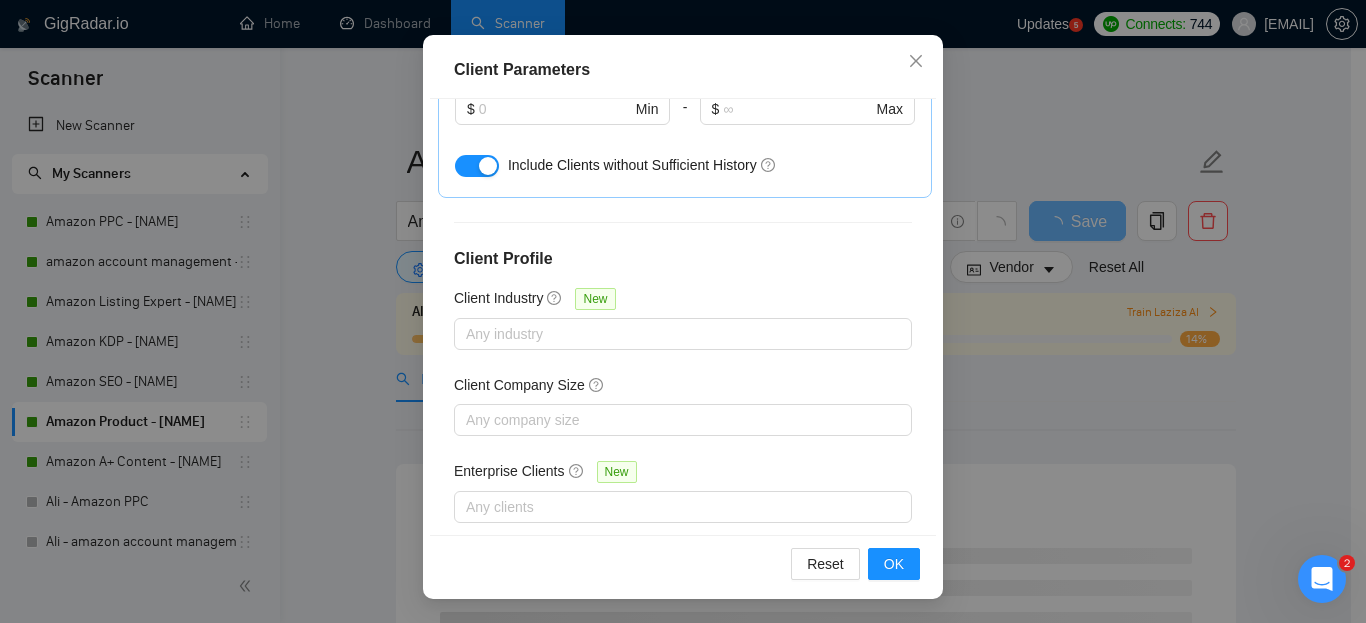 scroll, scrollTop: 808, scrollLeft: 0, axis: vertical 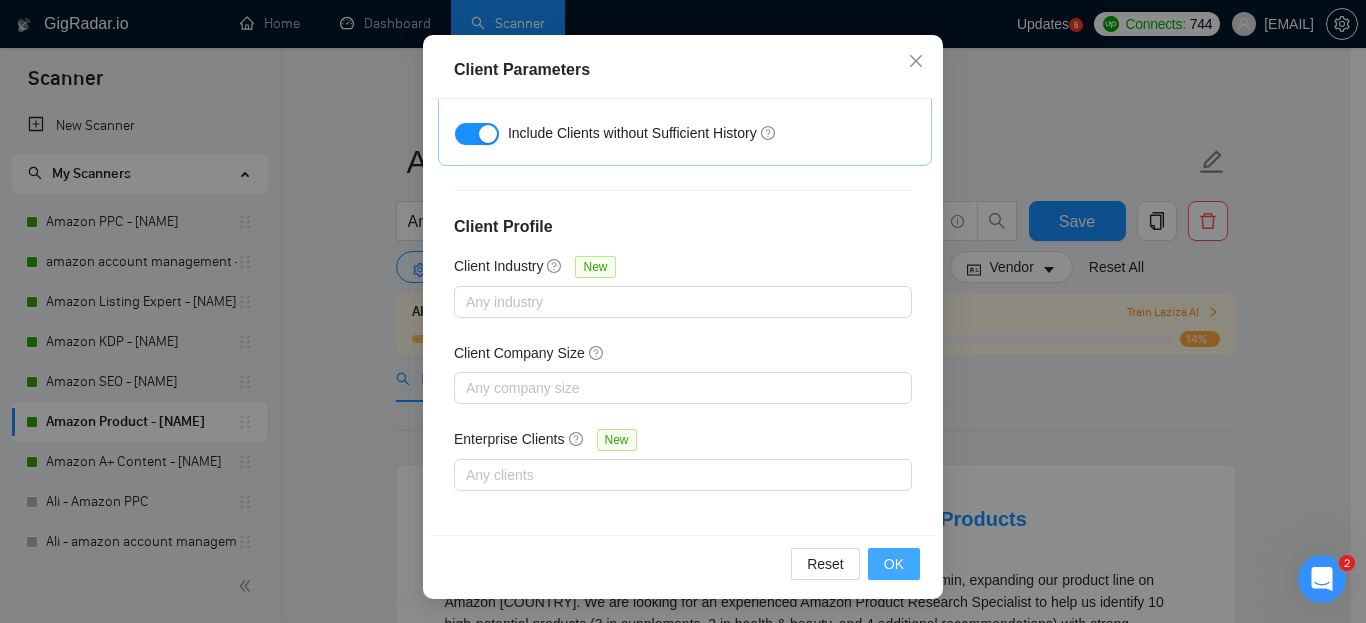 click on "OK" at bounding box center (894, 564) 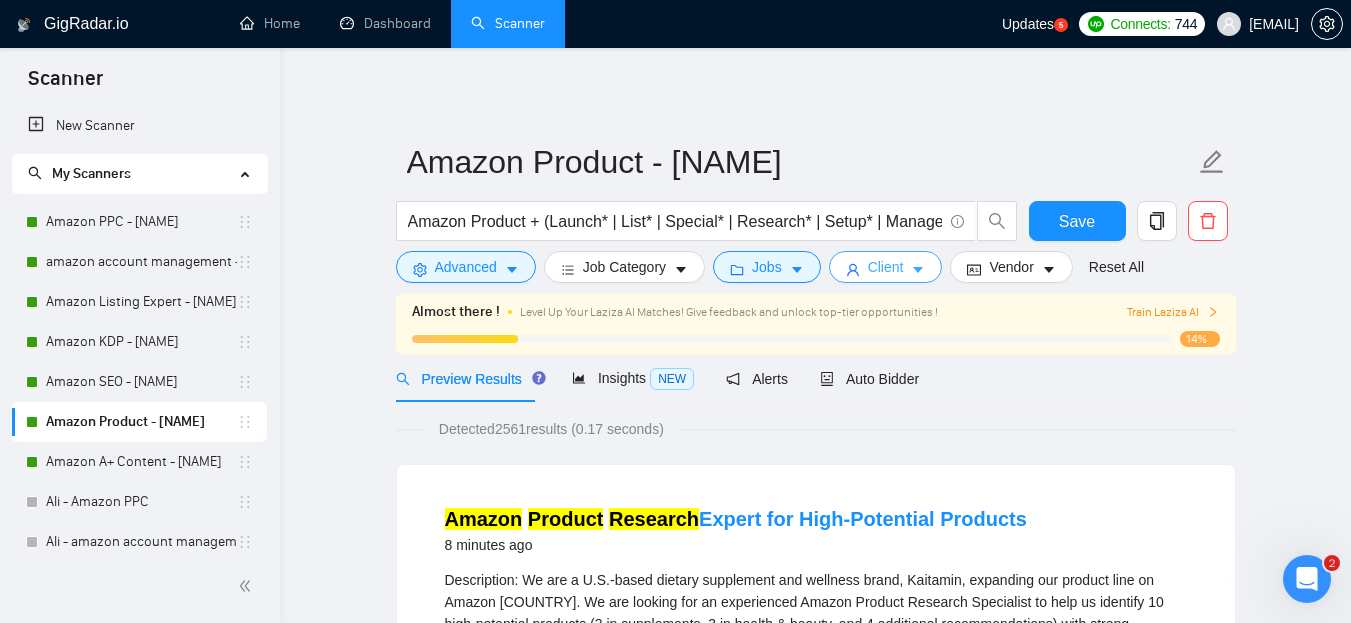 click on "Client" at bounding box center (886, 267) 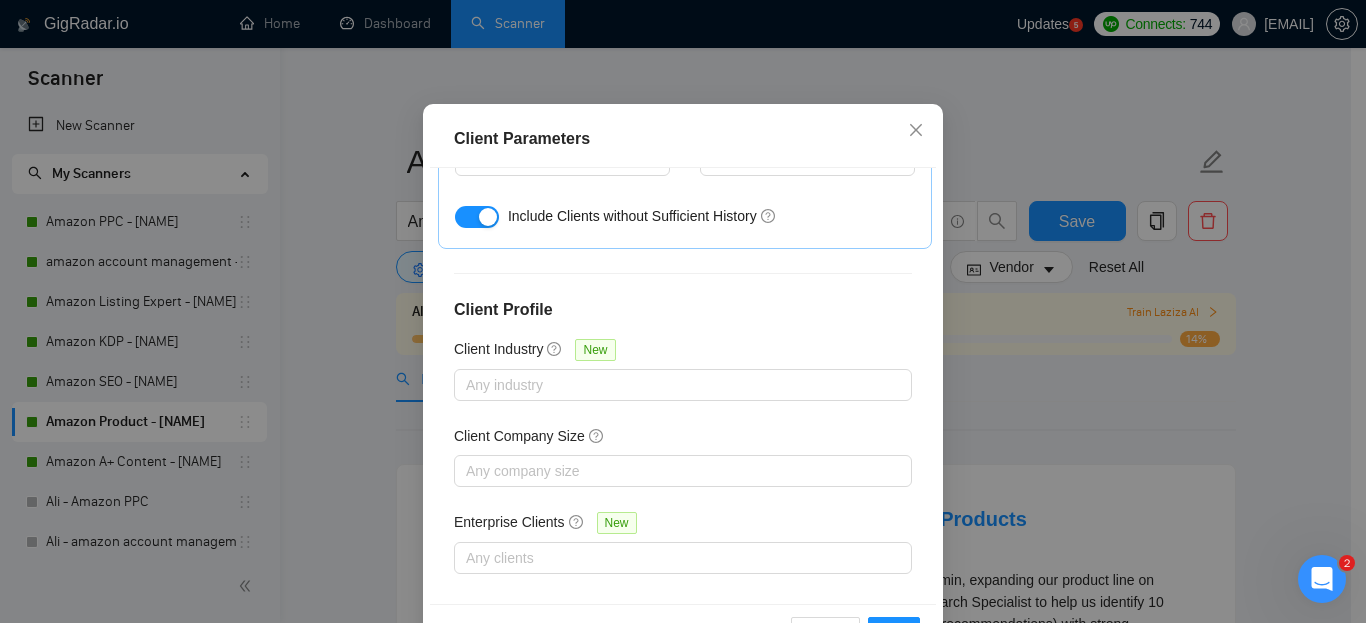 scroll, scrollTop: 808, scrollLeft: 0, axis: vertical 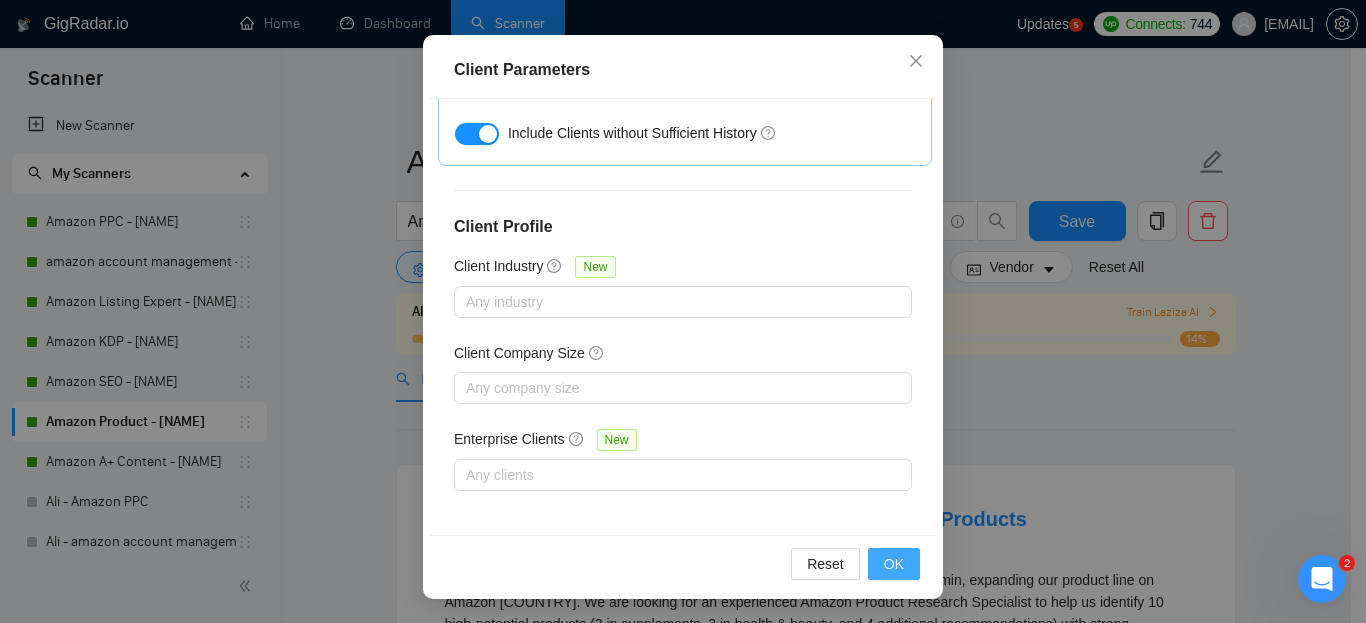 click on "OK" at bounding box center [894, 564] 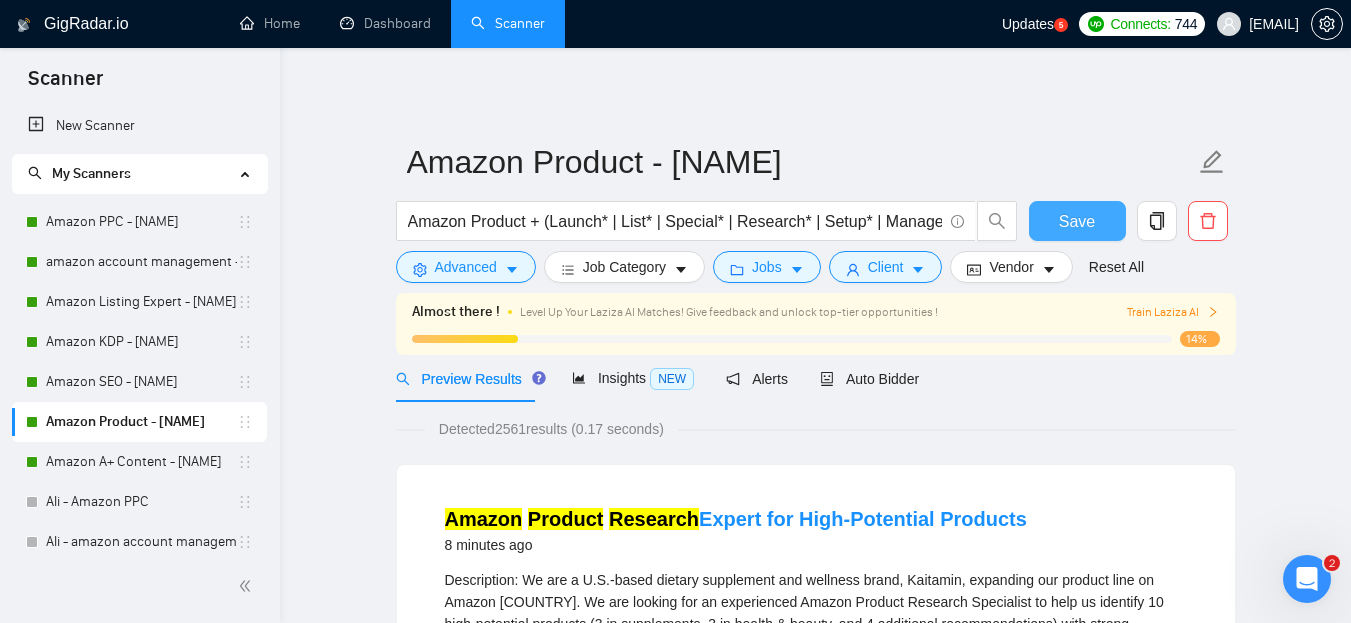 click on "Save" at bounding box center (1077, 221) 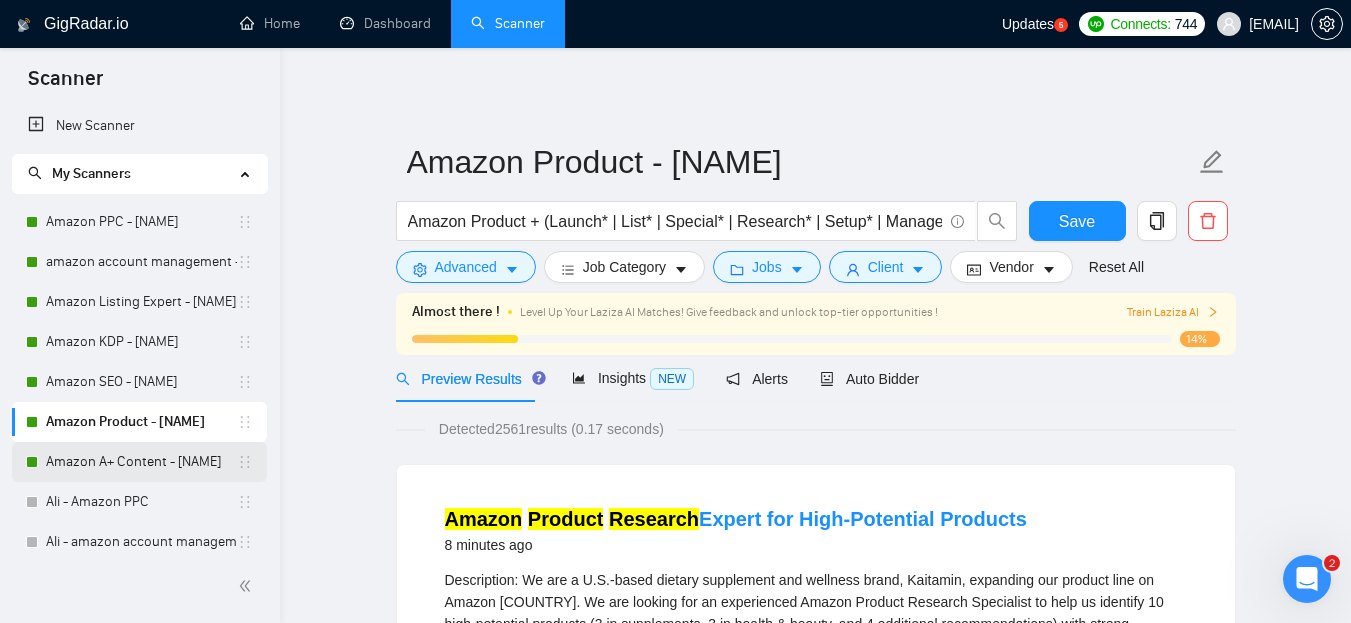 click on "Amazon A+ Content - [NAME]" at bounding box center (141, 462) 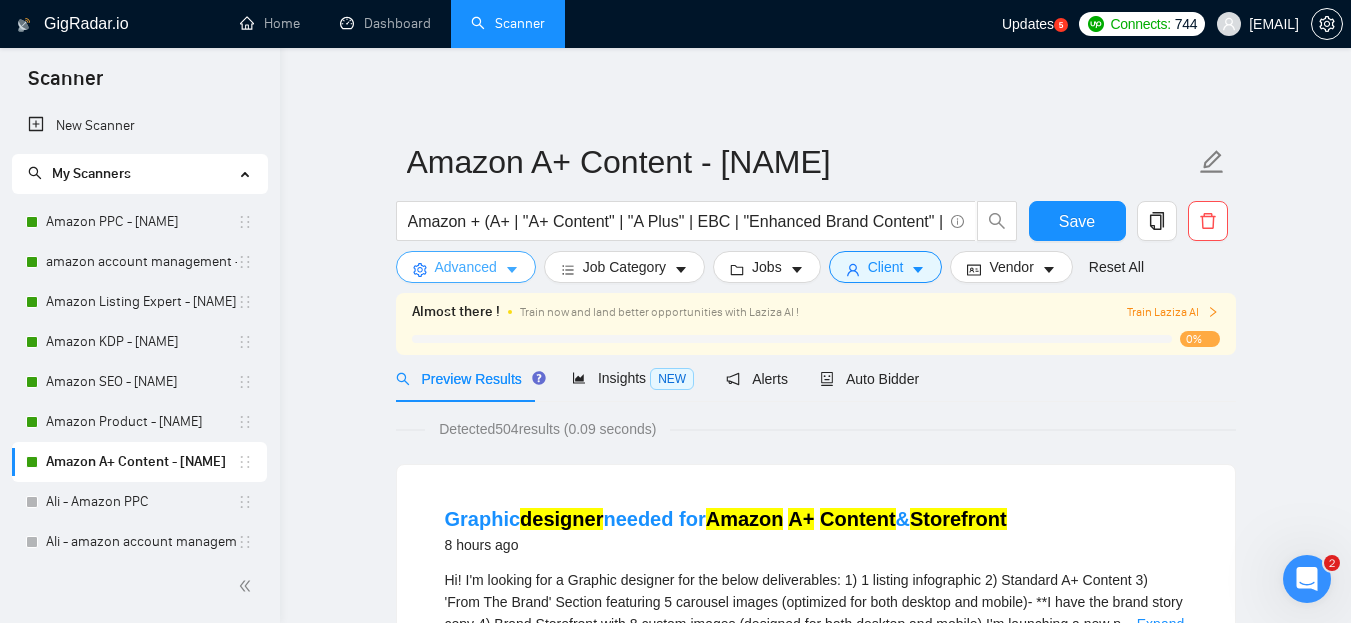 click on "Advanced" at bounding box center (466, 267) 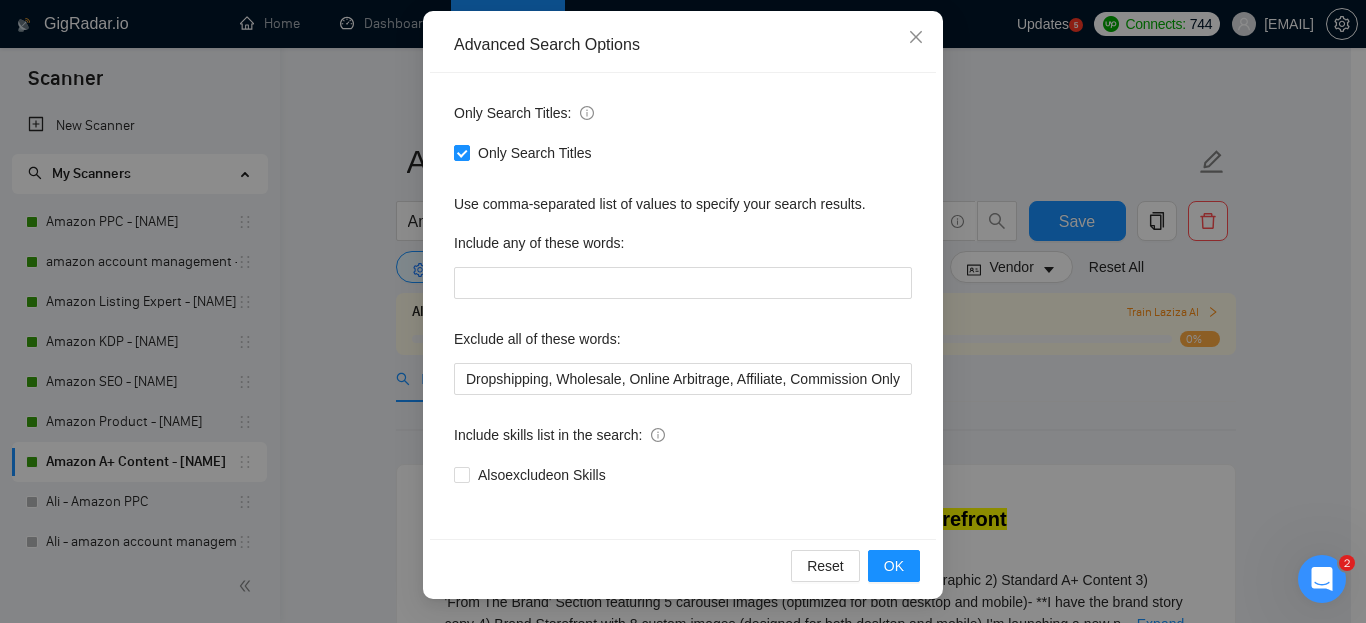 scroll, scrollTop: 0, scrollLeft: 0, axis: both 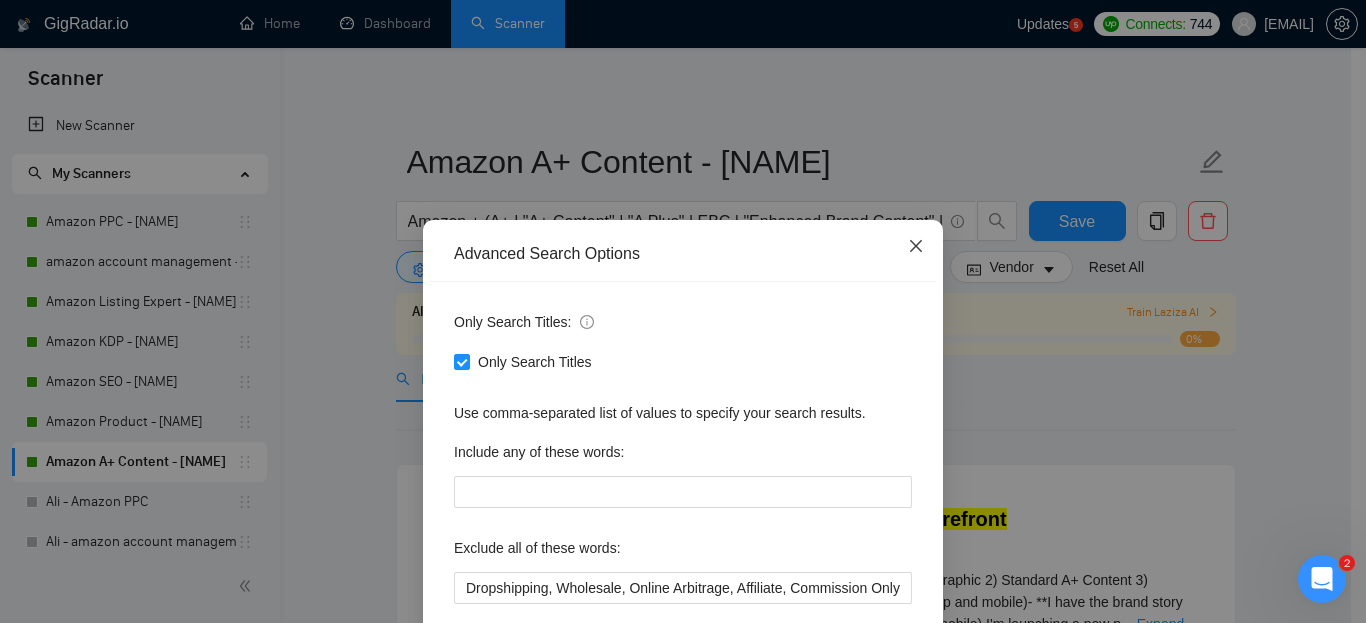 click 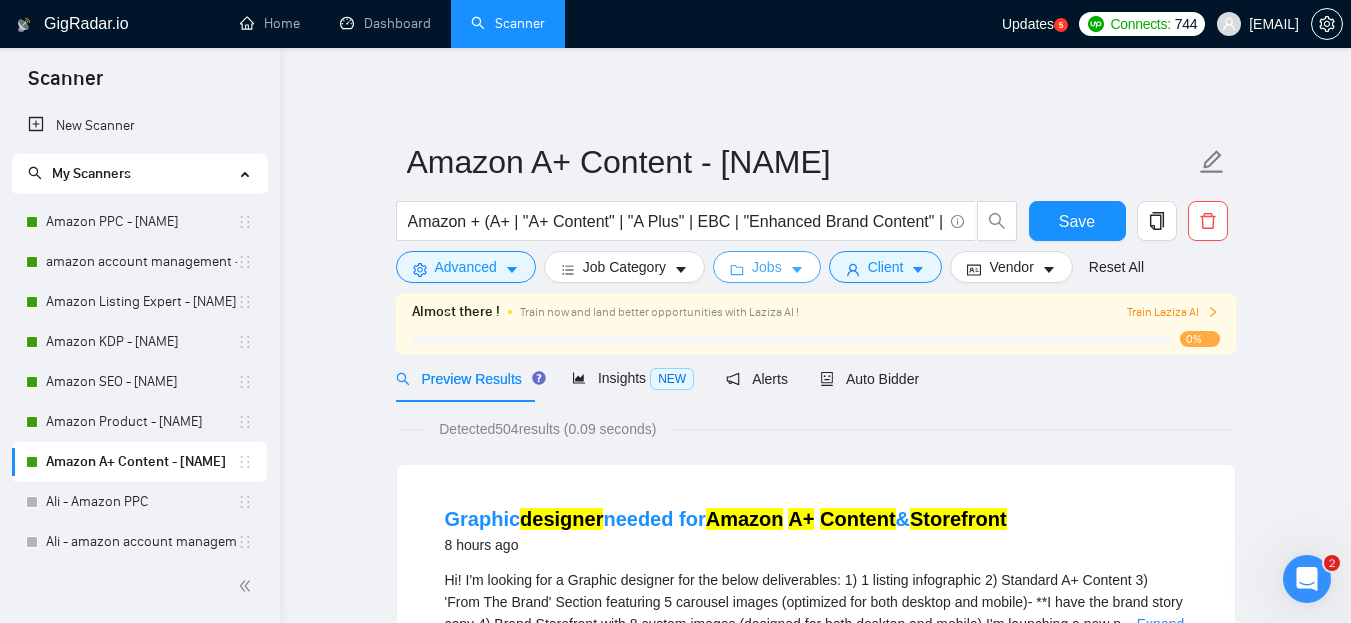 click on "Jobs" at bounding box center (767, 267) 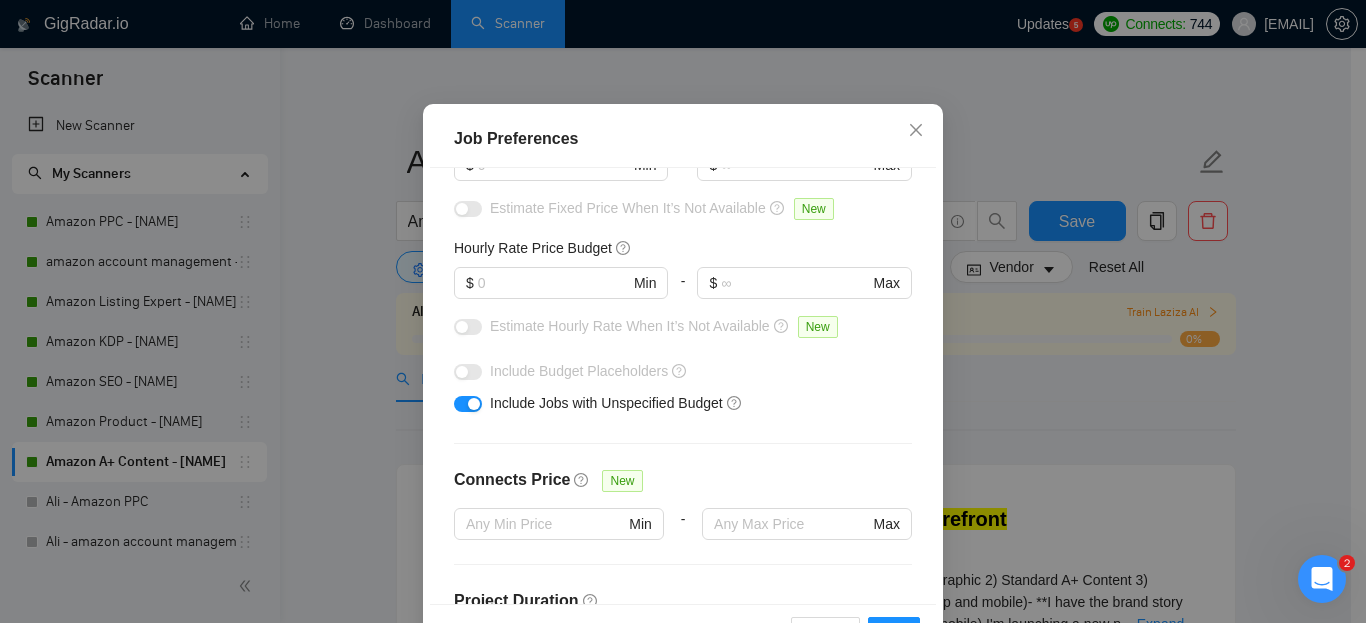 scroll, scrollTop: 0, scrollLeft: 0, axis: both 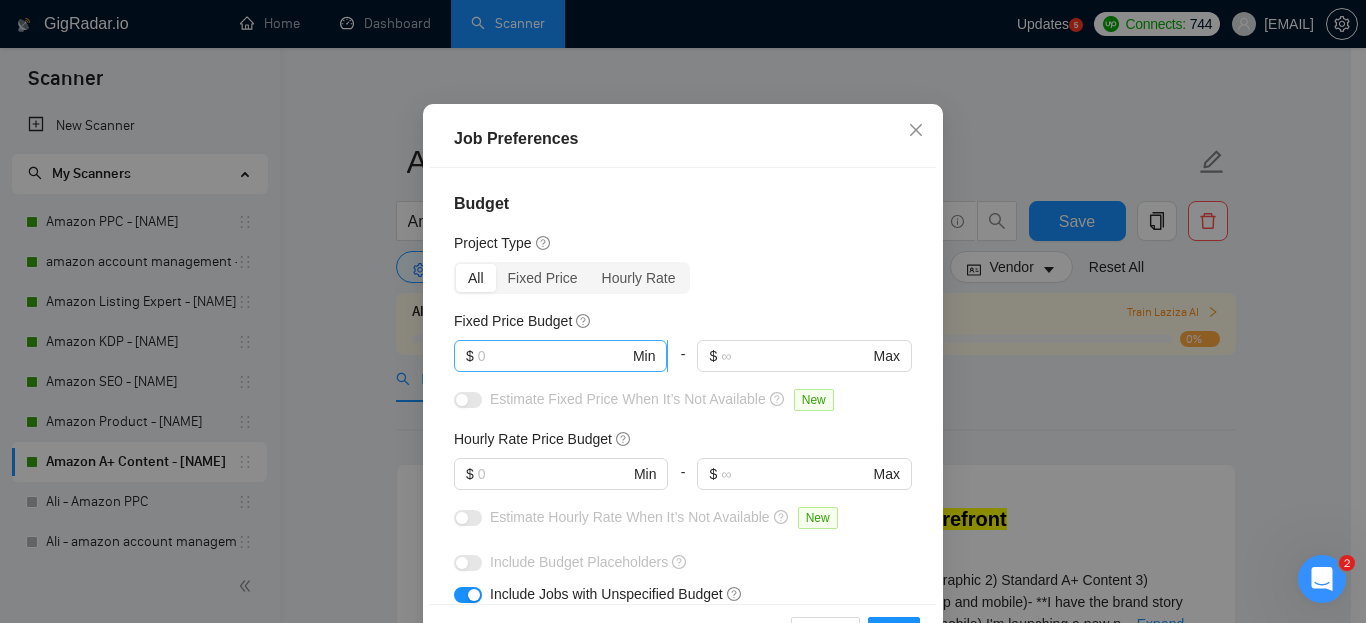 click on "$ Min" at bounding box center (560, 356) 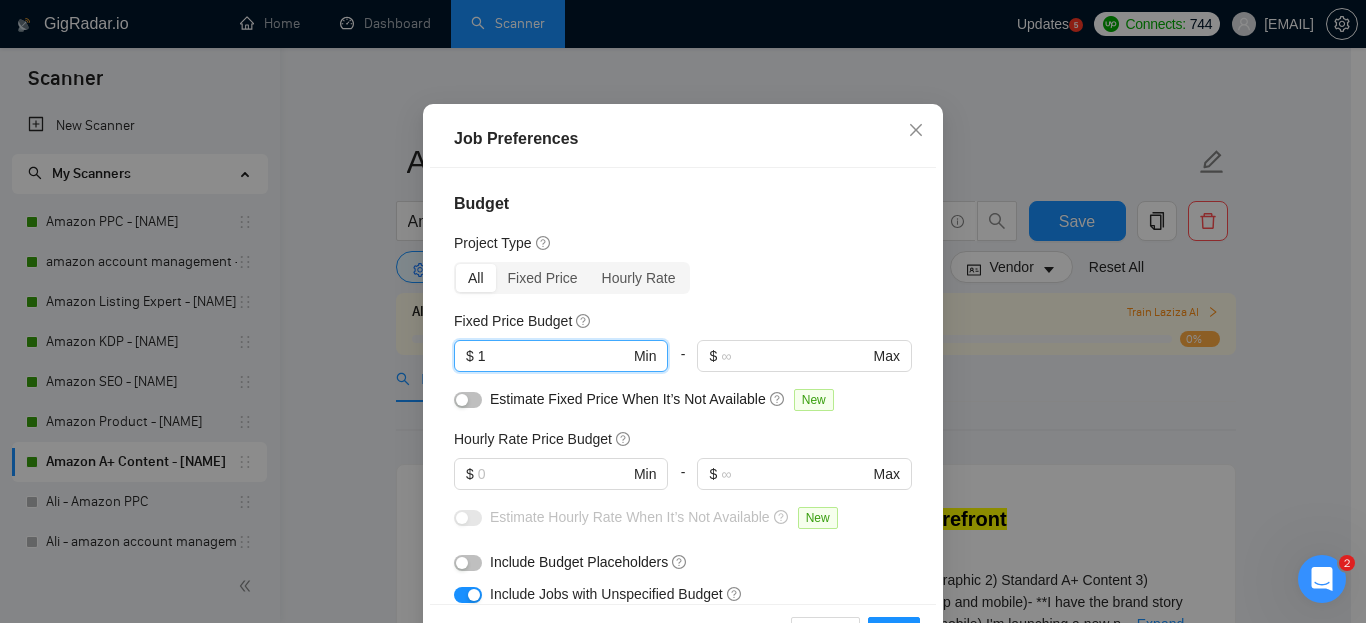 type on "1" 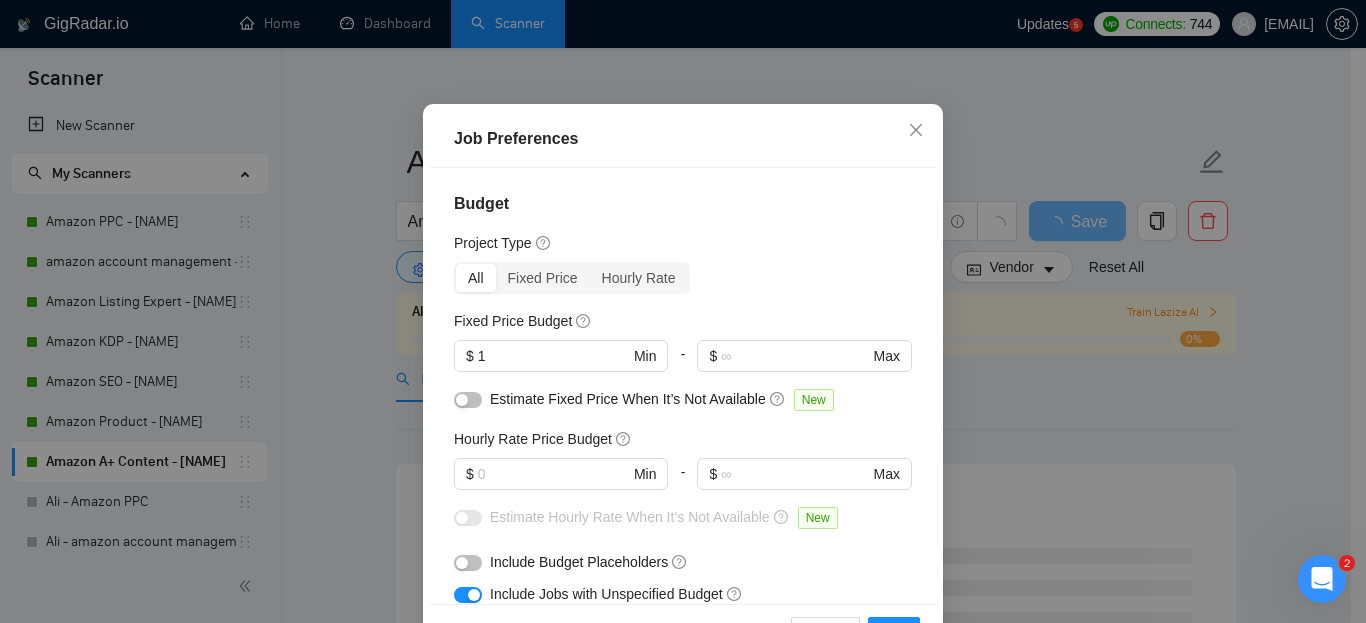 click at bounding box center (468, 400) 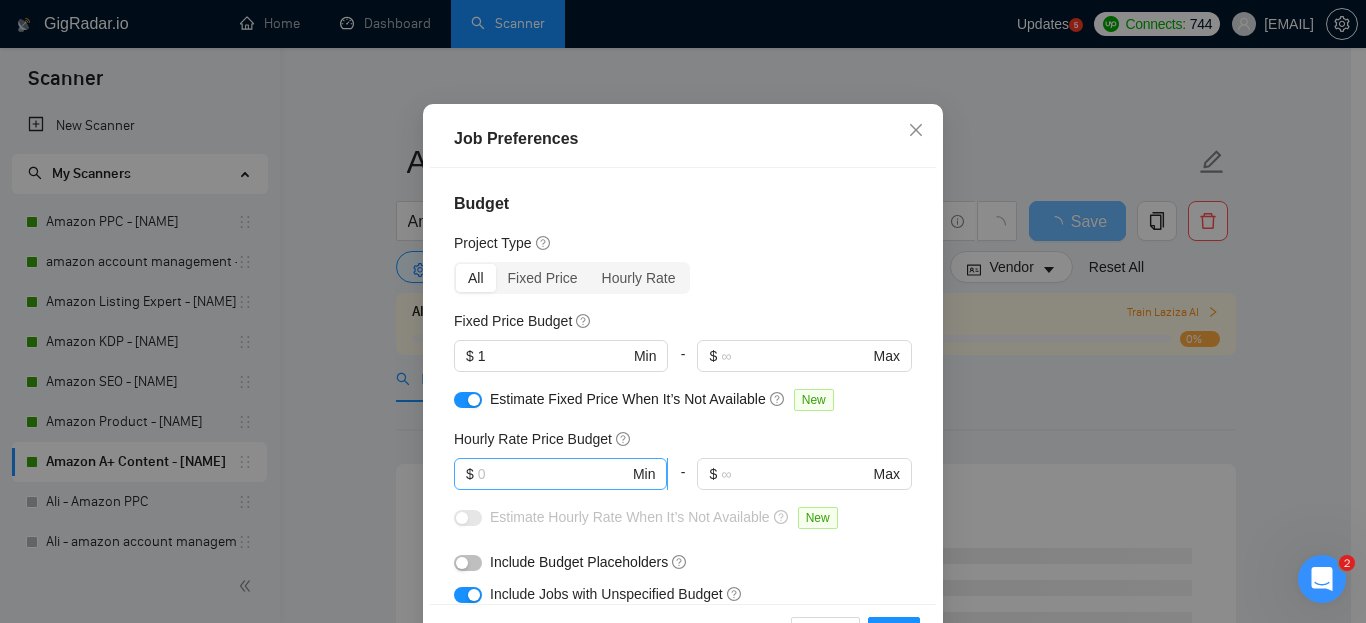 click at bounding box center [553, 474] 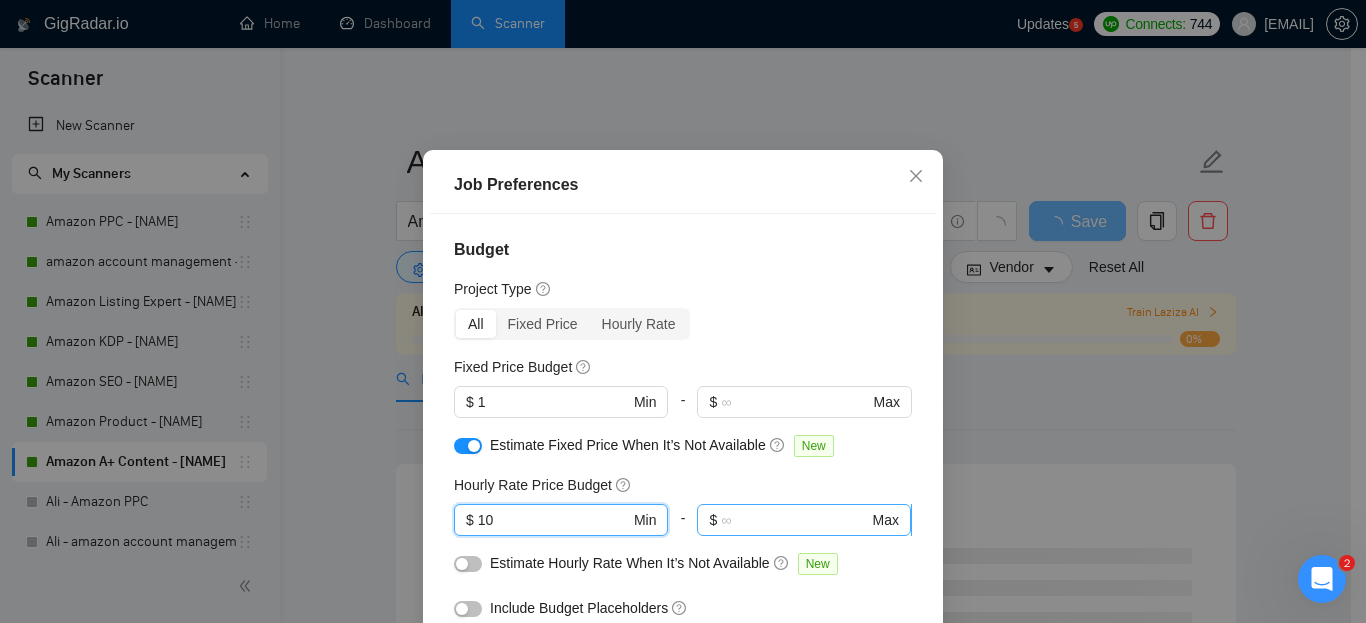 scroll, scrollTop: 100, scrollLeft: 0, axis: vertical 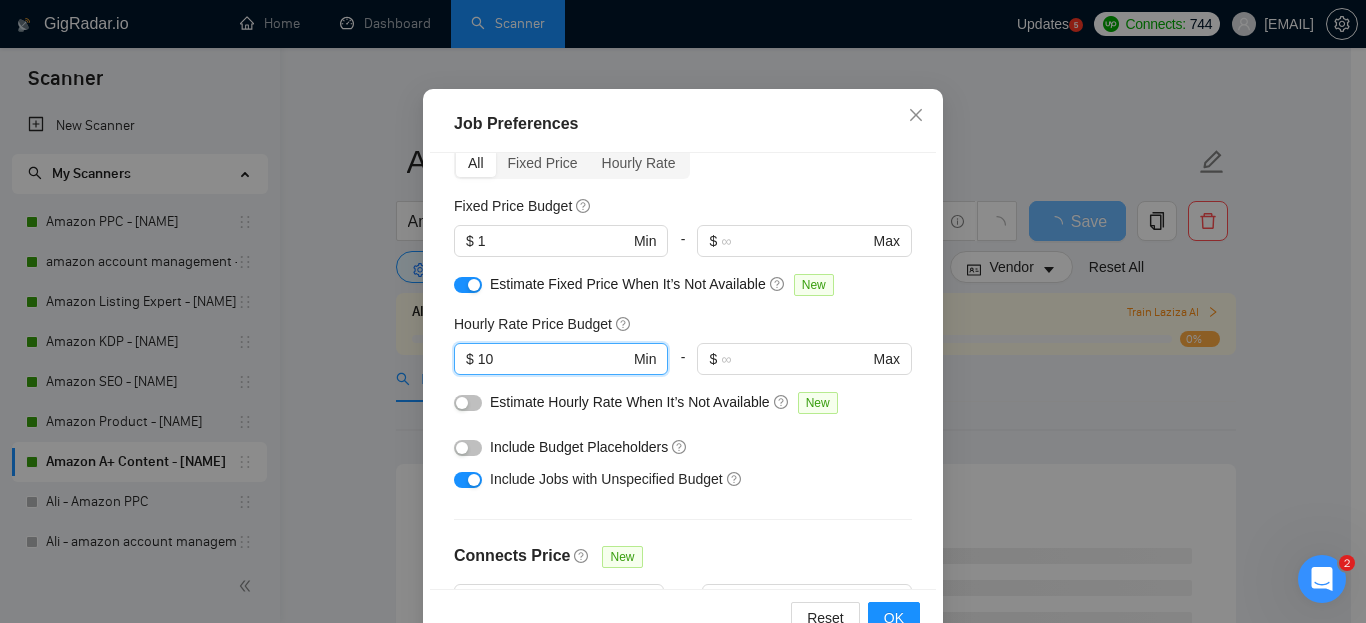 type on "10" 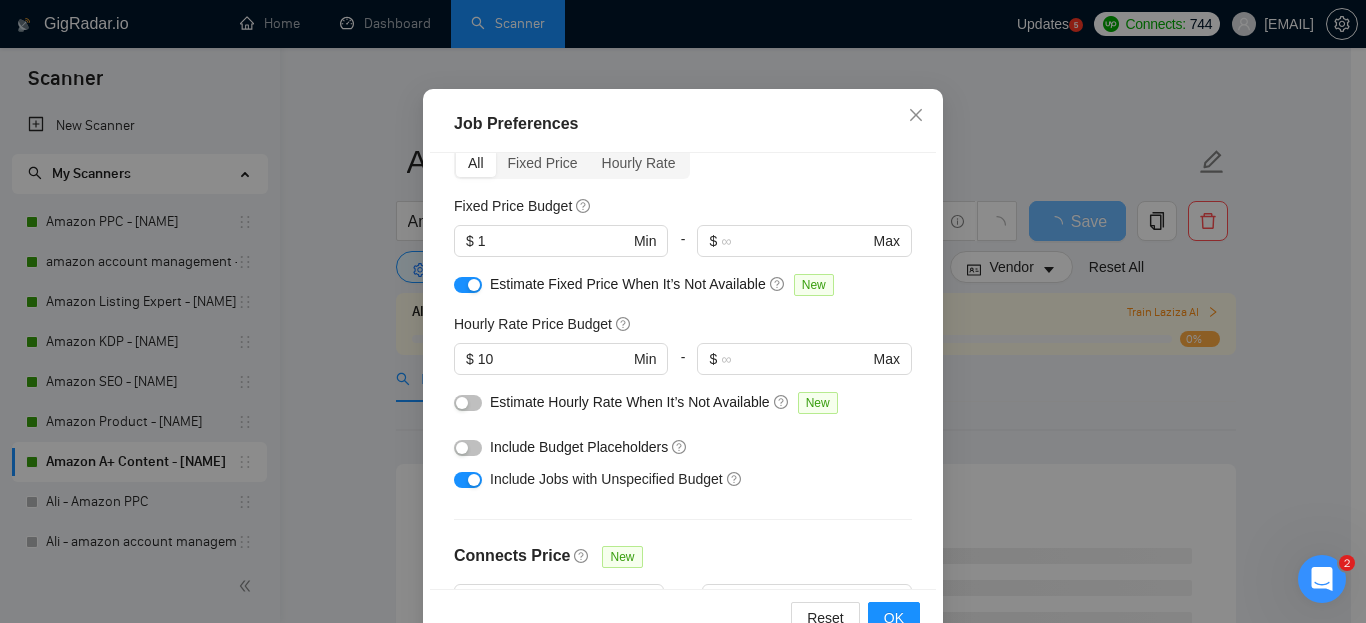 click at bounding box center [462, 403] 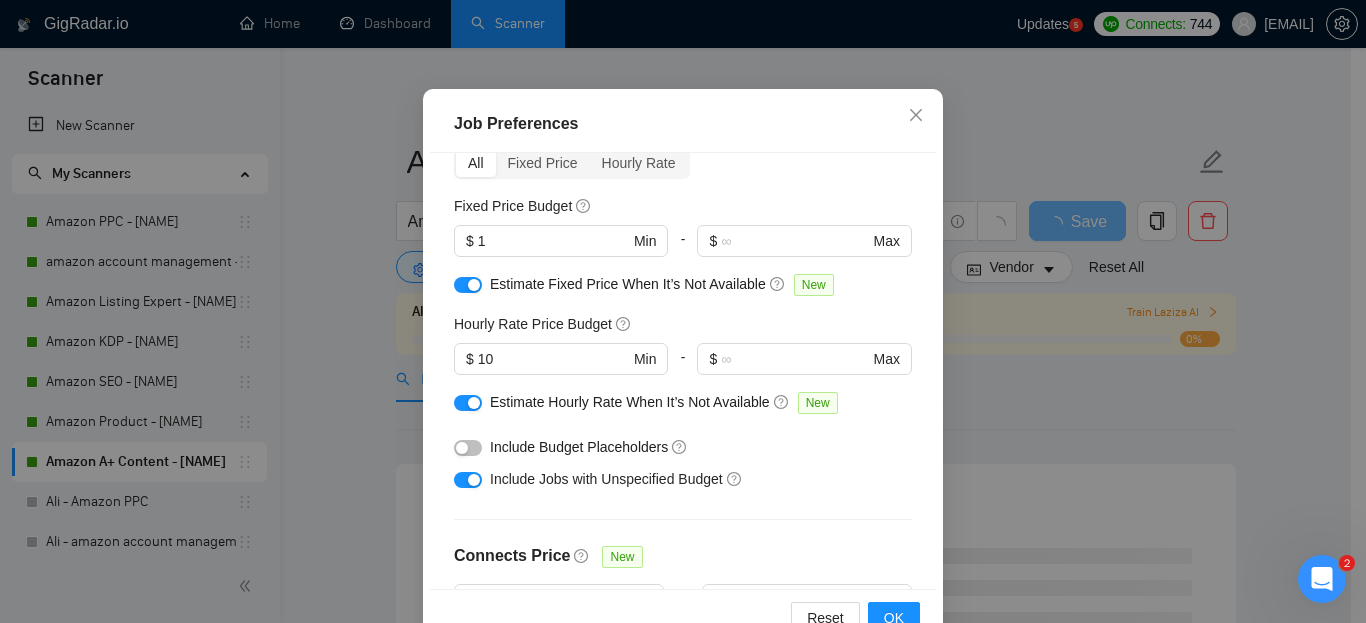 click at bounding box center [462, 448] 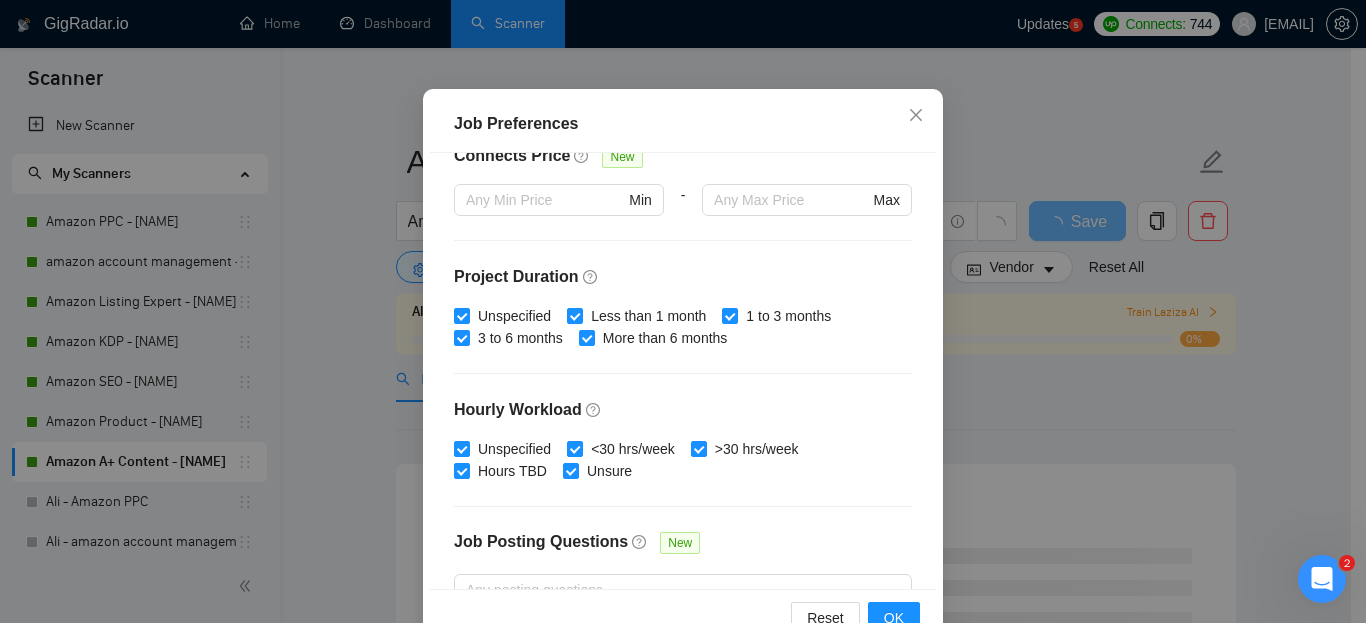 scroll, scrollTop: 691, scrollLeft: 0, axis: vertical 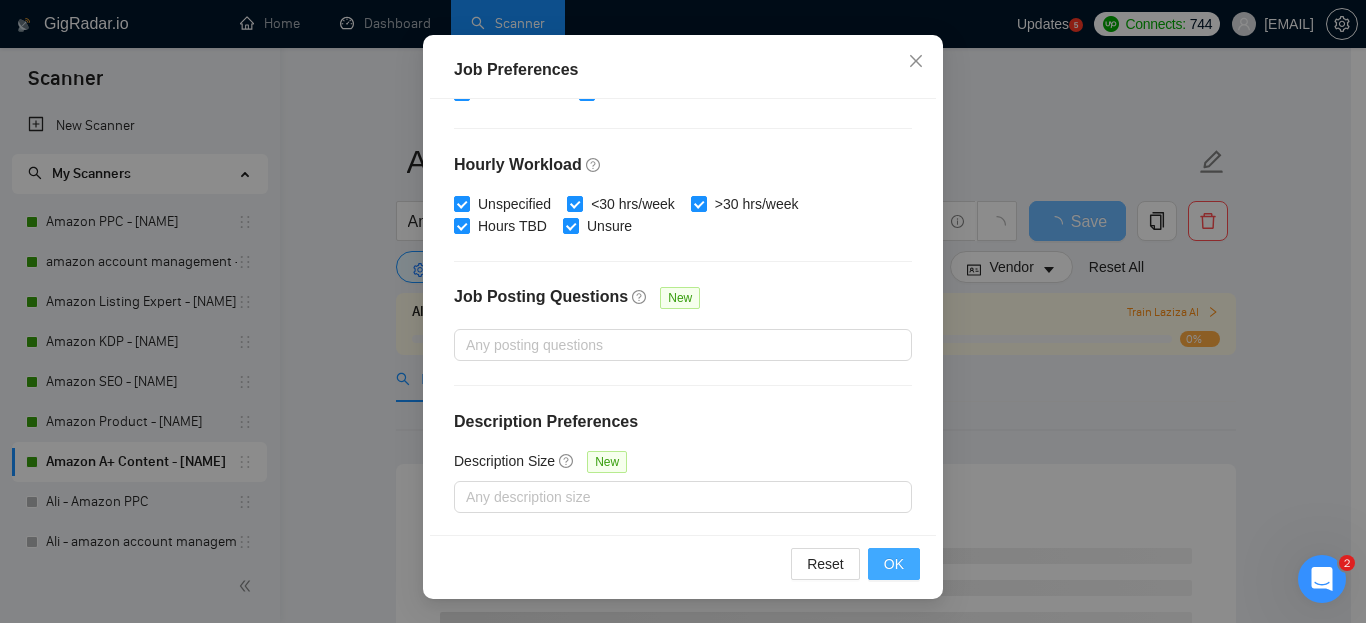 click on "OK" at bounding box center (894, 564) 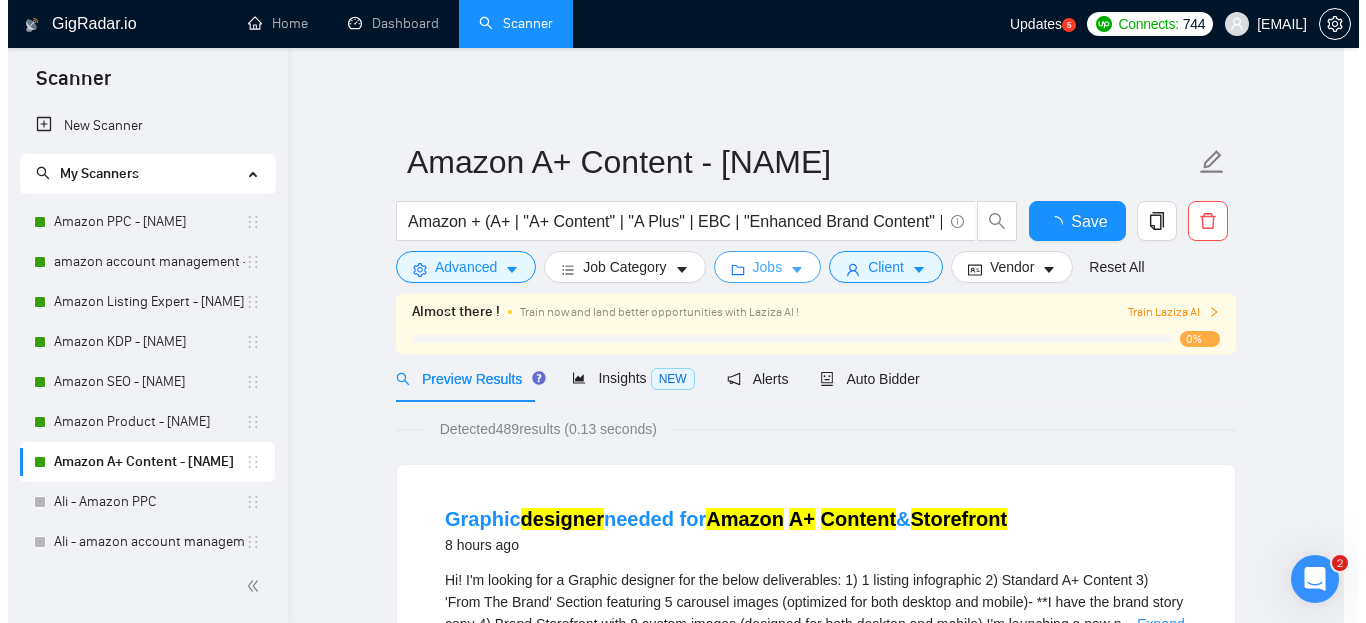 scroll, scrollTop: 0, scrollLeft: 0, axis: both 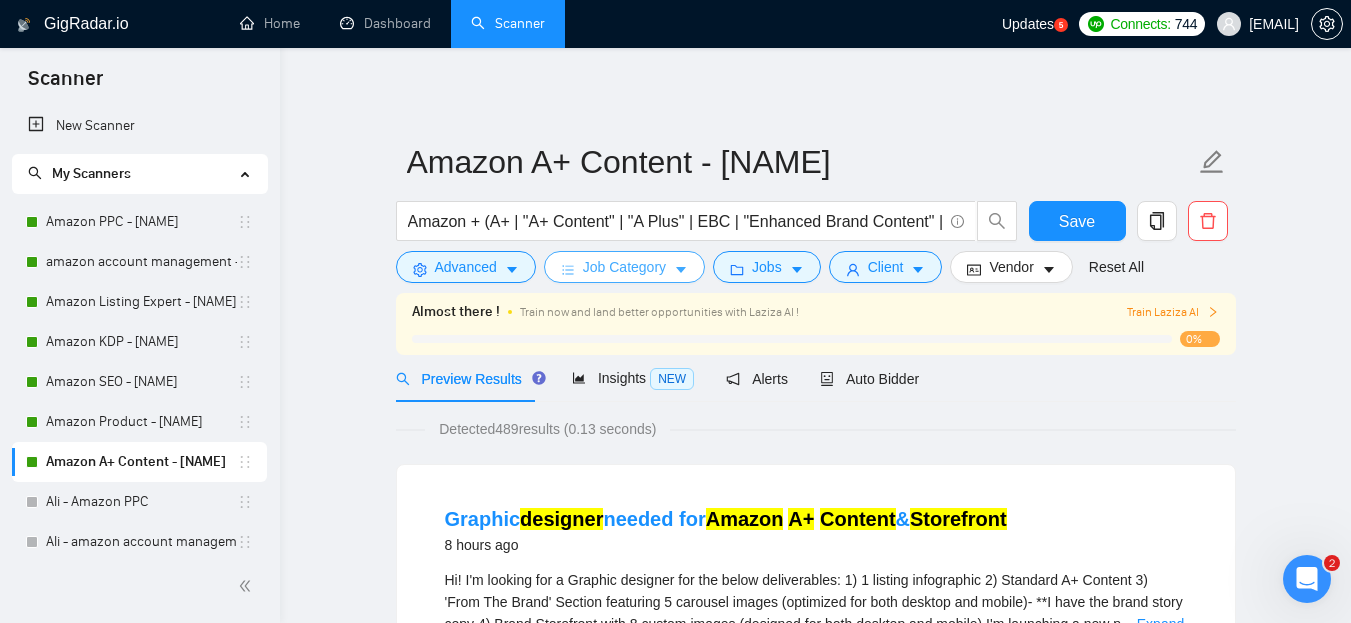 click on "Job Category" at bounding box center (624, 267) 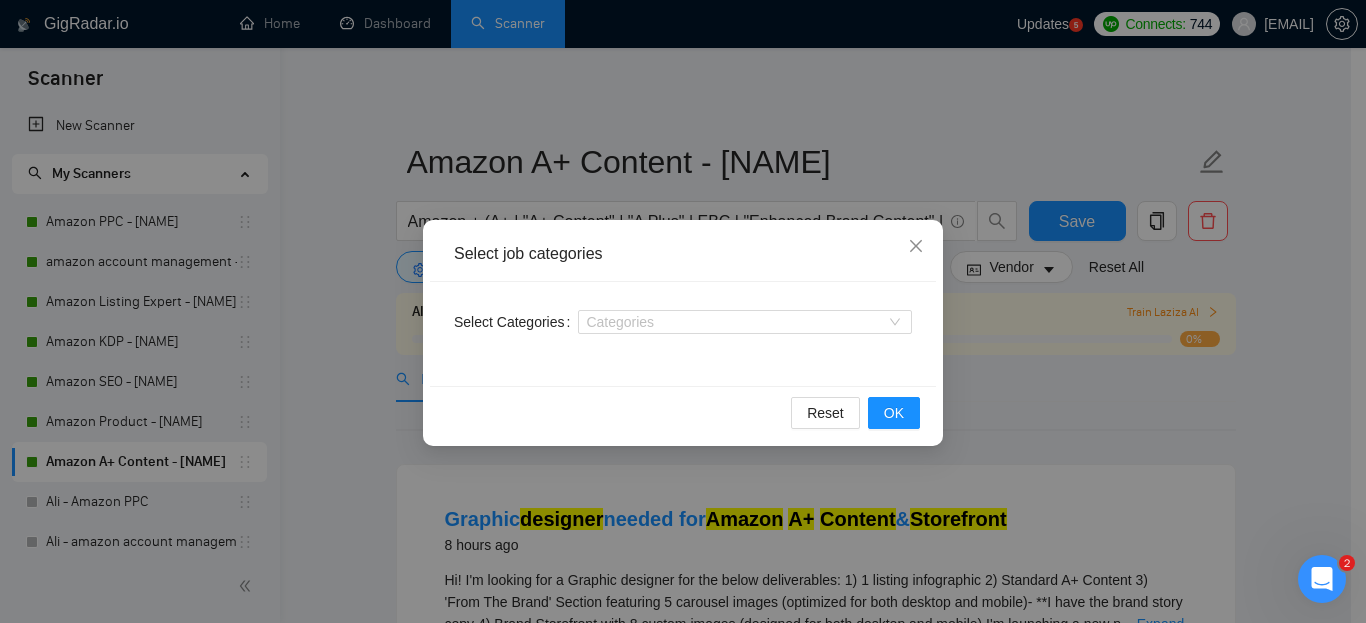 click on "Select job categories" at bounding box center [683, 254] 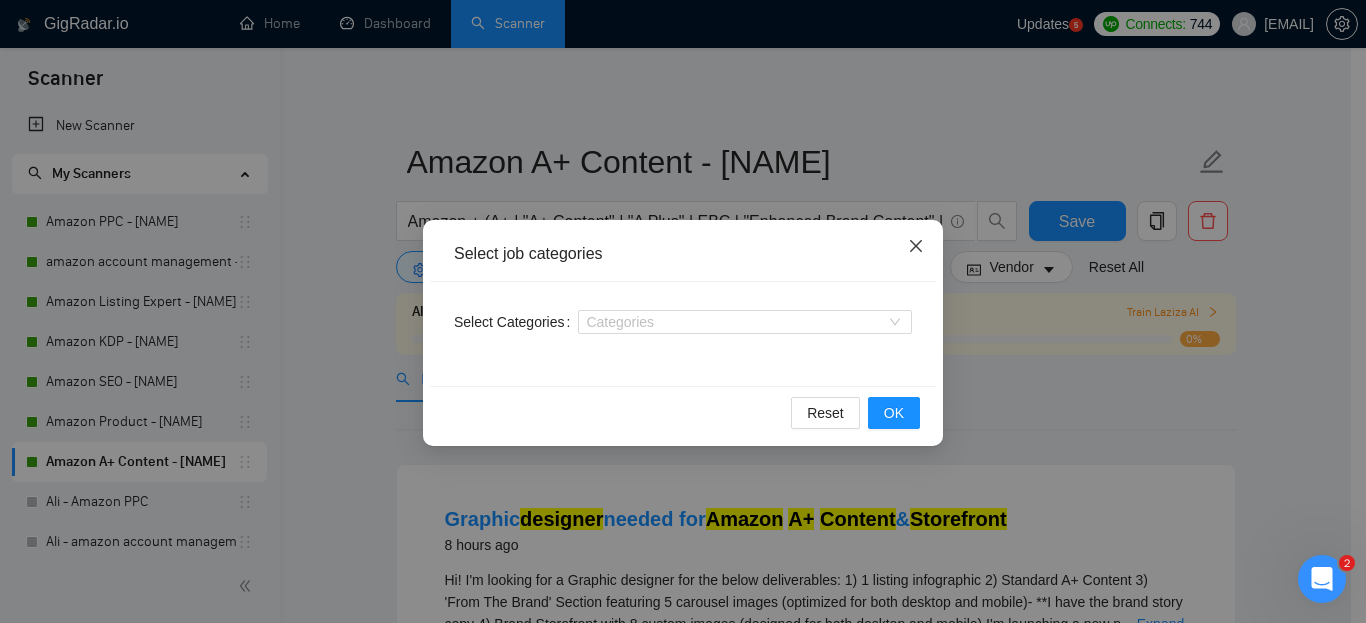 click at bounding box center (916, 247) 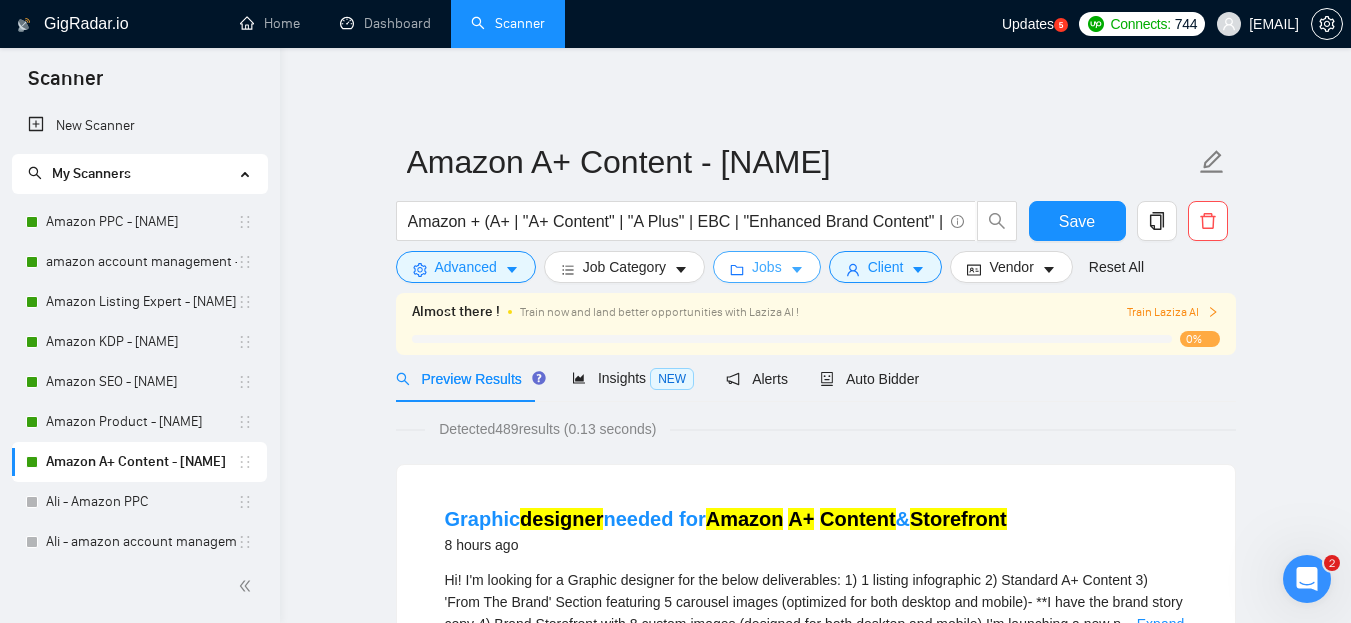 click on "Jobs" at bounding box center (767, 267) 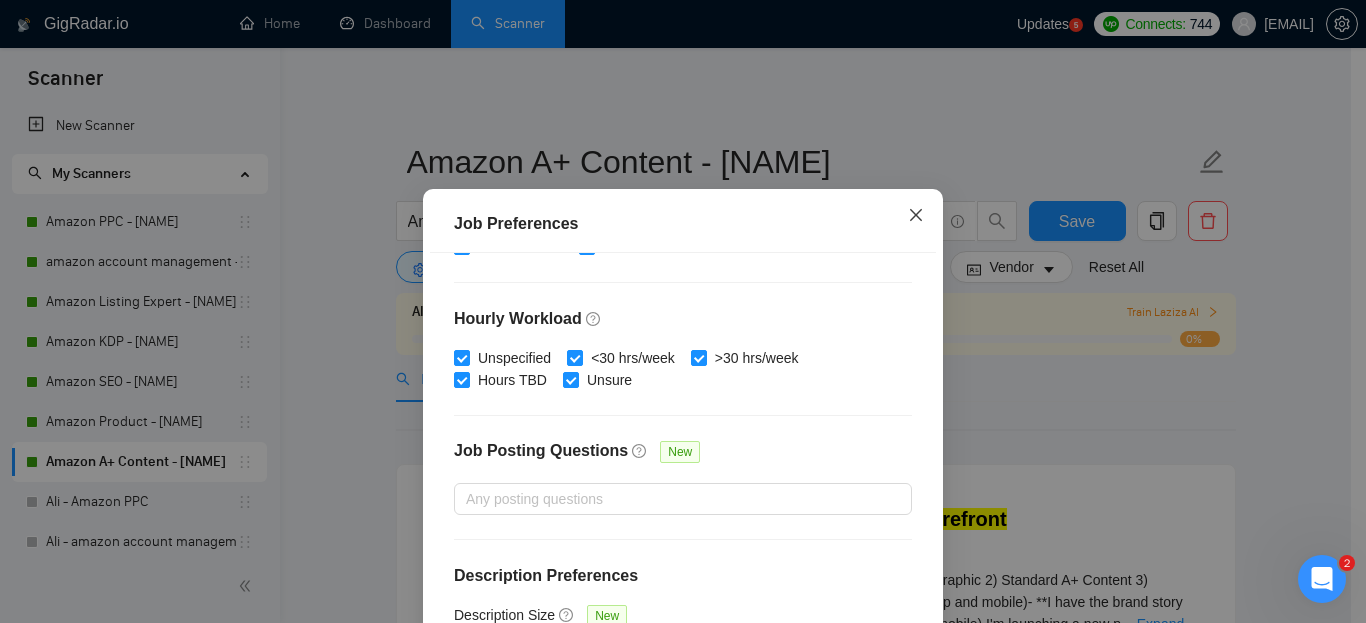 click 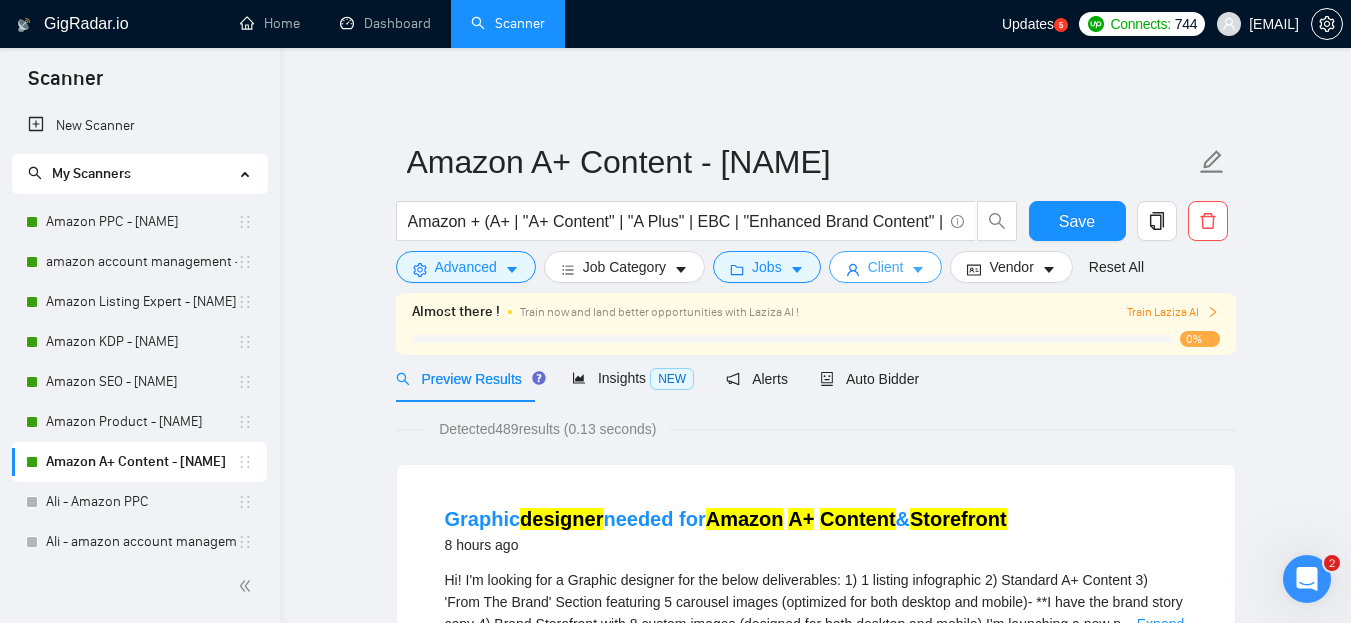 click on "Client" at bounding box center [886, 267] 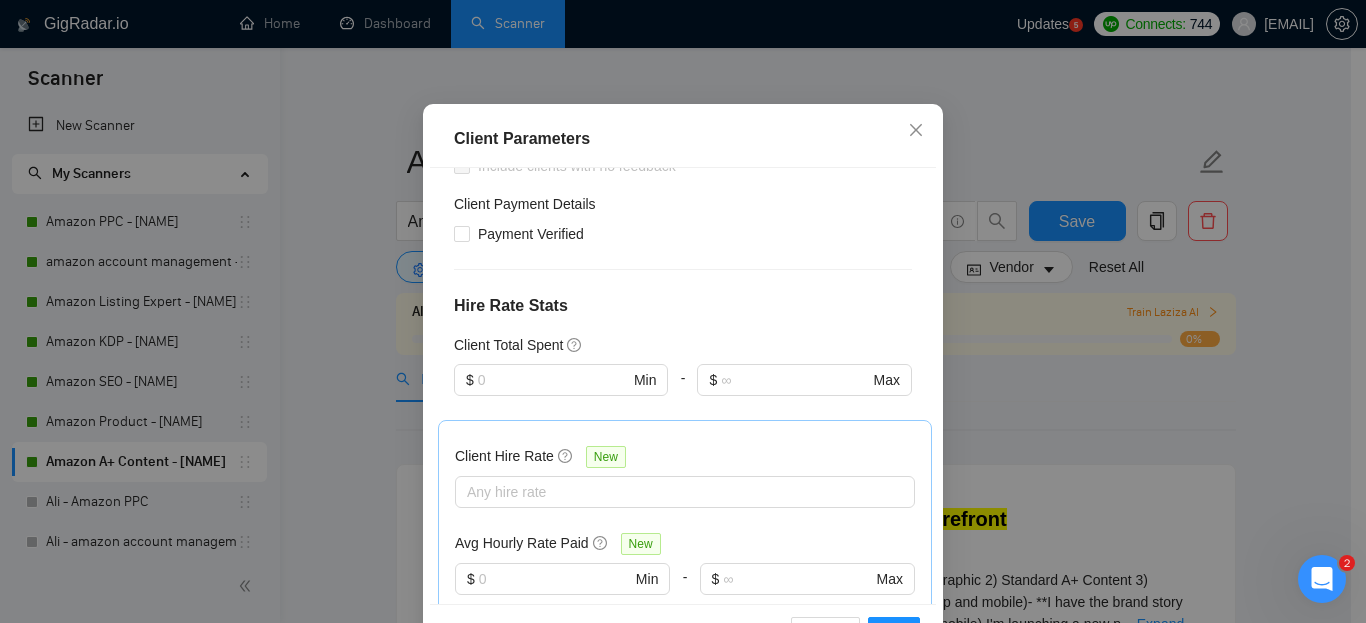 scroll, scrollTop: 8, scrollLeft: 0, axis: vertical 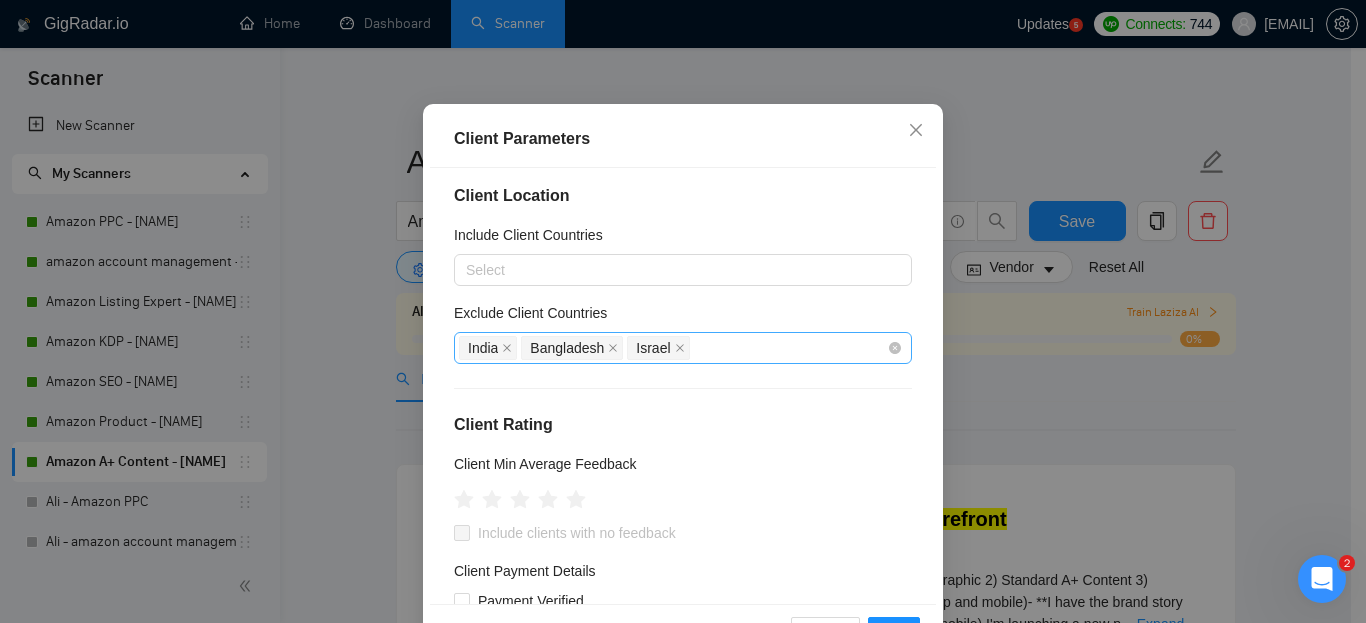 click on "[COUNTRY] [COUNTRY] [COUNTRY]" at bounding box center (673, 348) 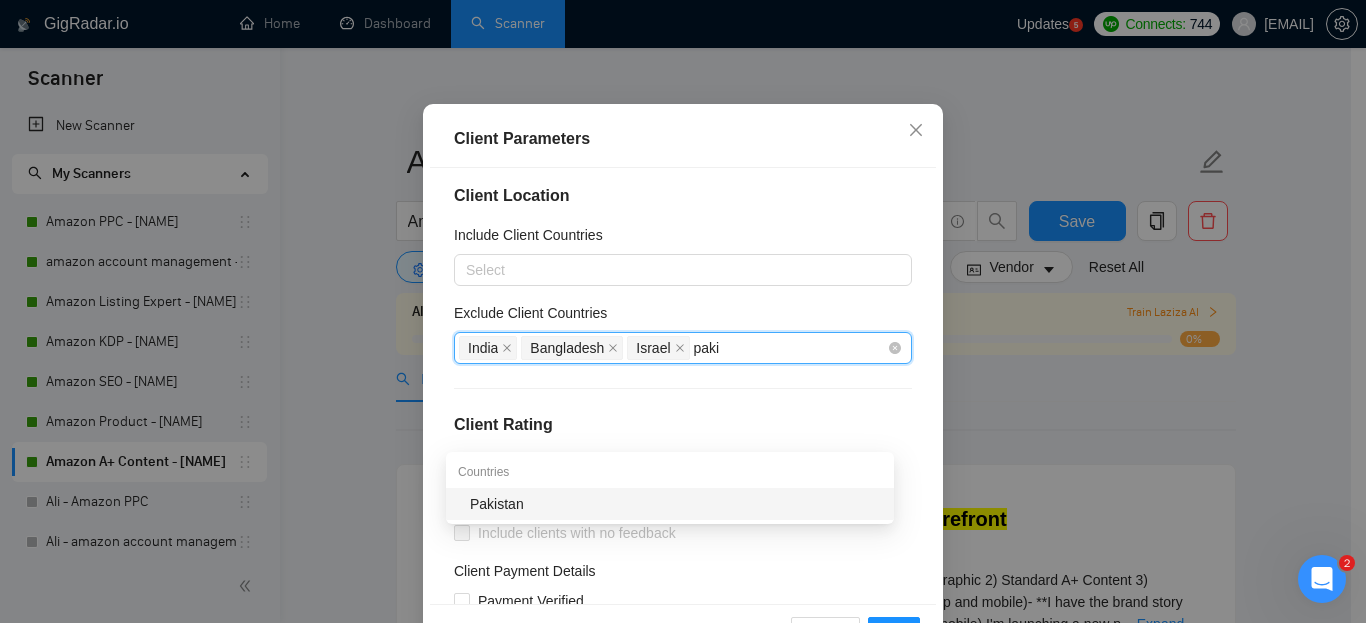 type on "[COUNTRY]" 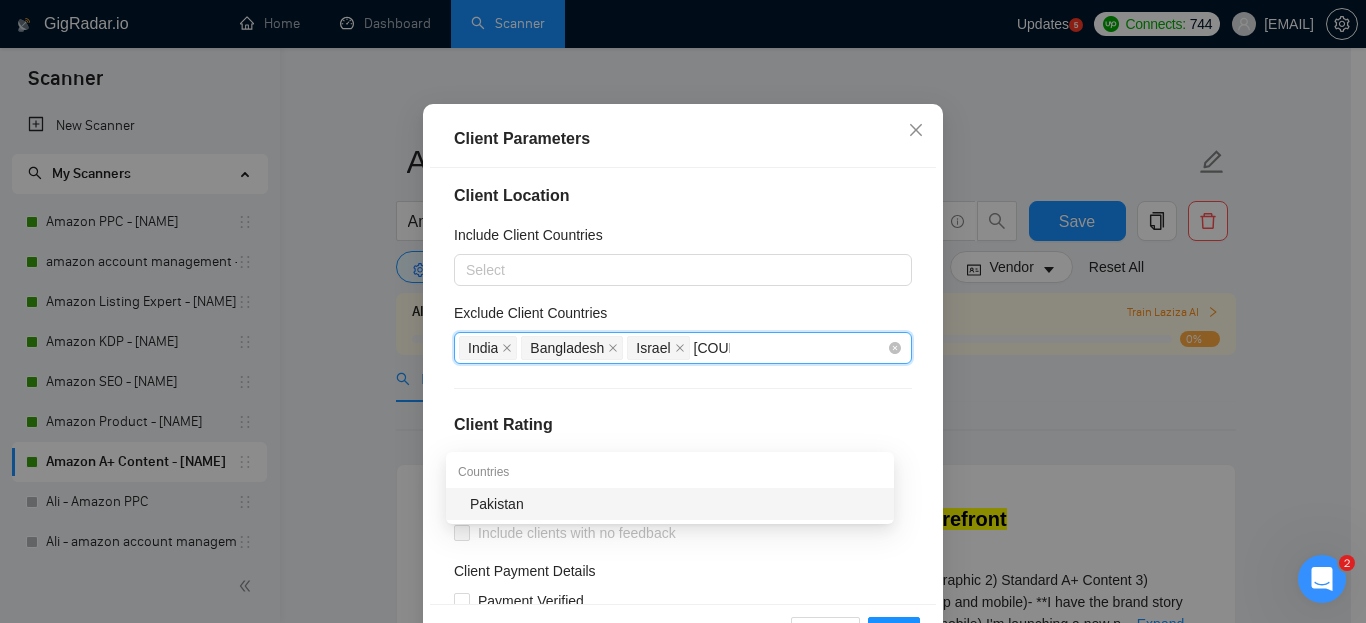 type 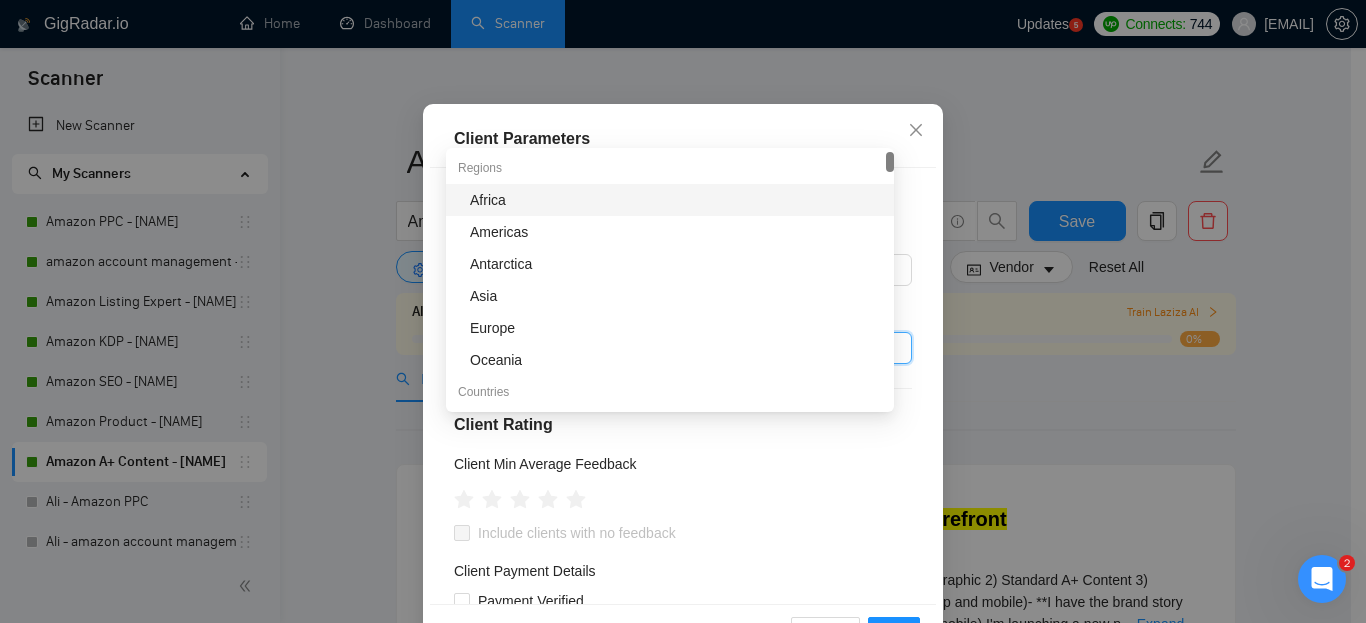 click on "Client Location Include Client Countries   Select Exclude Client Countries [COUNTRY] [COUNTRY] [COUNTRY] [COUNTRY]   Client Rating Client Min Average Feedback Include clients with no feedback Client Payment Details Payment Verified Hire Rate Stats   Client Total Spent $ Min - $ Max Client Hire Rate New   Any hire rate   Avg Hourly Rate Paid New $ Min - $ Max Include Clients without Sufficient History Client Profile Client Industry New   Any industry Client Company Size   Any company size Enterprise Clients New   Any clients" at bounding box center [683, 386] 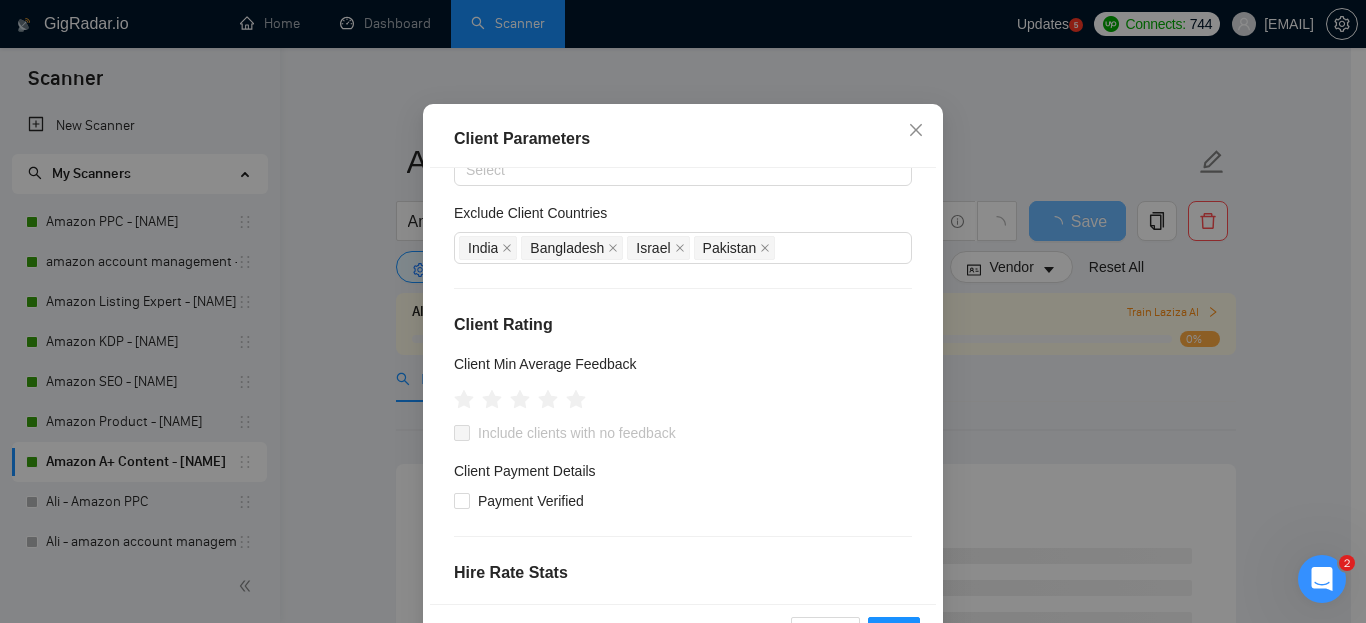 scroll, scrollTop: 208, scrollLeft: 0, axis: vertical 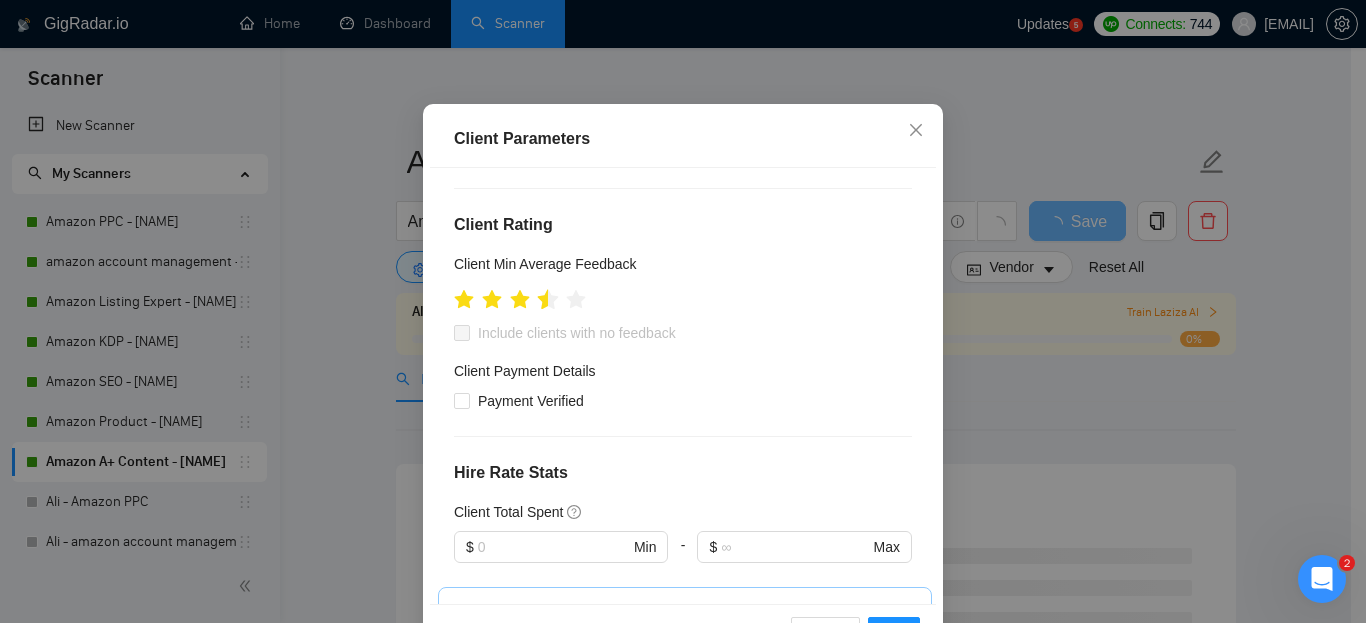 click 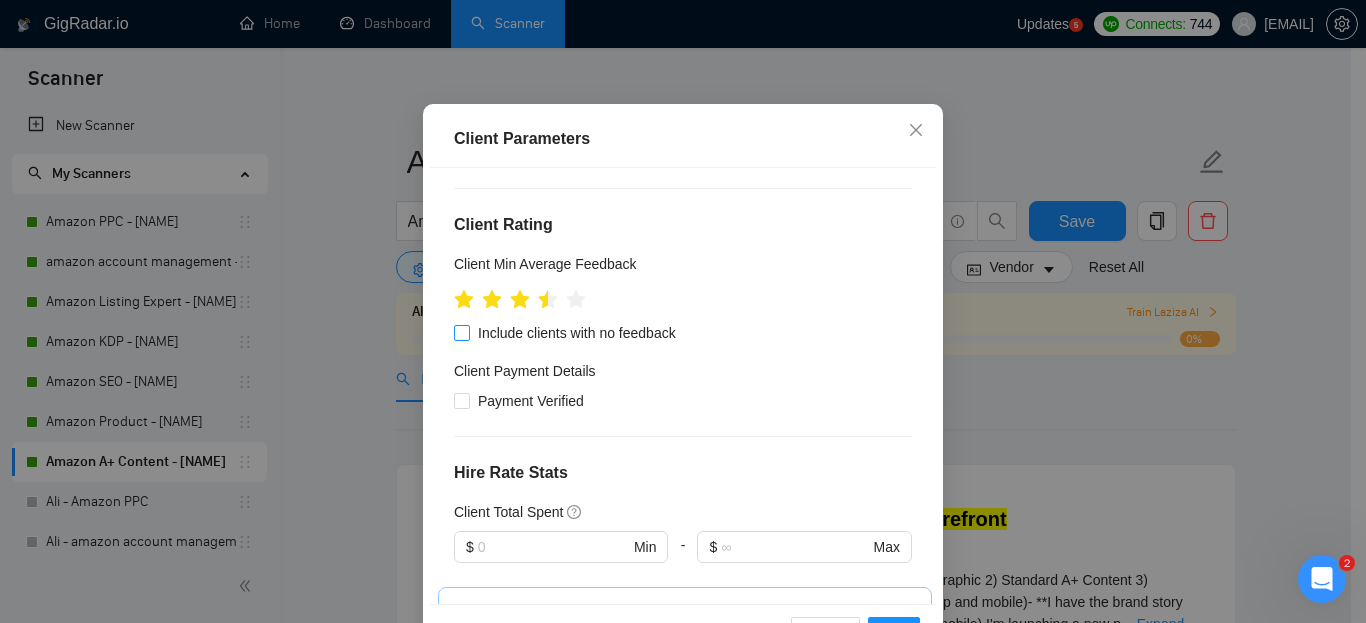 click on "Include clients with no feedback" at bounding box center [461, 332] 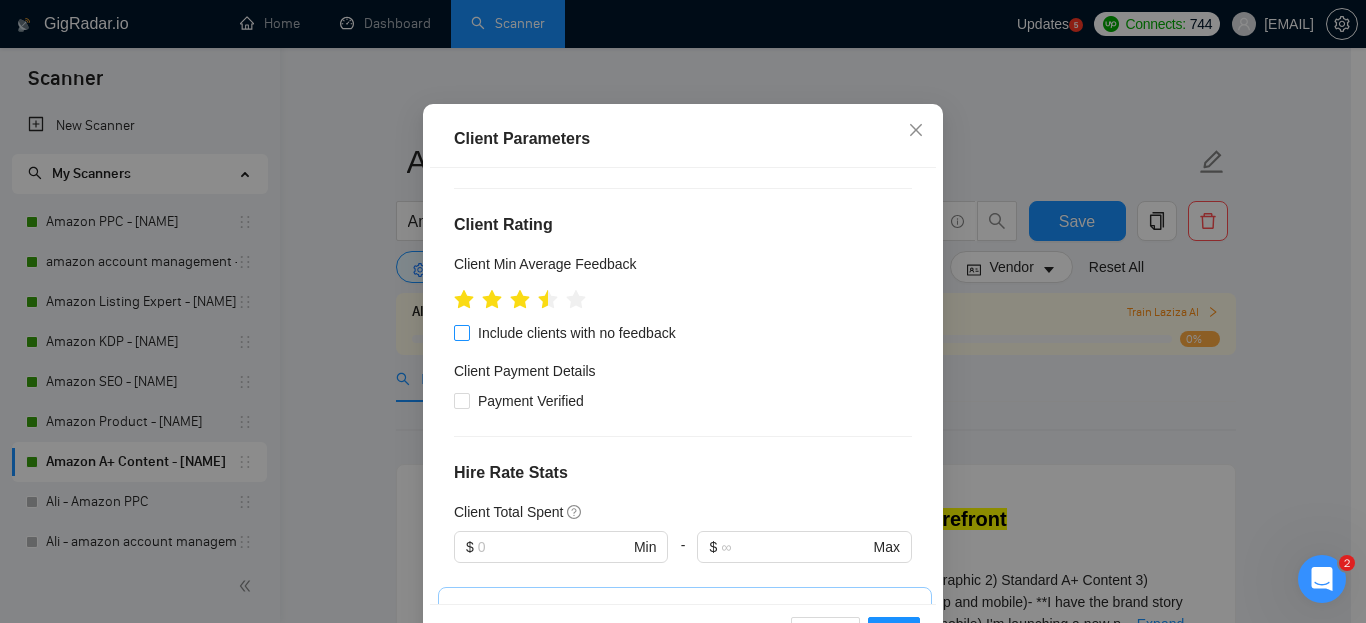checkbox on "true" 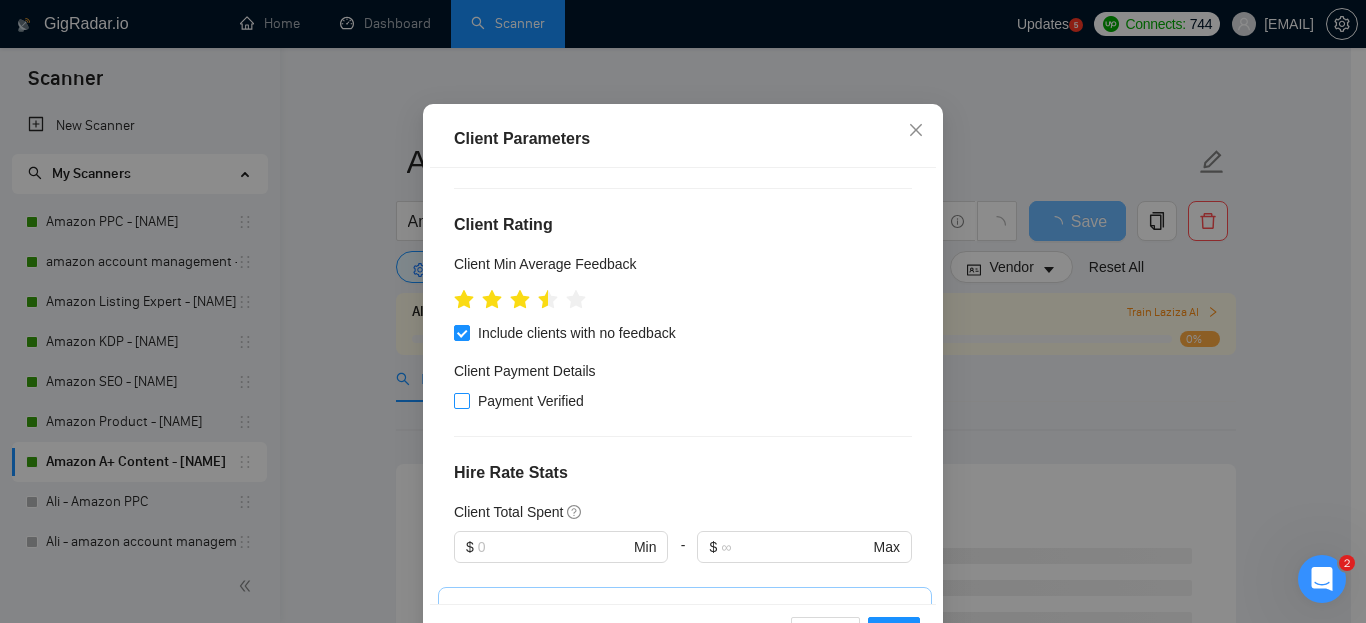 click on "Payment Verified" at bounding box center [461, 400] 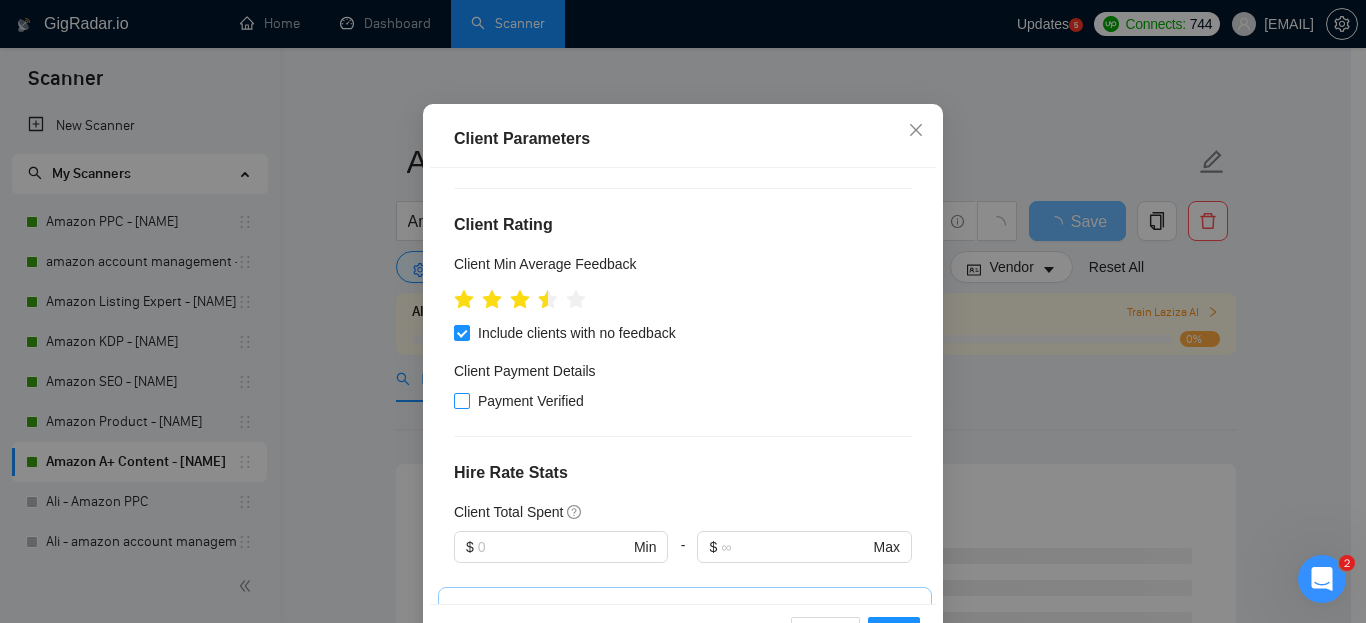 checkbox on "true" 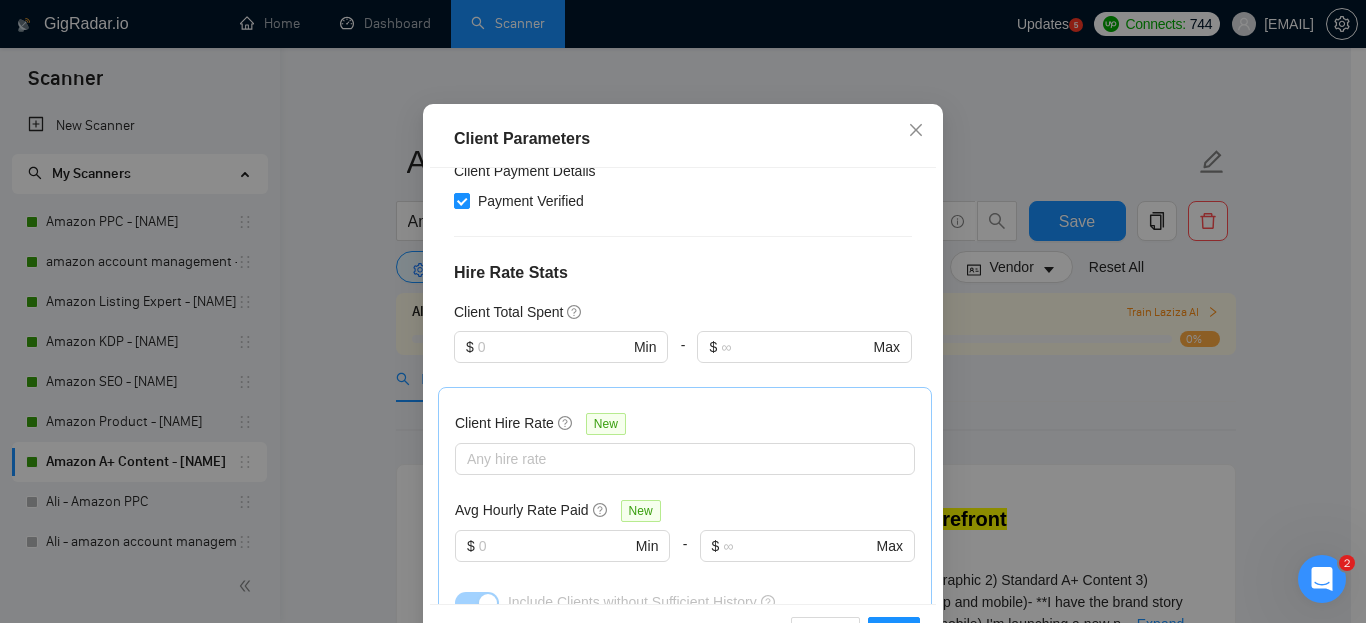 scroll, scrollTop: 508, scrollLeft: 0, axis: vertical 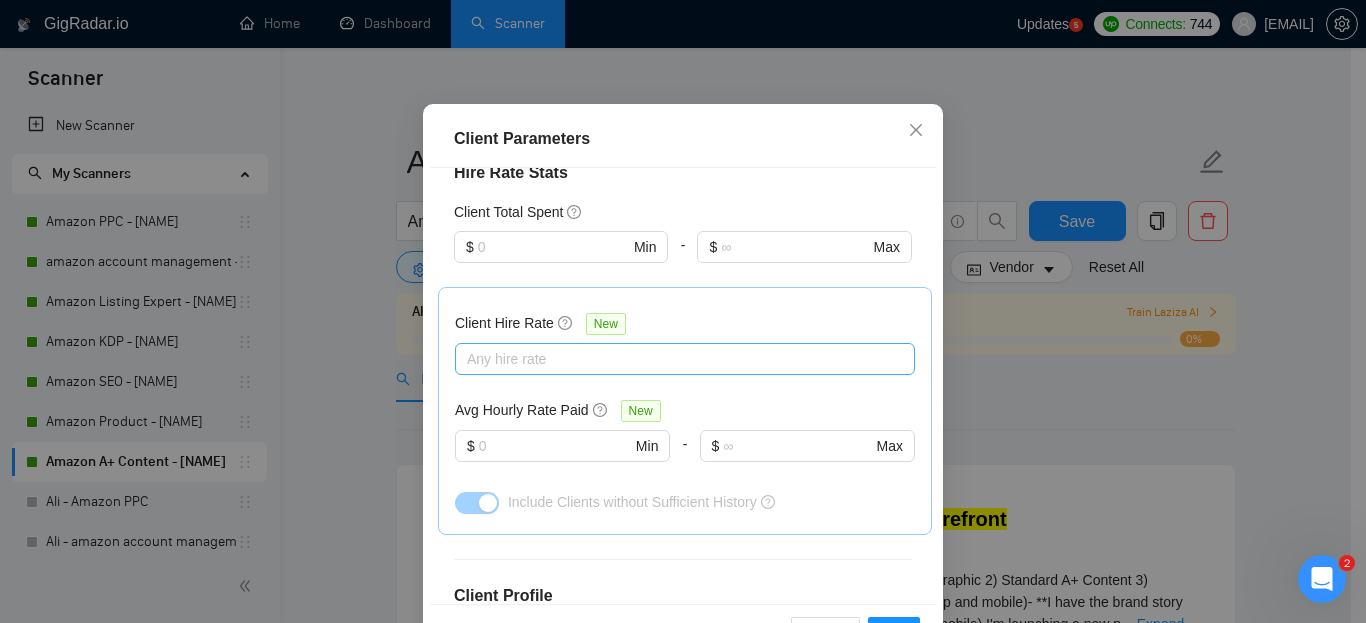 click at bounding box center [675, 359] 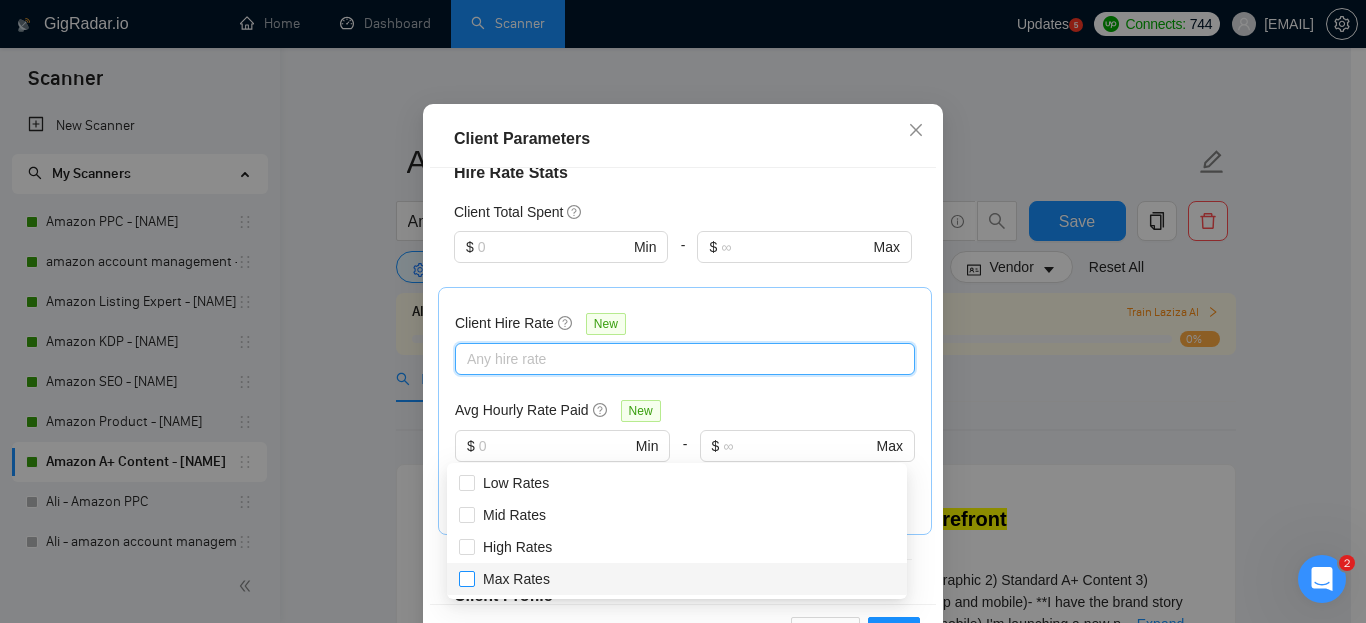 click on "Max Rates" at bounding box center (516, 579) 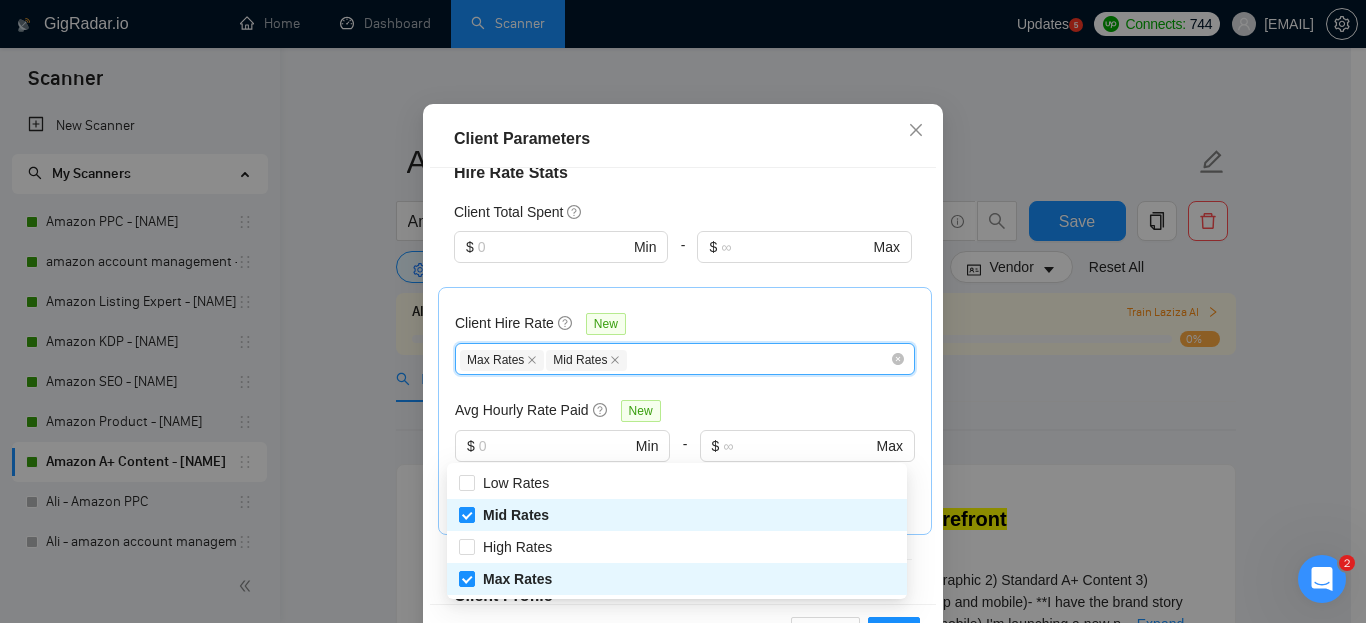 checkbox on "true" 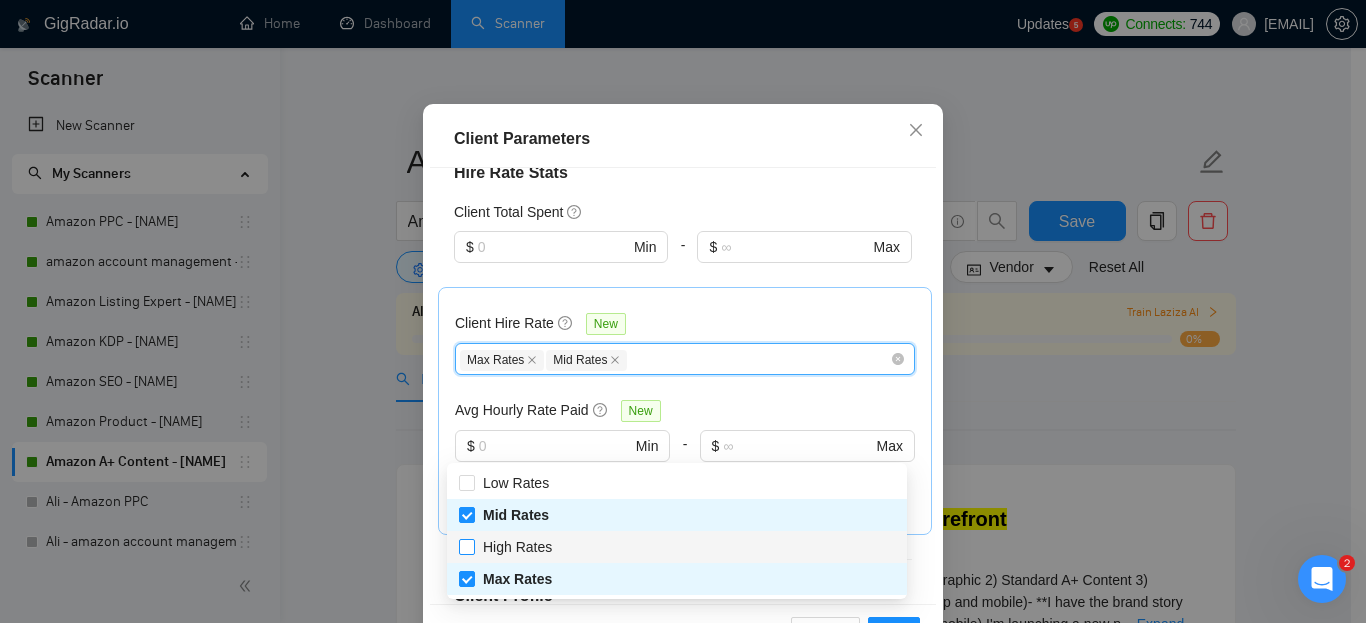 click on "High Rates" at bounding box center [517, 547] 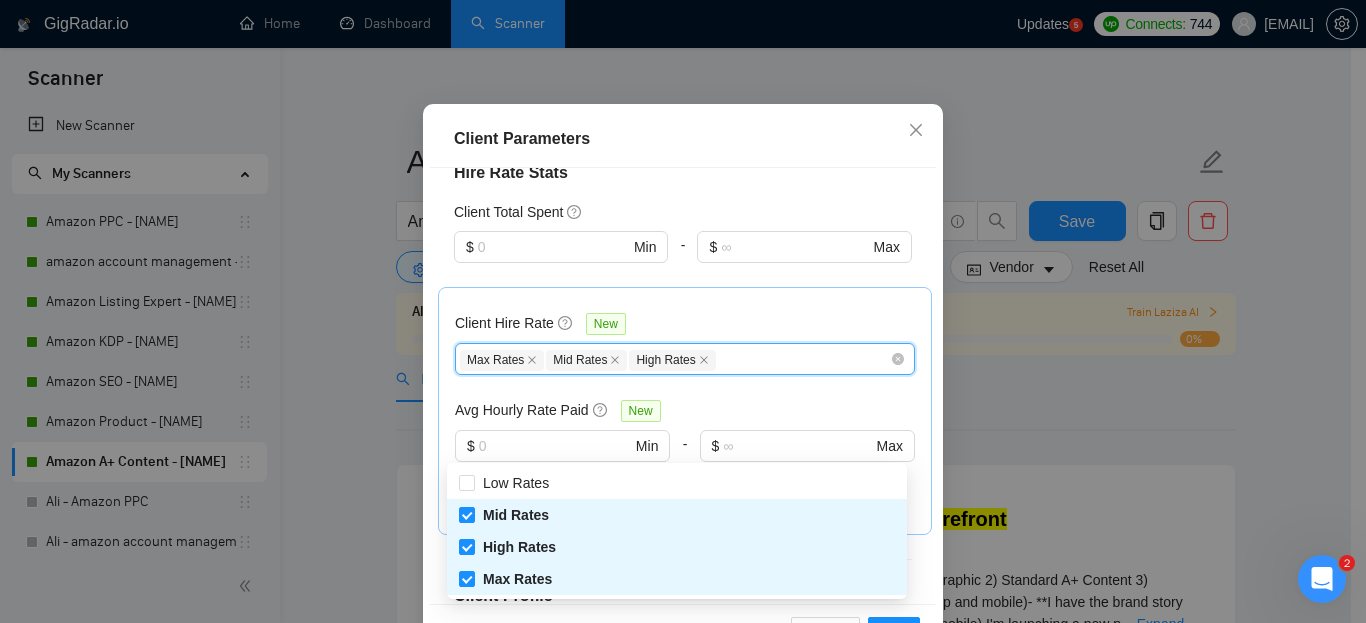 click on "Client Hire Rate New" at bounding box center [685, 327] 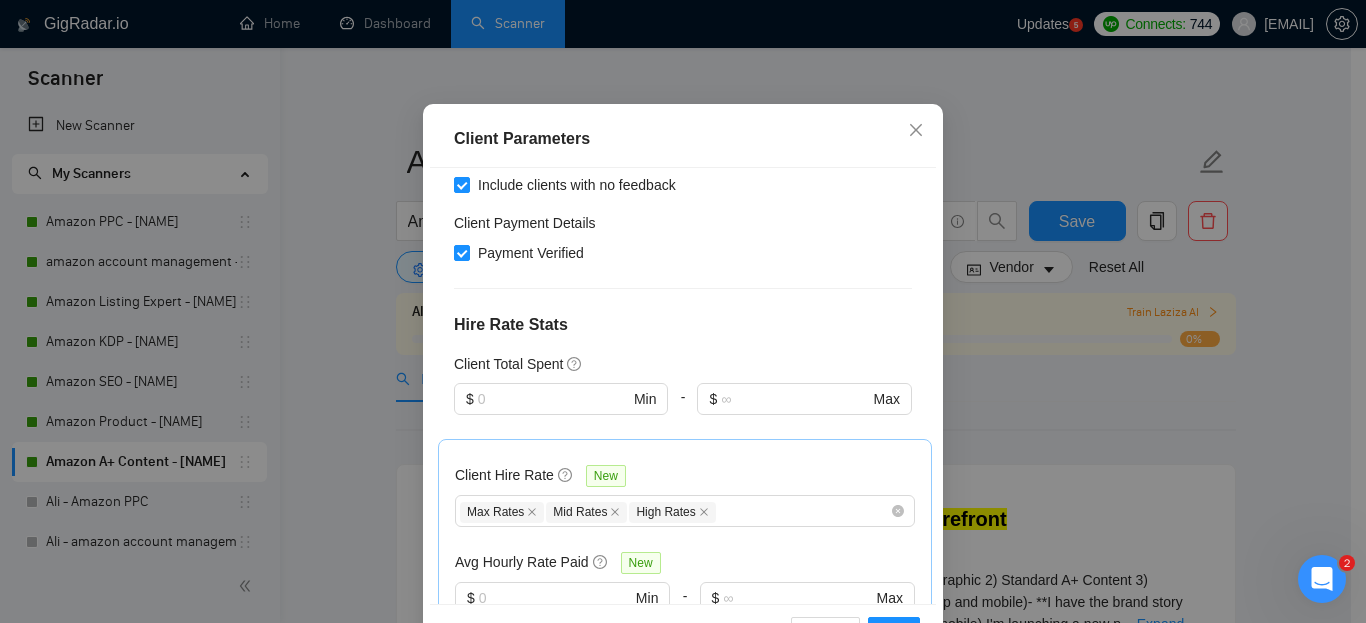 scroll, scrollTop: 400, scrollLeft: 0, axis: vertical 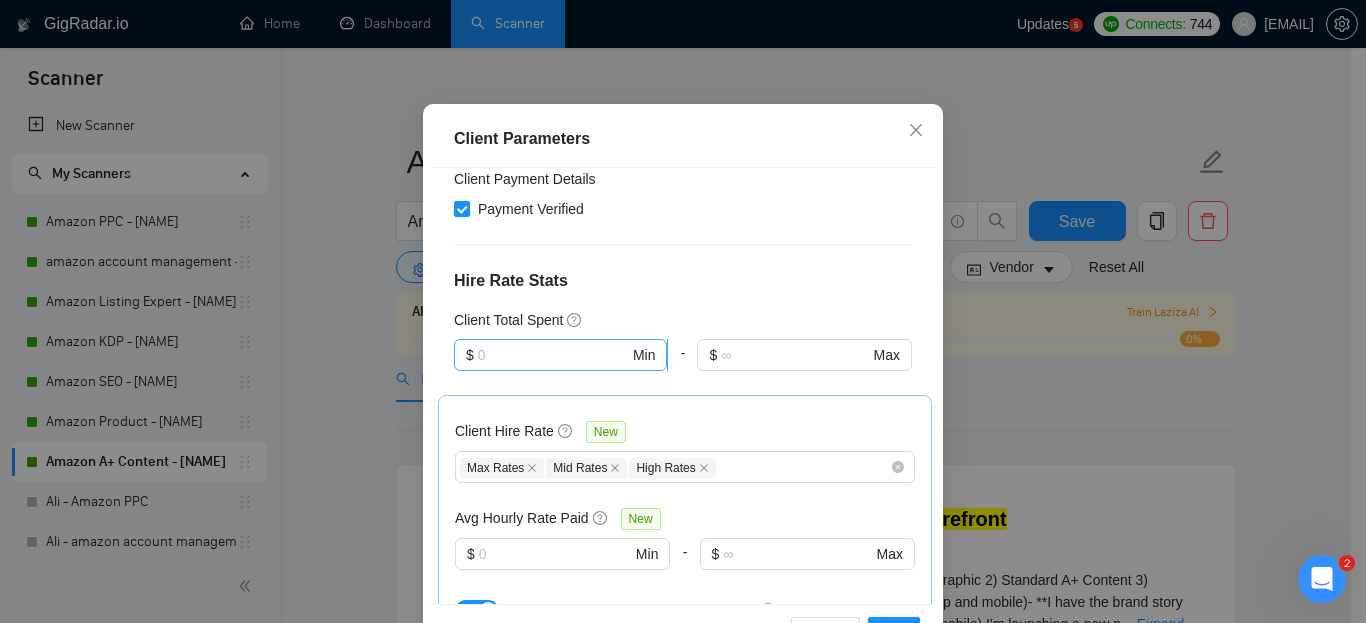 click at bounding box center [553, 355] 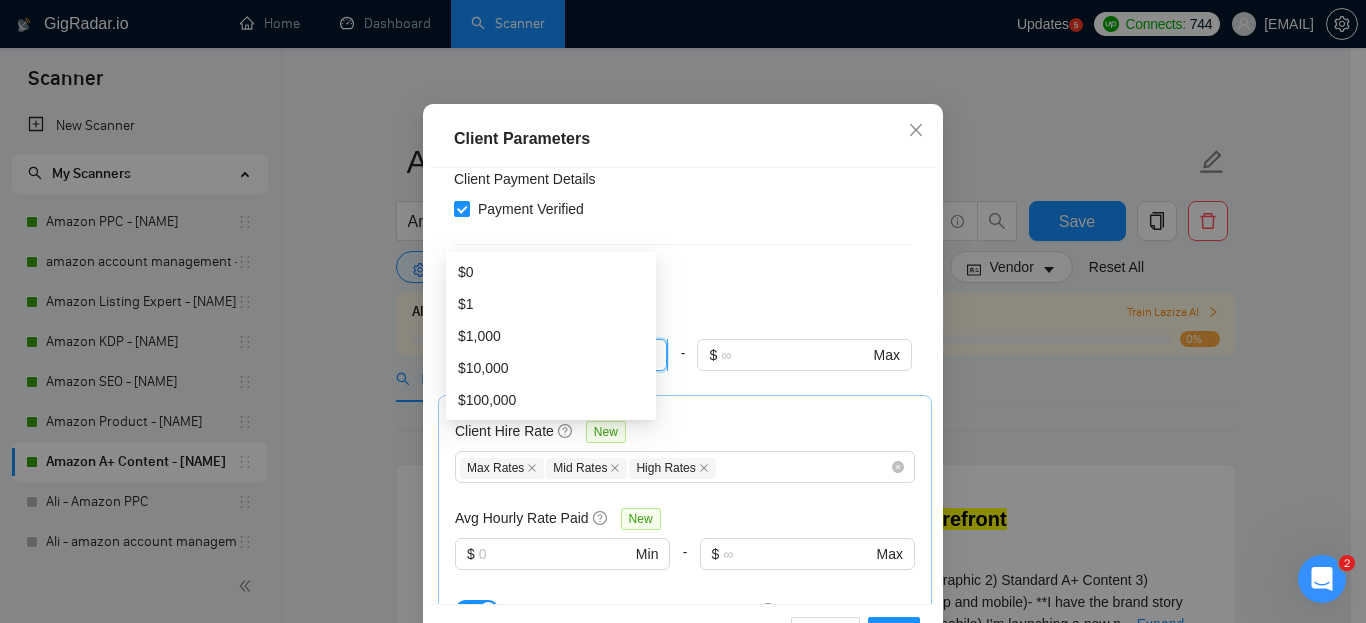 type on "1" 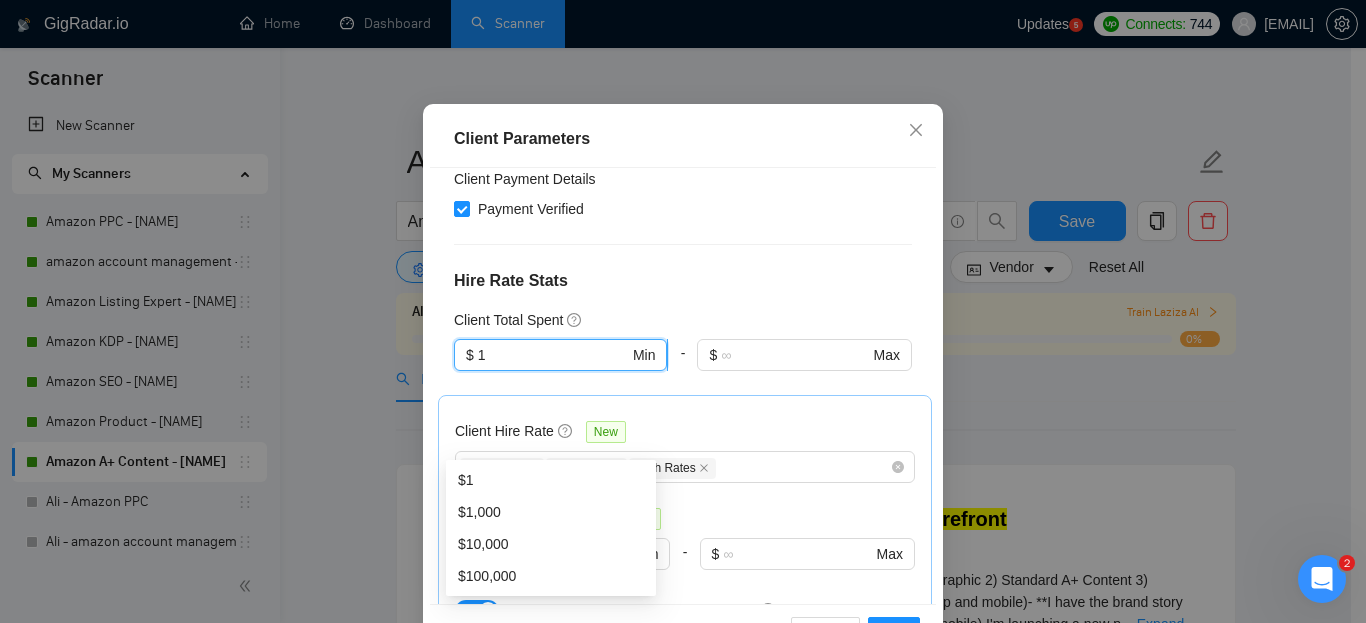 type 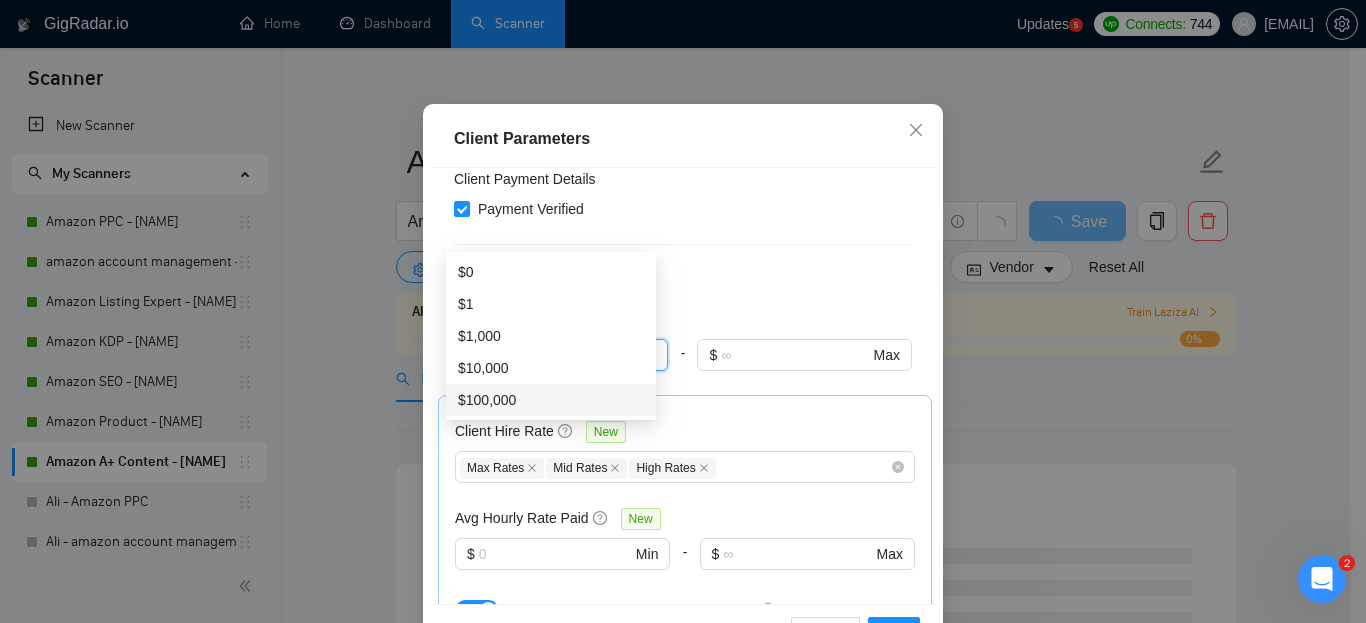 click on "Hire Rate Stats" at bounding box center [683, 281] 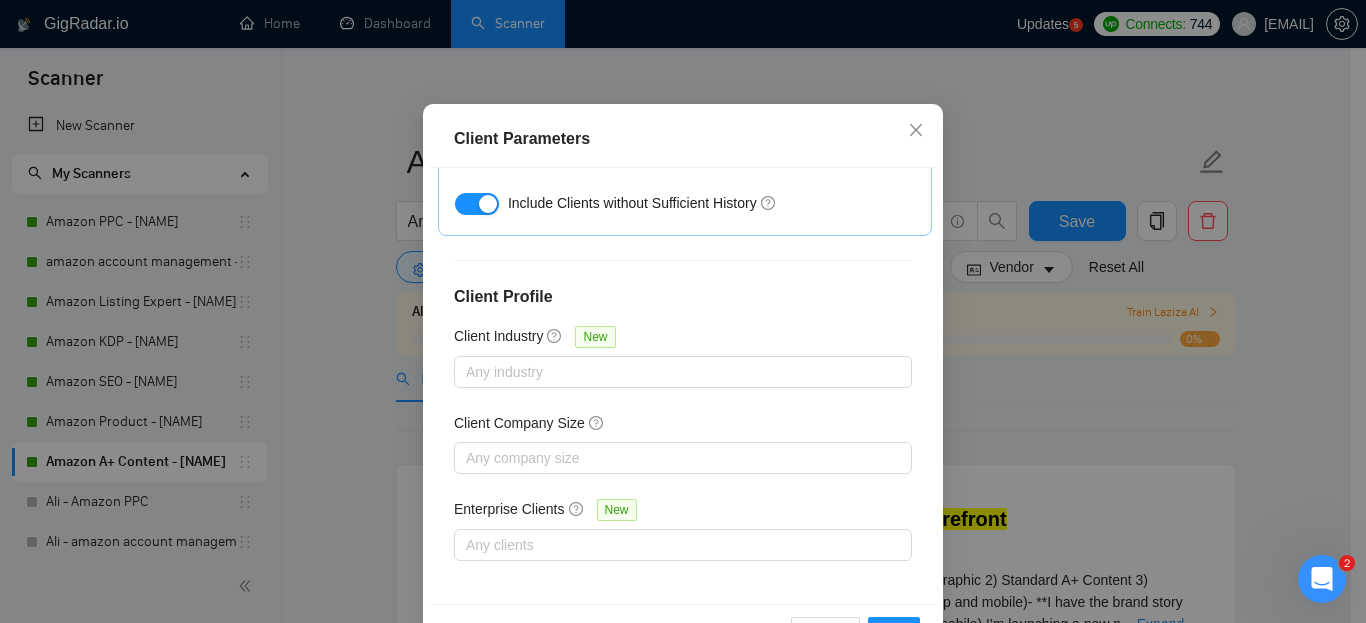 scroll, scrollTop: 808, scrollLeft: 0, axis: vertical 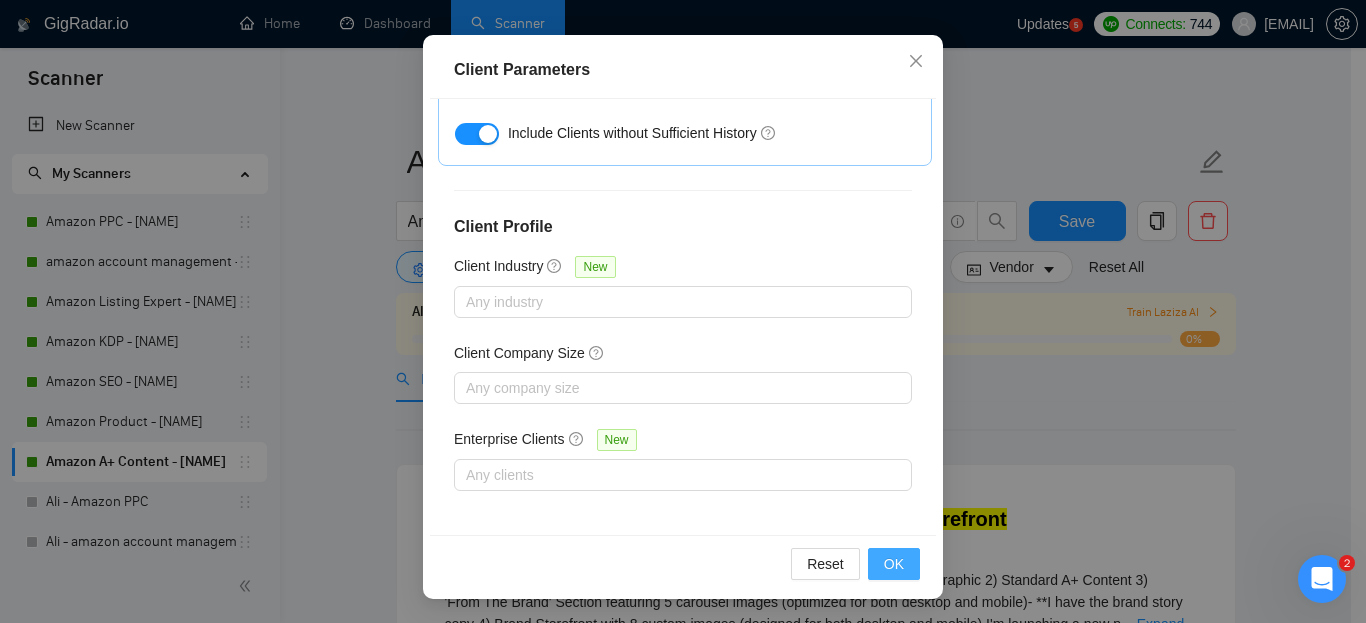 click on "OK" at bounding box center (894, 564) 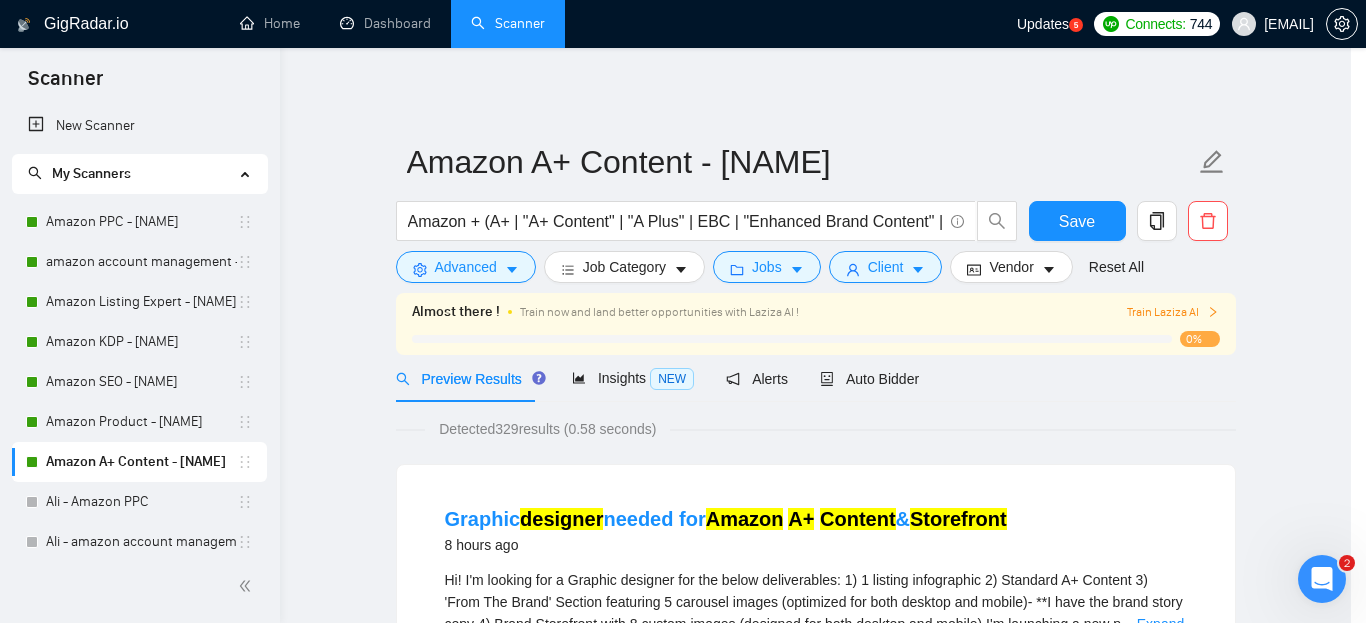scroll, scrollTop: 85, scrollLeft: 0, axis: vertical 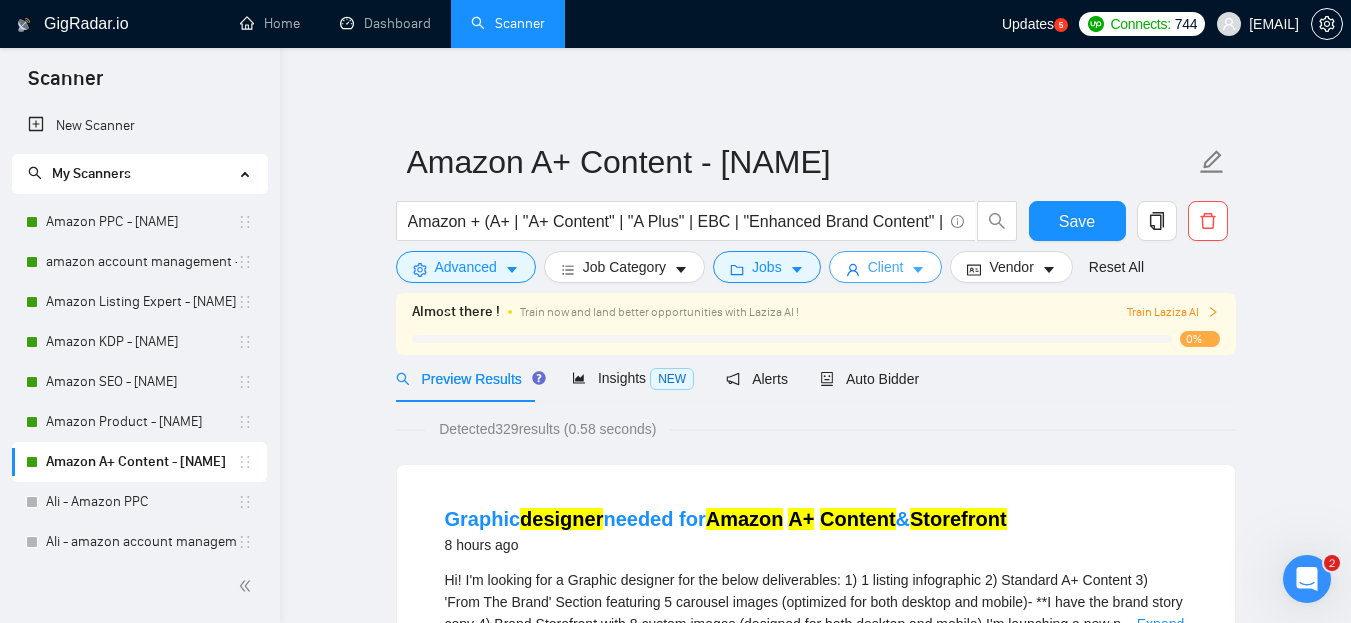 click 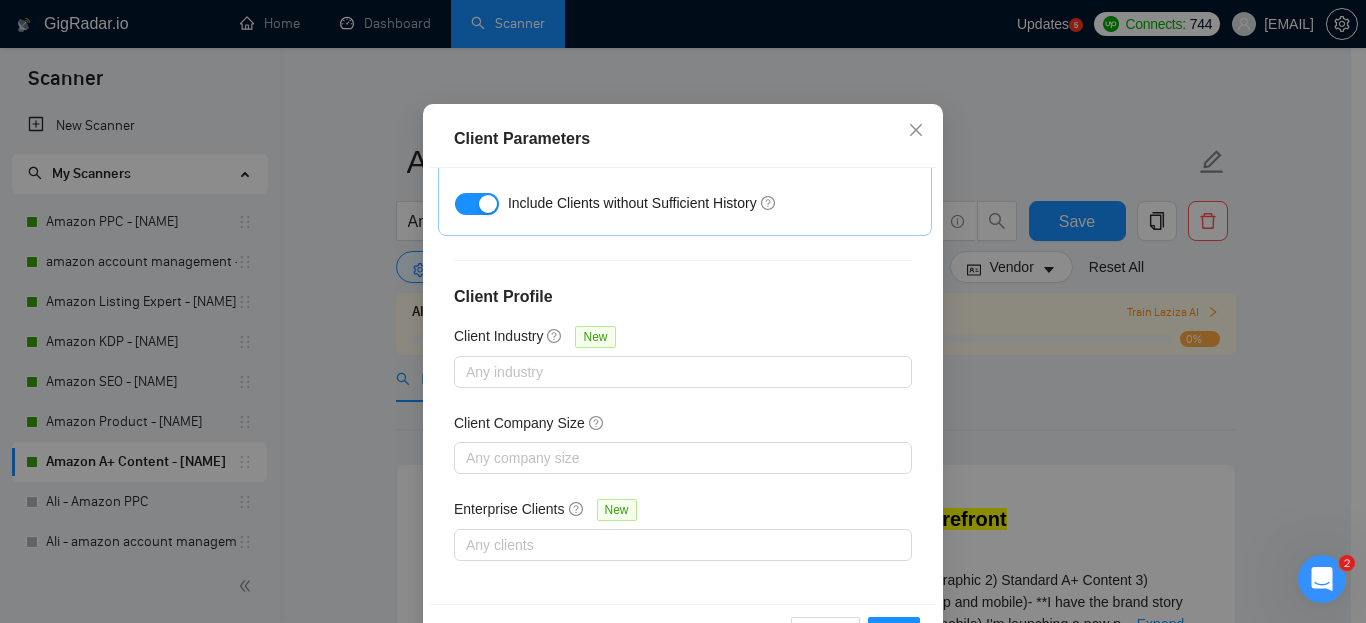 scroll, scrollTop: 808, scrollLeft: 0, axis: vertical 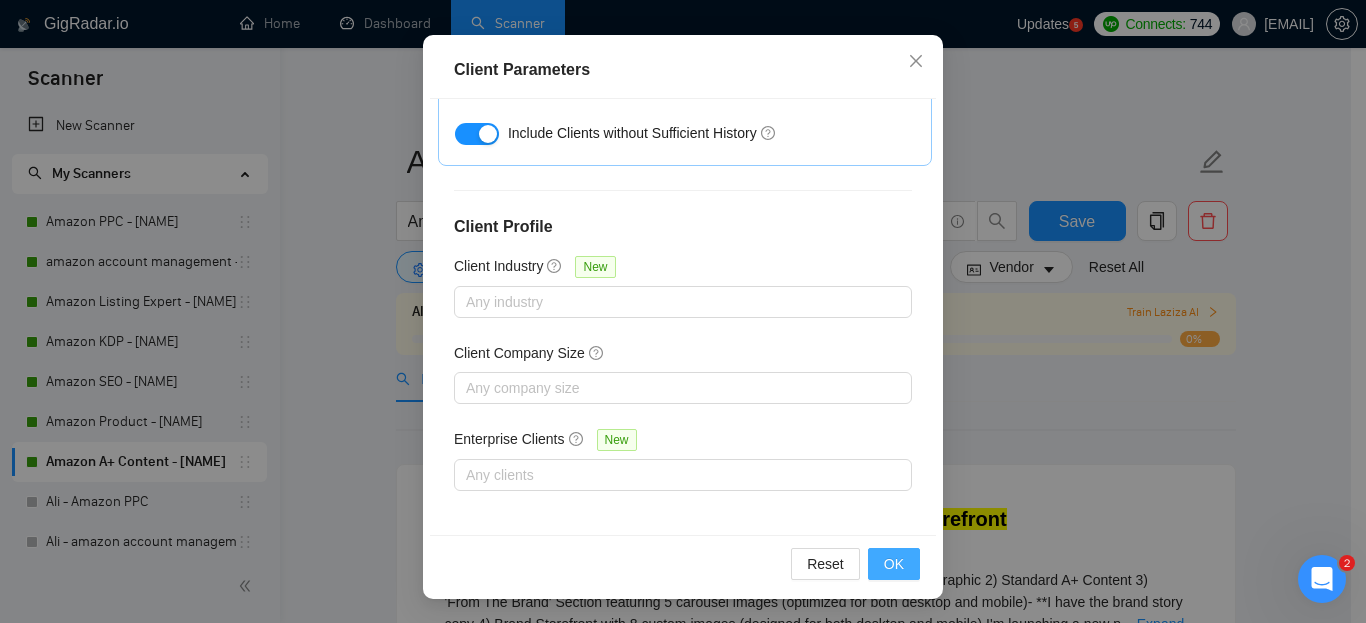 click on "OK" at bounding box center [894, 564] 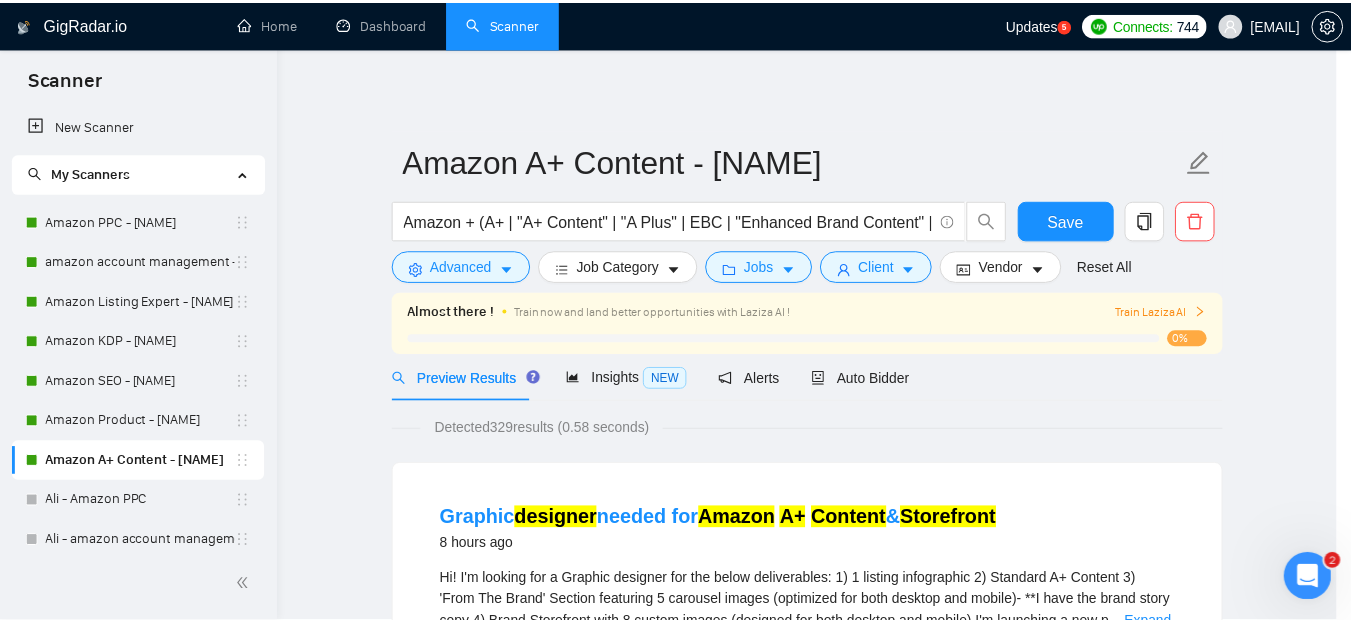 scroll, scrollTop: 85, scrollLeft: 0, axis: vertical 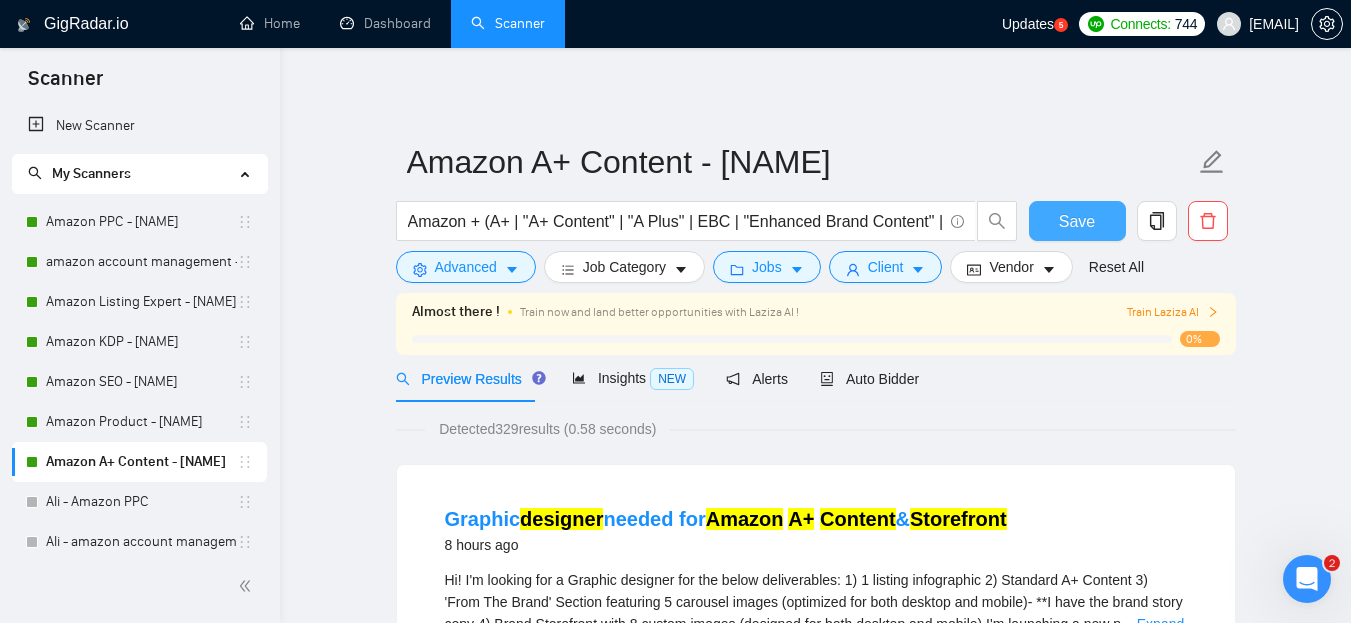 click on "Save" at bounding box center [1077, 221] 